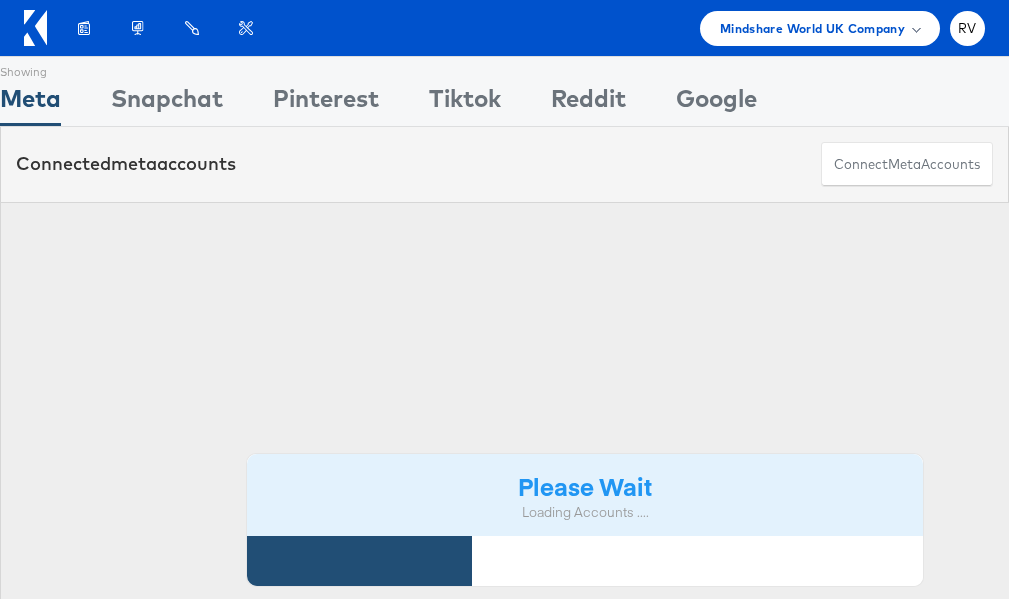 scroll, scrollTop: 0, scrollLeft: 0, axis: both 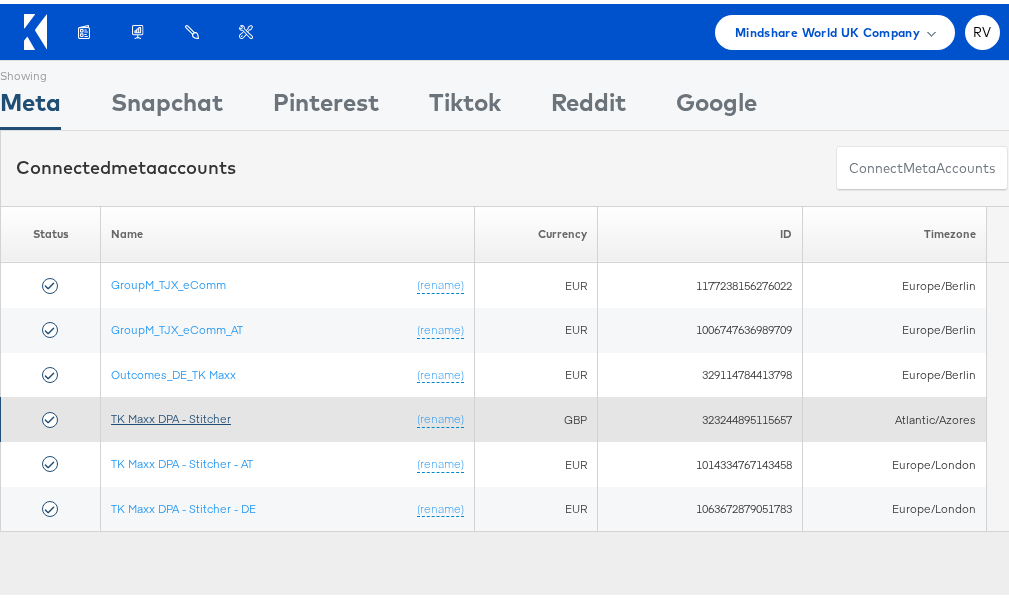 click on "TK Maxx DPA - Stitcher" at bounding box center [171, 414] 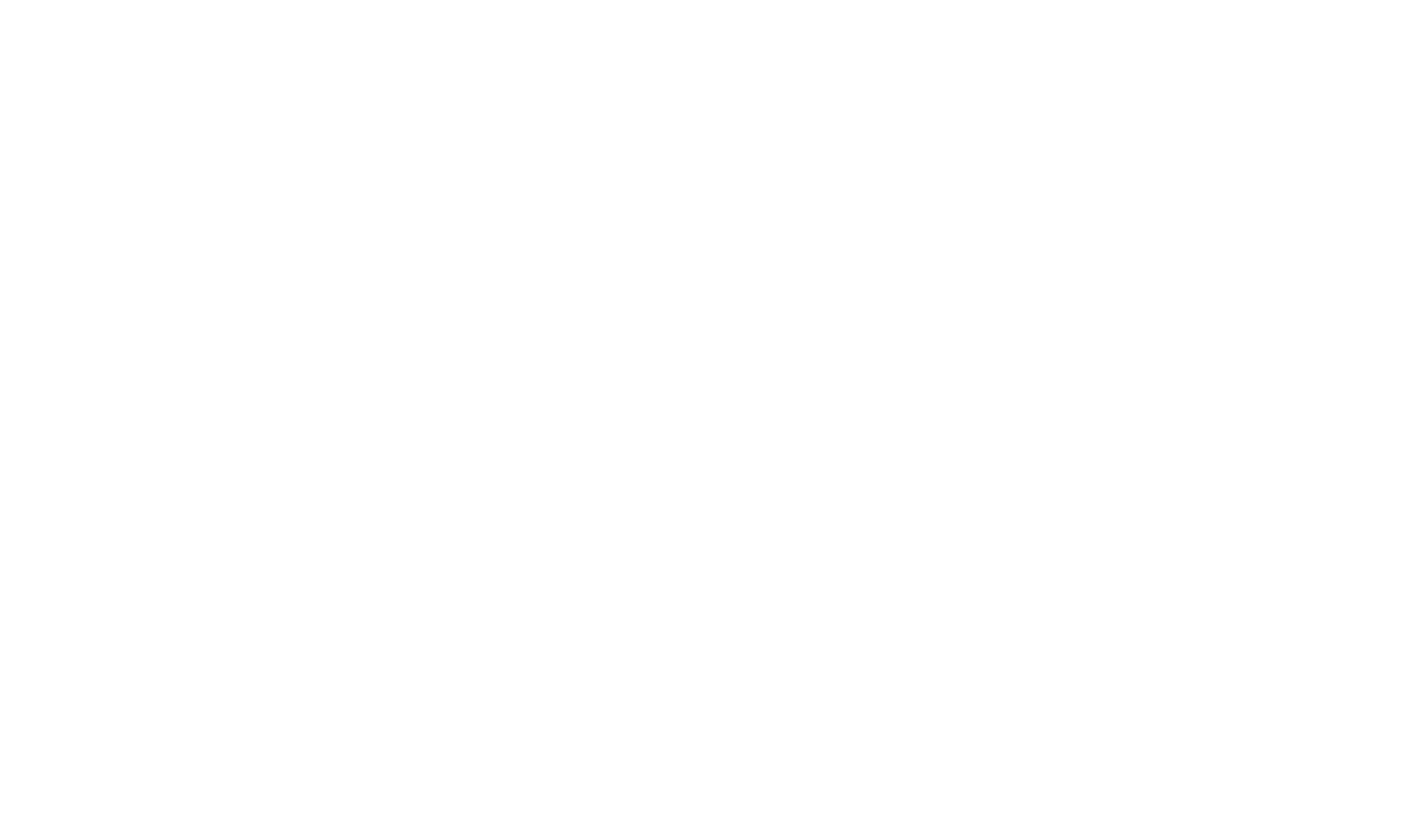 scroll, scrollTop: 0, scrollLeft: 0, axis: both 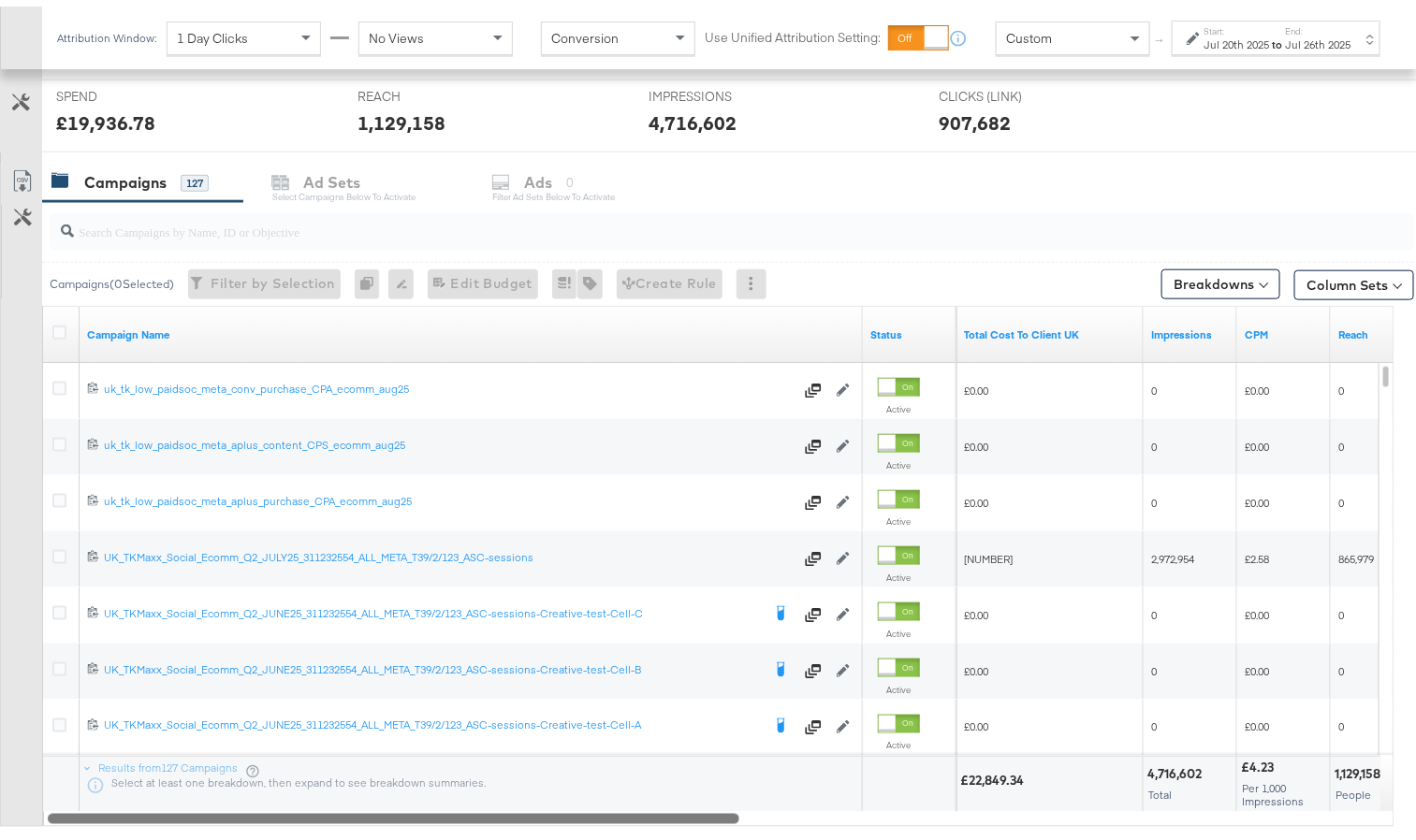 drag, startPoint x: 696, startPoint y: 811, endPoint x: 416, endPoint y: 803, distance: 280.11426 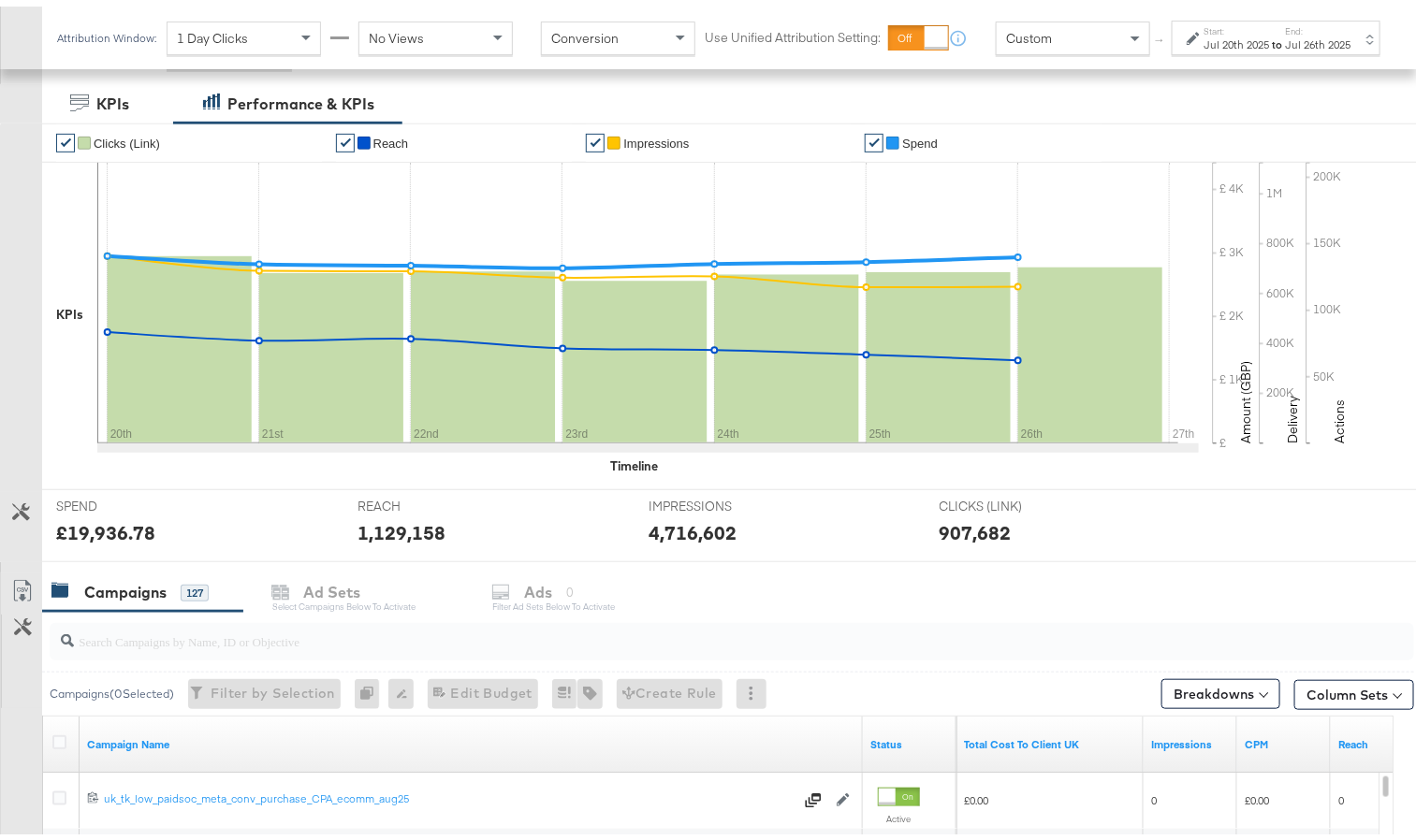 scroll, scrollTop: 281, scrollLeft: 0, axis: vertical 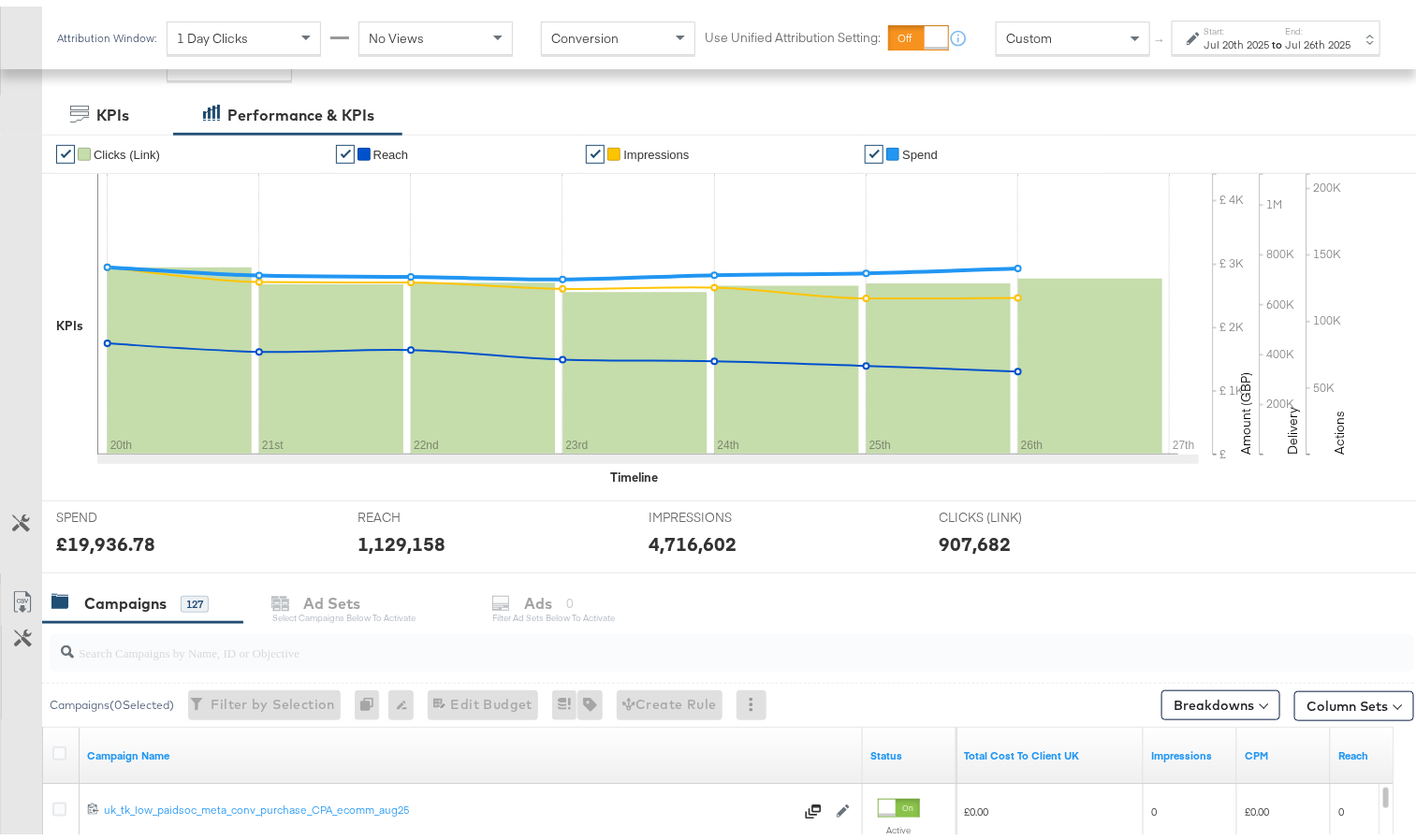 click on "Start:" at bounding box center (1237, 24) 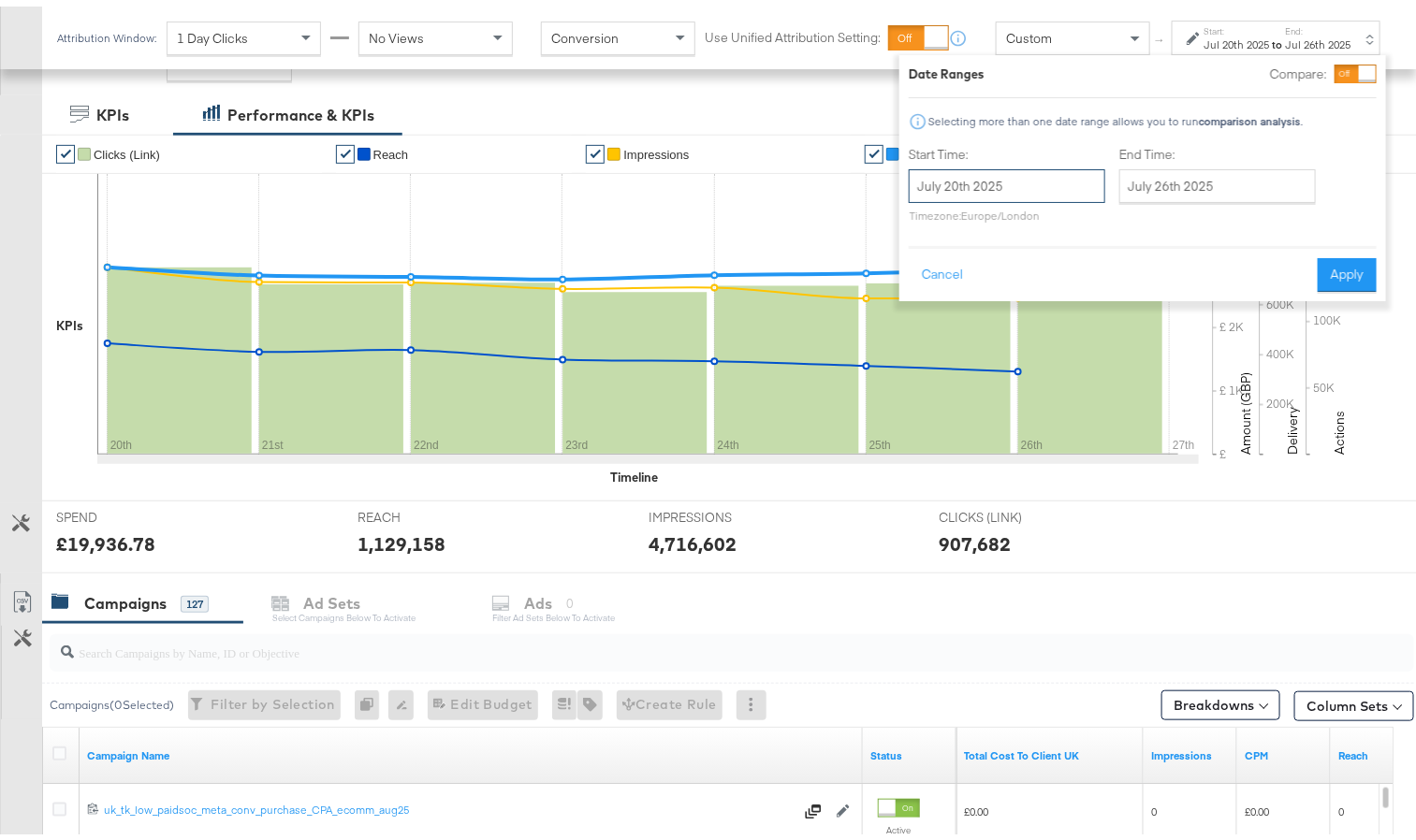 click on "July 20th 2025" at bounding box center [1007, 180] 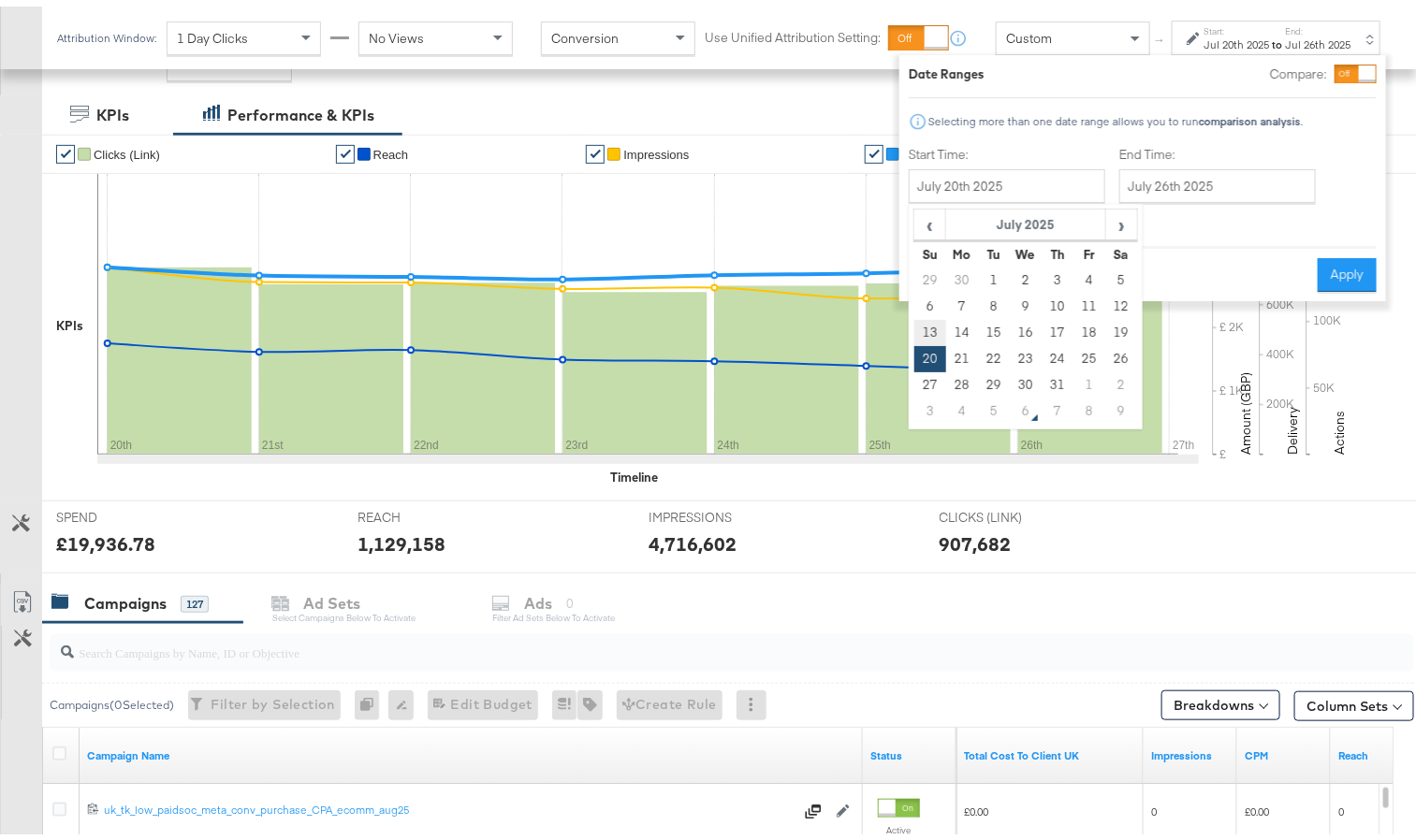 click on "13" at bounding box center (930, 326) 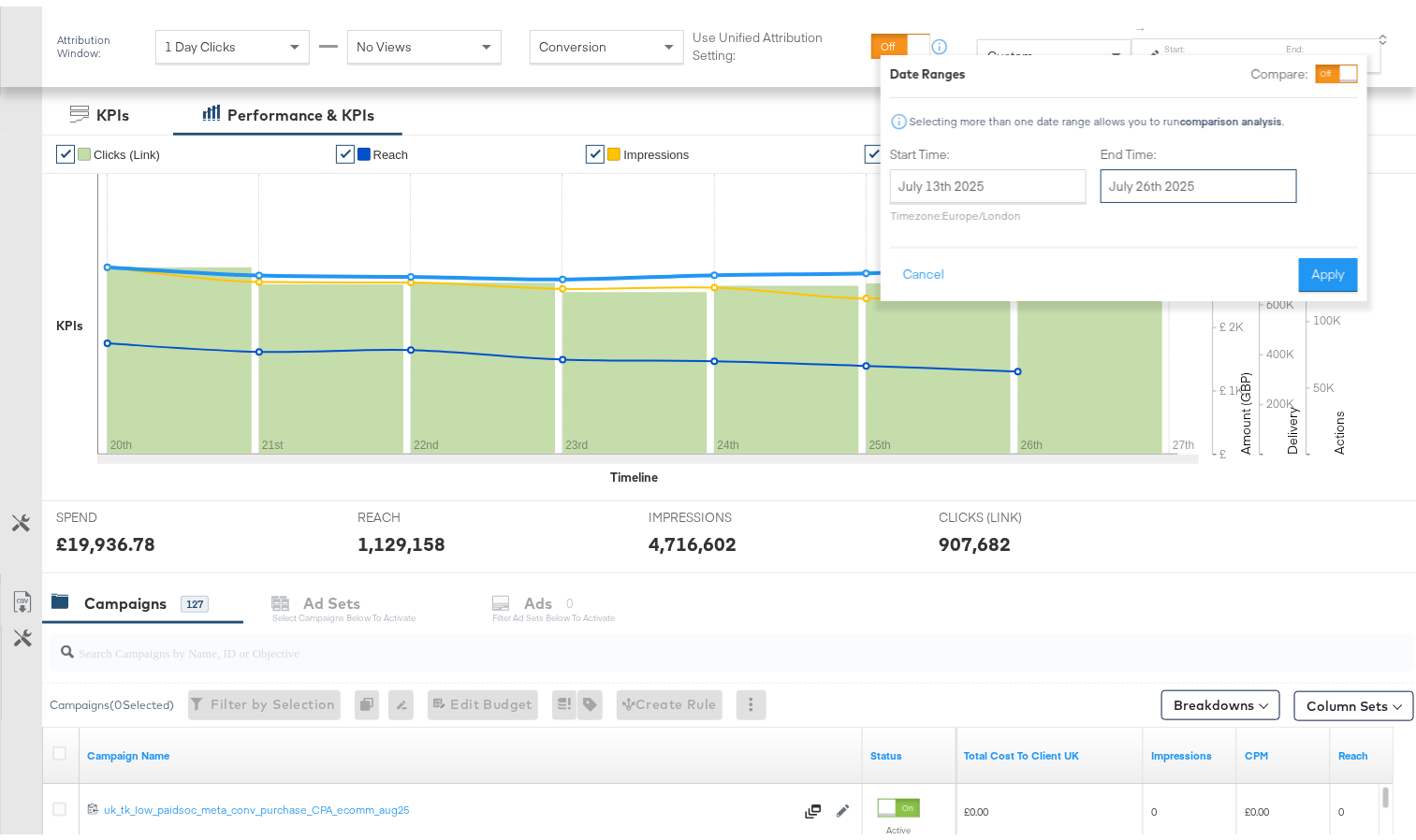 click on "July 26th 2025" at bounding box center (1199, 180) 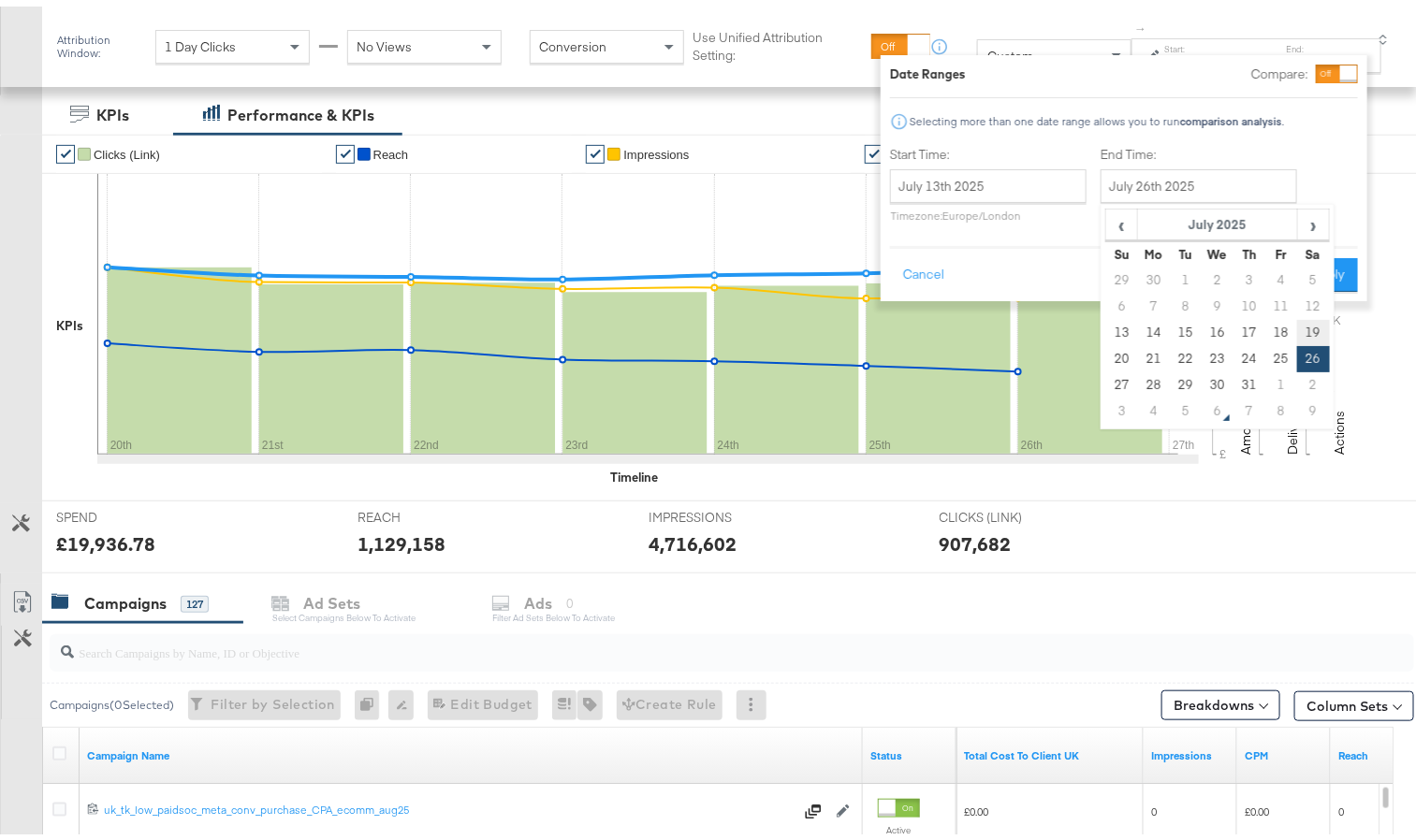 click on "19" at bounding box center (1314, 326) 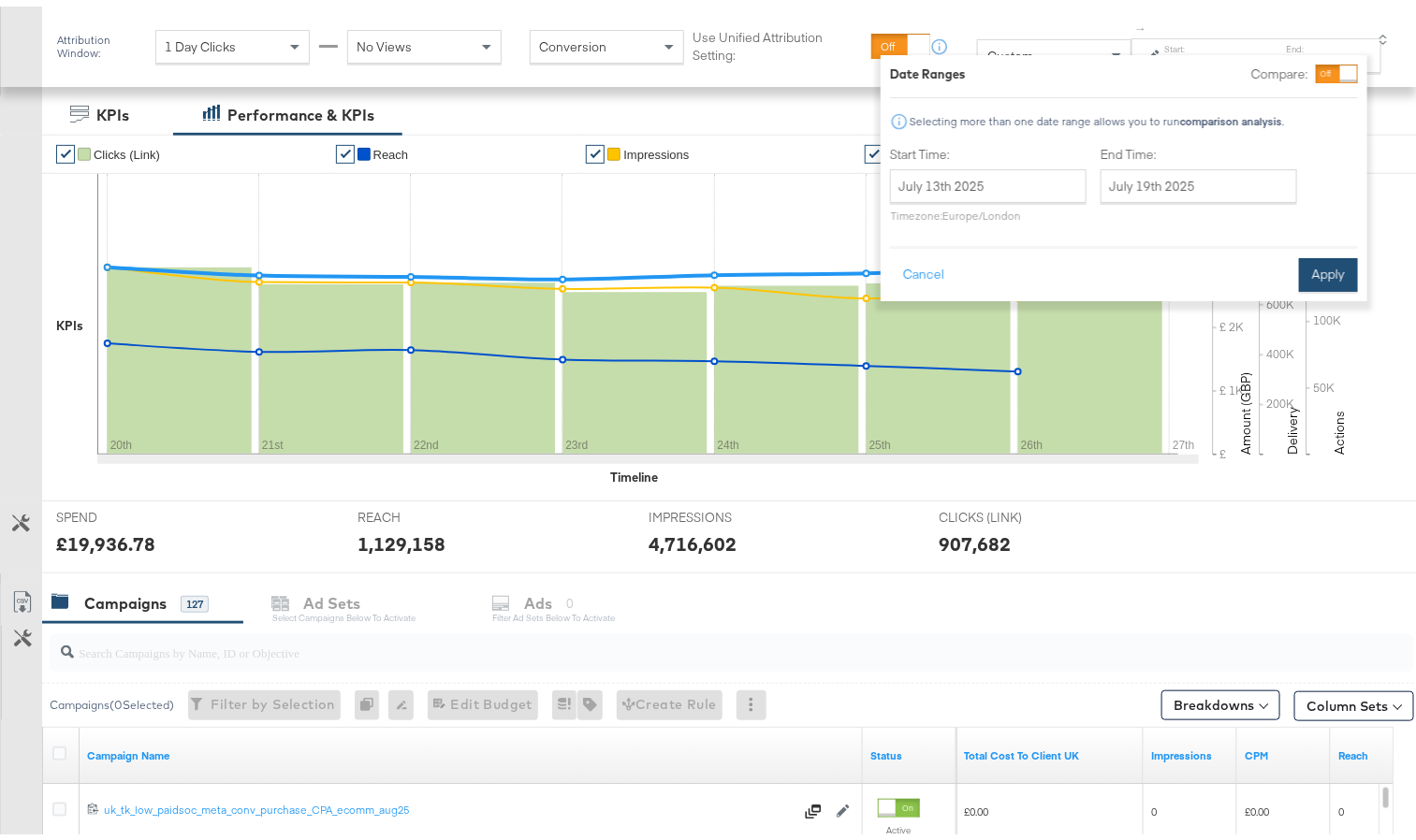 click on "Apply" at bounding box center [1328, 268] 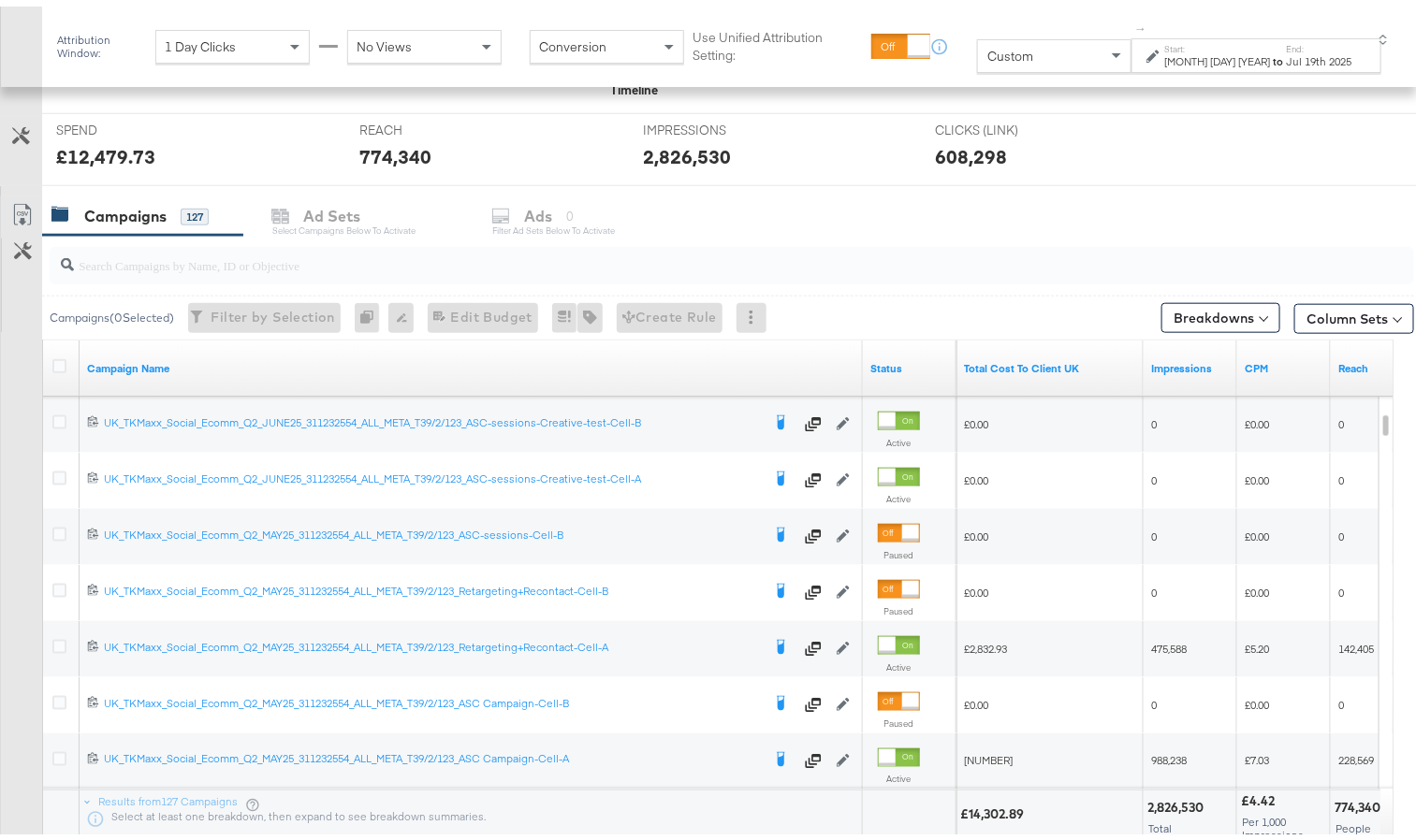 scroll, scrollTop: 528, scrollLeft: 0, axis: vertical 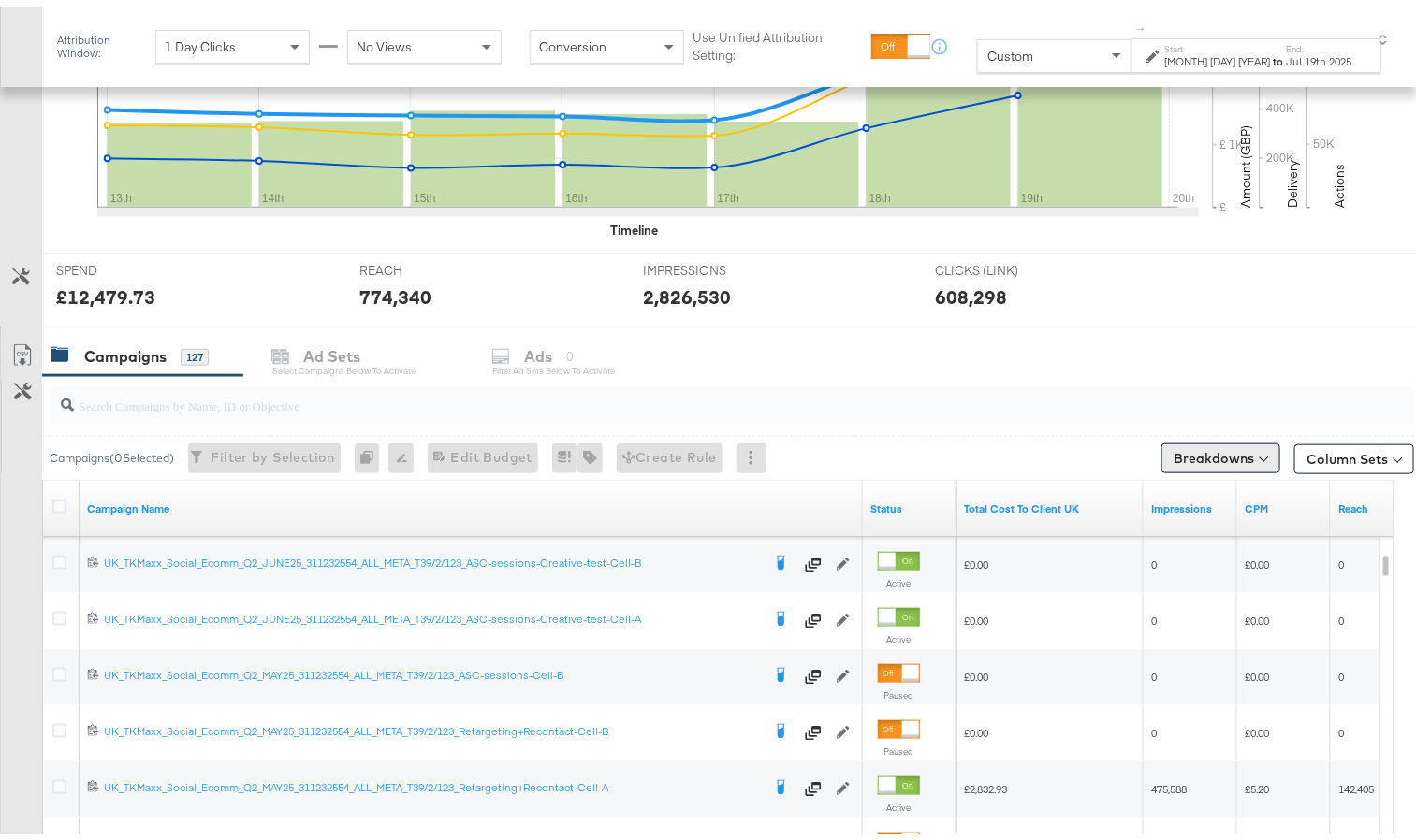 click on "Breakdowns" at bounding box center (1220, 452) 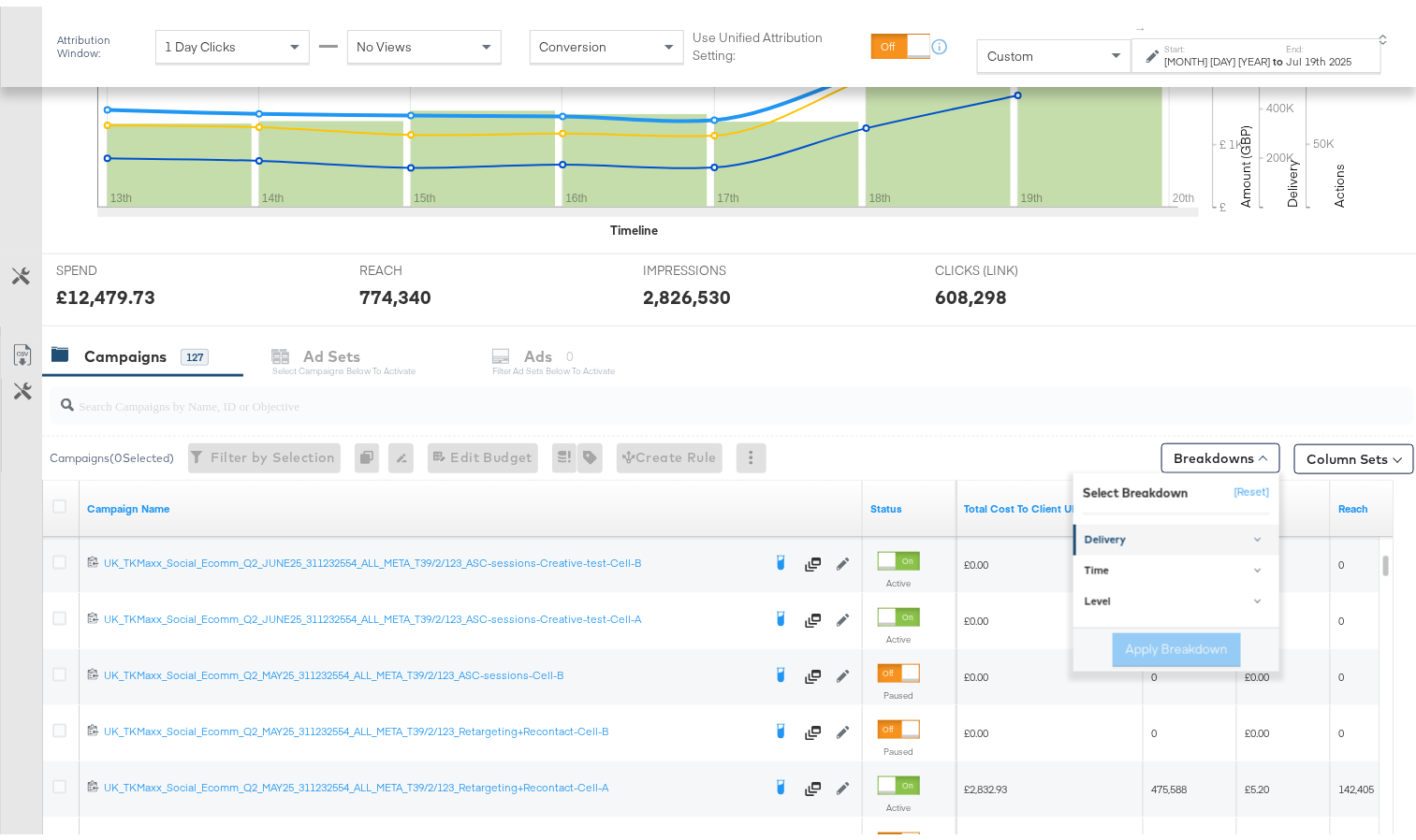 click on "Delivery" at bounding box center (1177, 534) 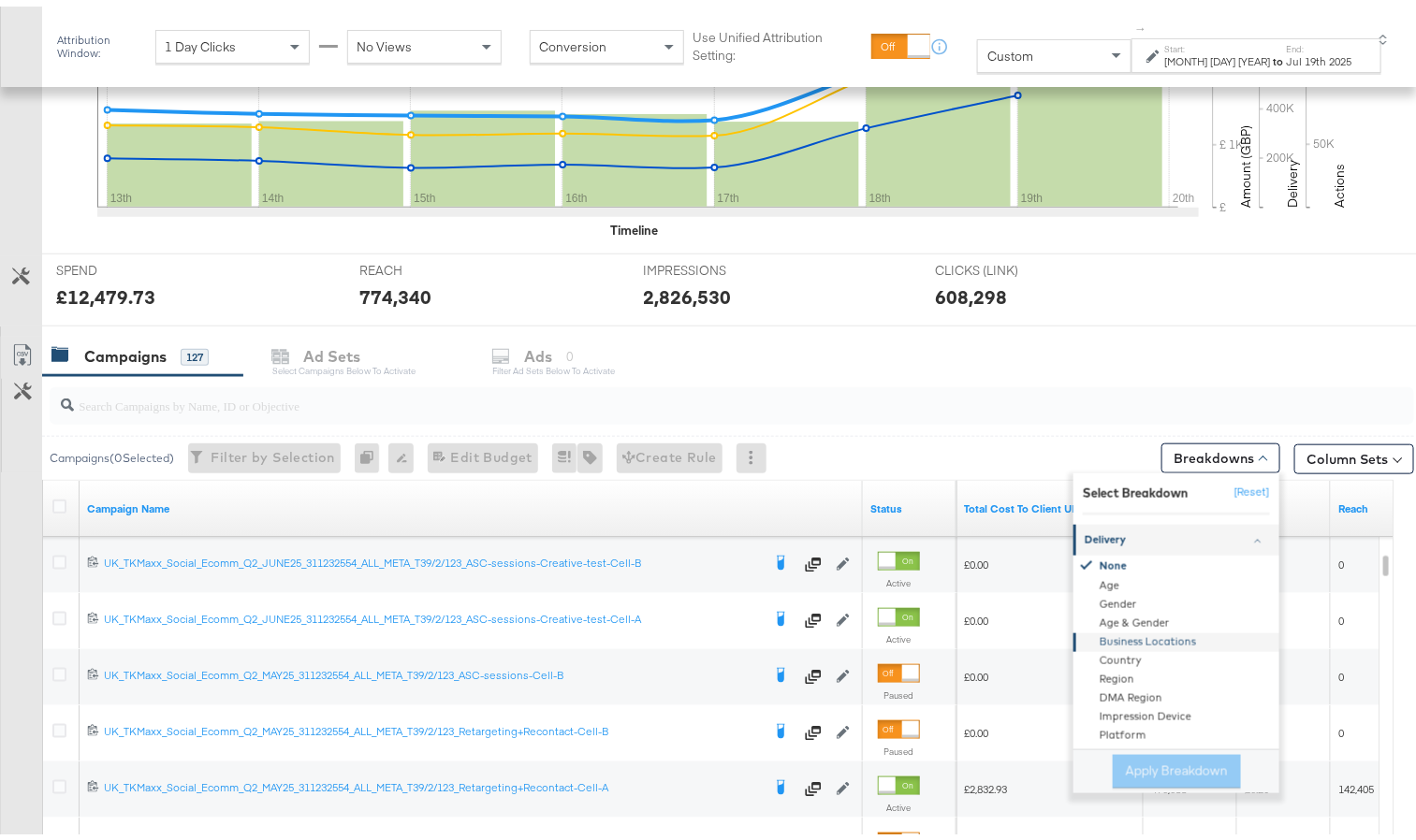 scroll, scrollTop: 227, scrollLeft: 0, axis: vertical 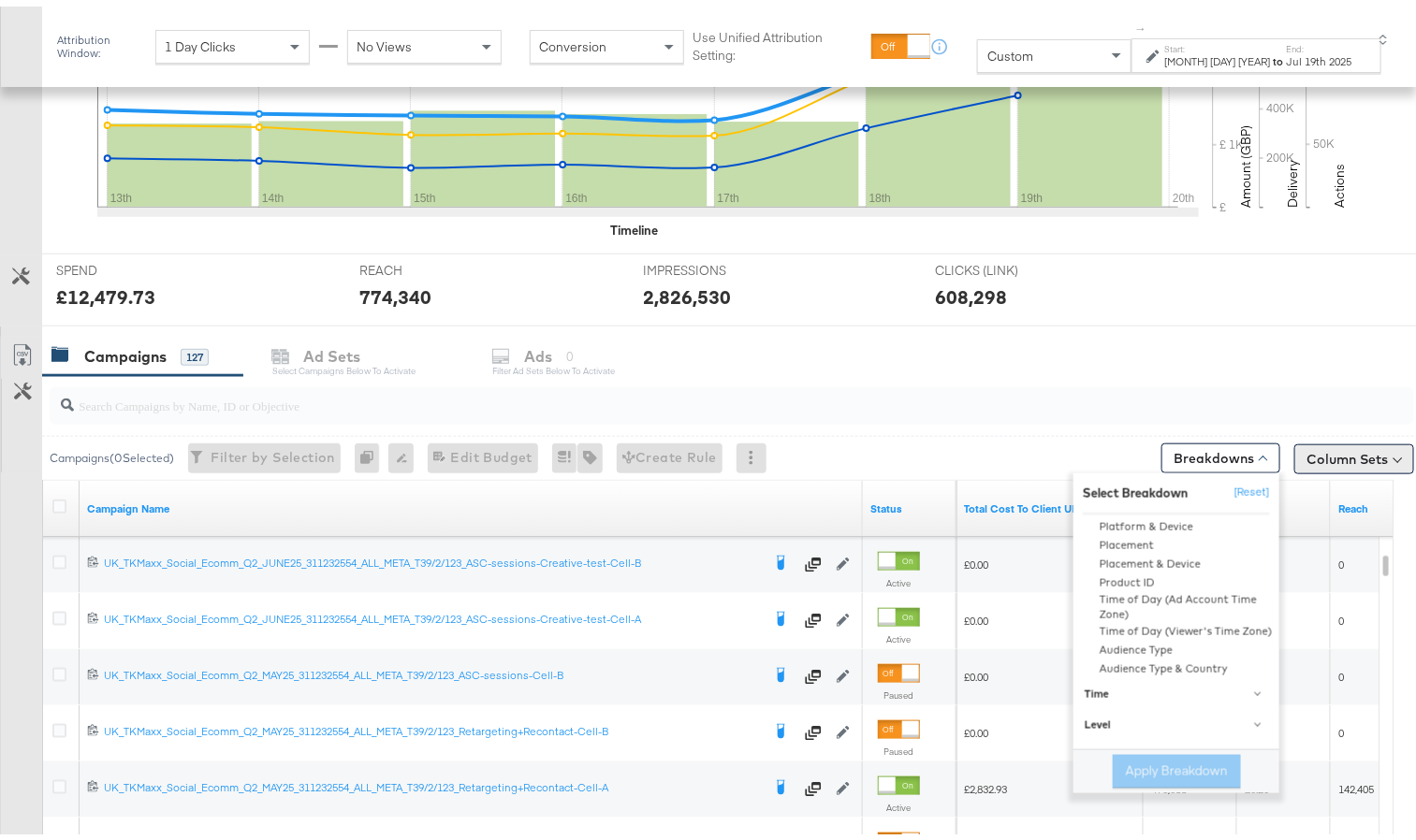 click on "Column Sets" at bounding box center (1354, 453) 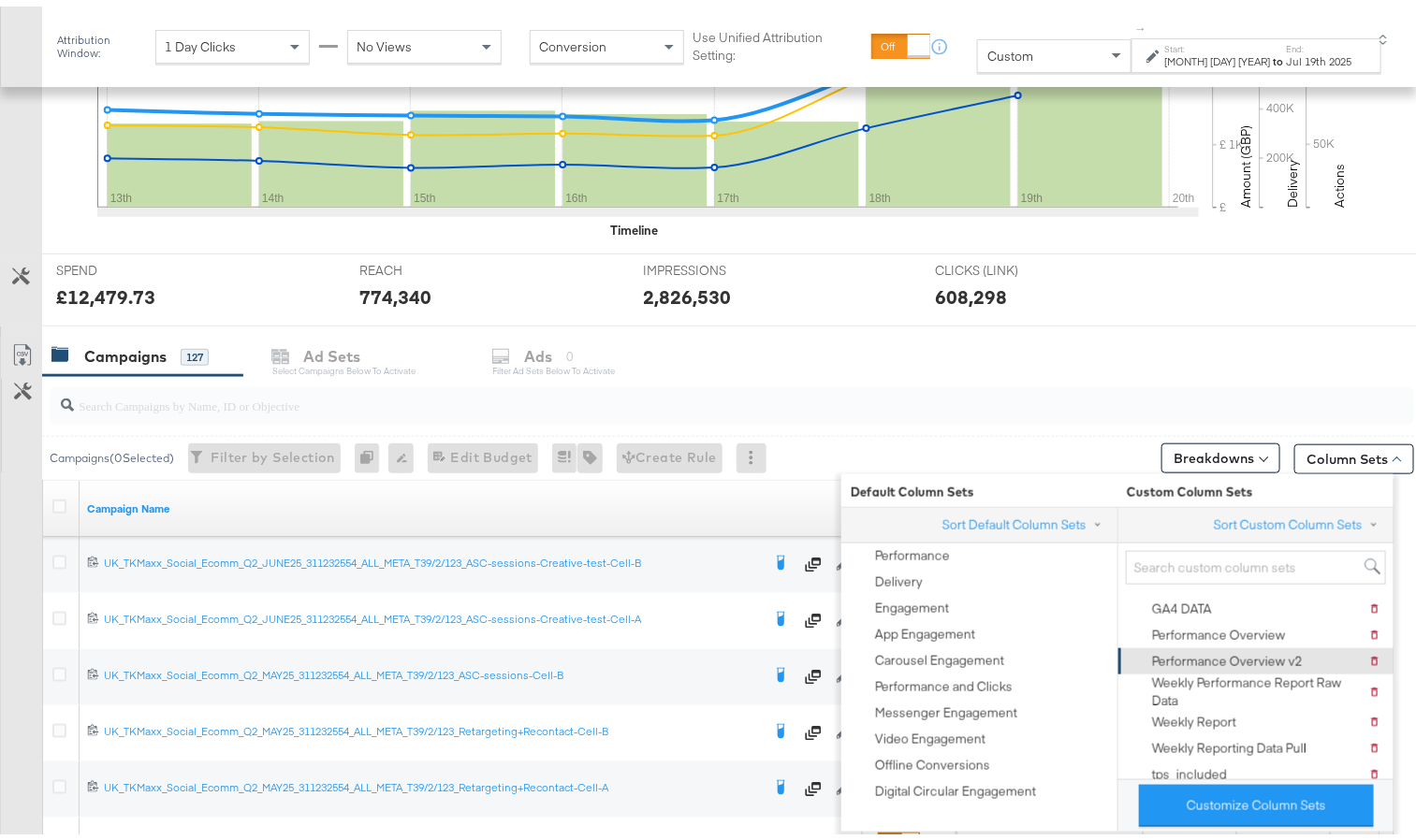 scroll, scrollTop: 79, scrollLeft: 0, axis: vertical 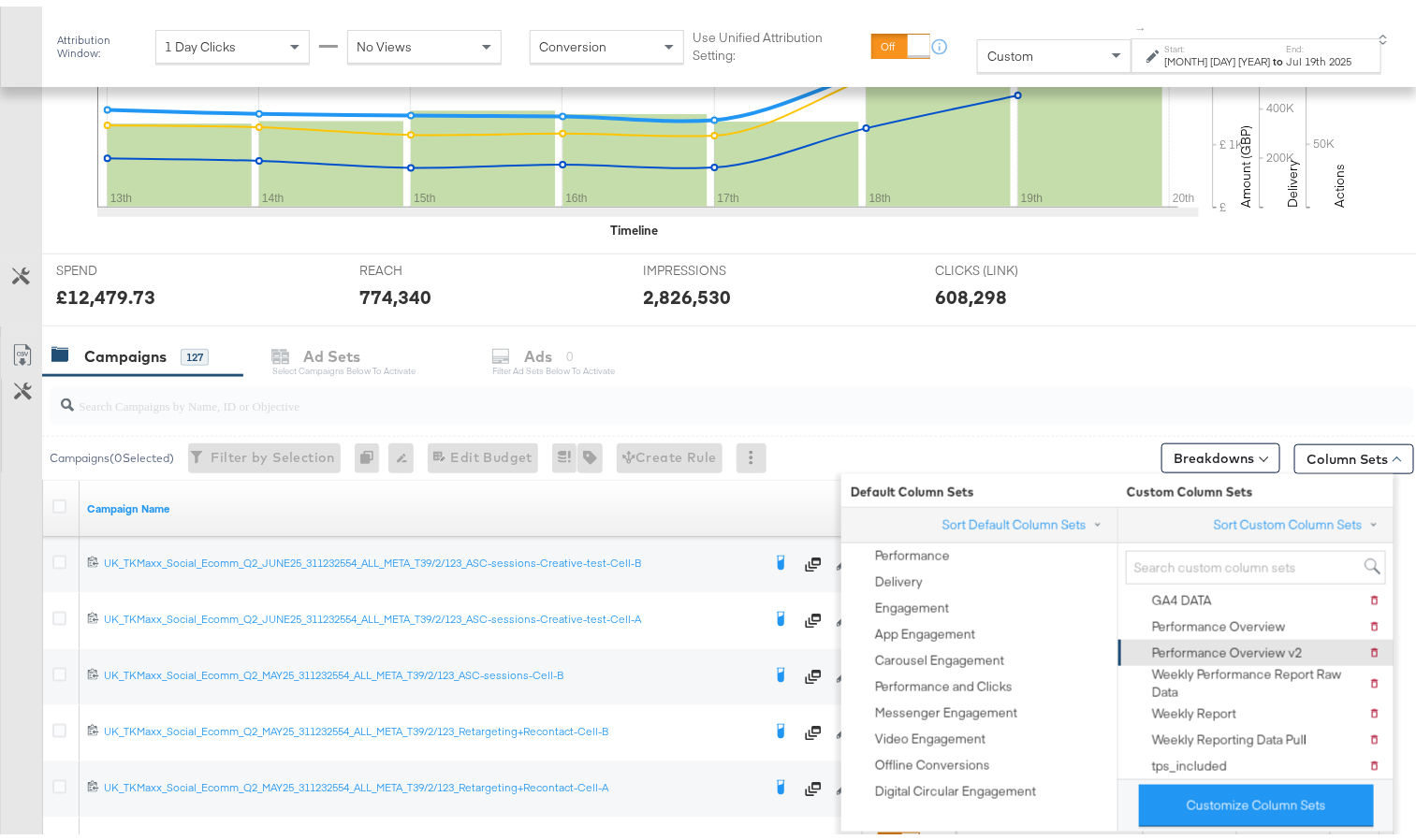 click on "Performance Overview v2" at bounding box center [1227, 646] 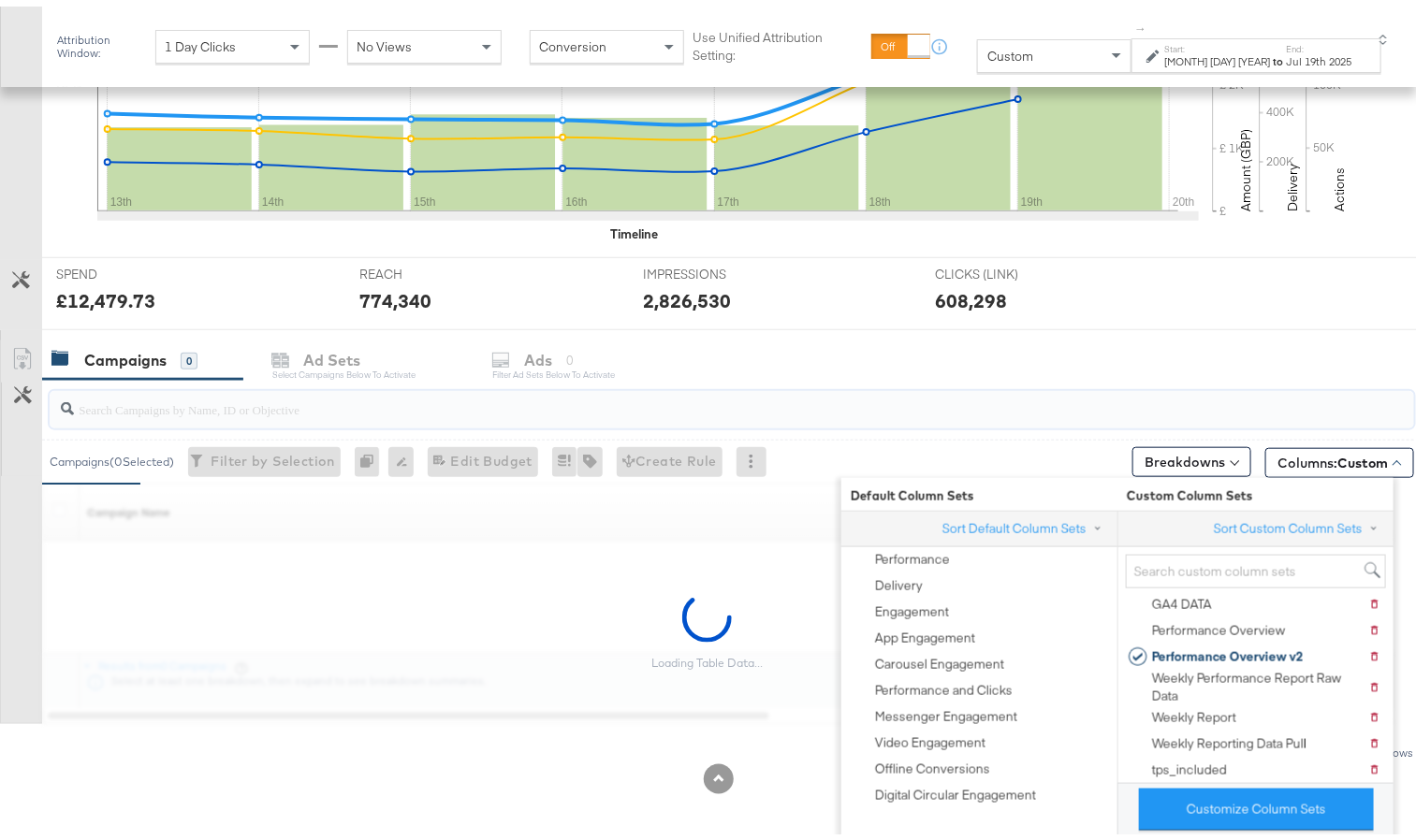 click at bounding box center [682, 395] 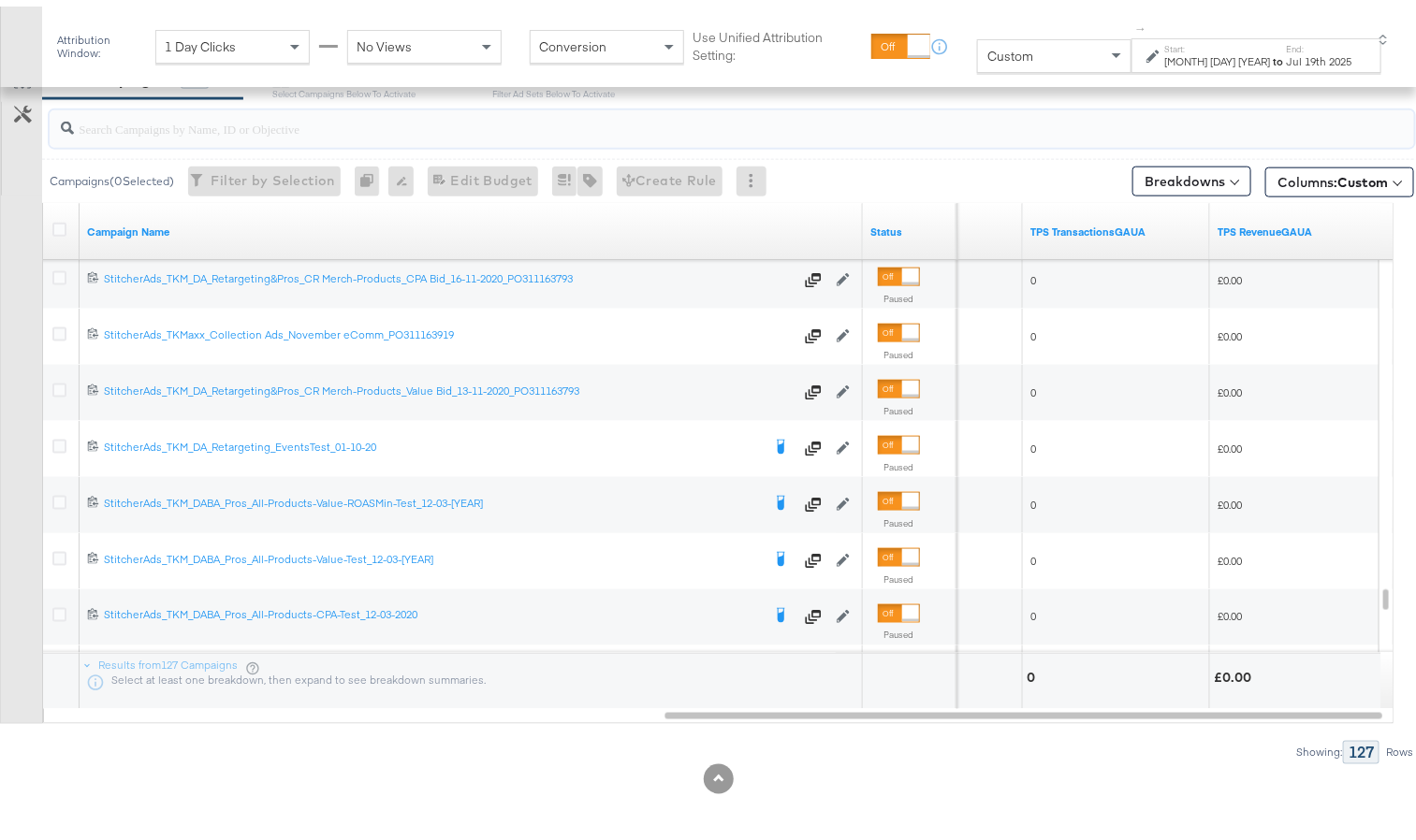 scroll, scrollTop: 702, scrollLeft: 0, axis: vertical 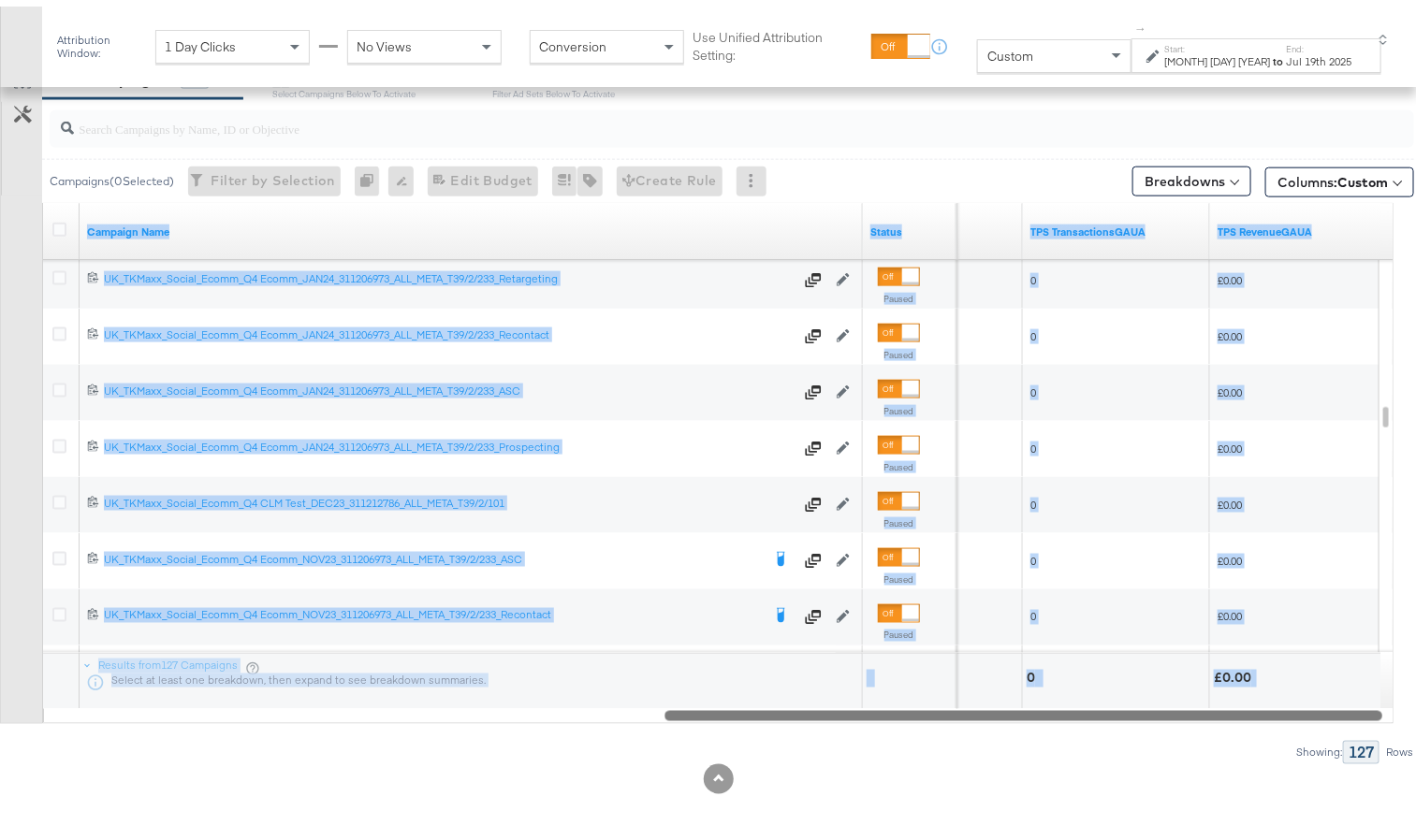 drag, startPoint x: 1000, startPoint y: 716, endPoint x: 545, endPoint y: 707, distance: 455.089 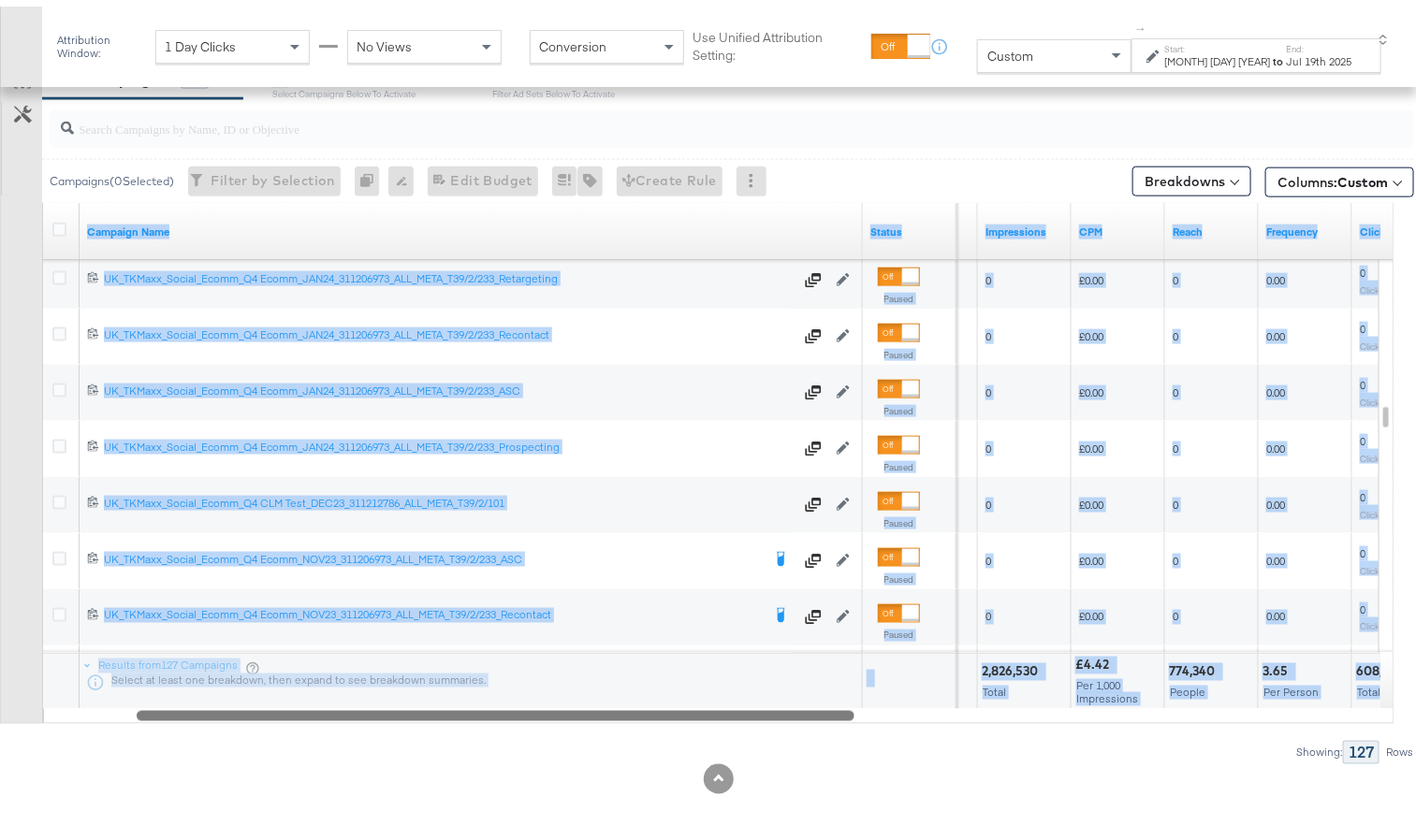 drag, startPoint x: 898, startPoint y: 704, endPoint x: 371, endPoint y: 677, distance: 527.6912 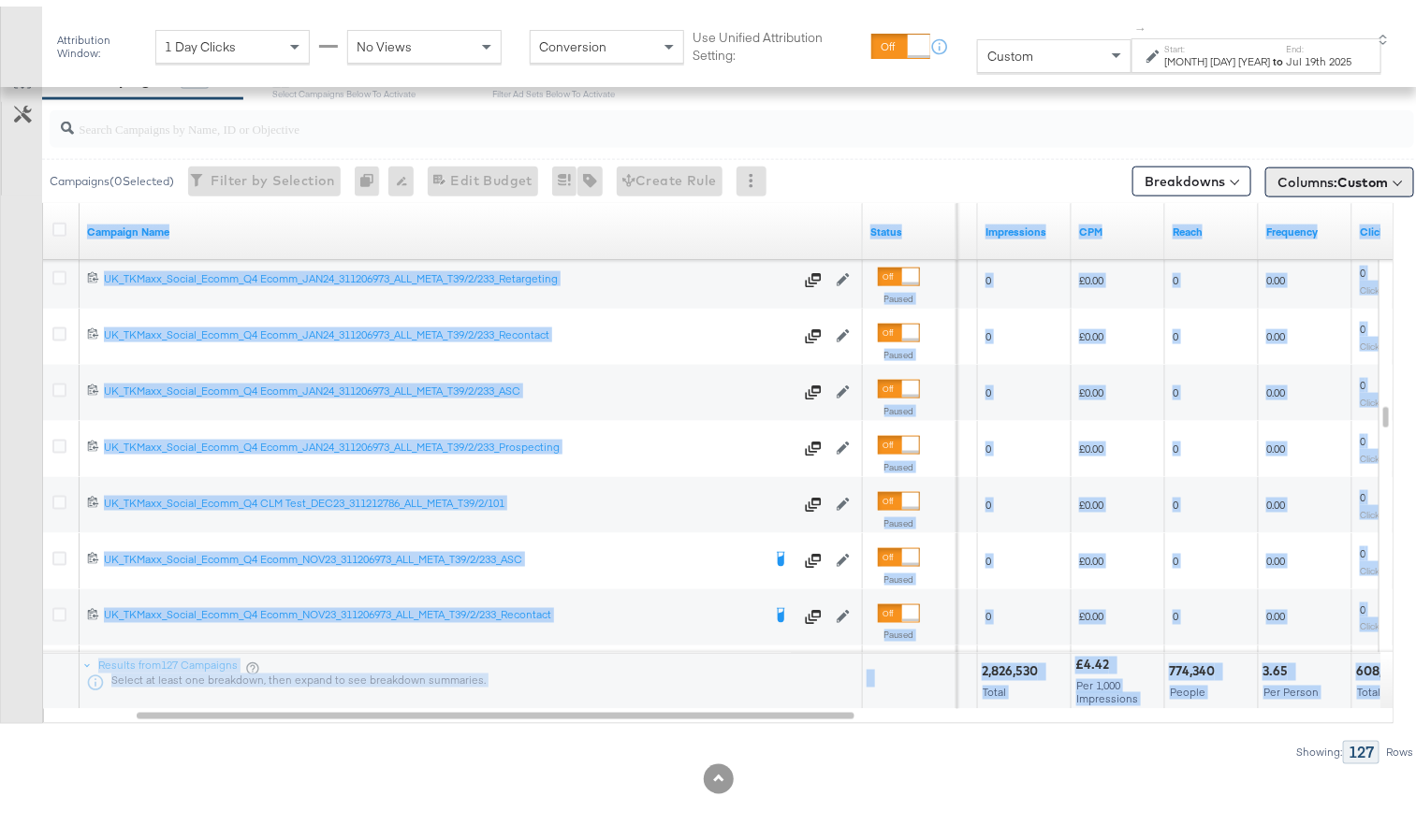 click on "Columns:  Custom" at bounding box center [1333, 176] 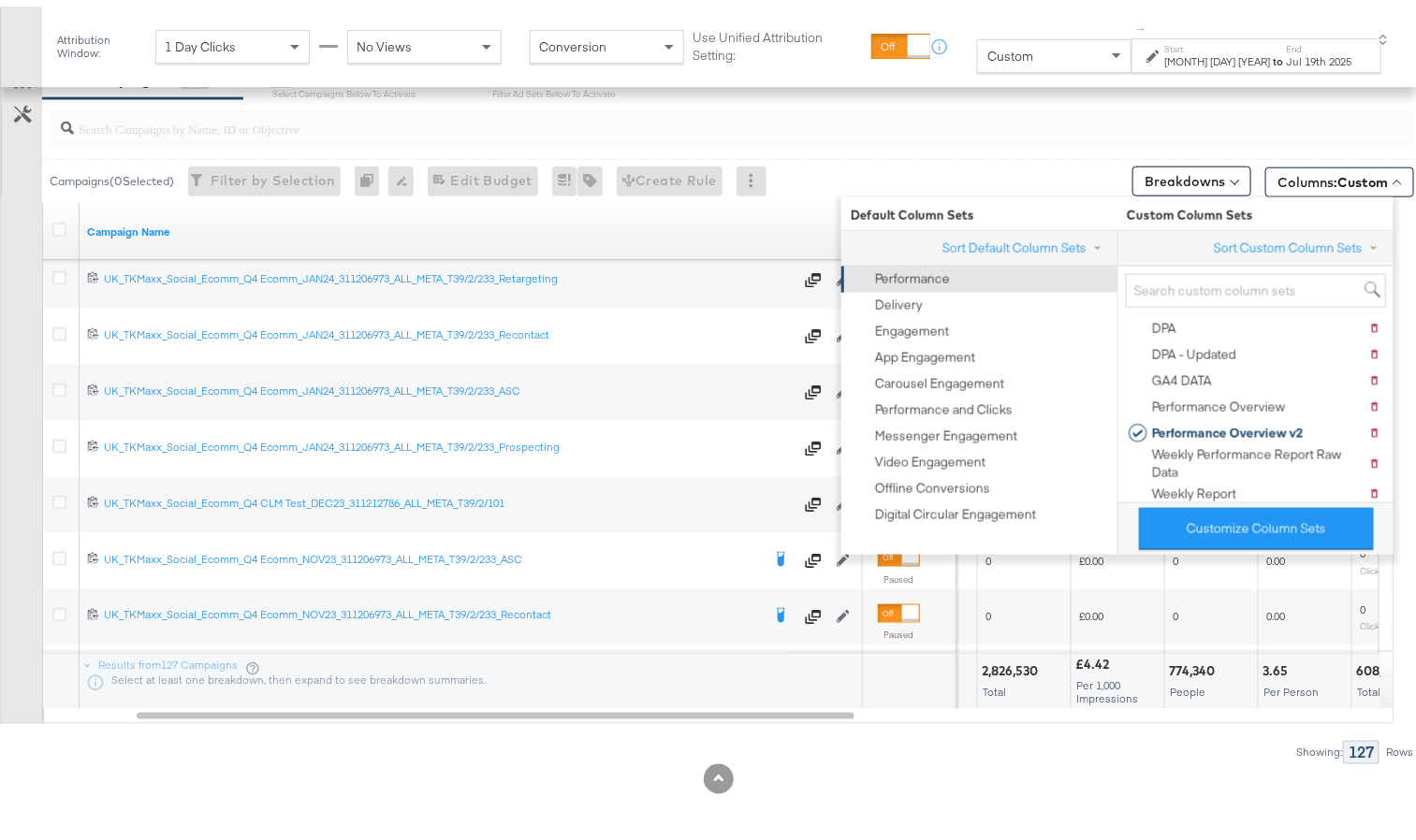 click on "Performance" at bounding box center [912, 272] 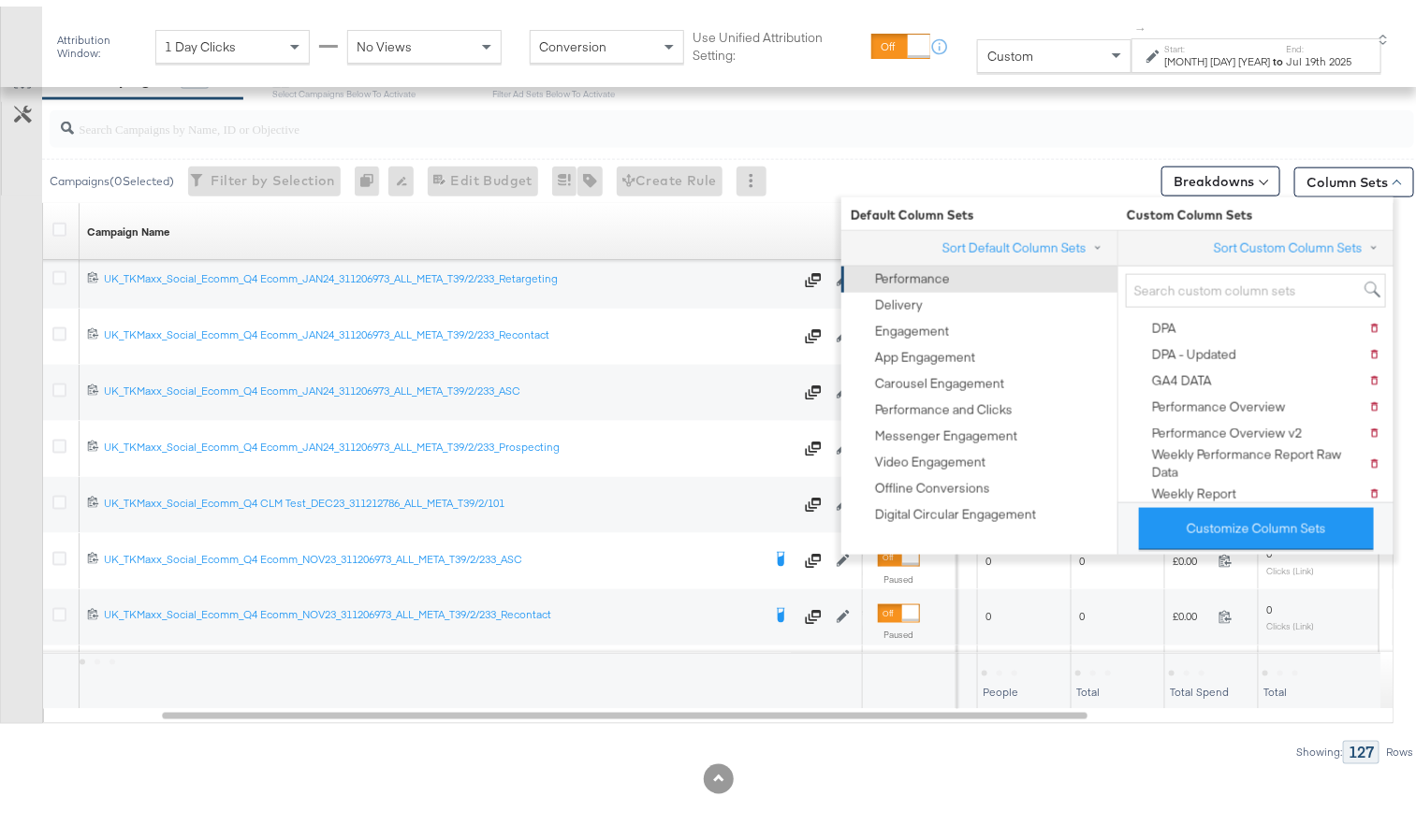 scroll, scrollTop: 528, scrollLeft: 0, axis: vertical 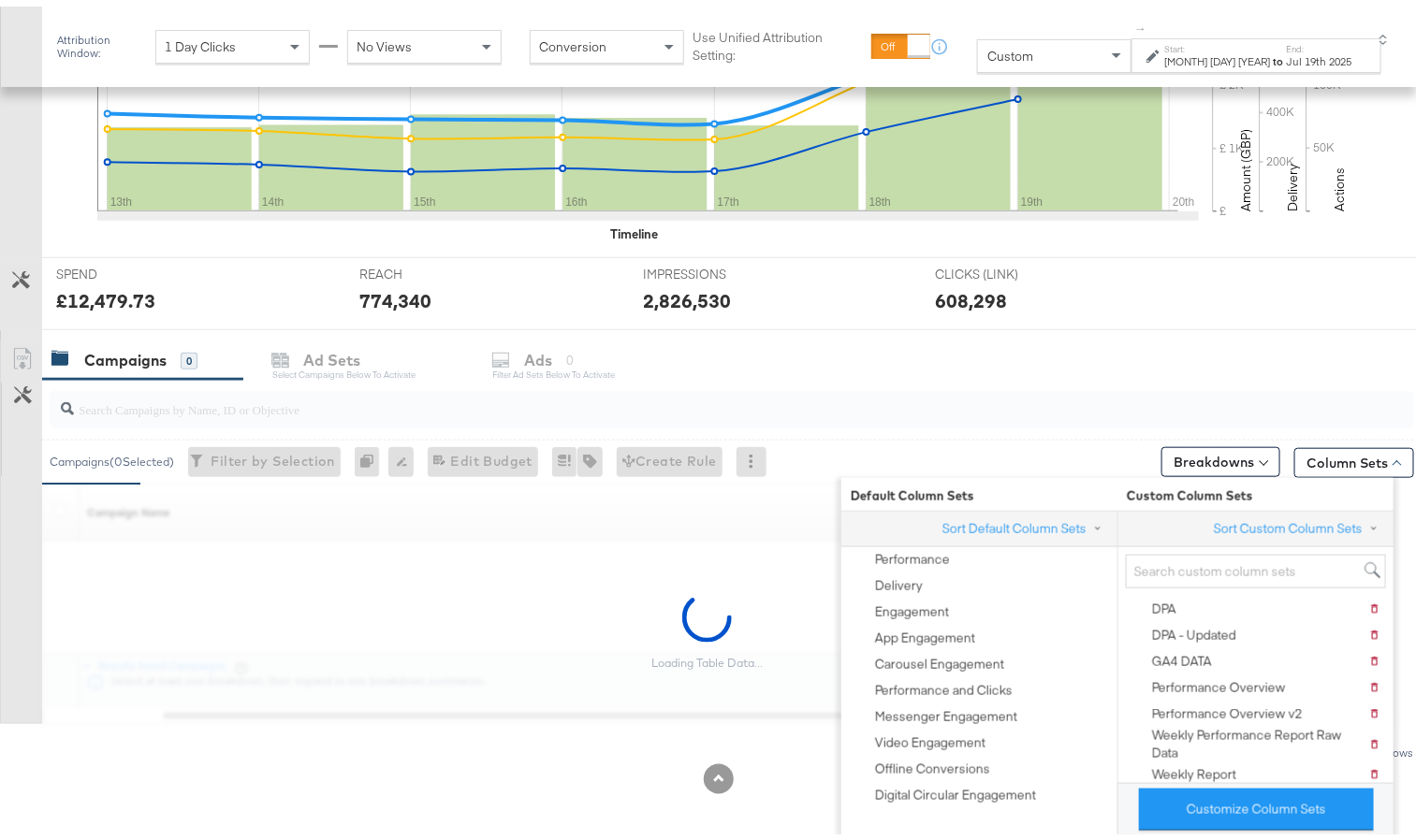click on "608,298" at bounding box center [1063, 294] 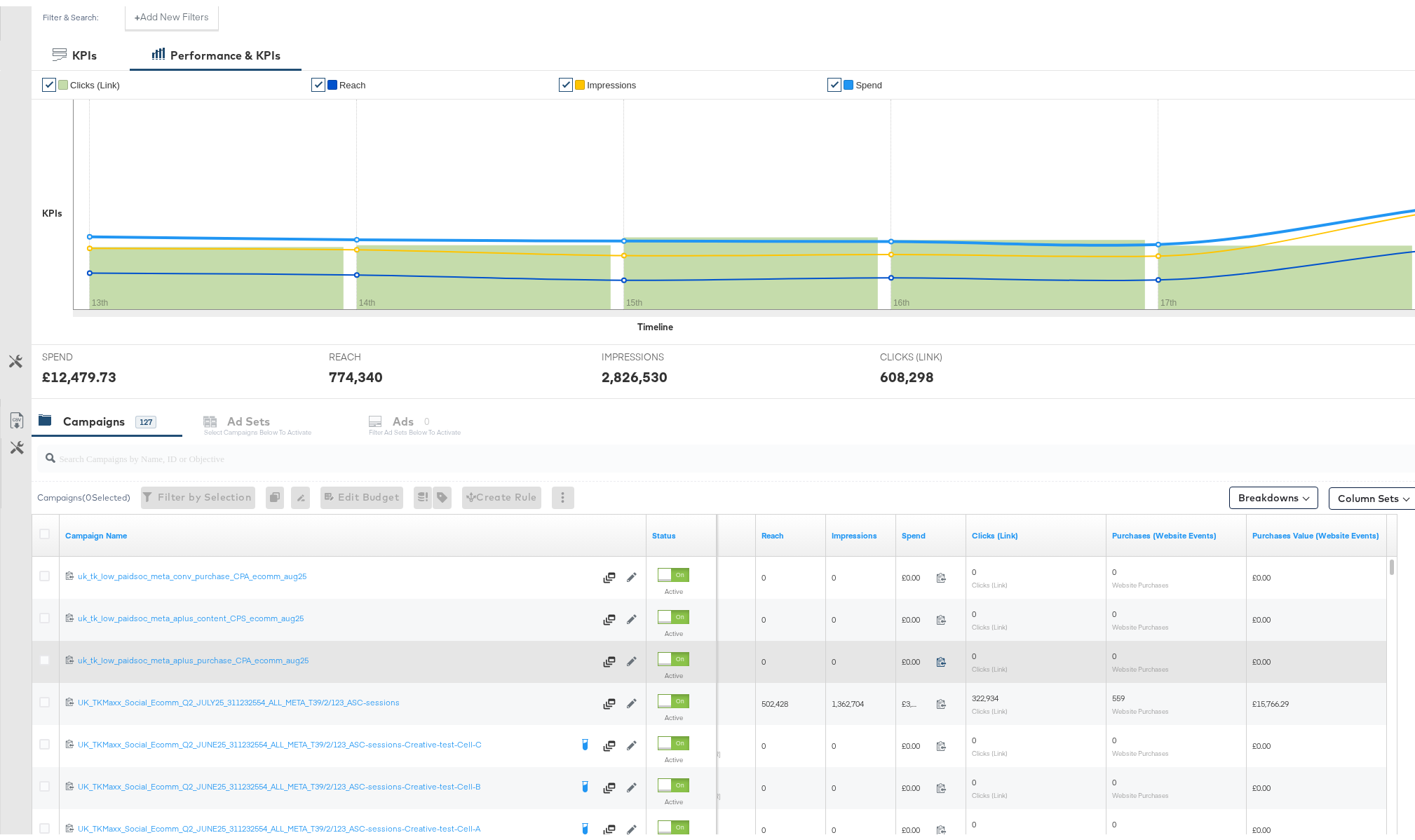 scroll, scrollTop: 400, scrollLeft: 0, axis: vertical 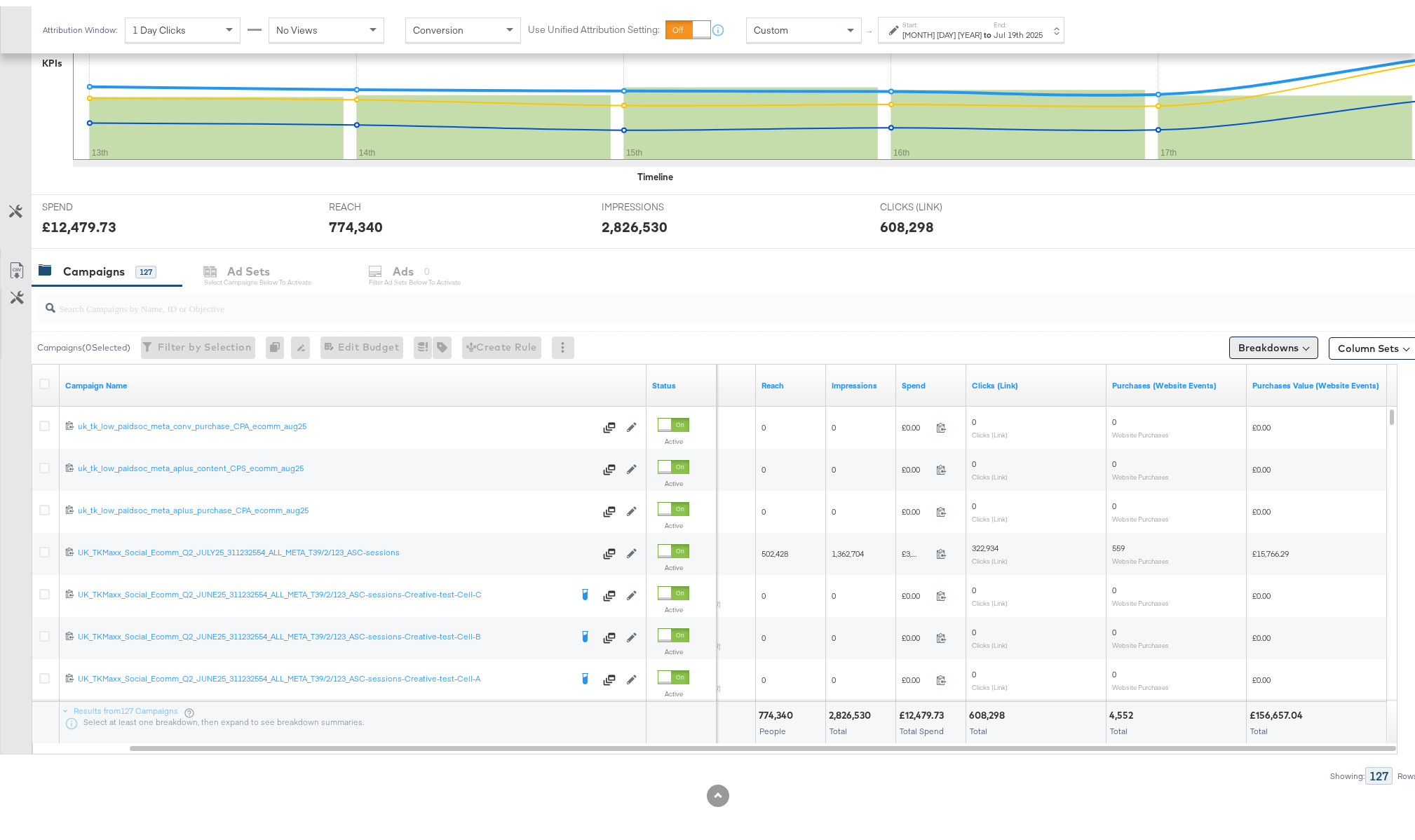 click on "Breakdowns" at bounding box center (1273, 341) 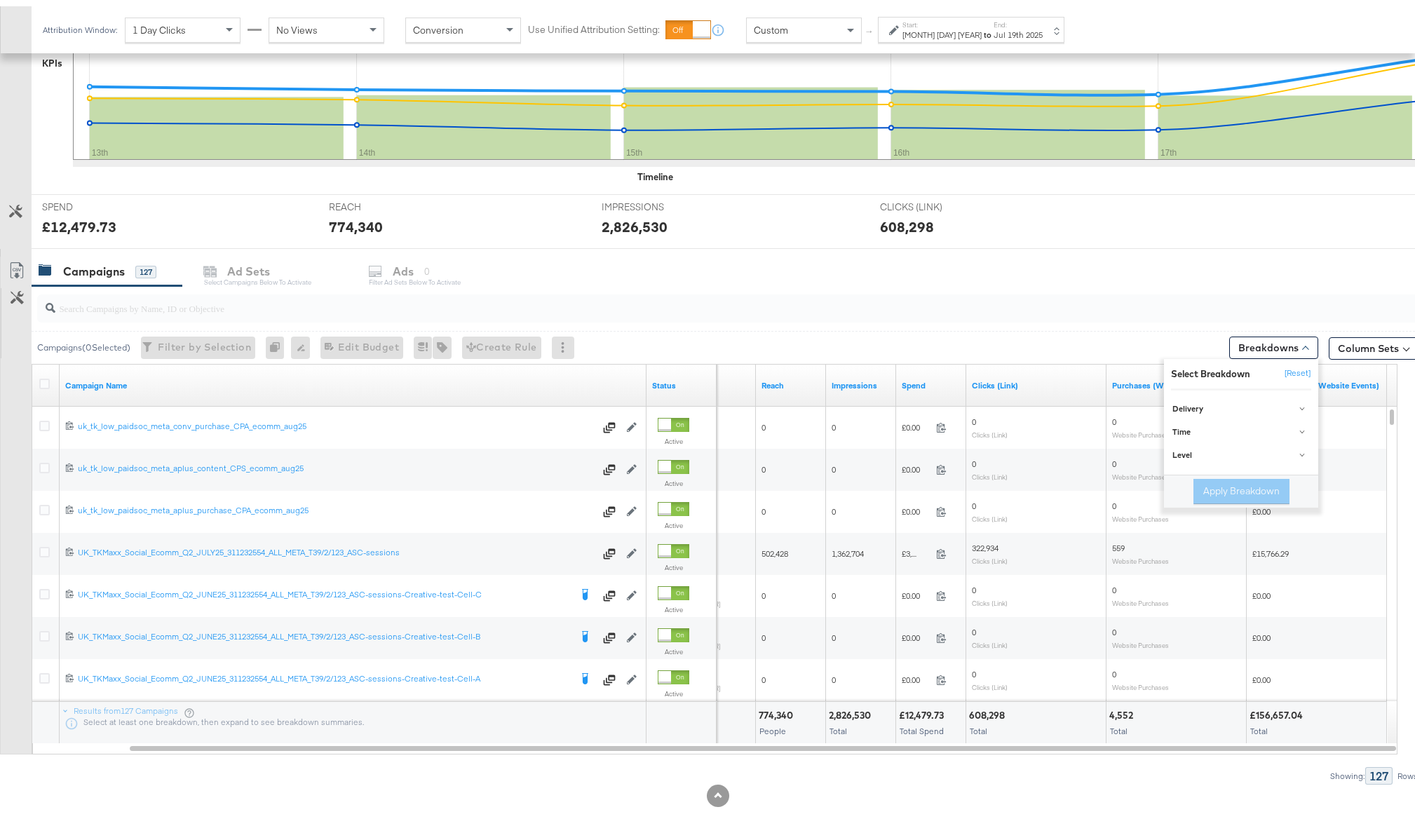 click at bounding box center [714, 358] 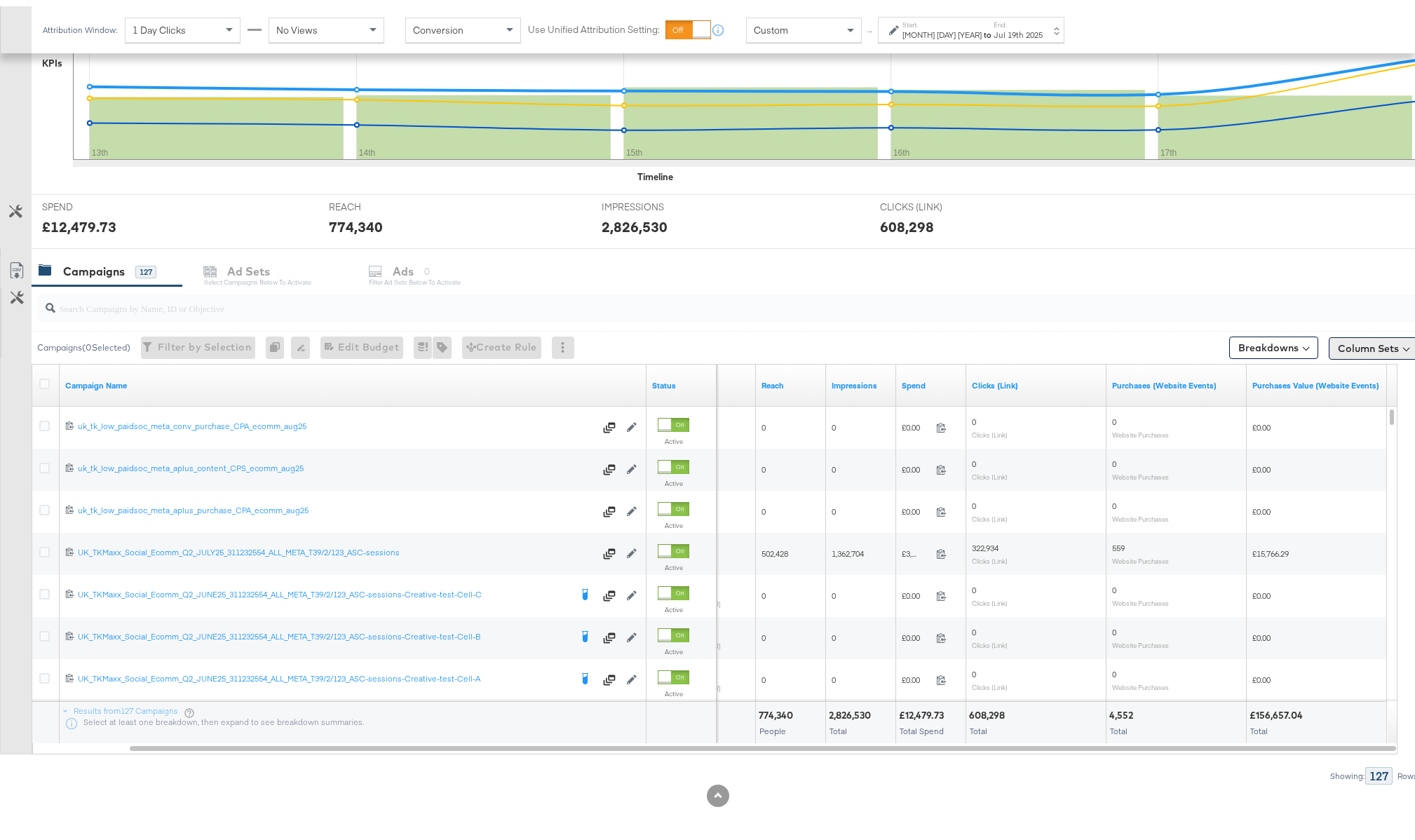 click on "Column Sets" at bounding box center [1374, 342] 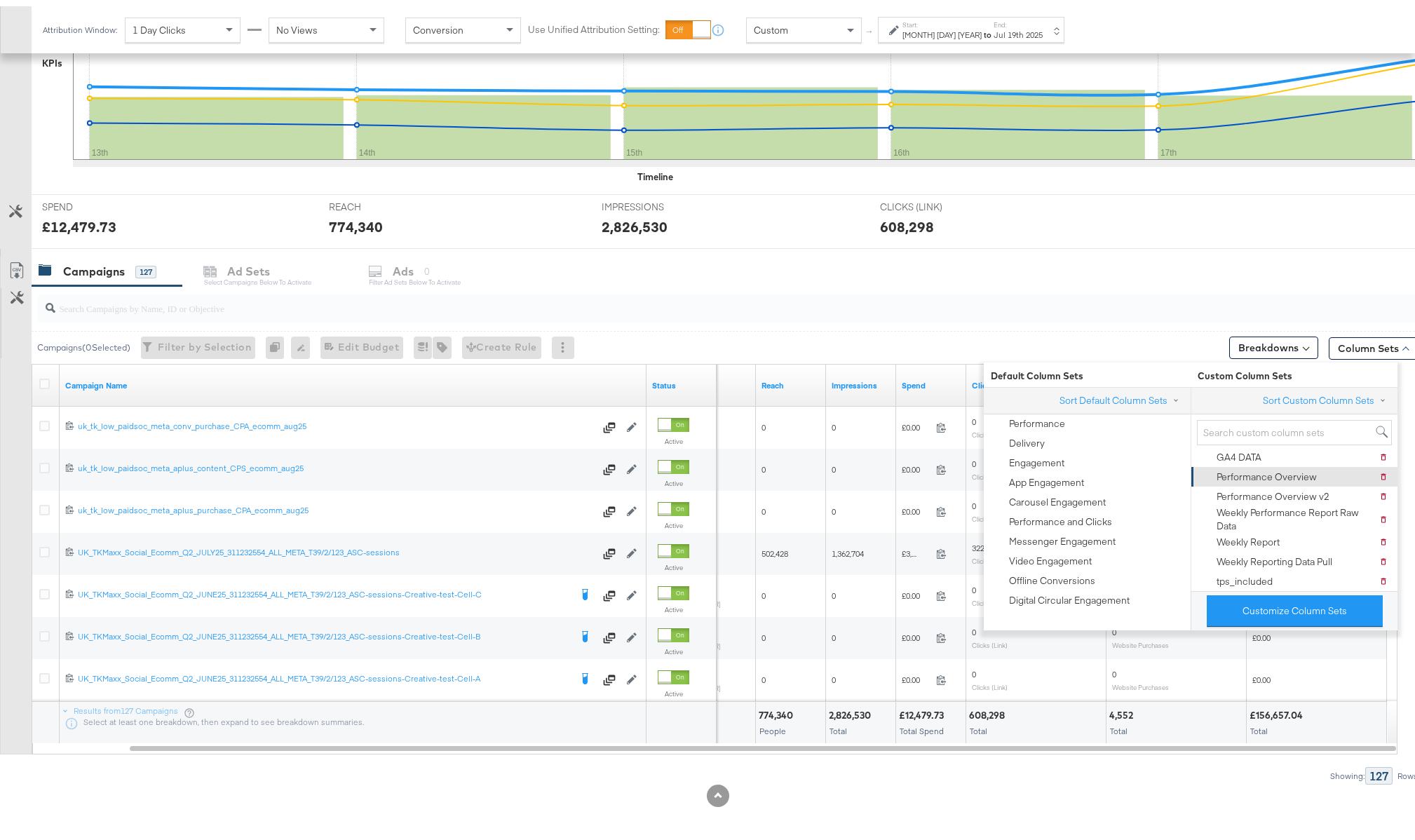 scroll, scrollTop: 65, scrollLeft: 0, axis: vertical 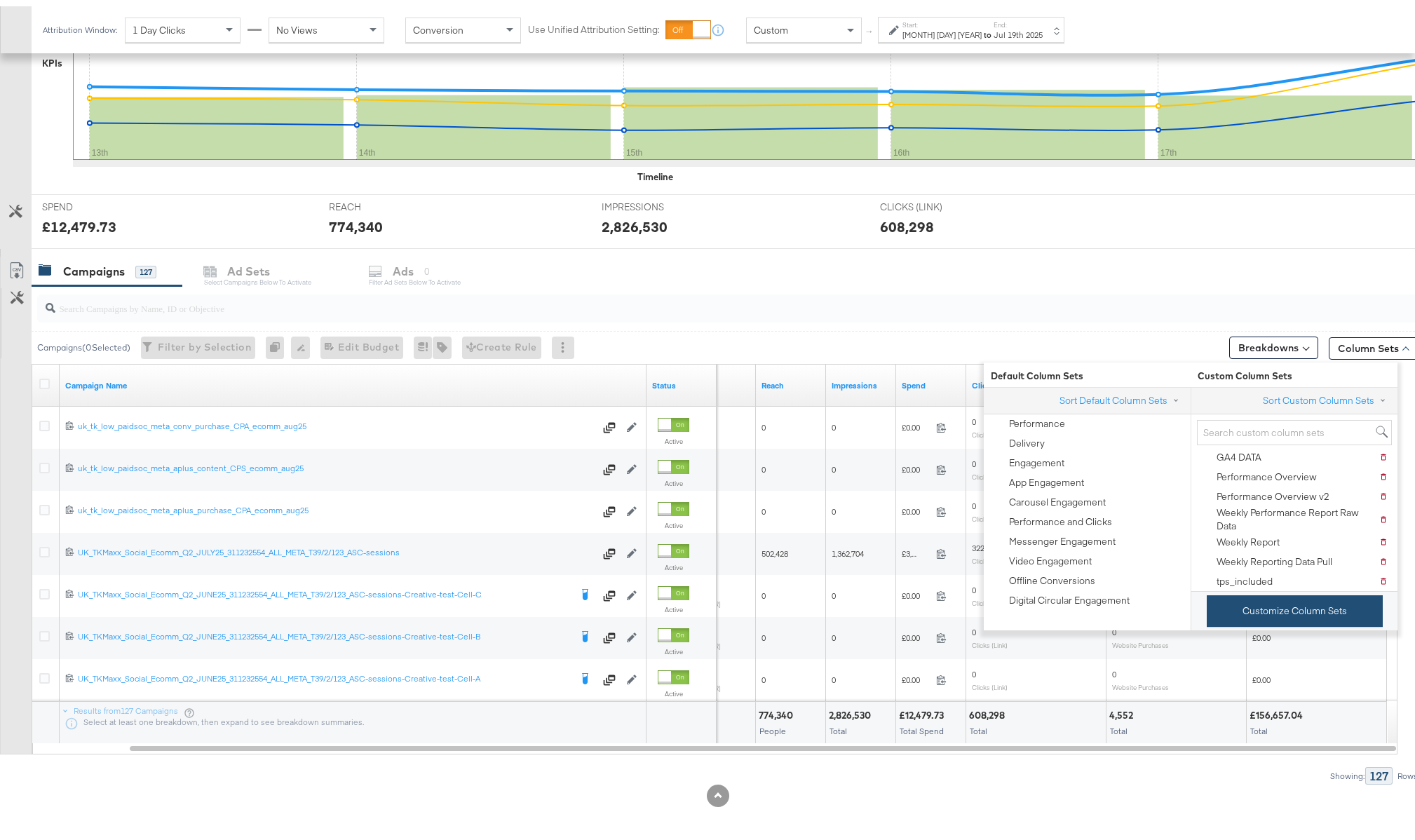 click on "Customize Column Sets" at bounding box center (1294, 604) 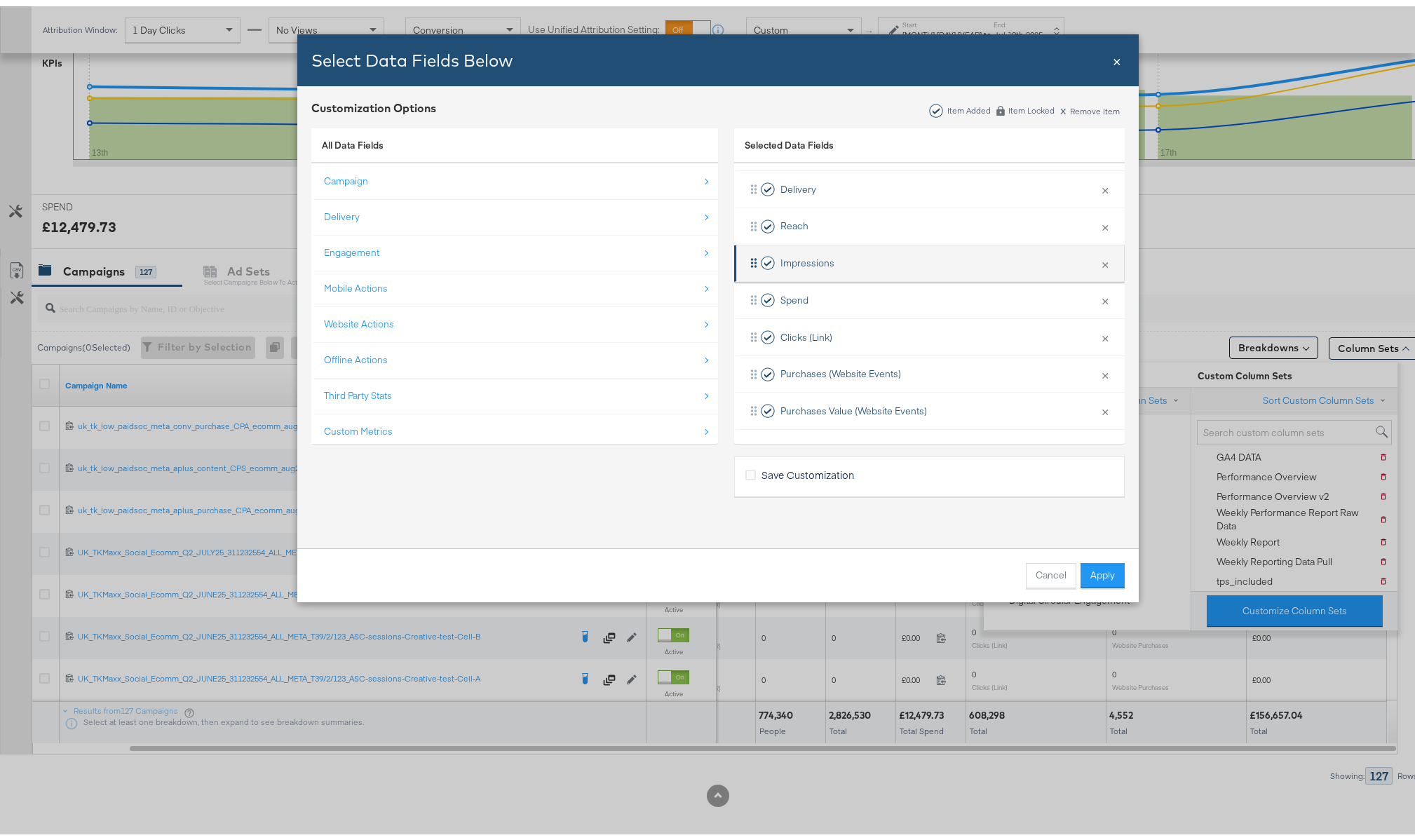 scroll, scrollTop: 0, scrollLeft: 0, axis: both 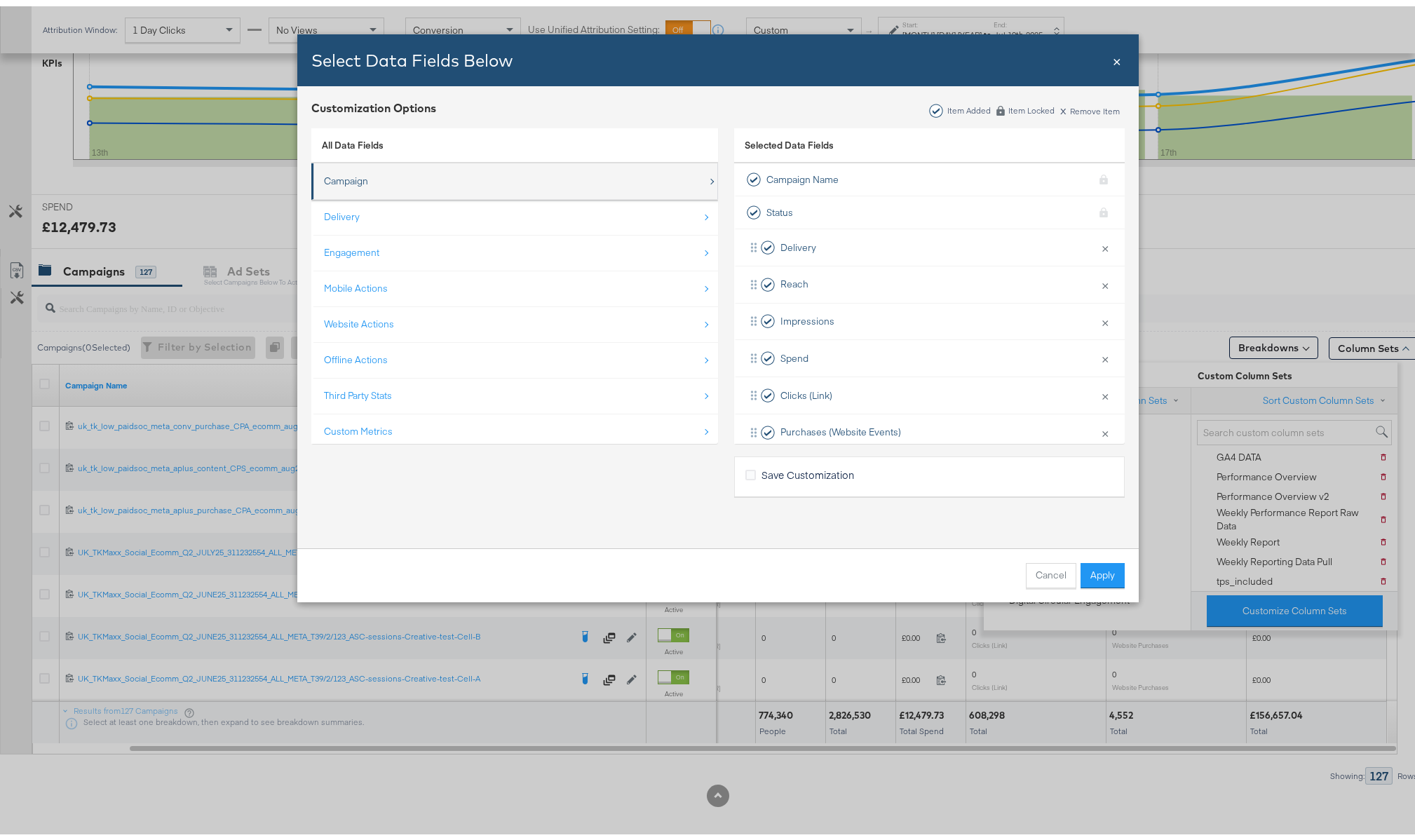 click on "Campaign" at bounding box center [515, 175] 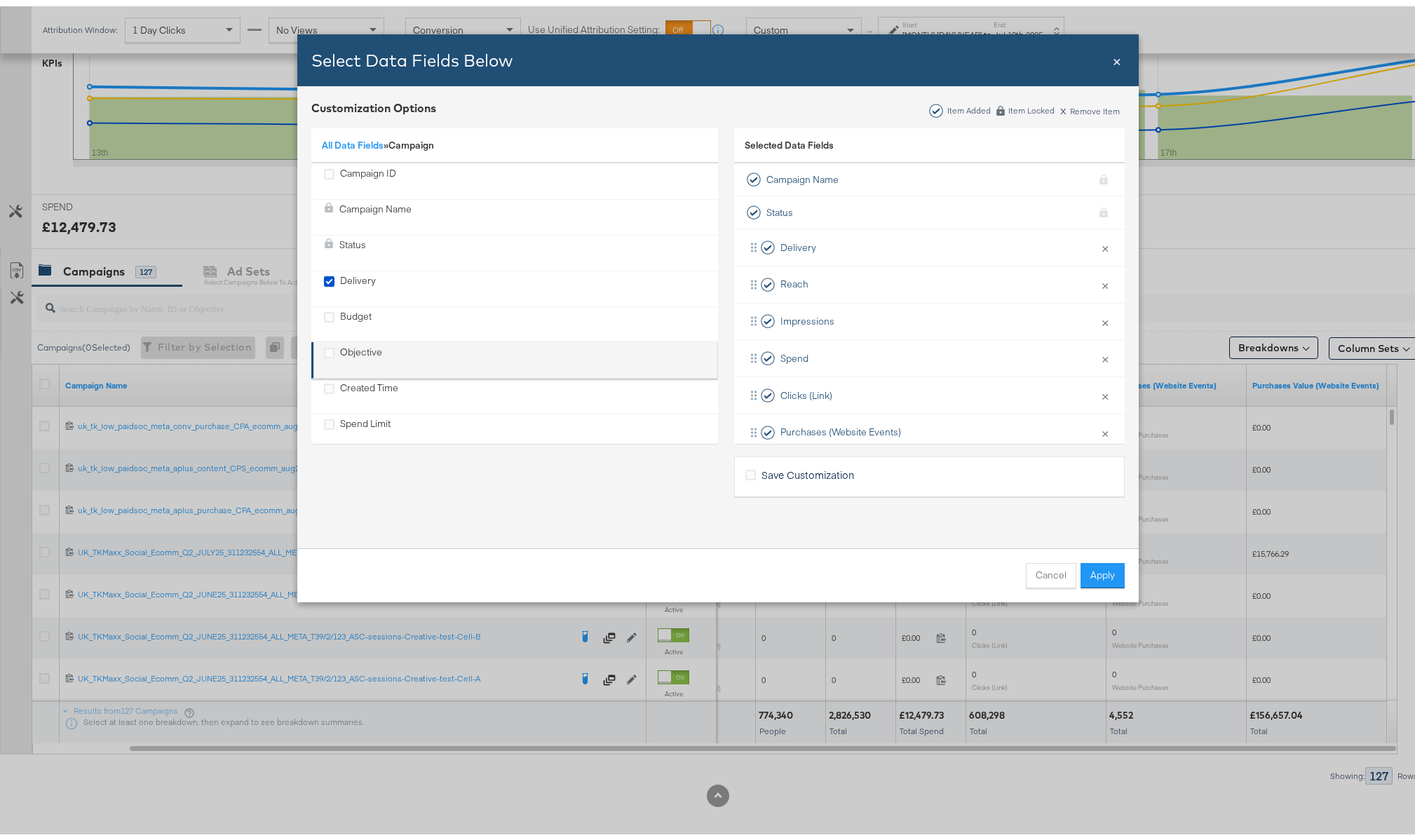 scroll, scrollTop: 63, scrollLeft: 0, axis: vertical 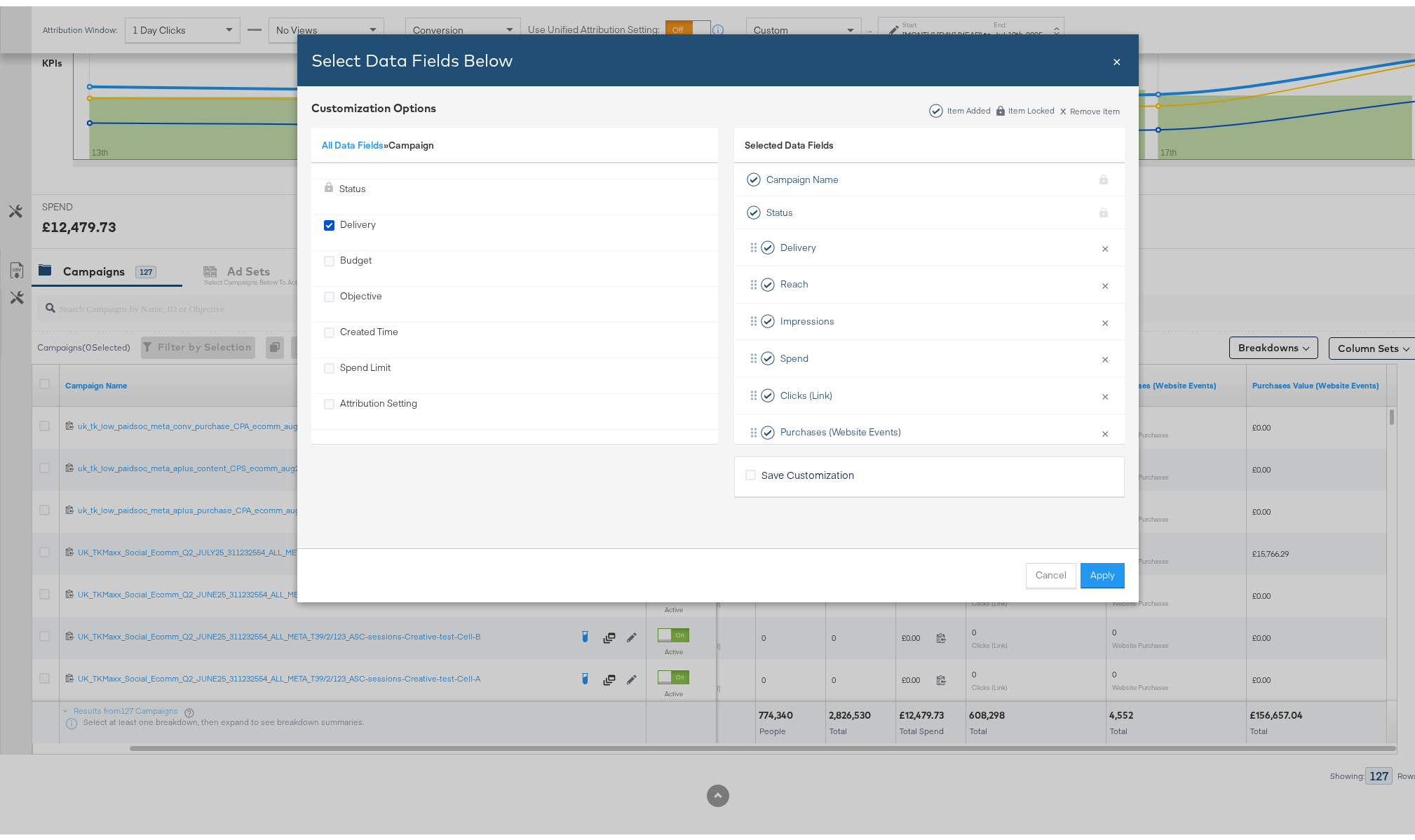click on "×" at bounding box center [1117, 53] 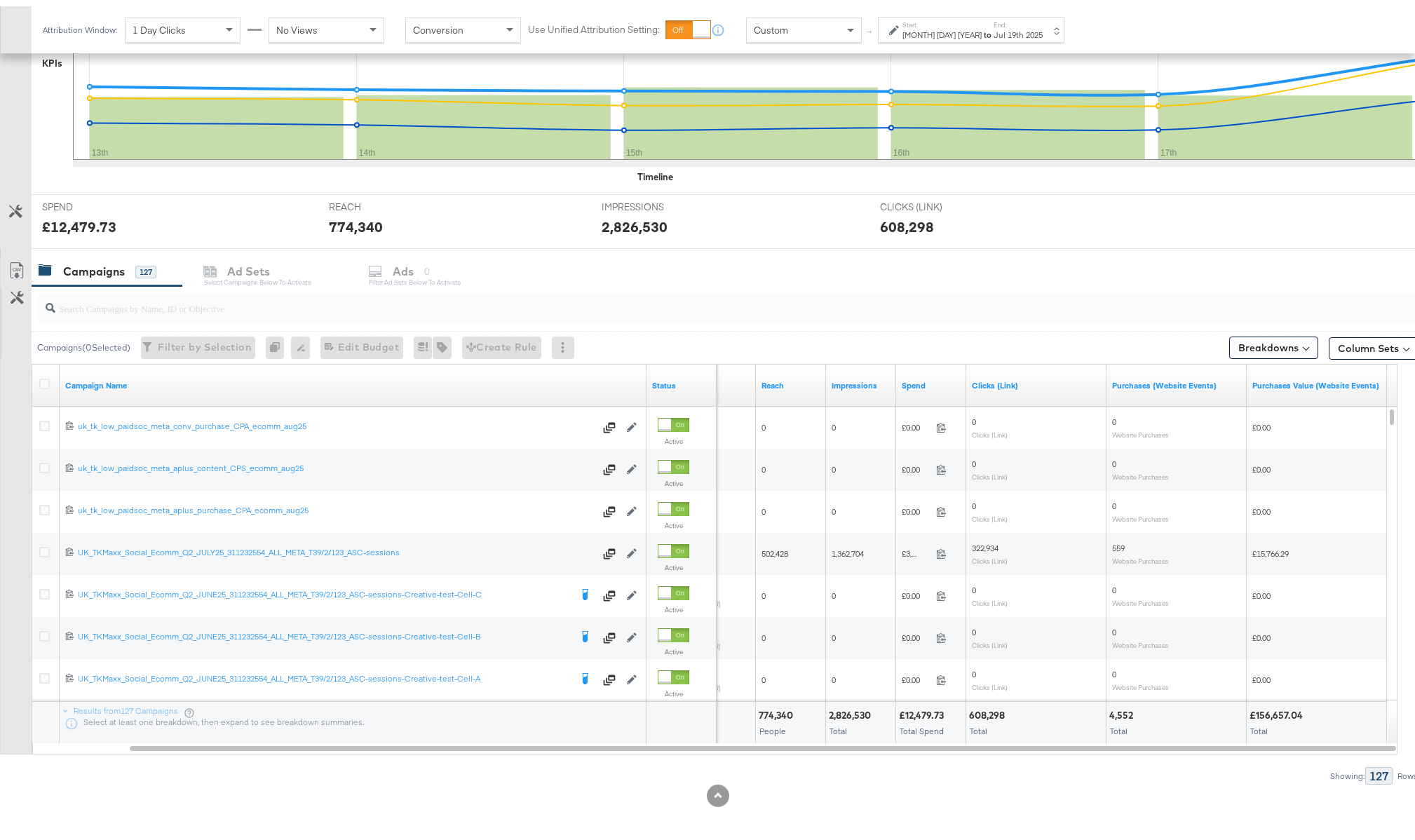 scroll, scrollTop: 0, scrollLeft: 0, axis: both 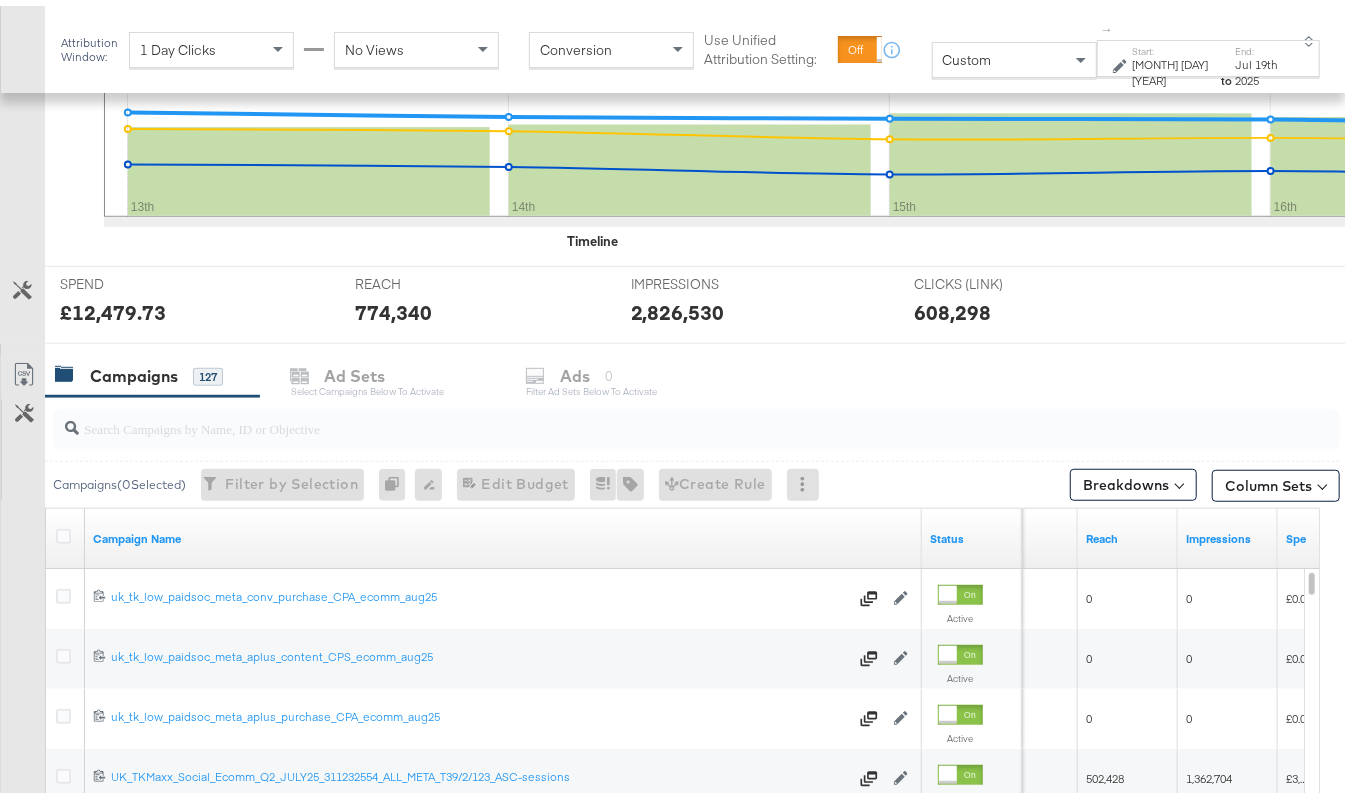 drag, startPoint x: 1802, startPoint y: 4, endPoint x: 726, endPoint y: 394, distance: 1144.4982 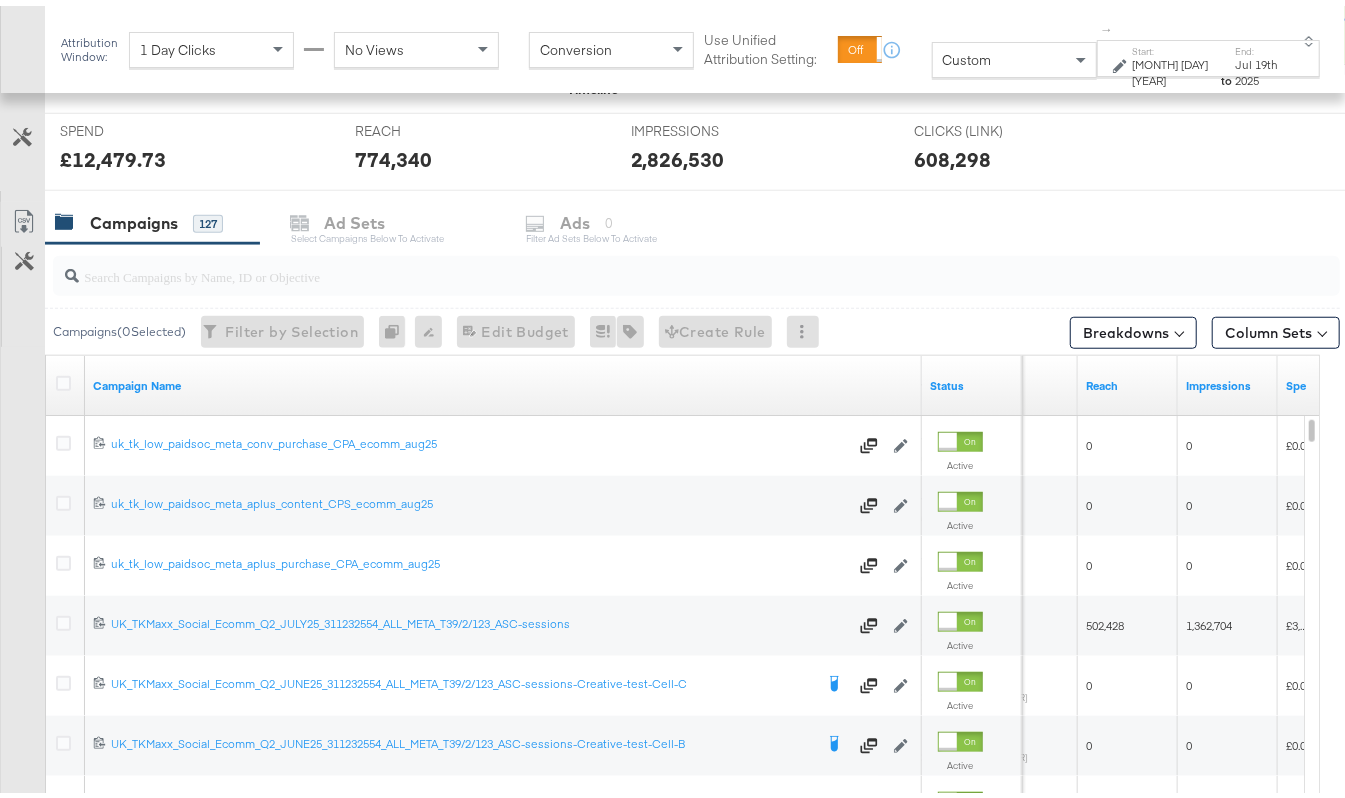 scroll, scrollTop: 984, scrollLeft: 0, axis: vertical 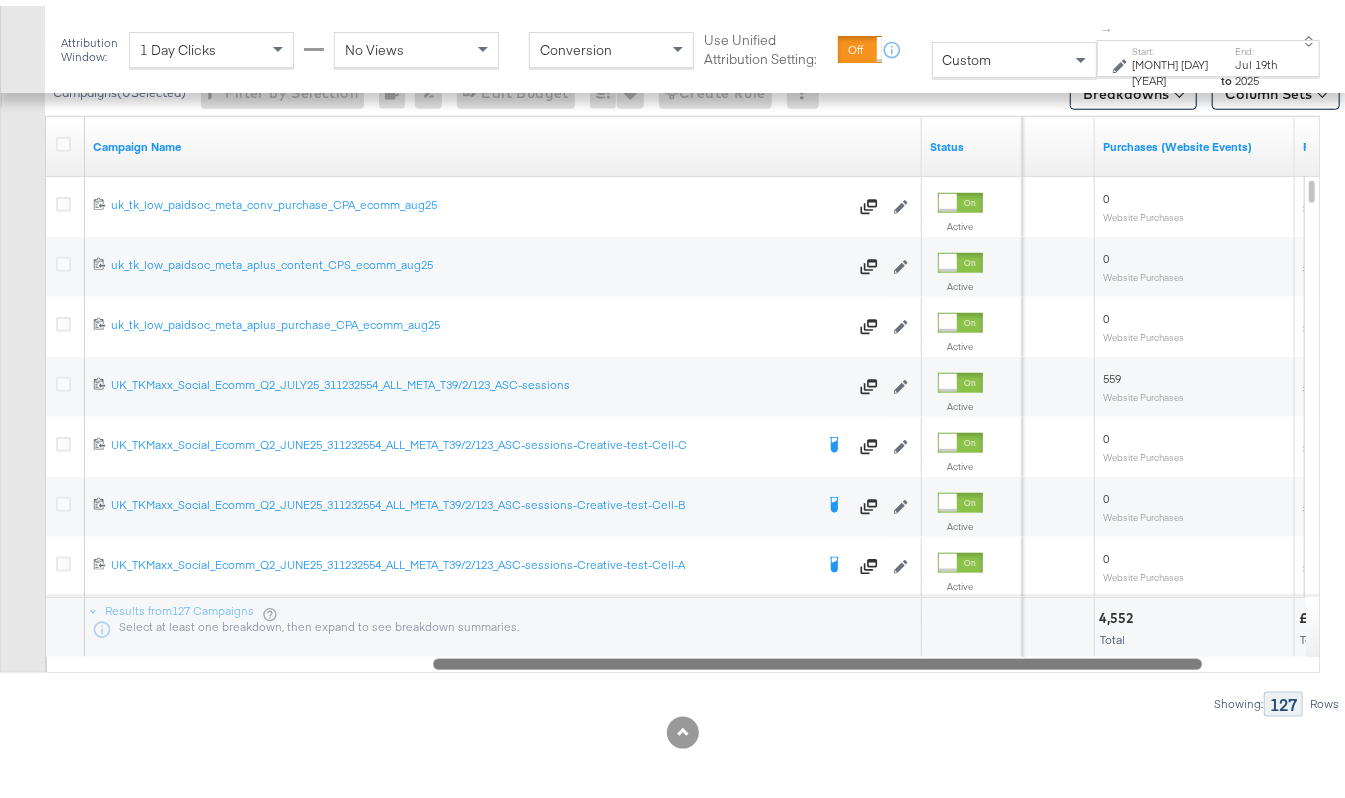 drag, startPoint x: 844, startPoint y: 652, endPoint x: 1140, endPoint y: 649, distance: 296.0152 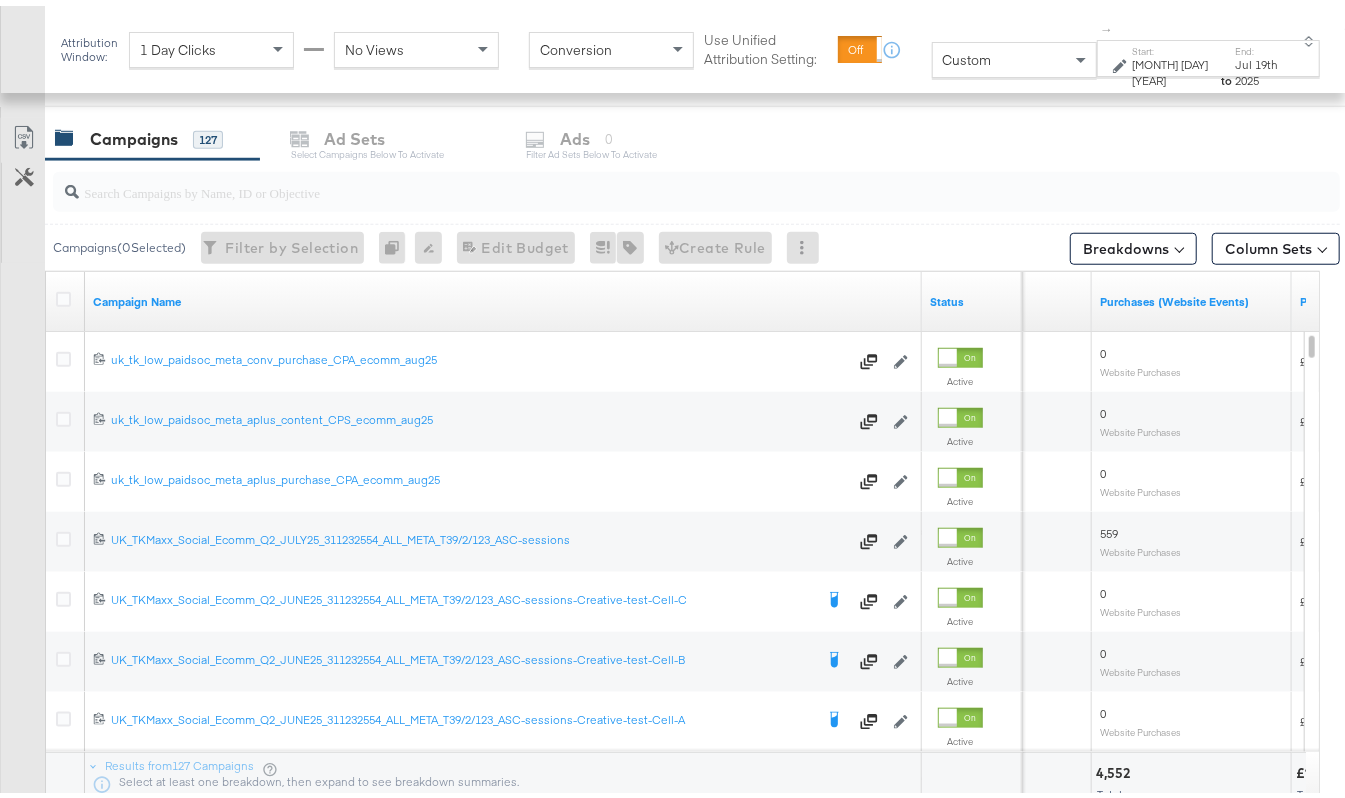 scroll, scrollTop: 717, scrollLeft: 0, axis: vertical 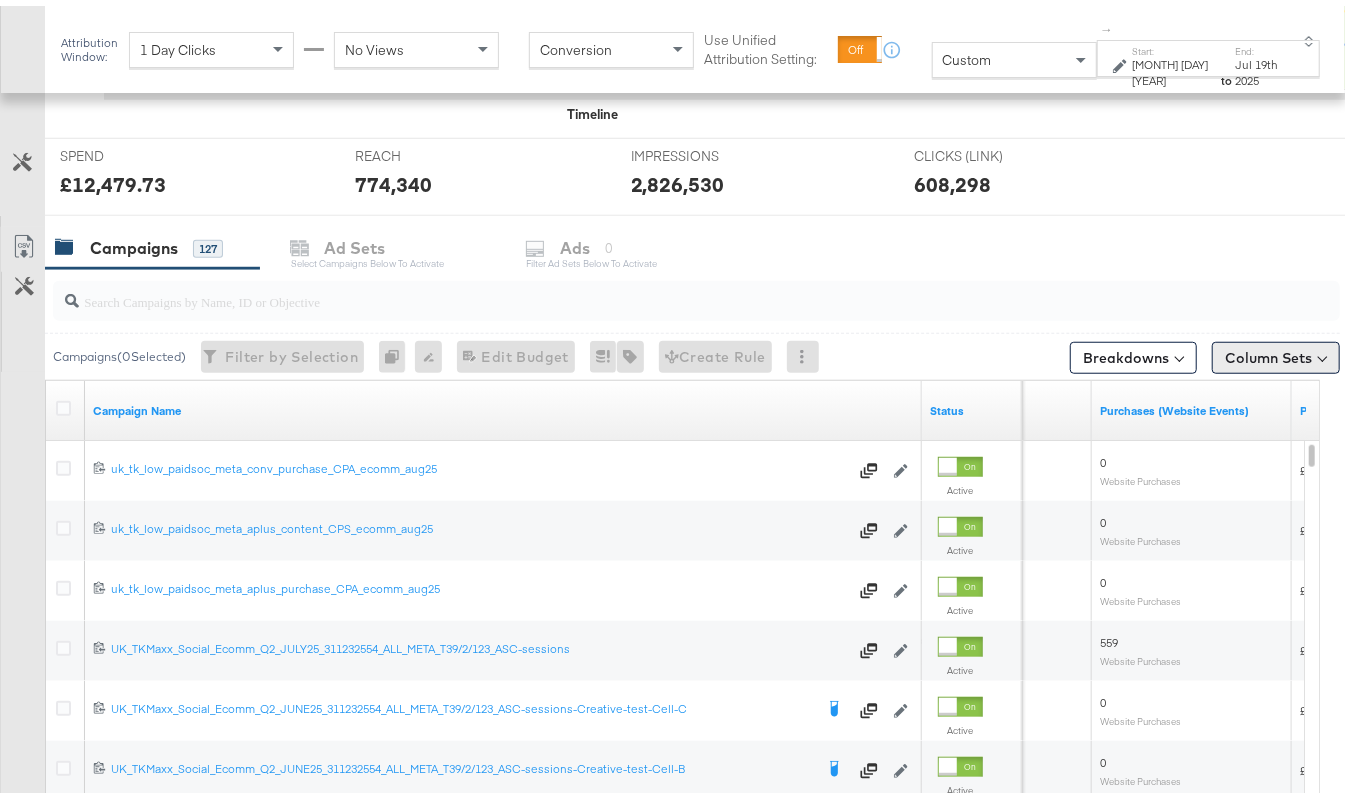 click on "Column Sets" at bounding box center [1276, 352] 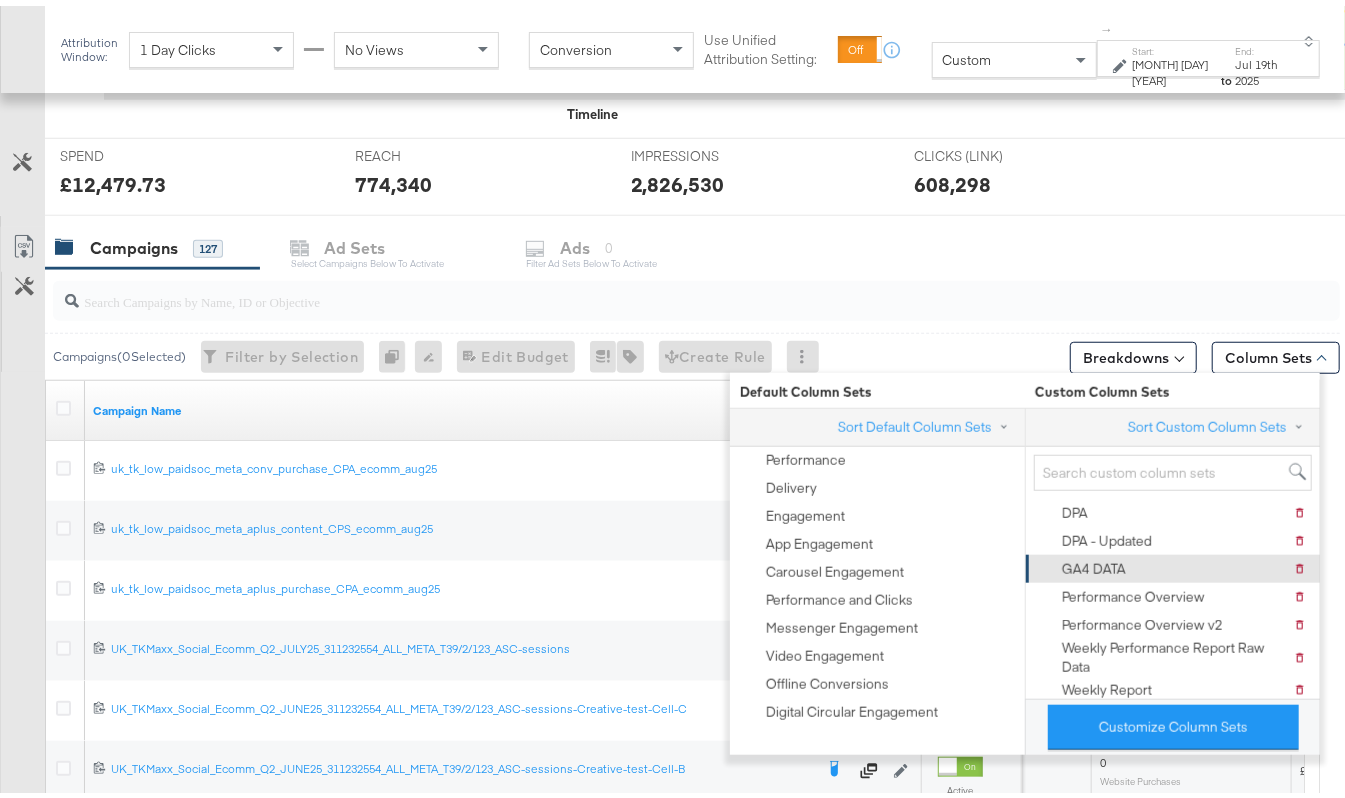 click on "GA4 DATA Delete  GA4 DATA" at bounding box center [1171, 563] 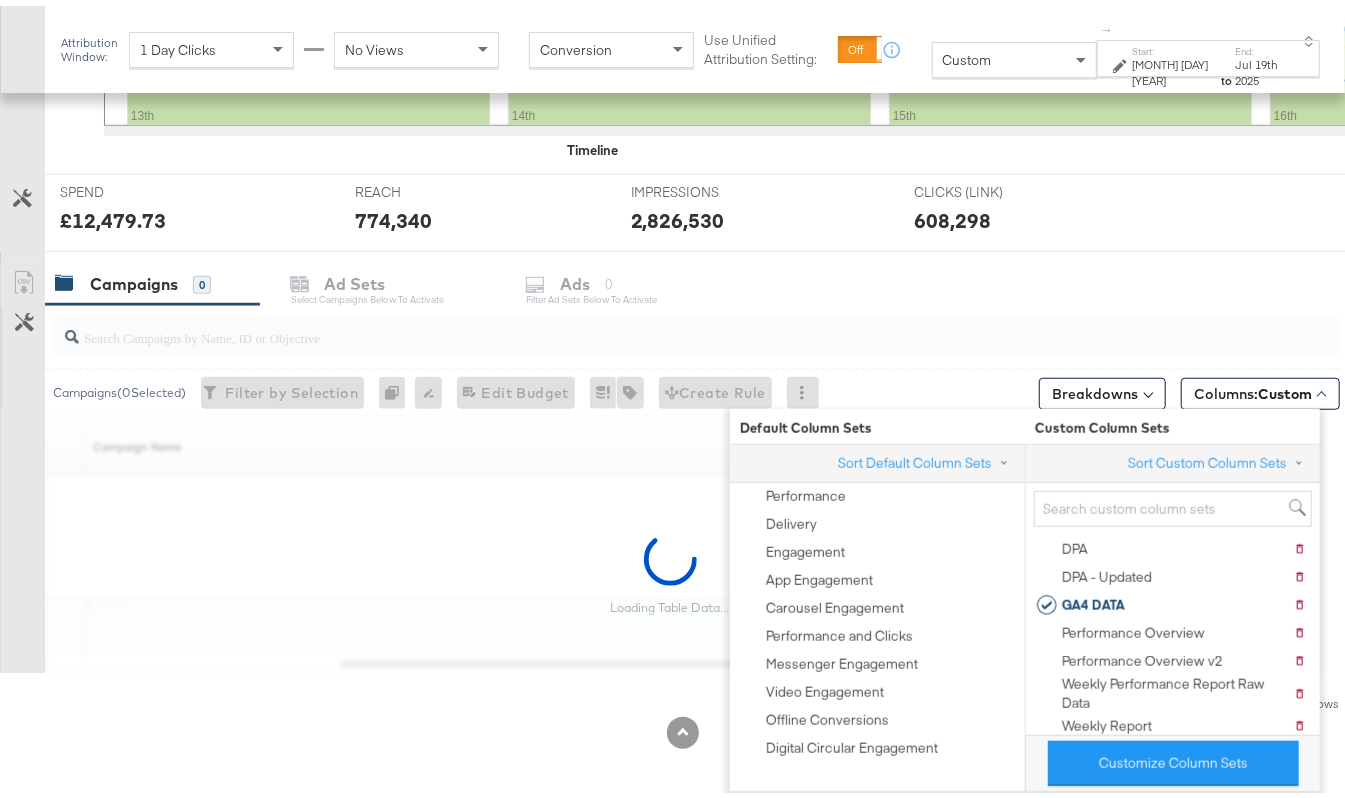 scroll, scrollTop: 684, scrollLeft: 0, axis: vertical 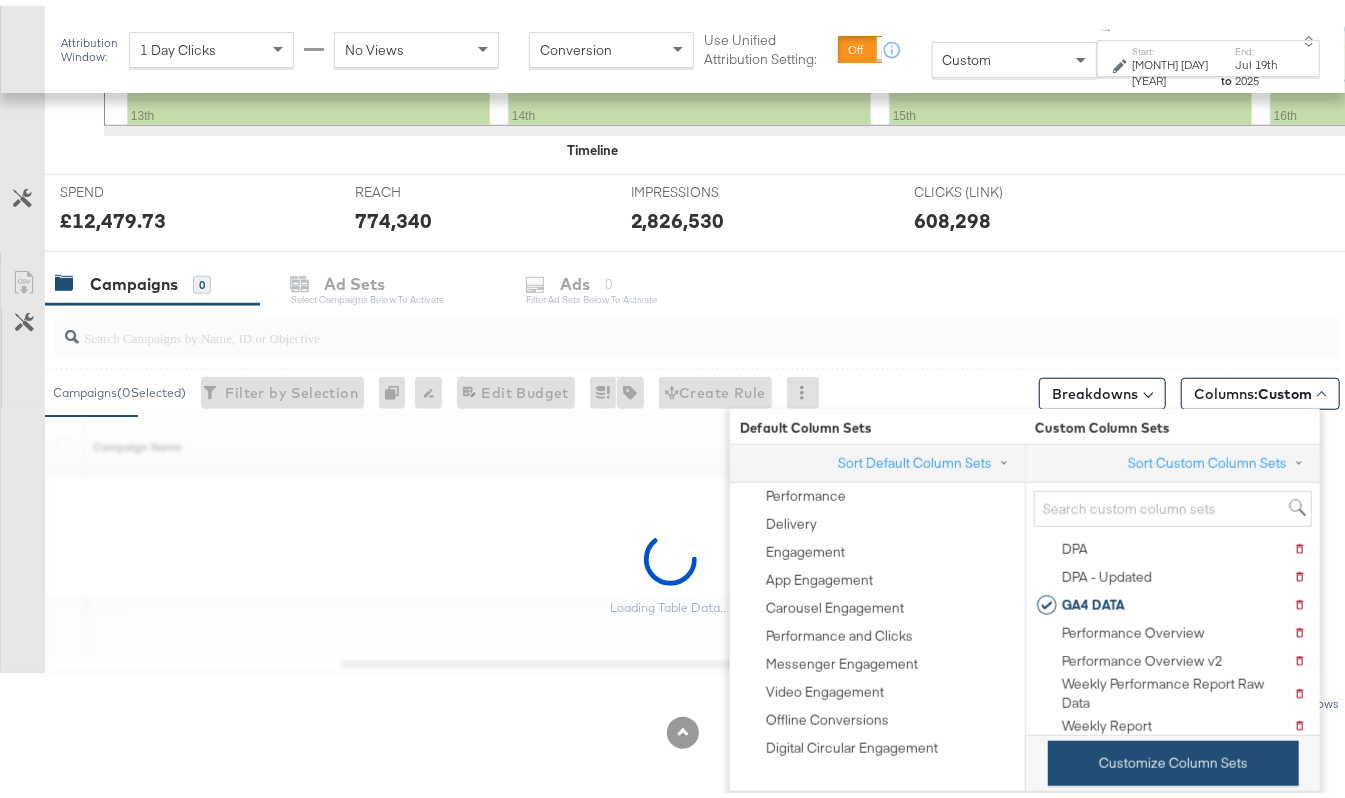 click on "Customize Column Sets" at bounding box center (1173, 757) 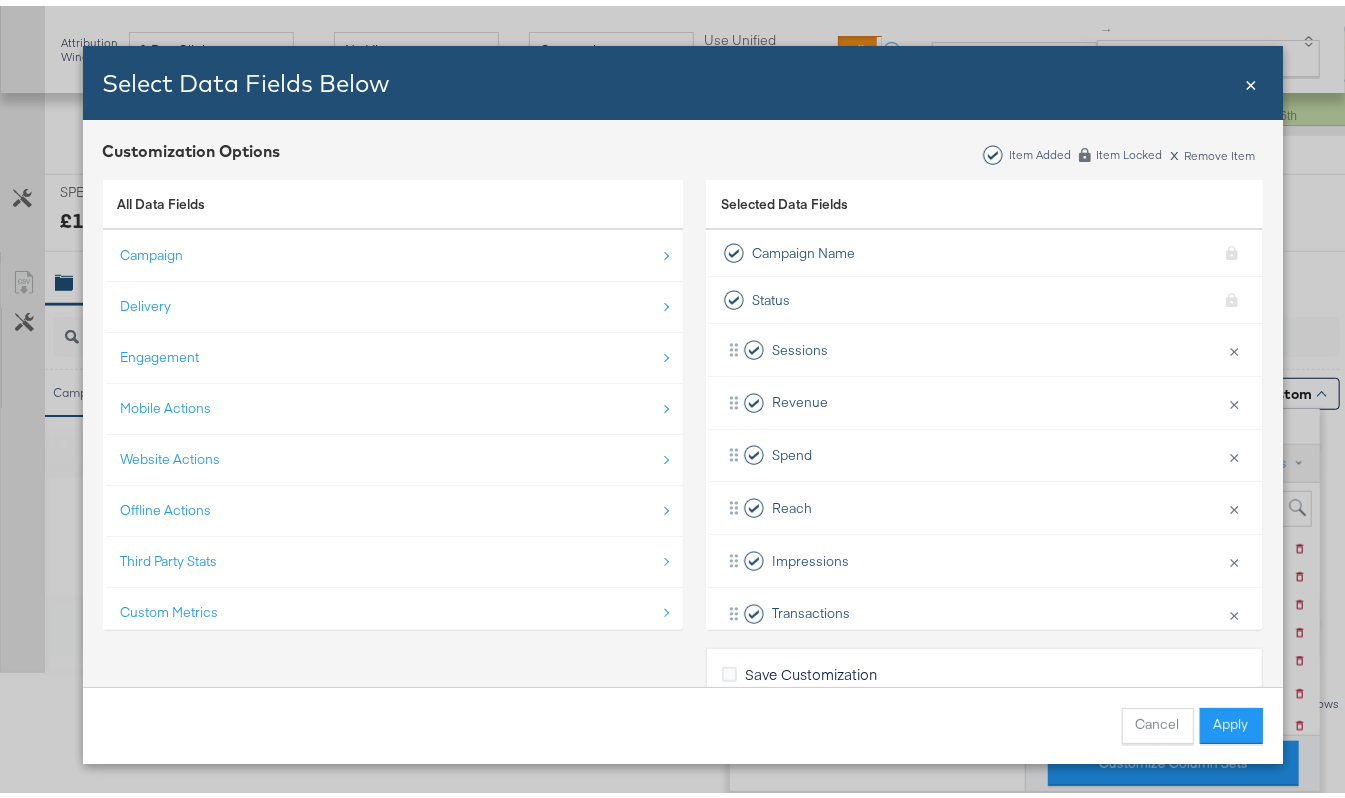 click on "×" at bounding box center (1252, 76) 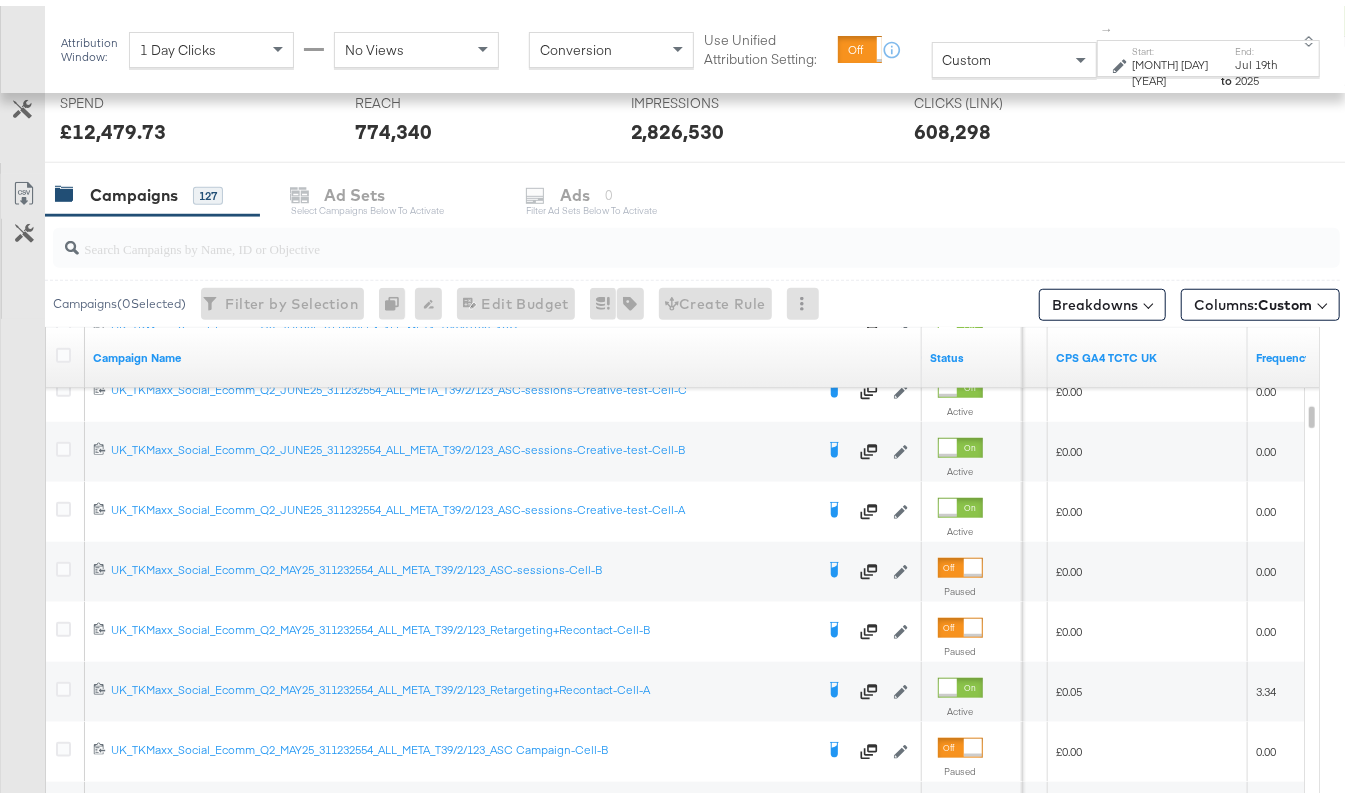 scroll, scrollTop: 817, scrollLeft: 0, axis: vertical 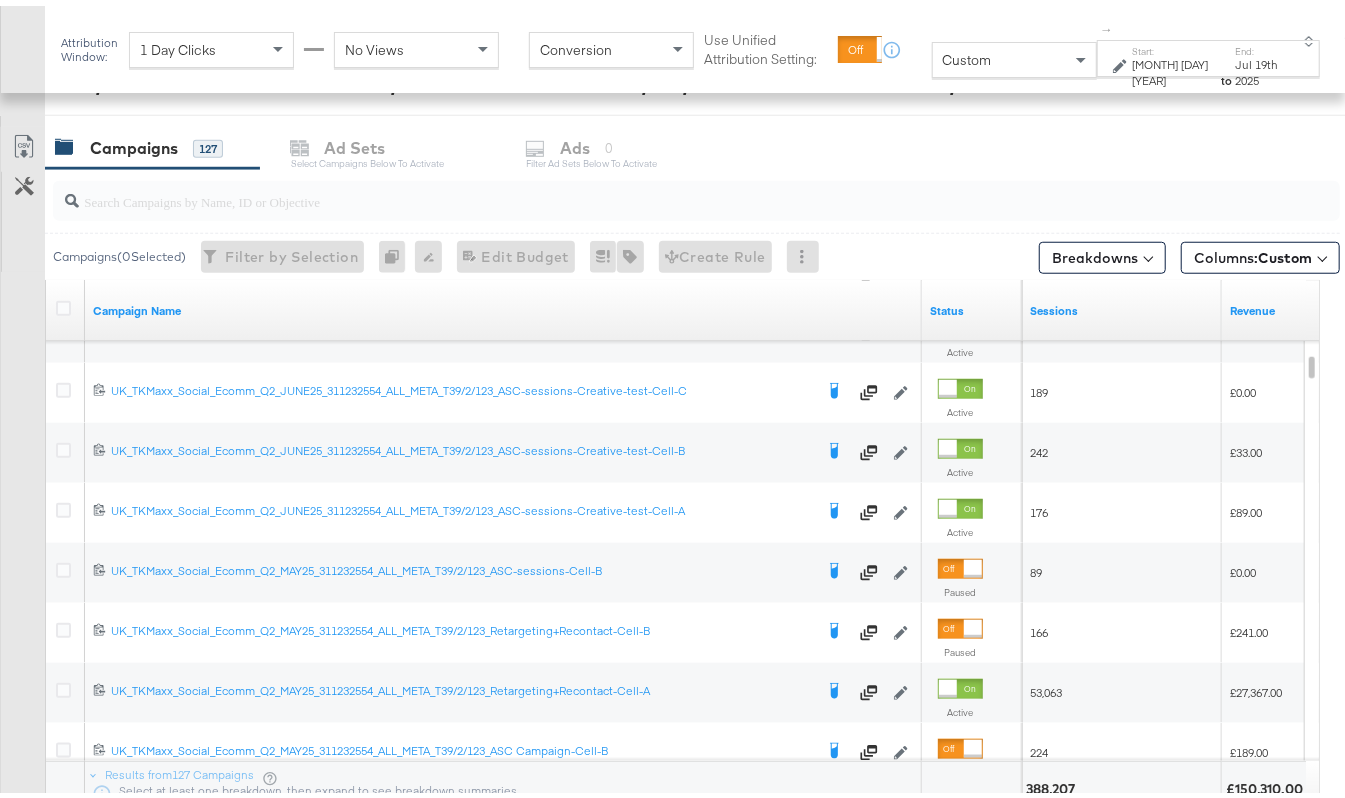 click at bounding box center (653, 187) 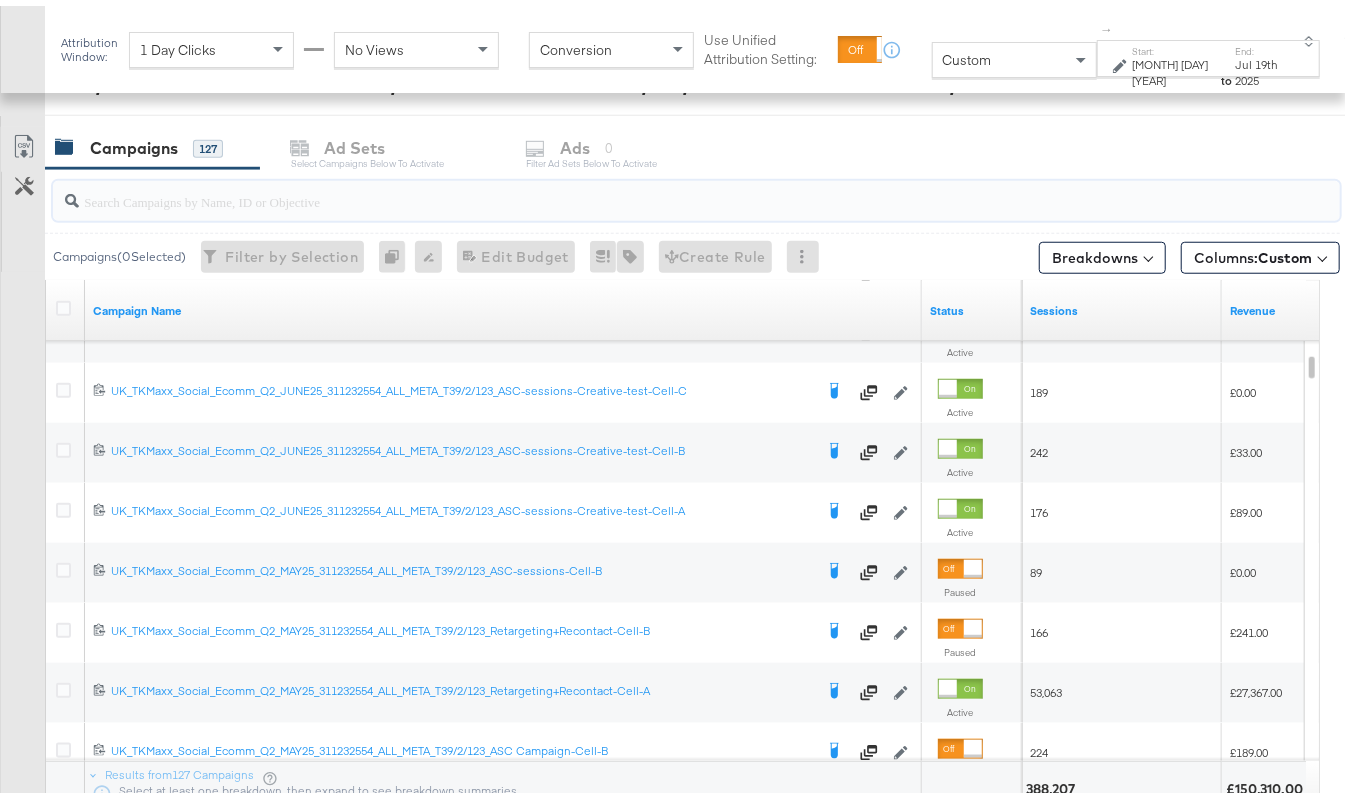 type on "a" 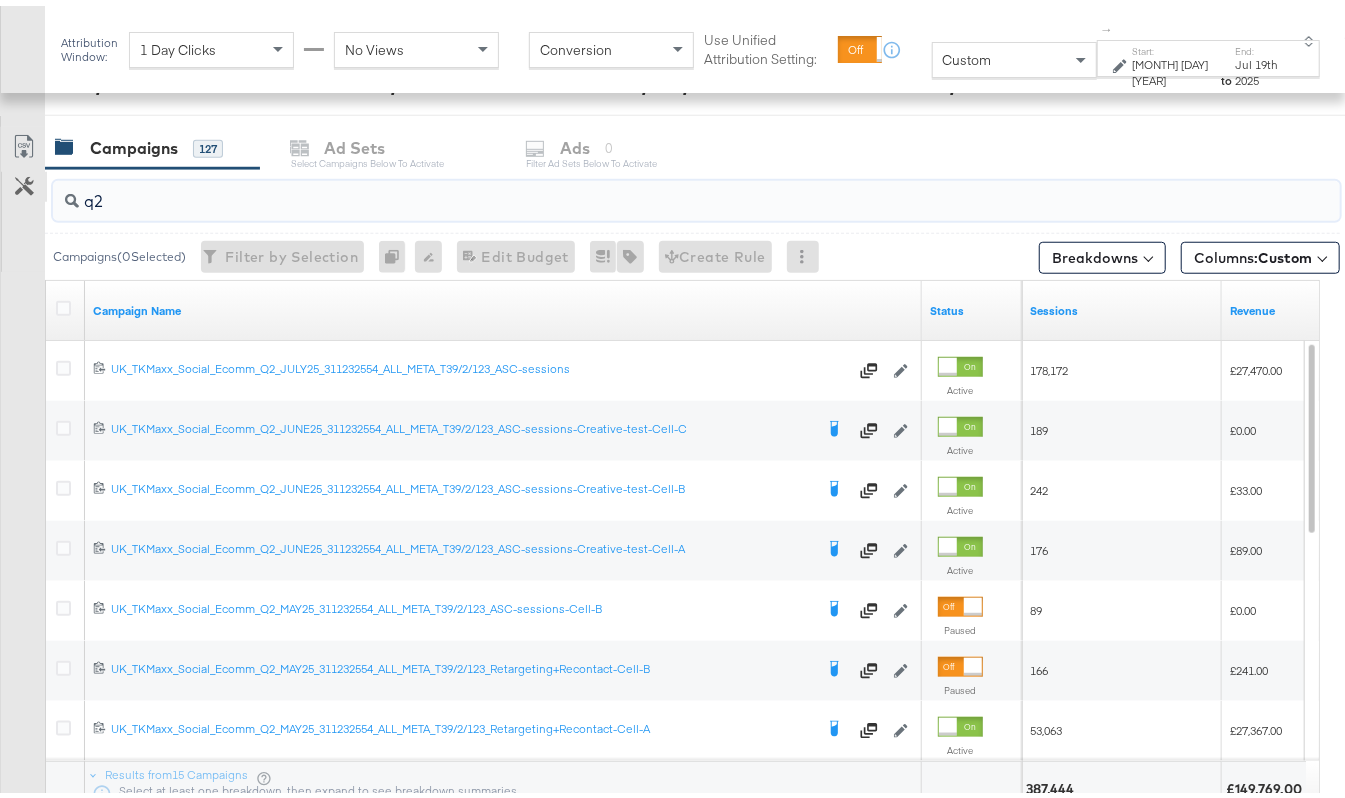 drag, startPoint x: 146, startPoint y: 205, endPoint x: 40, endPoint y: 190, distance: 107.05606 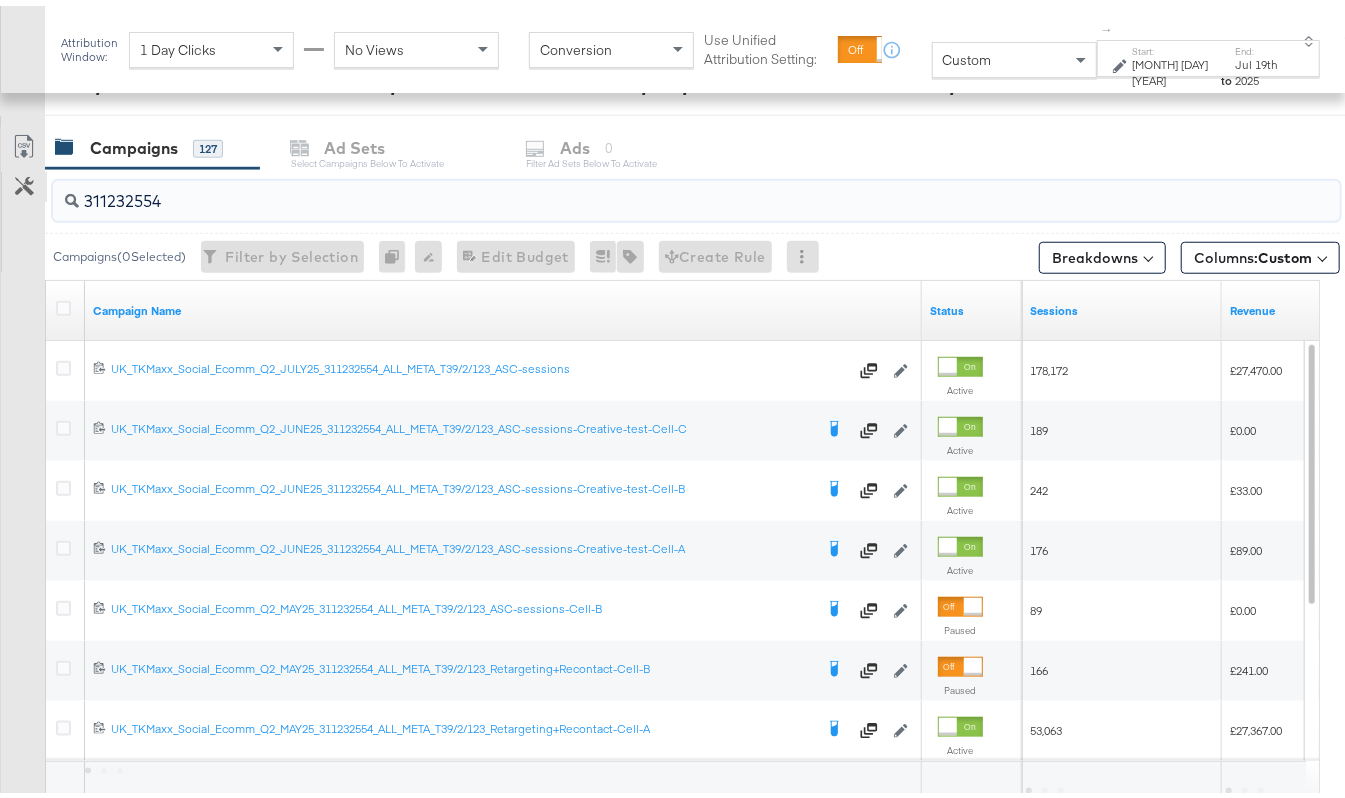 type on "311232554" 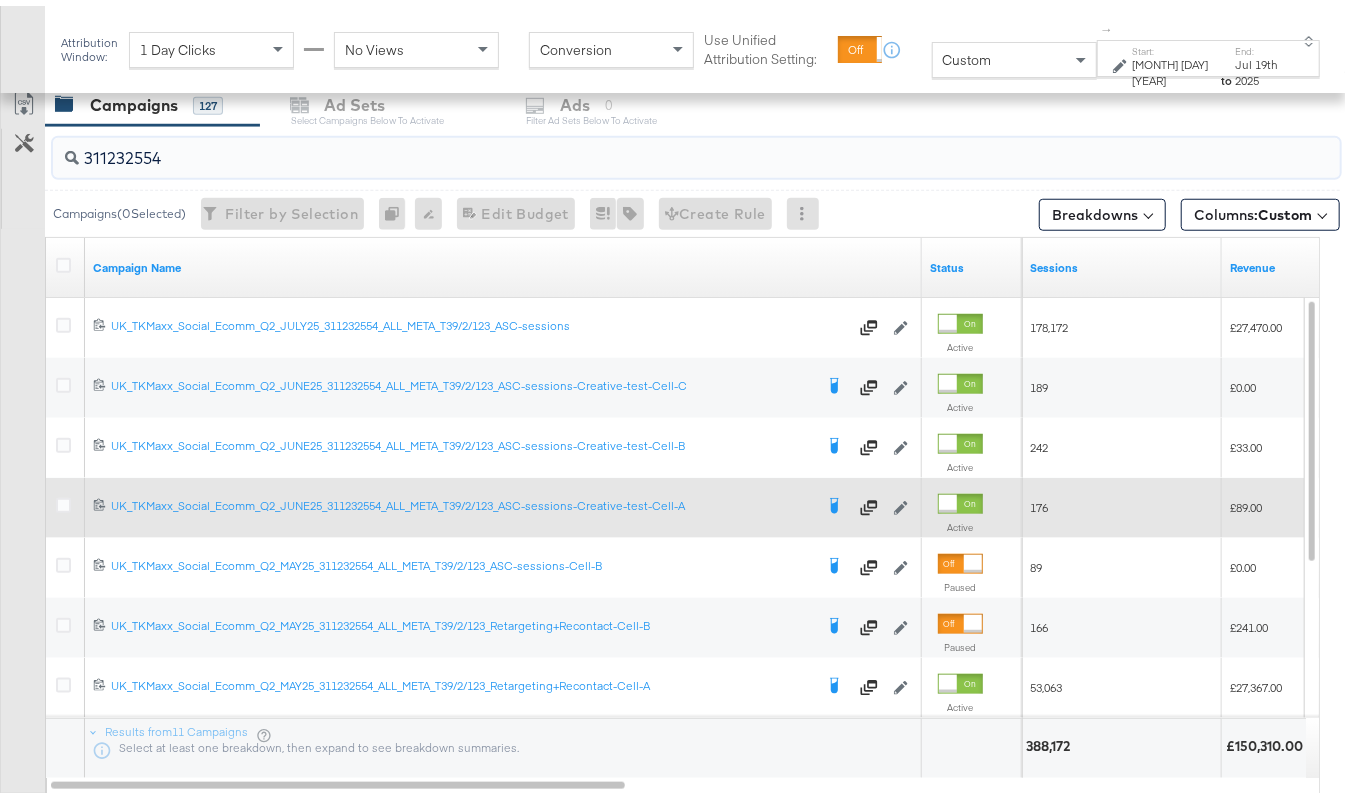 scroll, scrollTop: 858, scrollLeft: 0, axis: vertical 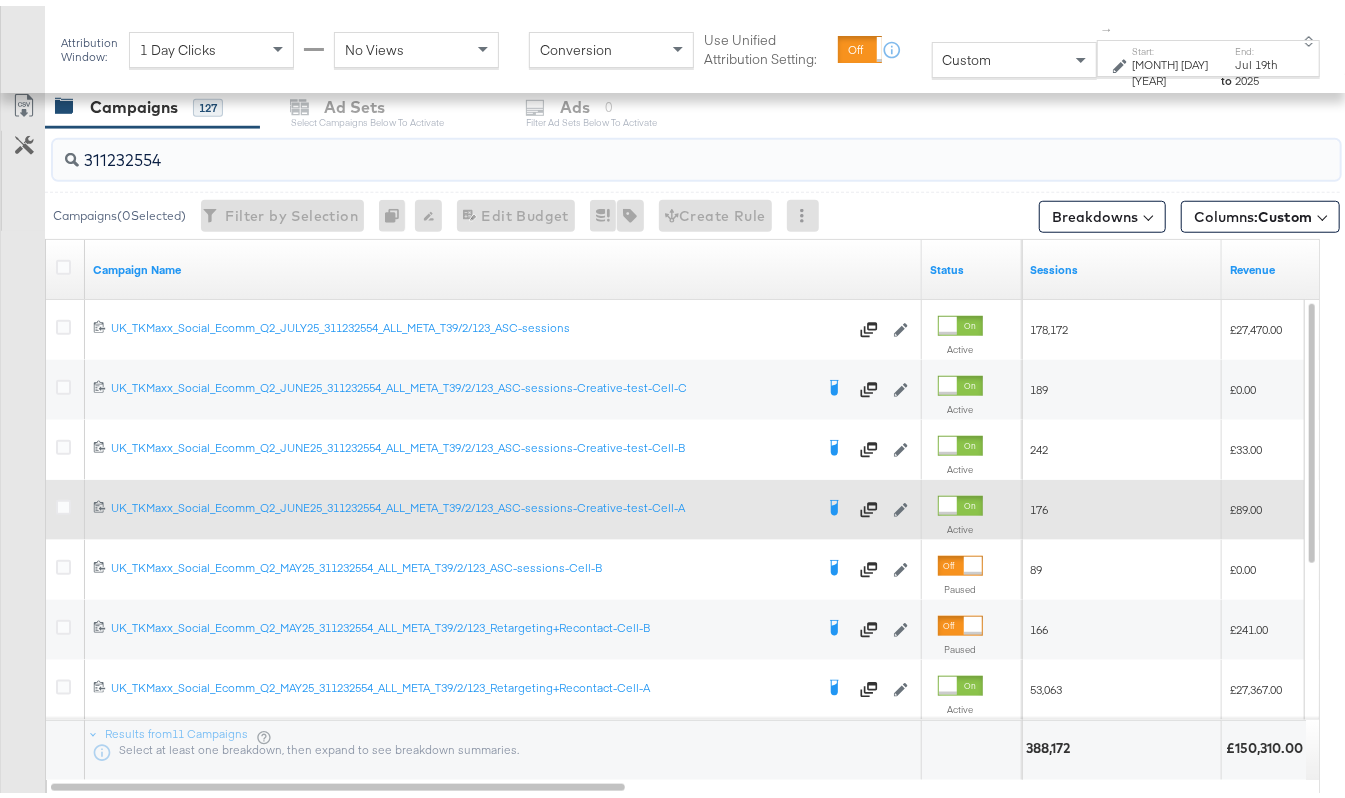 click at bounding box center (66, 504) 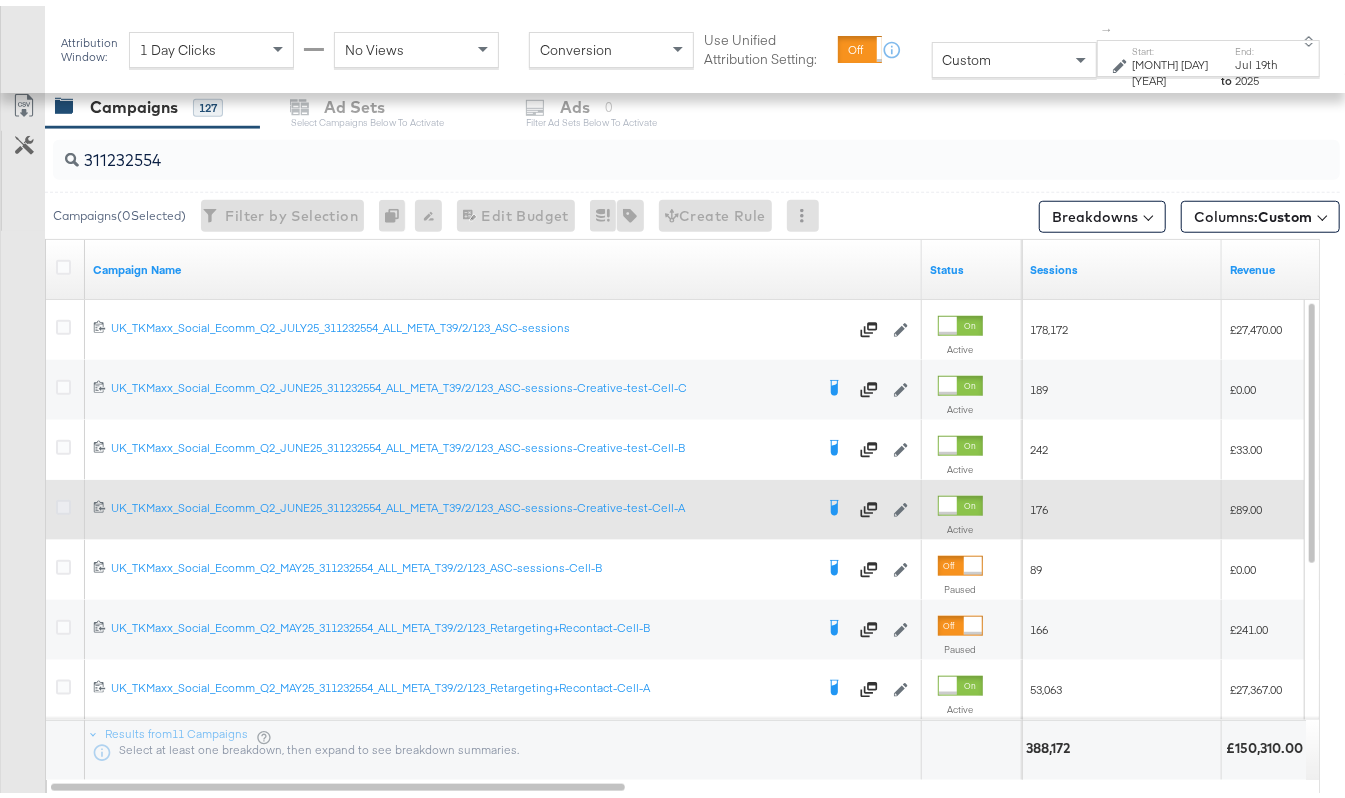 click at bounding box center (63, 501) 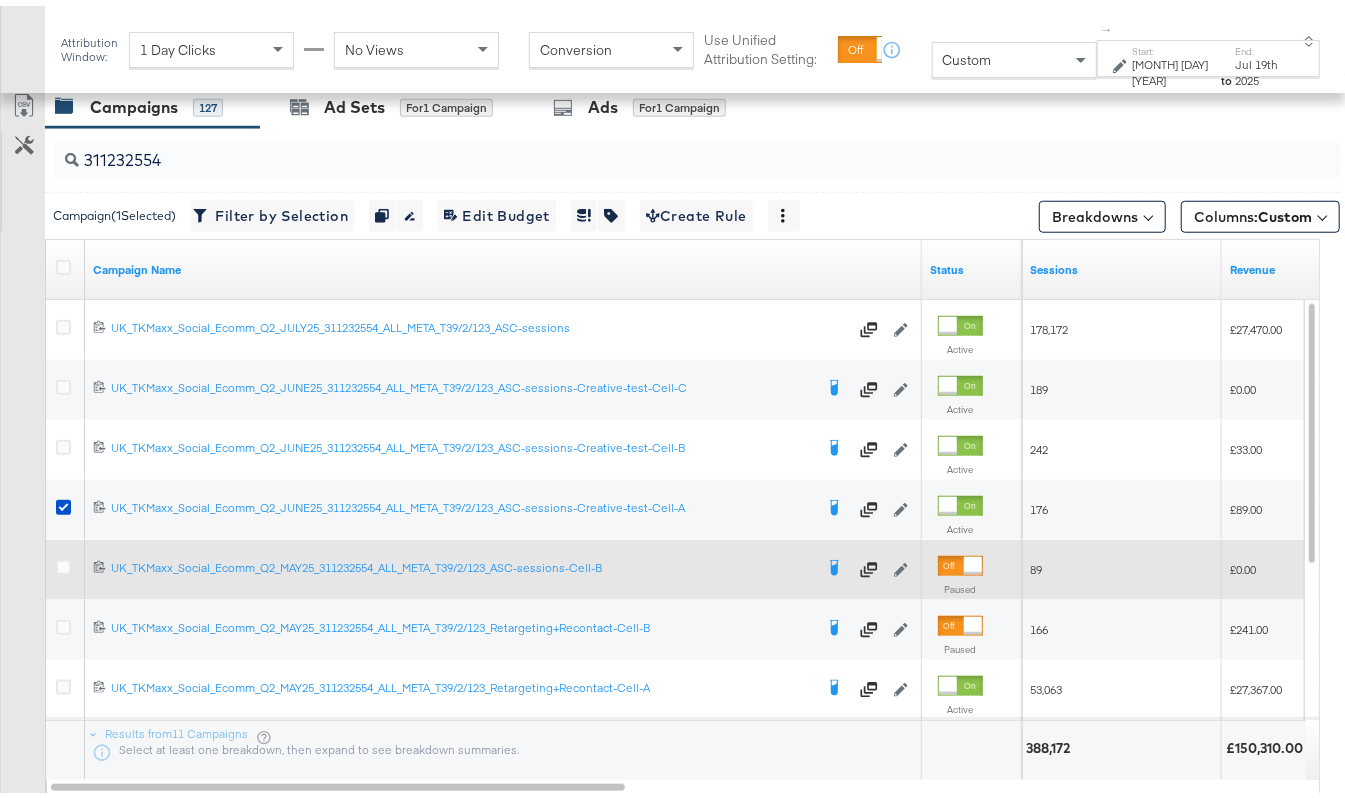 click at bounding box center (66, 564) 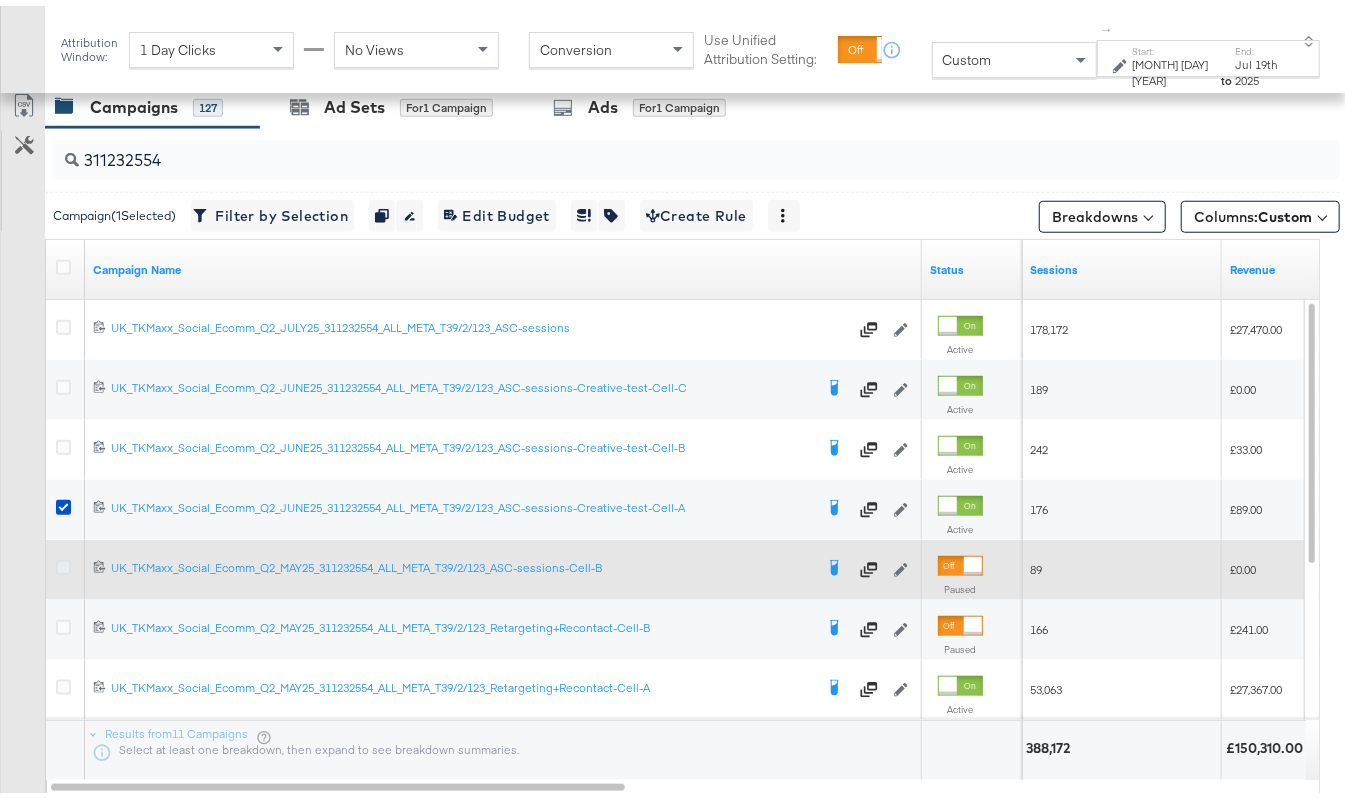 click at bounding box center (63, 561) 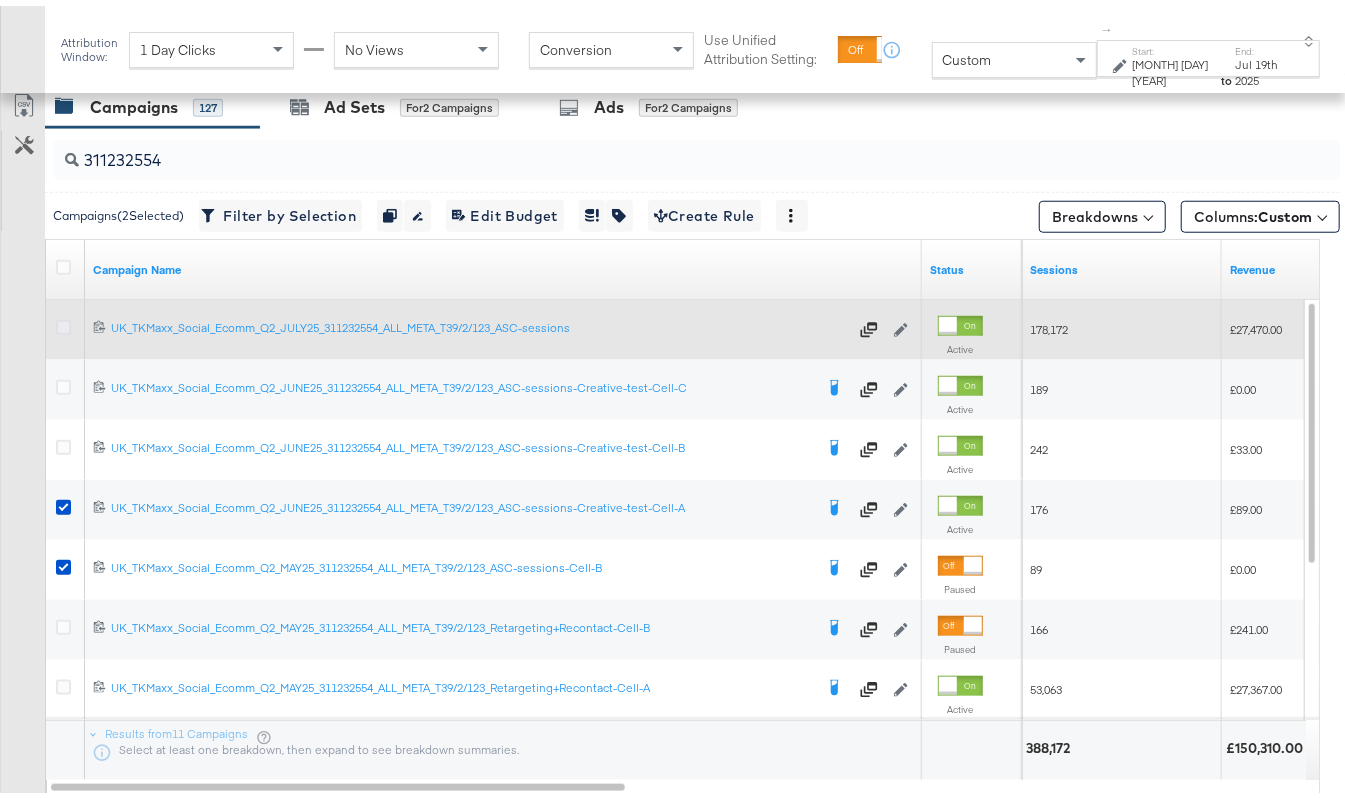 click at bounding box center [63, 321] 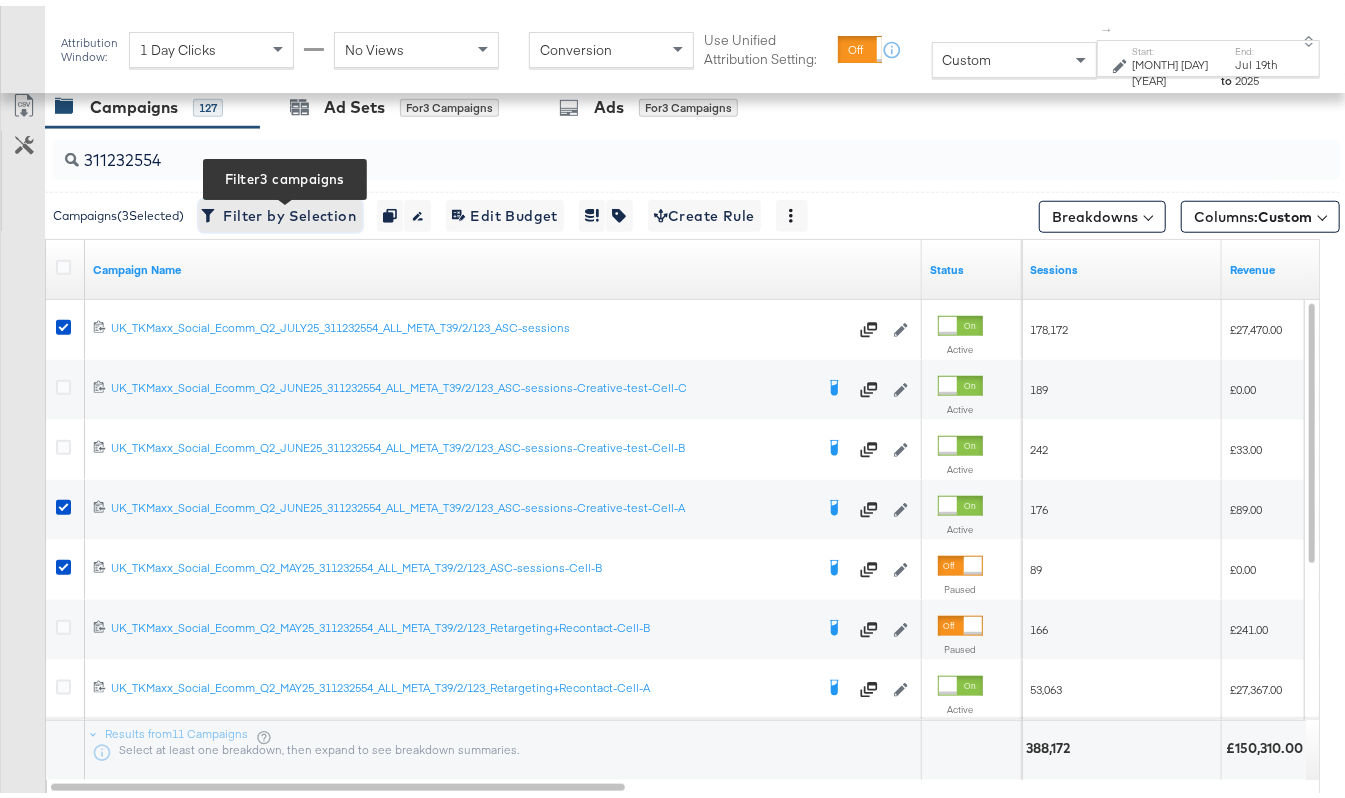 click on "Filter by Selection Filter  3 campaigns" at bounding box center (280, 210) 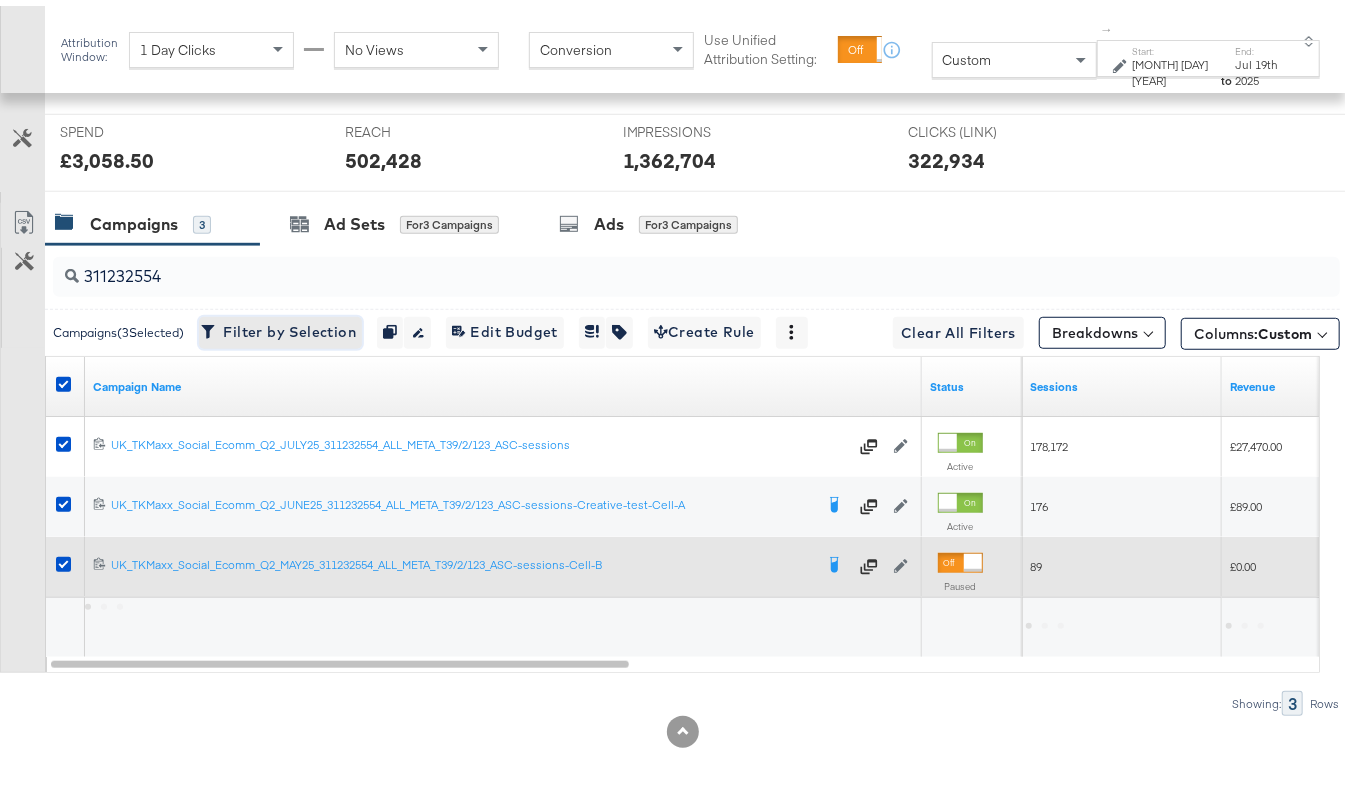 scroll, scrollTop: 821, scrollLeft: 0, axis: vertical 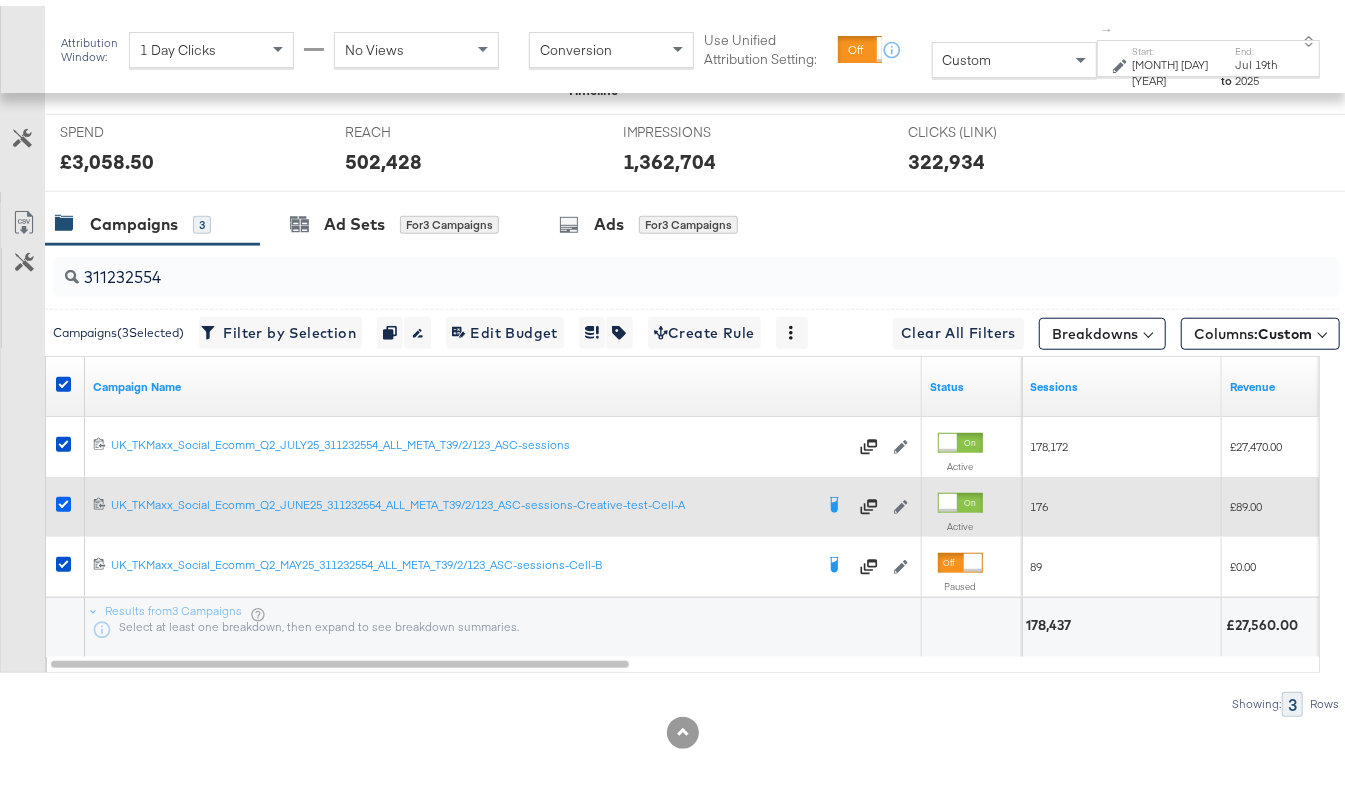 click at bounding box center (63, 498) 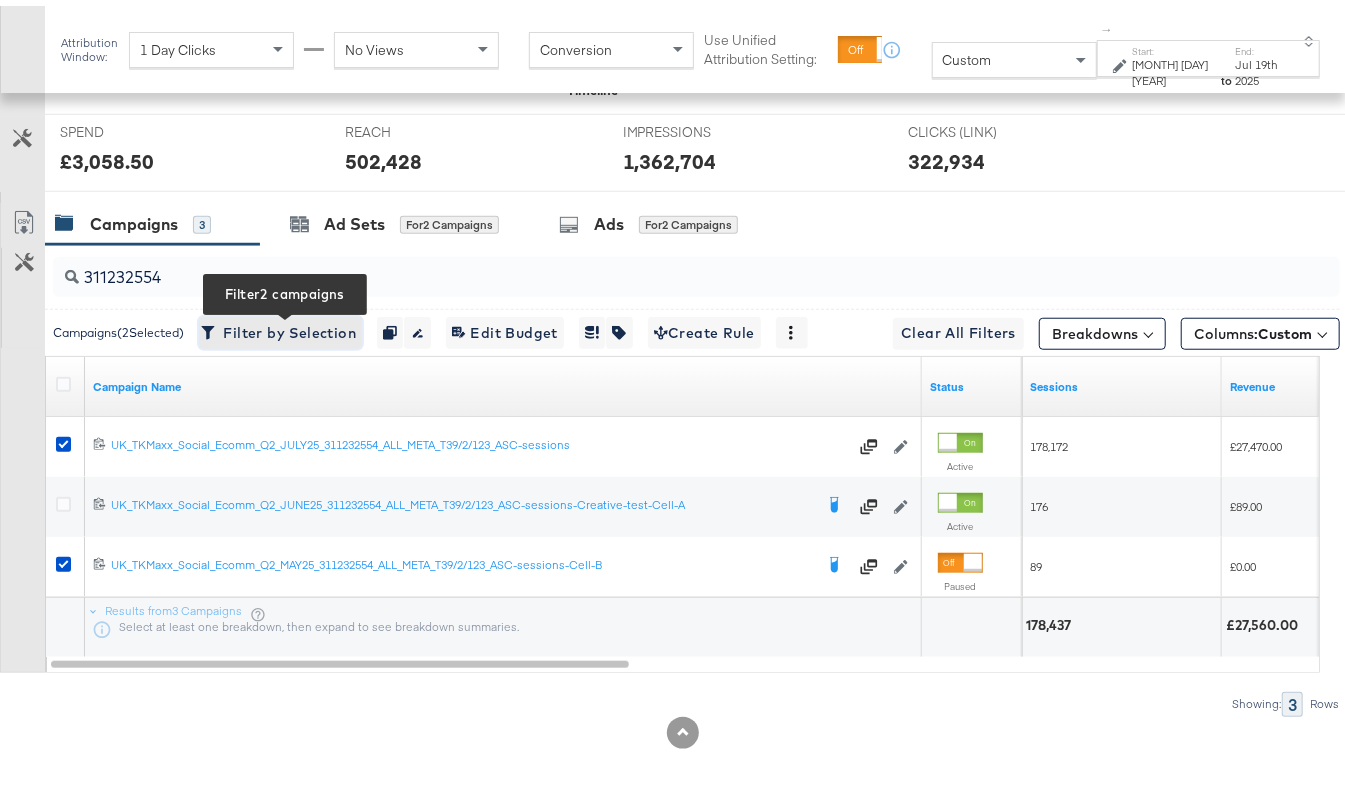 click 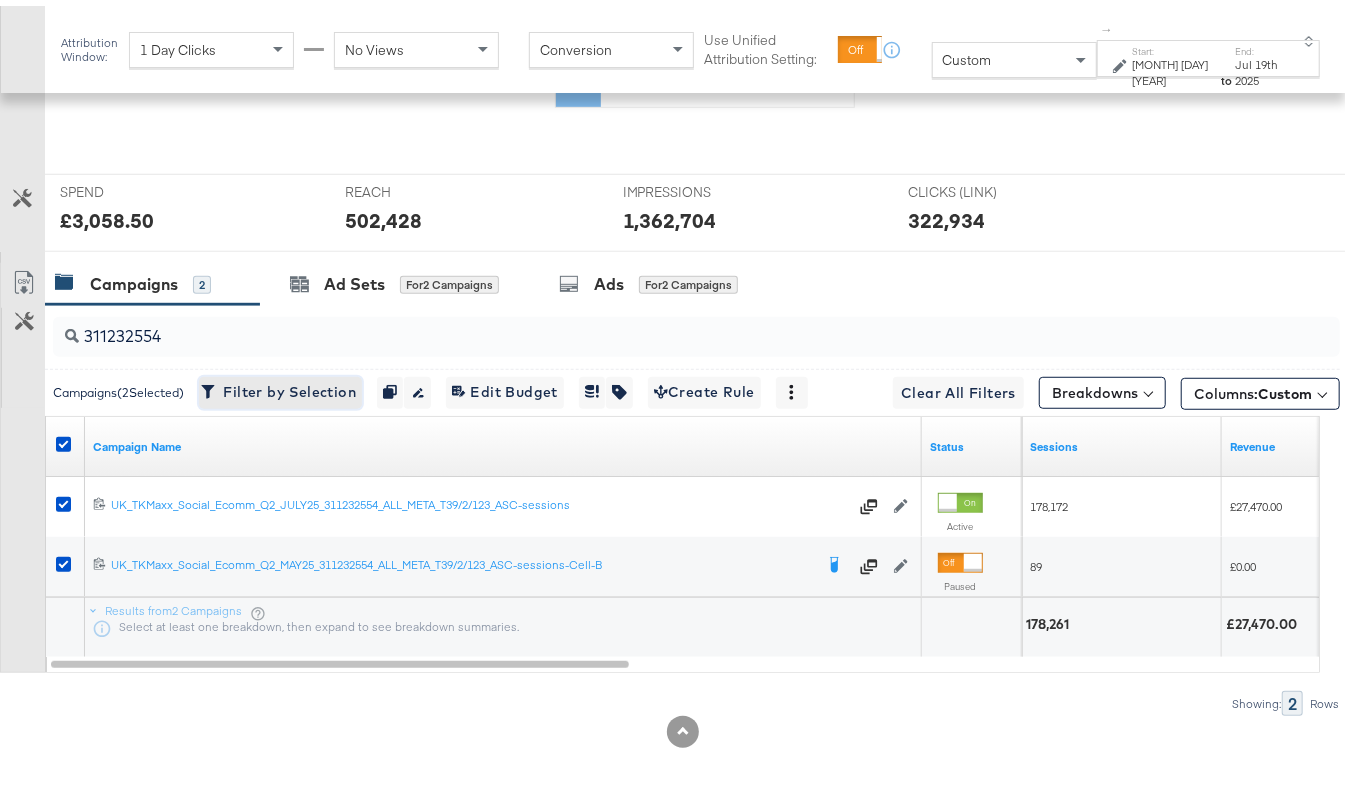 scroll, scrollTop: 761, scrollLeft: 0, axis: vertical 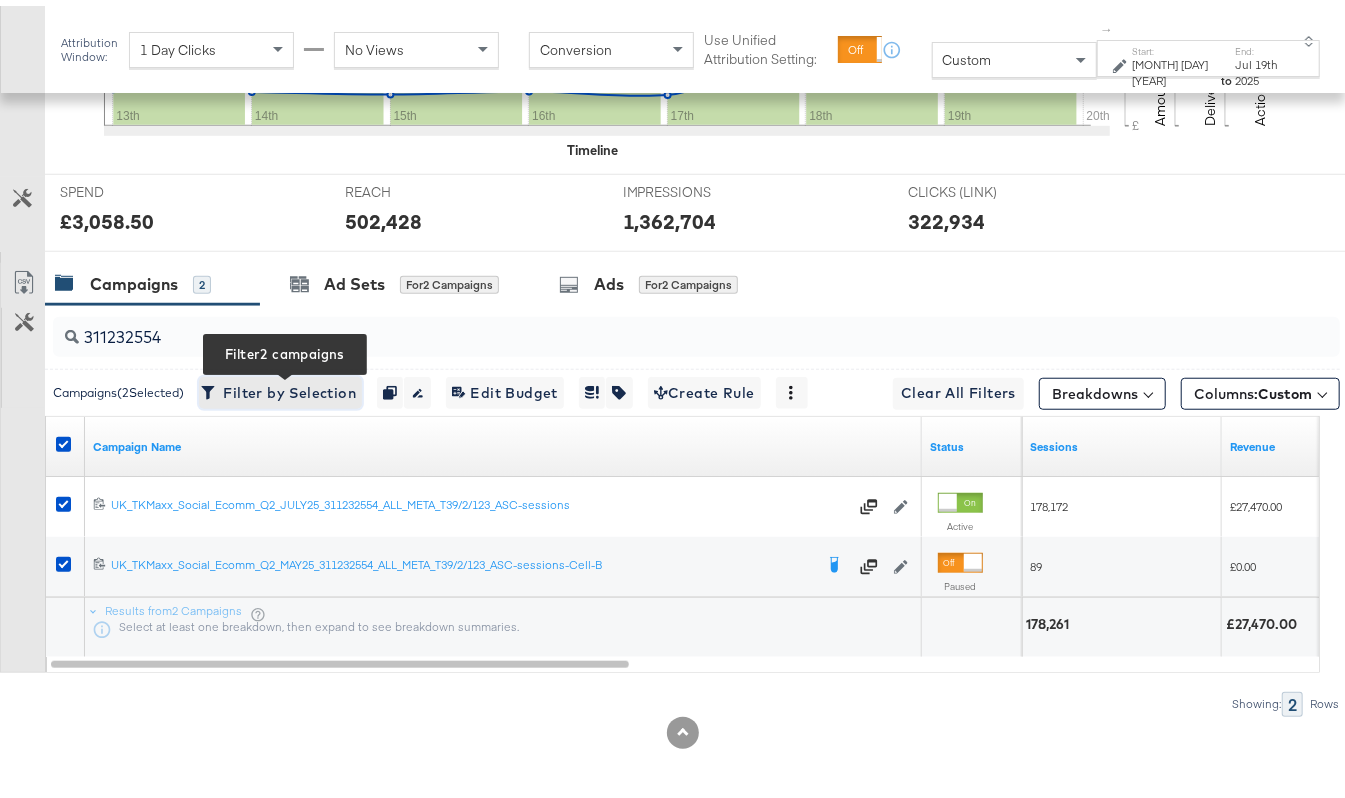 click on "Filter by Selection Filter  2 campaigns" at bounding box center (280, 387) 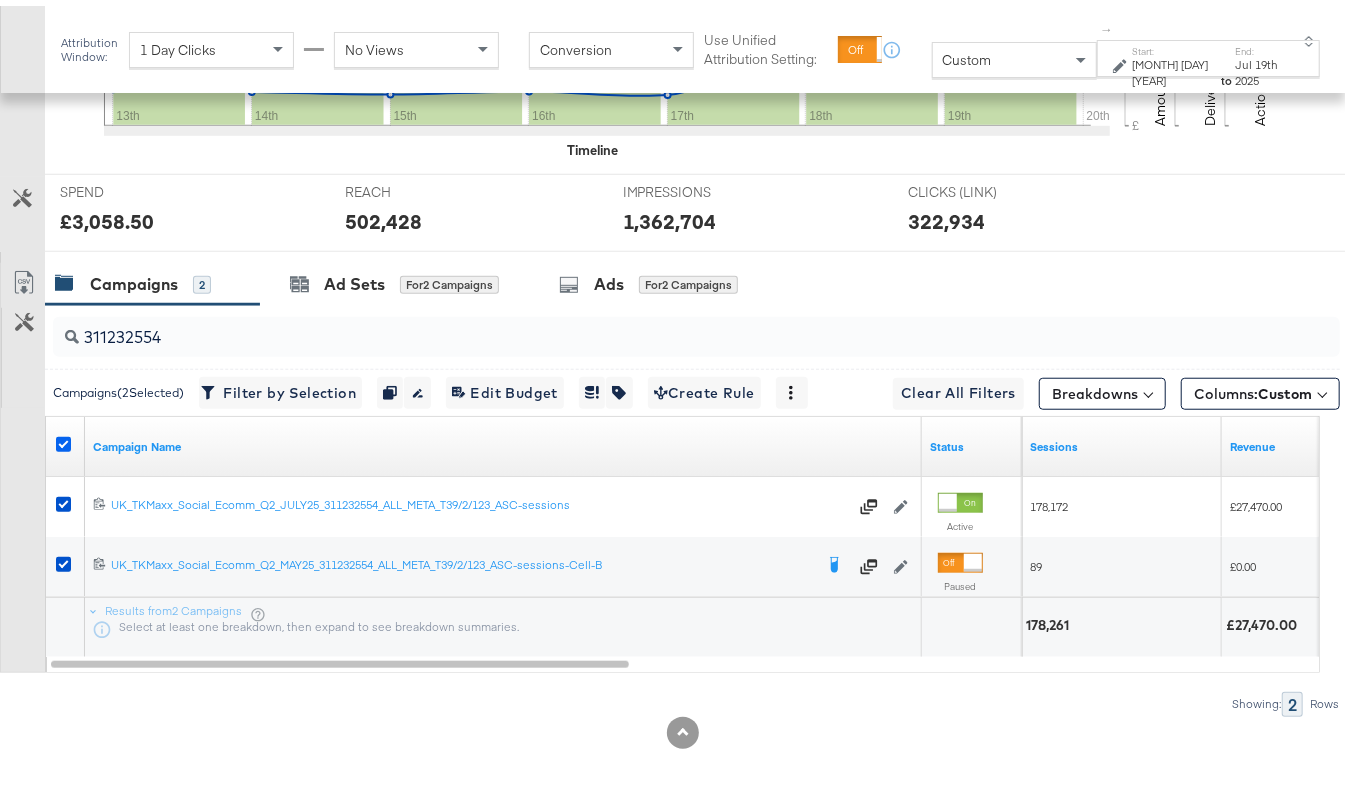 click at bounding box center [63, 438] 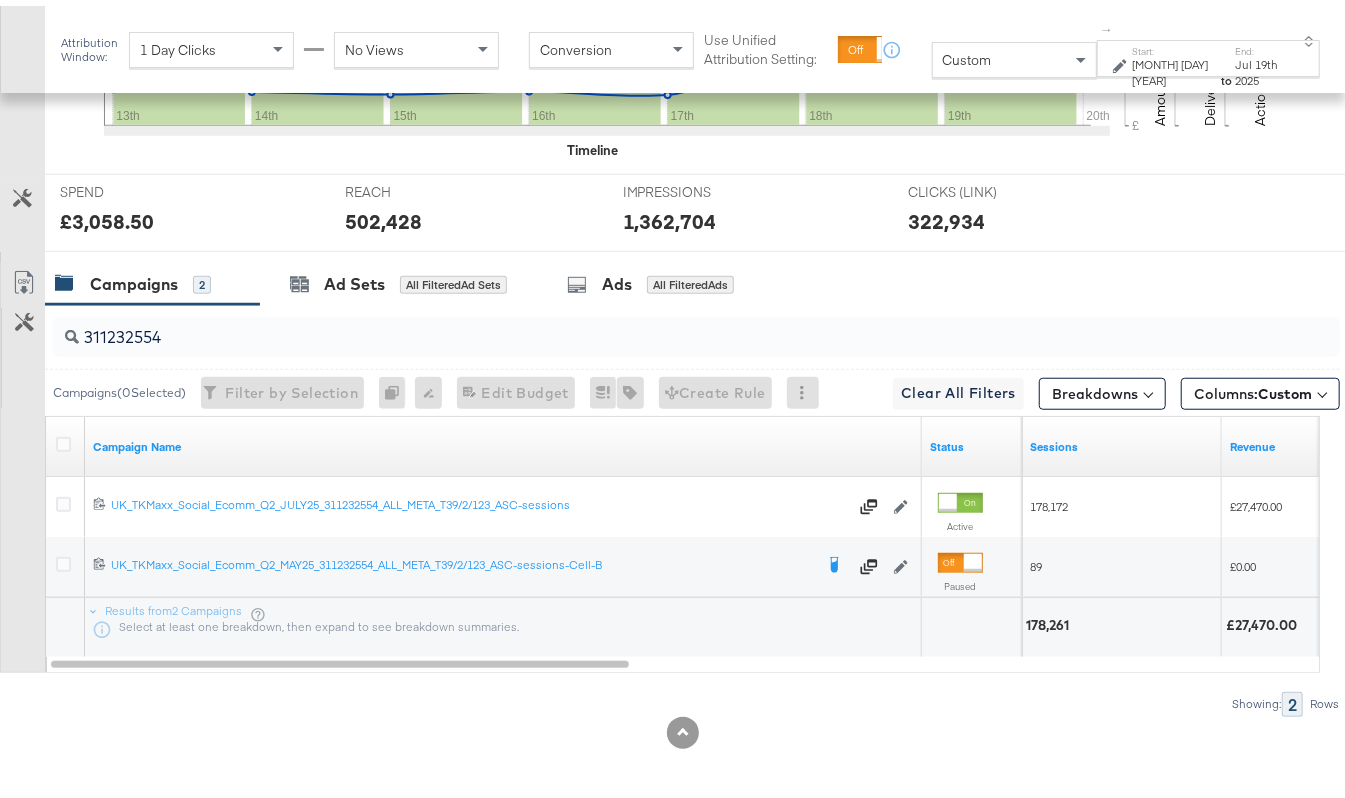 click on "Campaigns  ( 0  Selected)" at bounding box center (119, 387) 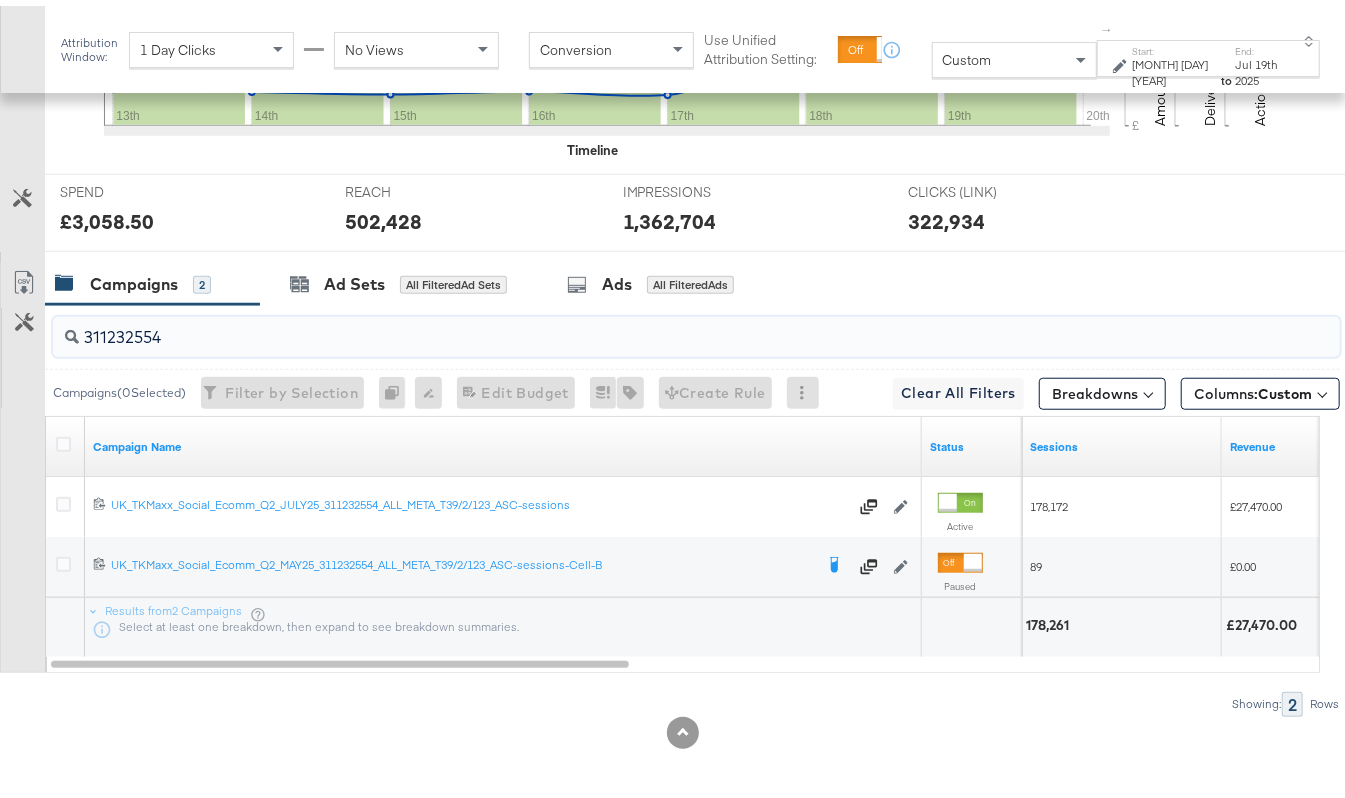 drag, startPoint x: 164, startPoint y: 336, endPoint x: 68, endPoint y: 320, distance: 97.3242 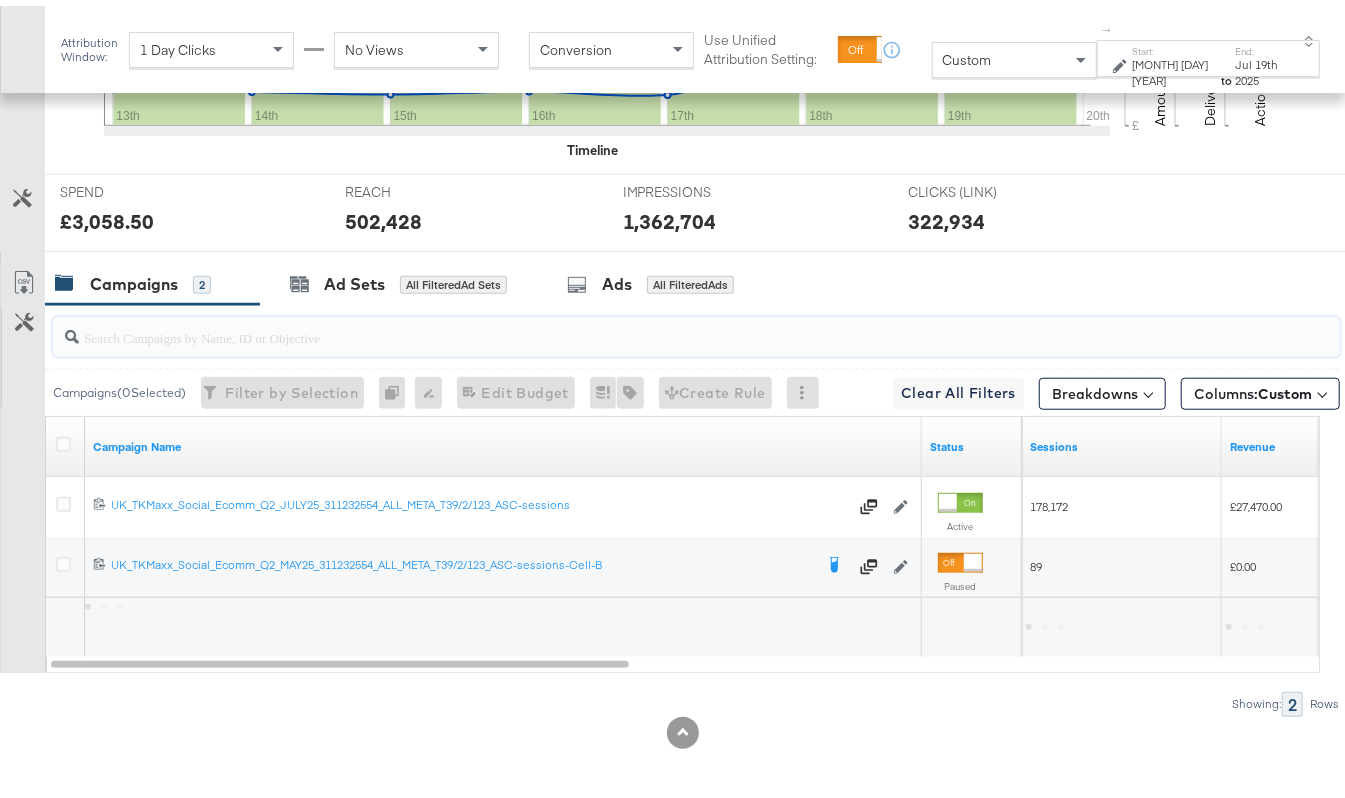 type 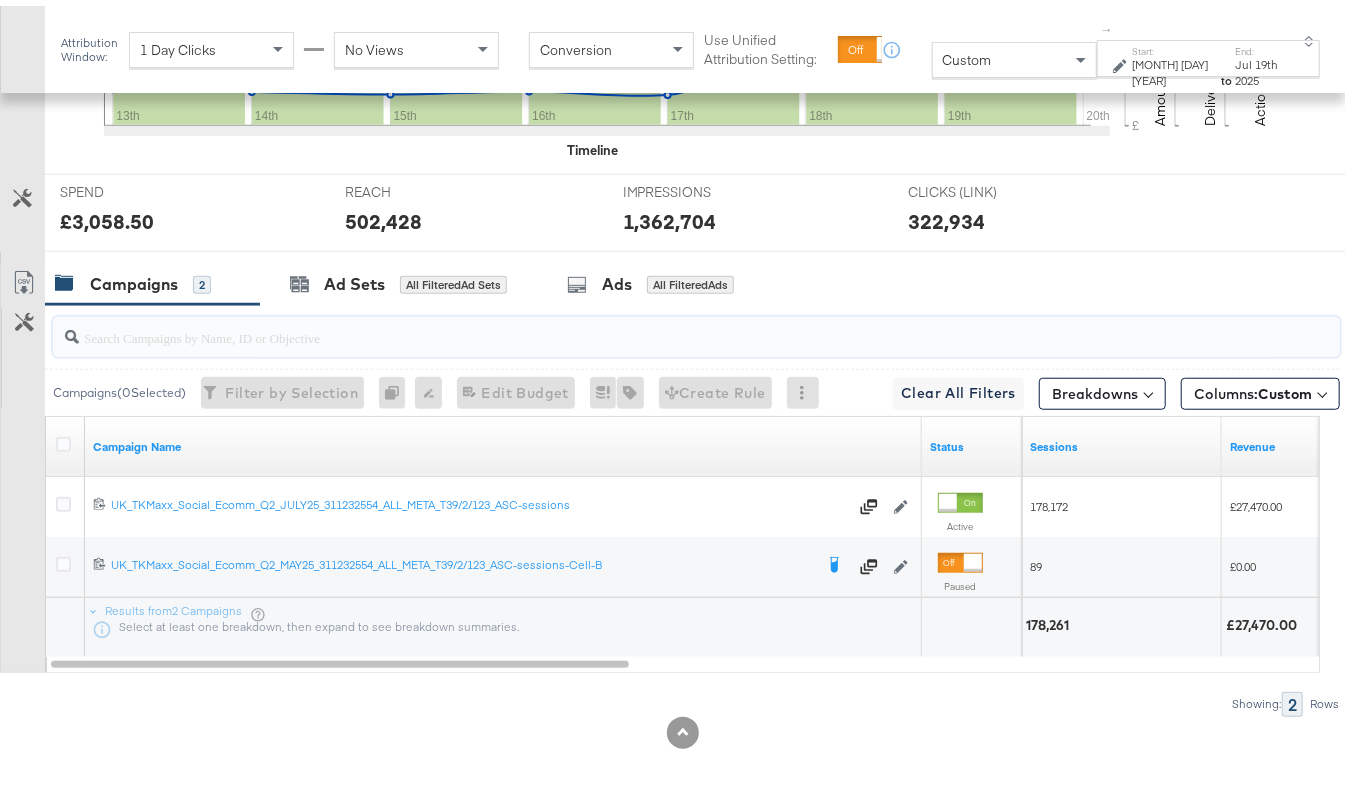 click on "KPIs Performance & KPIs Customize KPIs ✔ Clicks (Link) ✔ Reach ✔ Impressions ✔ Spend KPIs [DAY] [DAY] [DAY] [DAY] [DAY] [DAY] [DAY] [DAY] £  £ [NUMBER]K £ [NUMBER]K Amount (GBP) [NUMBER]K [NUMBER]K [NUMBER]K Delivery [NUMBER]K [NUMBER]K Actions Timeline SPEND SPEND [CURRENCY][AMOUNT] REACH REACH [NUMBER] IMPRESSIONS IMPRESSIONS [NUMBER] CLICKS (LINK) CLICKS (LINK) [NUMBER] Campaigns [NUMBER] Ad Sets All Filtered Ad Sets Ads All Filtered Ads Campaigns  ( [NUMBER]  Selected) Filter by Selection Filter  [NUMBER] campaigns [NUMBER] Rename  [NUMBER] campaigns   Edit  [NUMBER]  Campaign  Budgets Edit Budget Edit Spending Limit For  [NUMBER] campaigns Tags for  [NUMBER] campaigns   Create Rule Clear All Filters This clears all applied filters Breakdowns Columns:  Custom Customize KPIs Export as CSV Campaign Name Status Sessions Revenue [ID] UK_TKMaxx_Social_Ecomm_Q2_JULY25_311232554_ALL_META_T39/2/123_ASC-sessions UK_TKMaxx_Social_Ecomm_Q2_JULY25_311232554_ALL_META_T39/2/123_ASC-sessions Edit Campaign   Active   [NUMBER]   [CURRENCY][AMOUNT]   [ID] Edit Campaign   Paused   [NUMBER]     [NUMBER]" at bounding box center (682, 267) 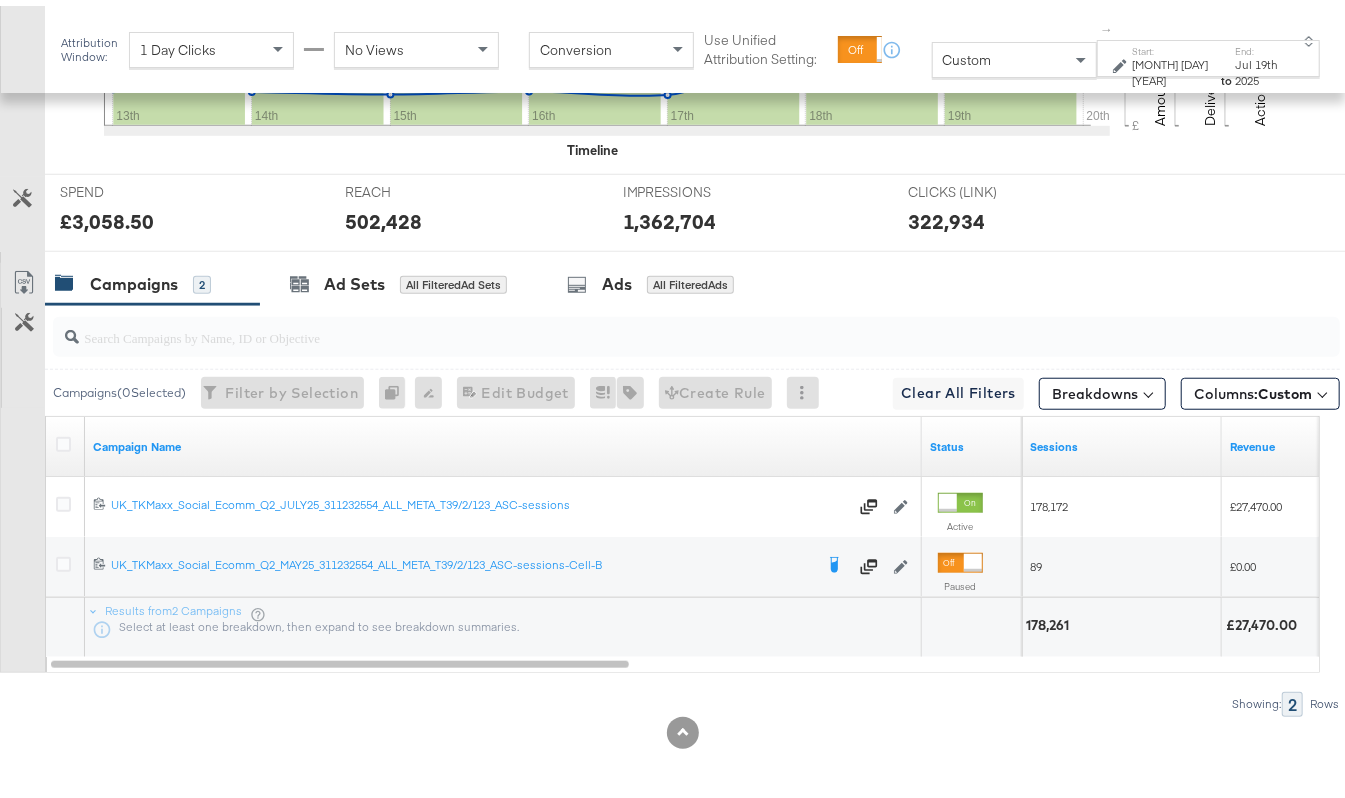 click on "2" at bounding box center [202, 279] 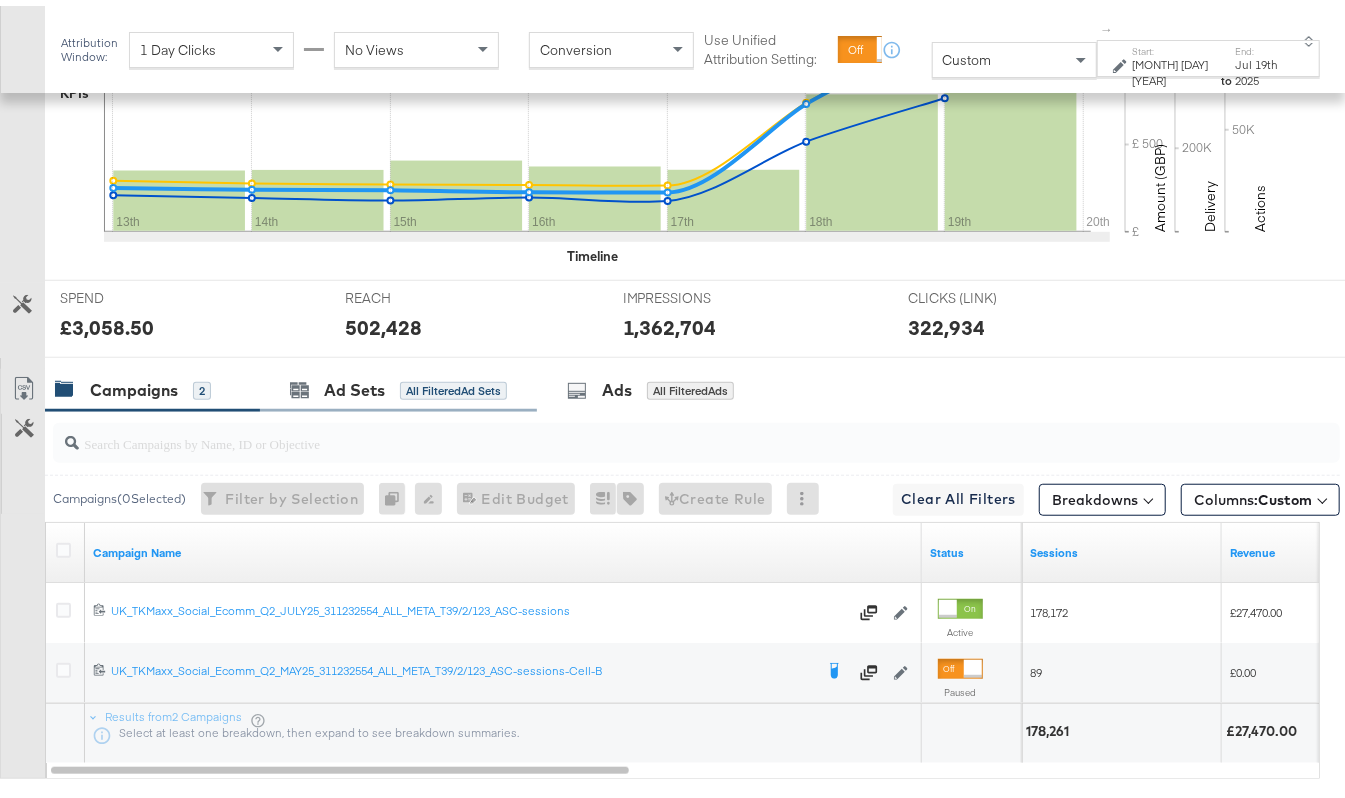 scroll, scrollTop: 628, scrollLeft: 0, axis: vertical 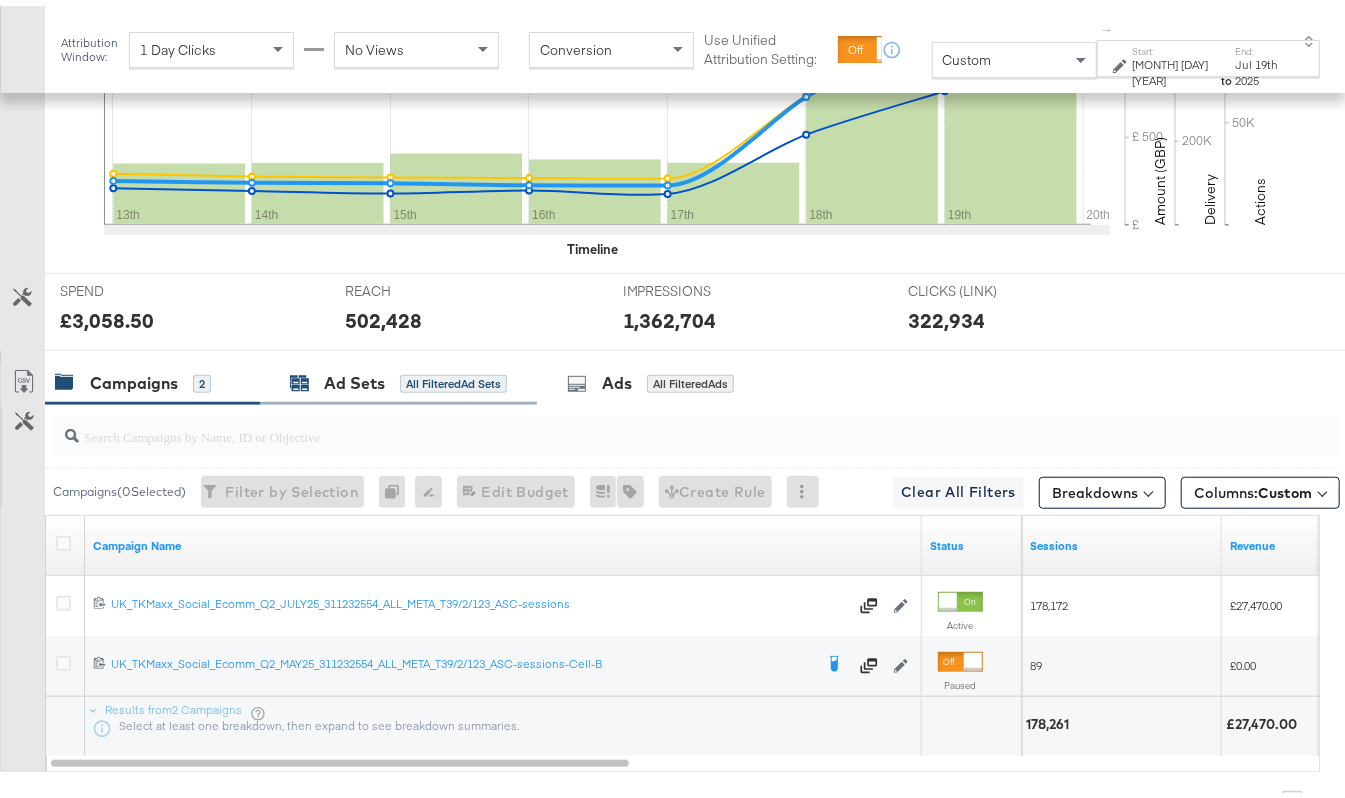 click on "Ad Sets" at bounding box center [354, 377] 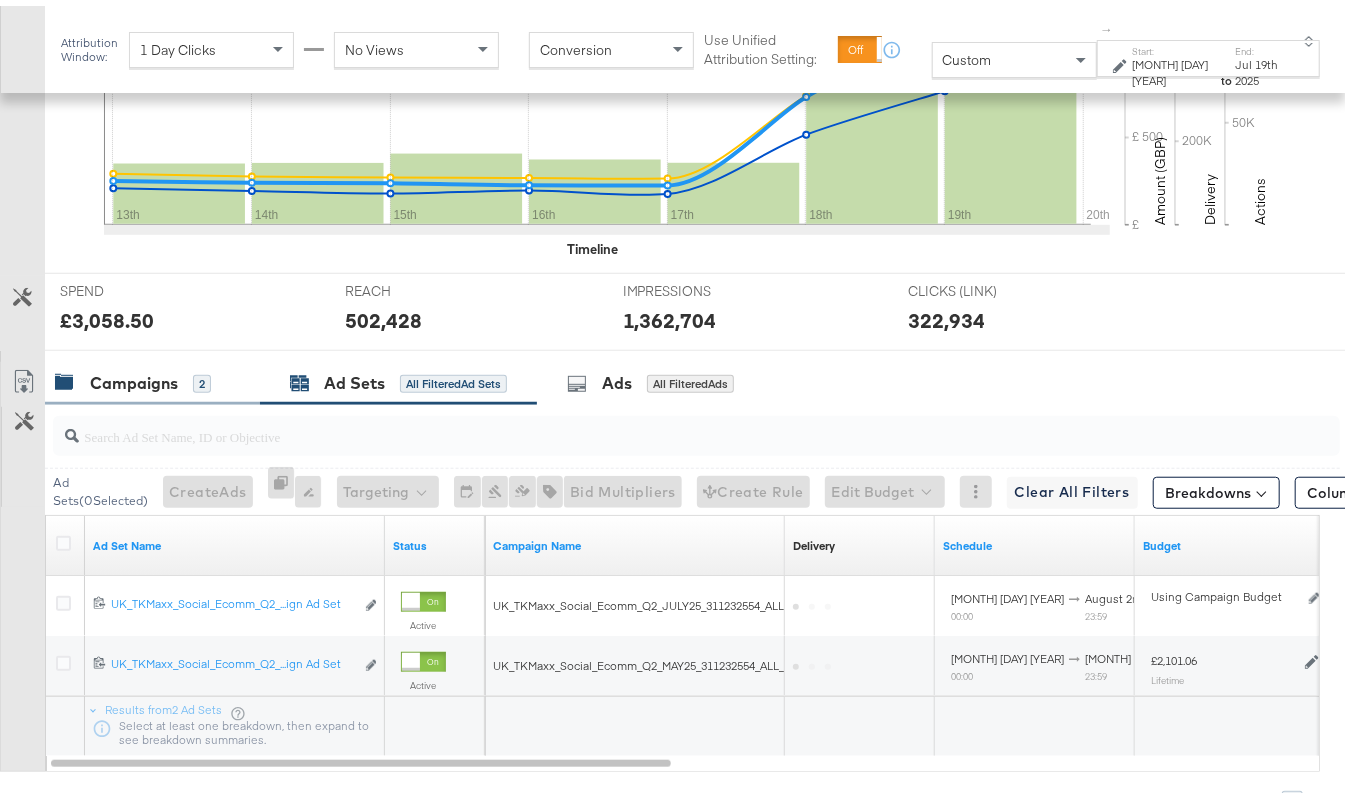 click on "Campaigns" at bounding box center [134, 377] 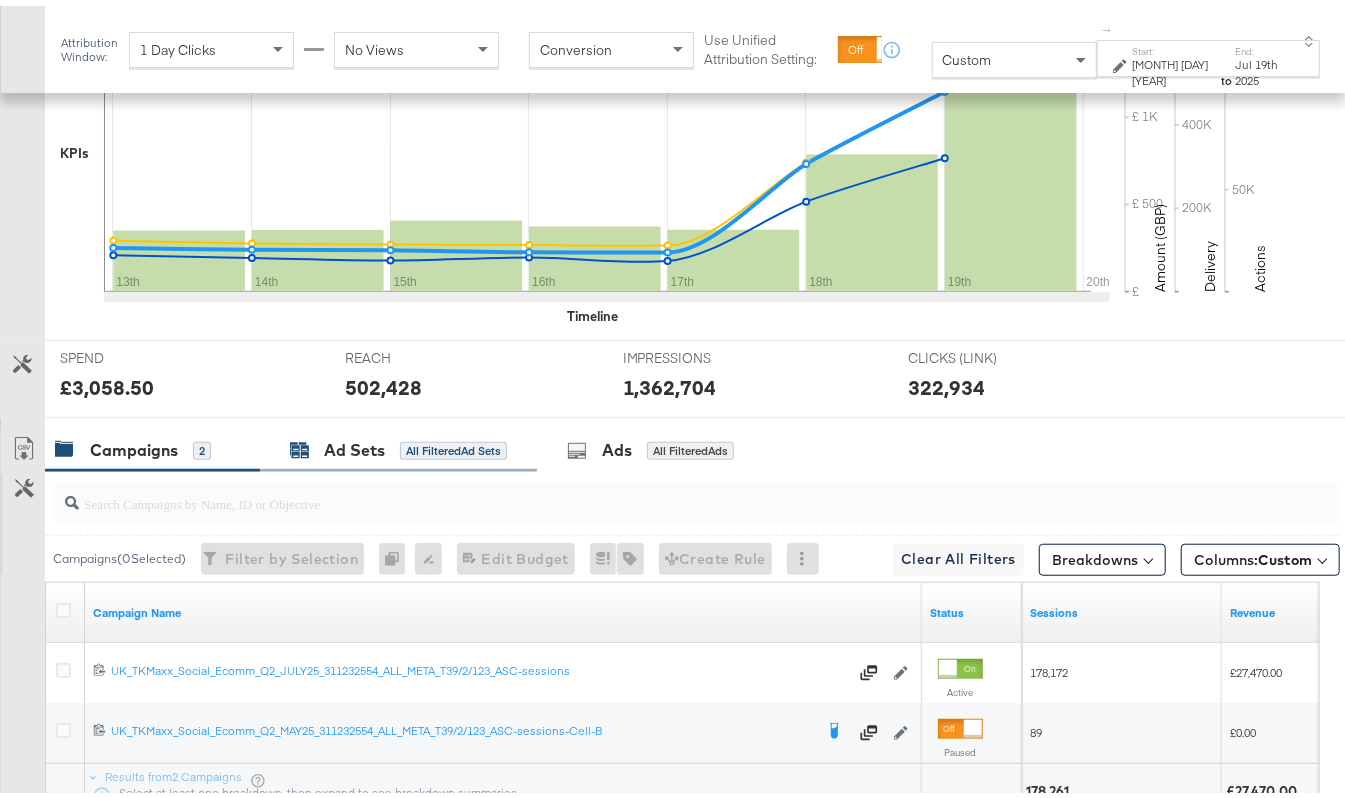 scroll, scrollTop: 761, scrollLeft: 0, axis: vertical 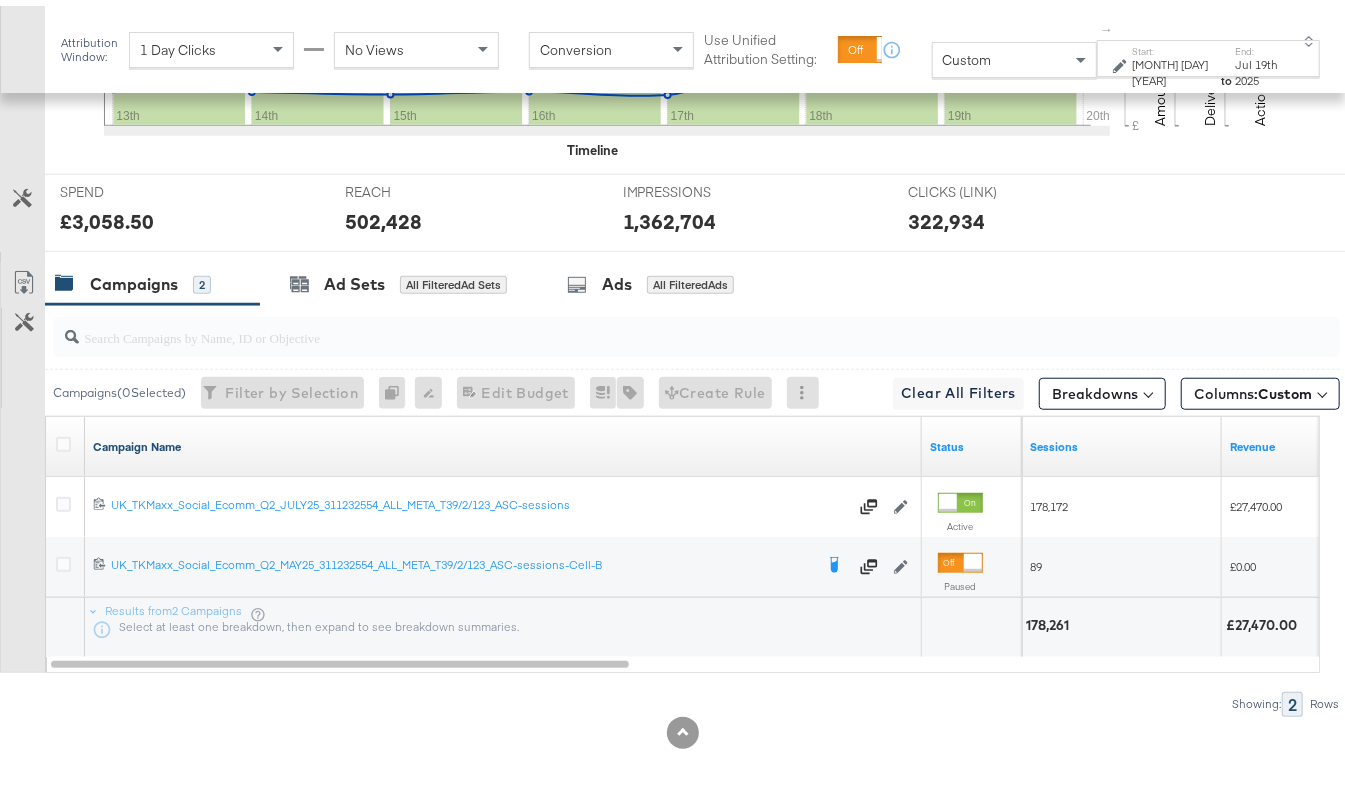 click on "Campaign Name" at bounding box center [503, 441] 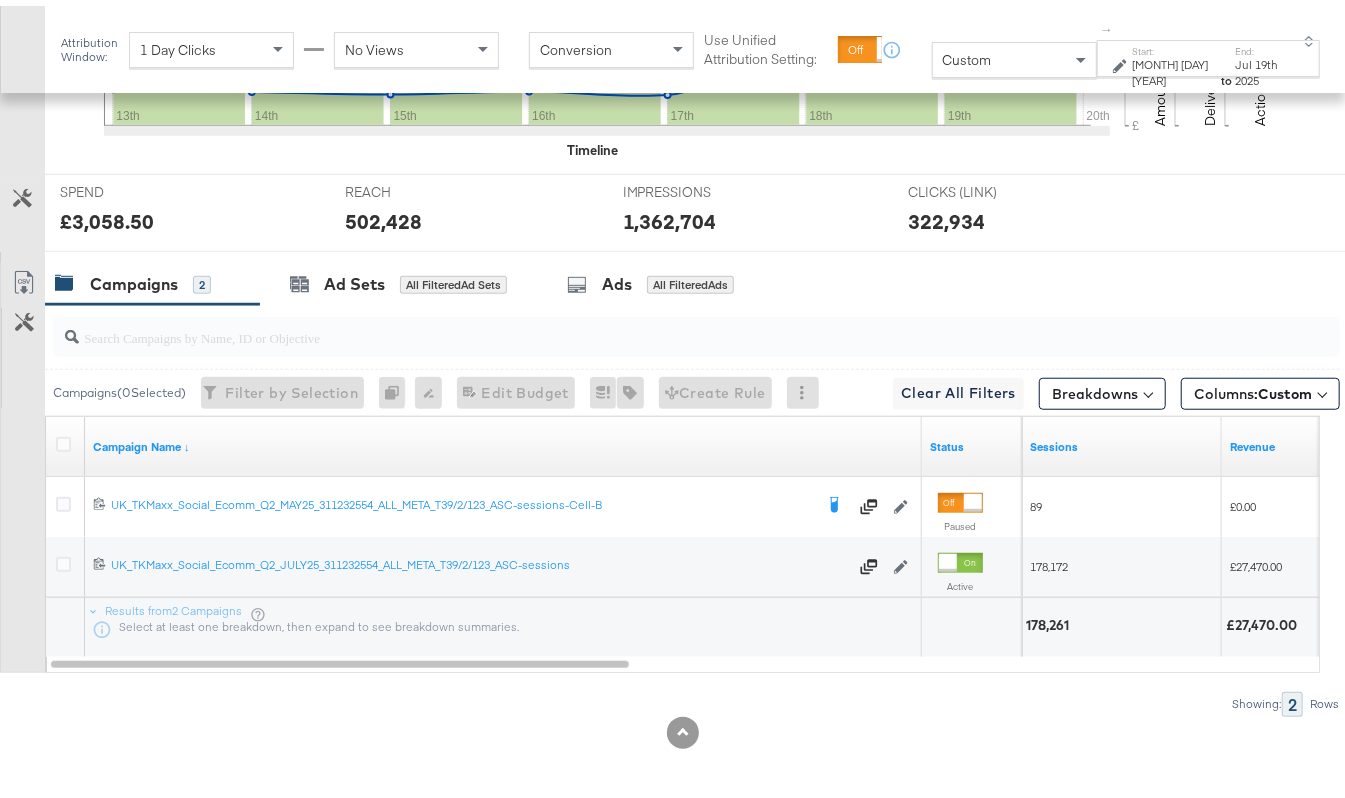click on "Campaigns  ( 0  Selected) Filter by Selection Filter  0 campaigns 0 Rename  0 campaigns   Edit  0  Campaign  Budgets Edit Budget Edit Spending Limit For  0 campaigns Tags for  0 campaigns   Create Rule Clear All Filters This clears all applied filters Breakdowns Columns:  Custom" at bounding box center (692, 386) 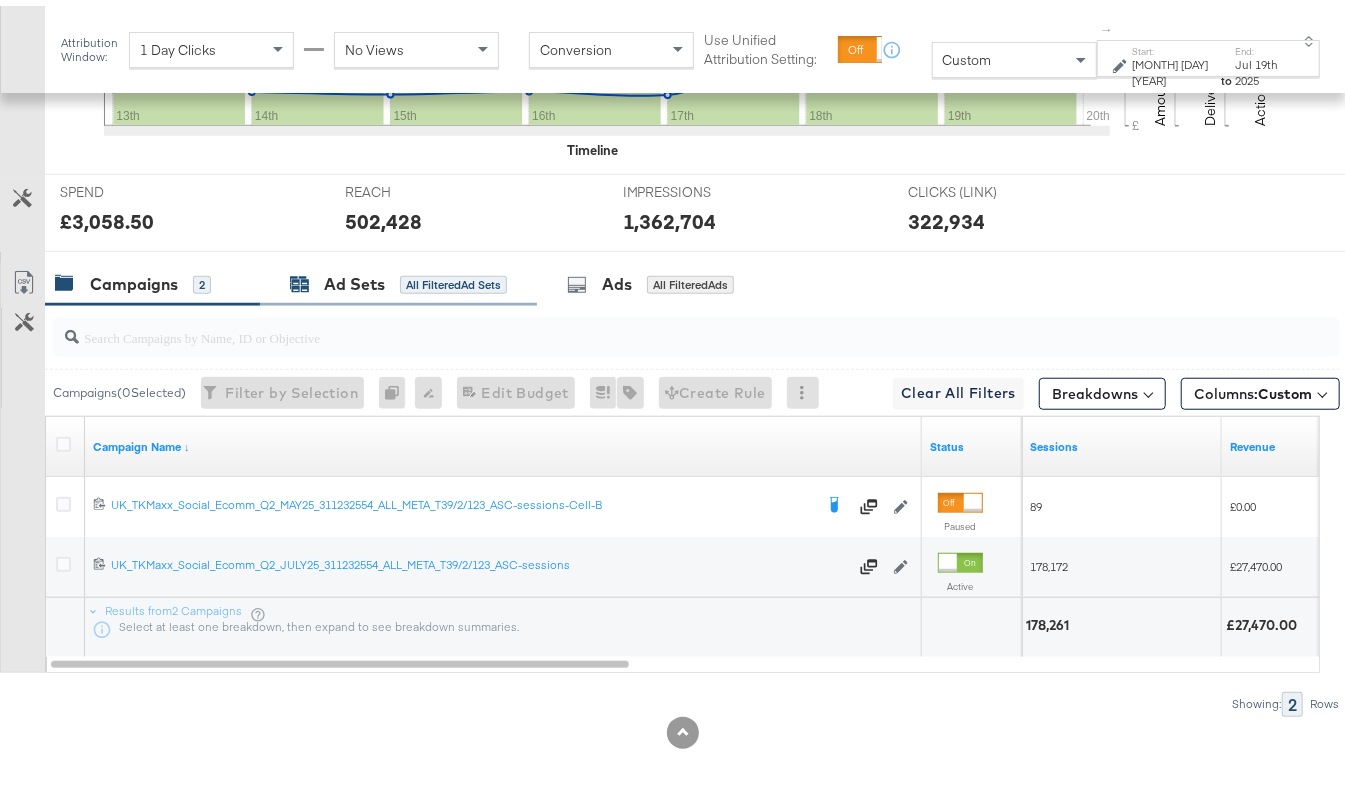 click on "Ad Sets" at bounding box center [354, 278] 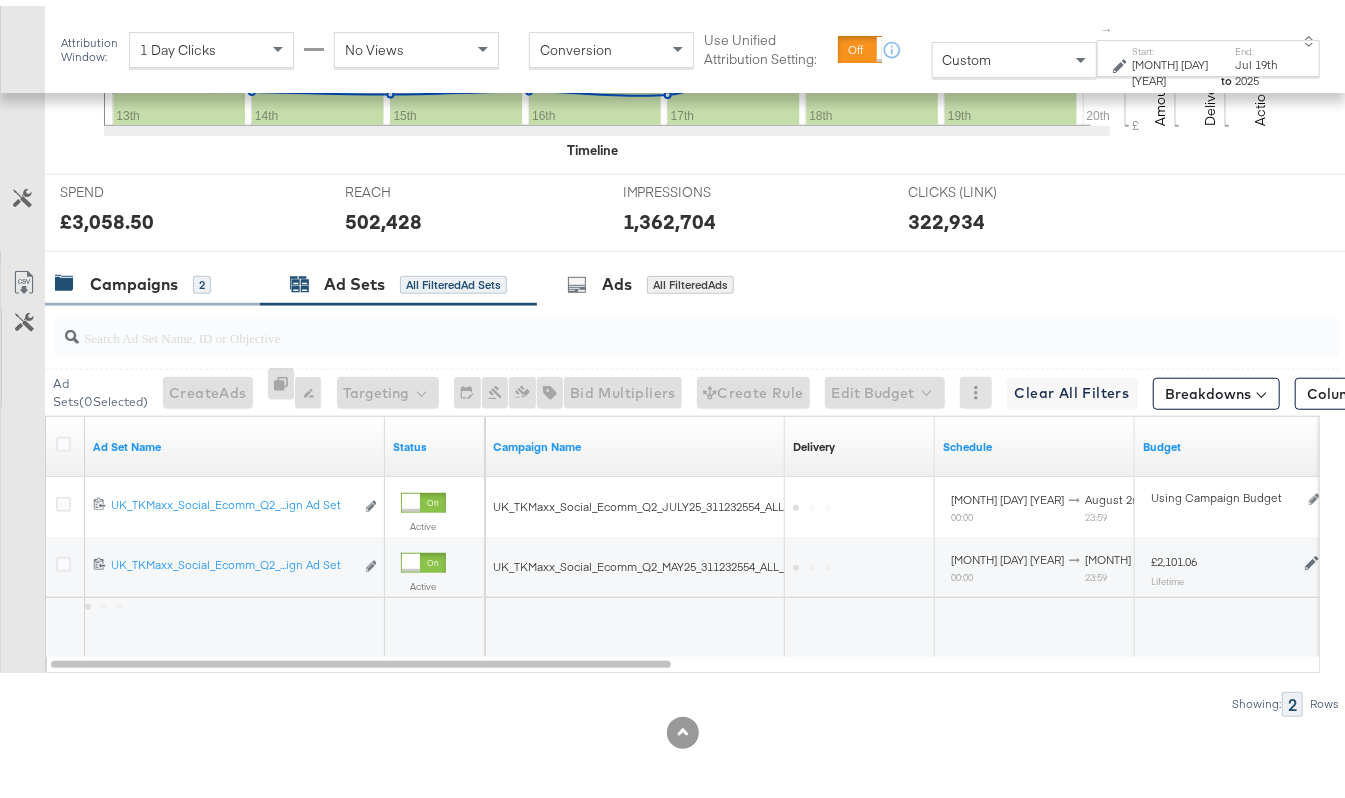 click on "Campaigns" at bounding box center (134, 278) 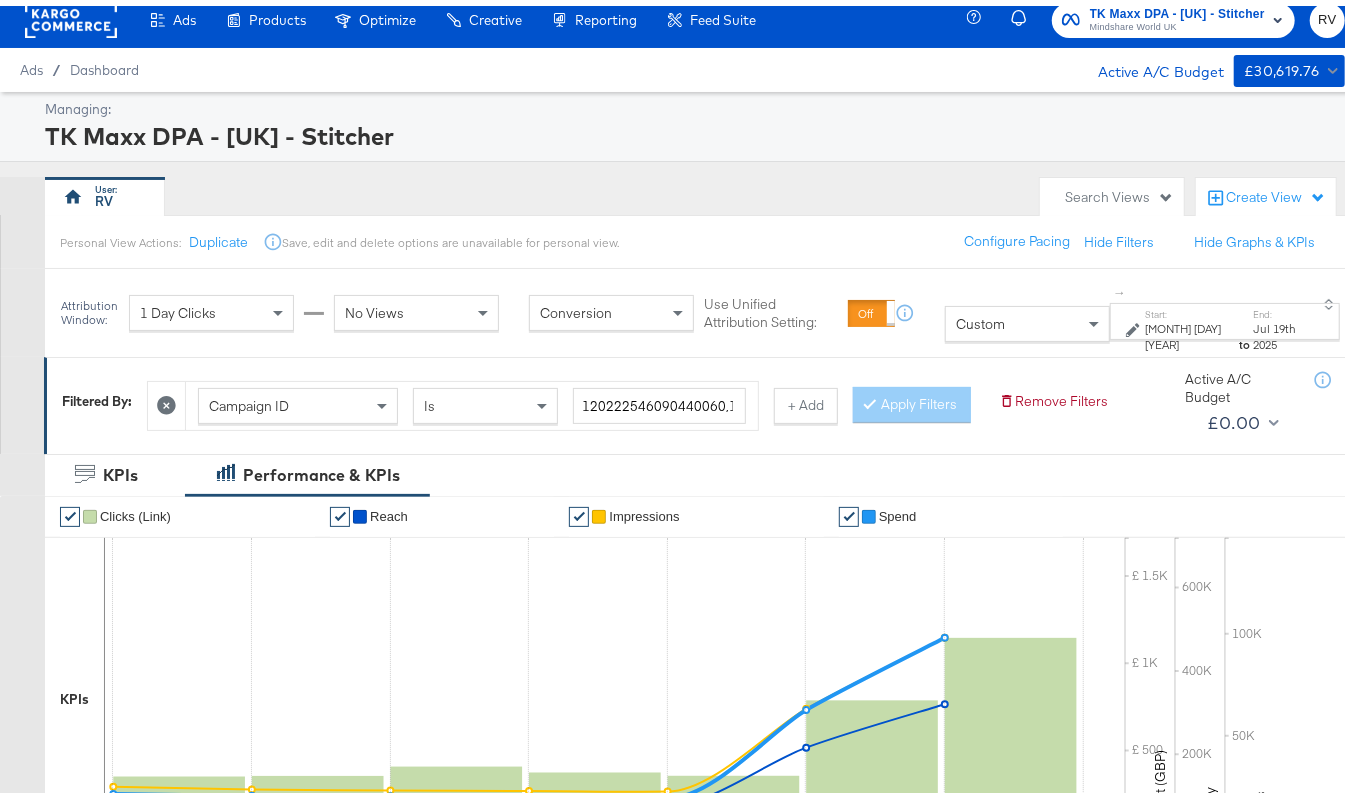 scroll, scrollTop: 0, scrollLeft: 0, axis: both 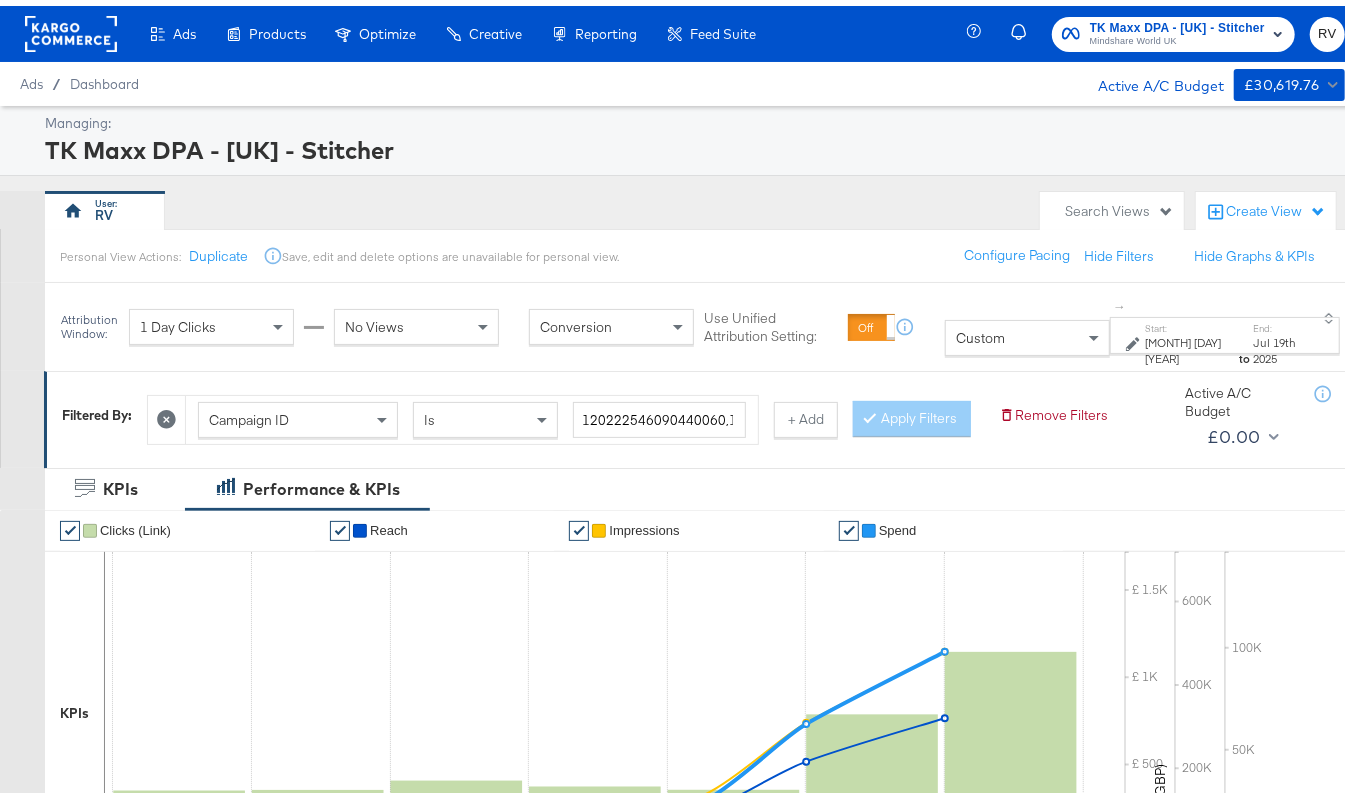 click 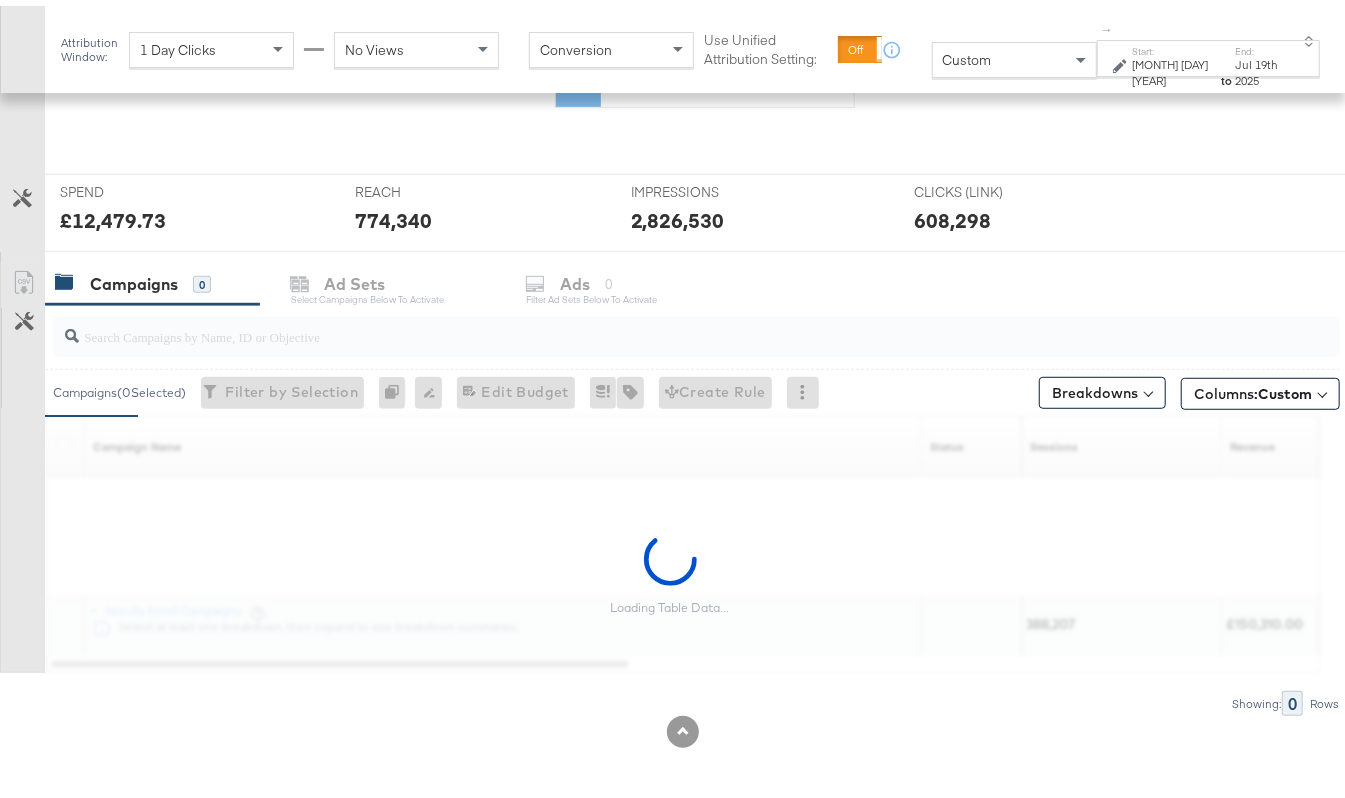 scroll, scrollTop: 684, scrollLeft: 0, axis: vertical 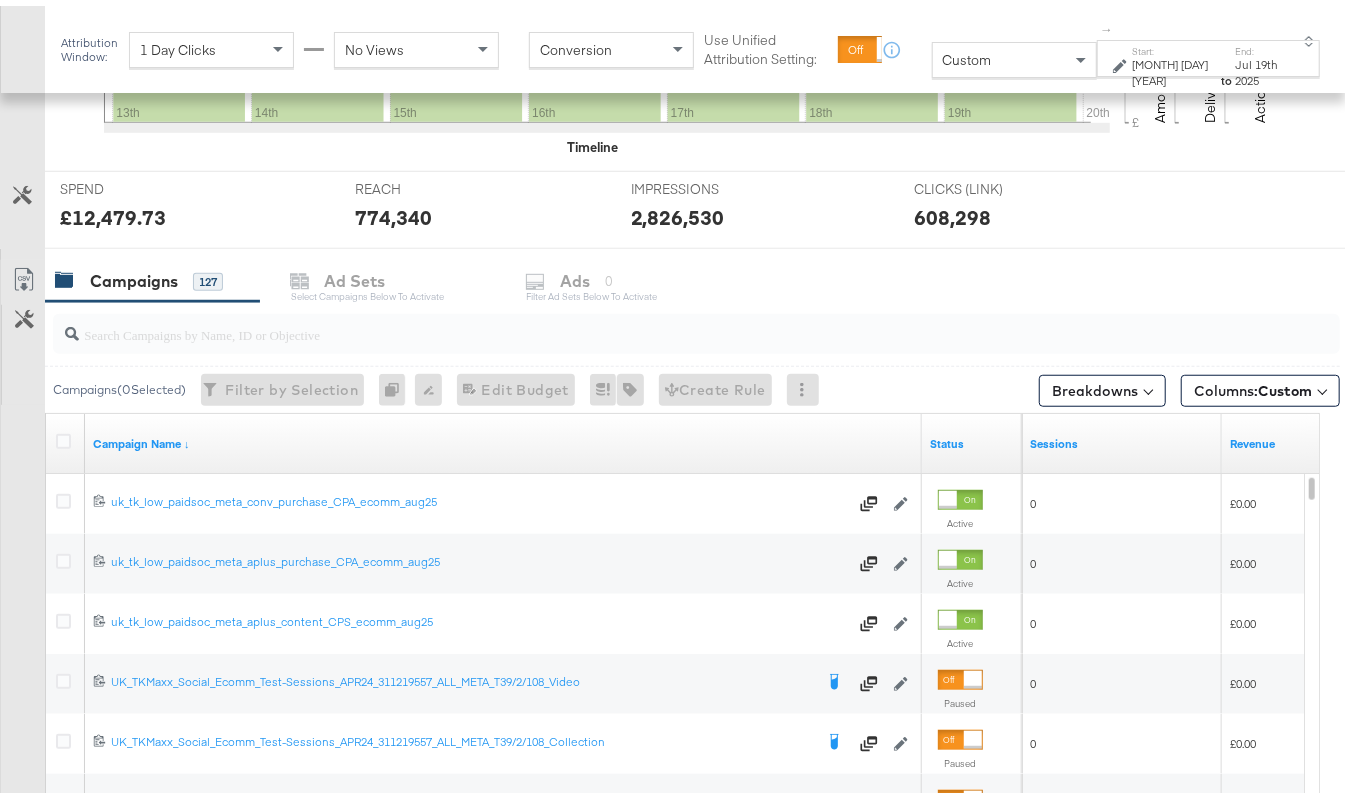 click at bounding box center (653, 320) 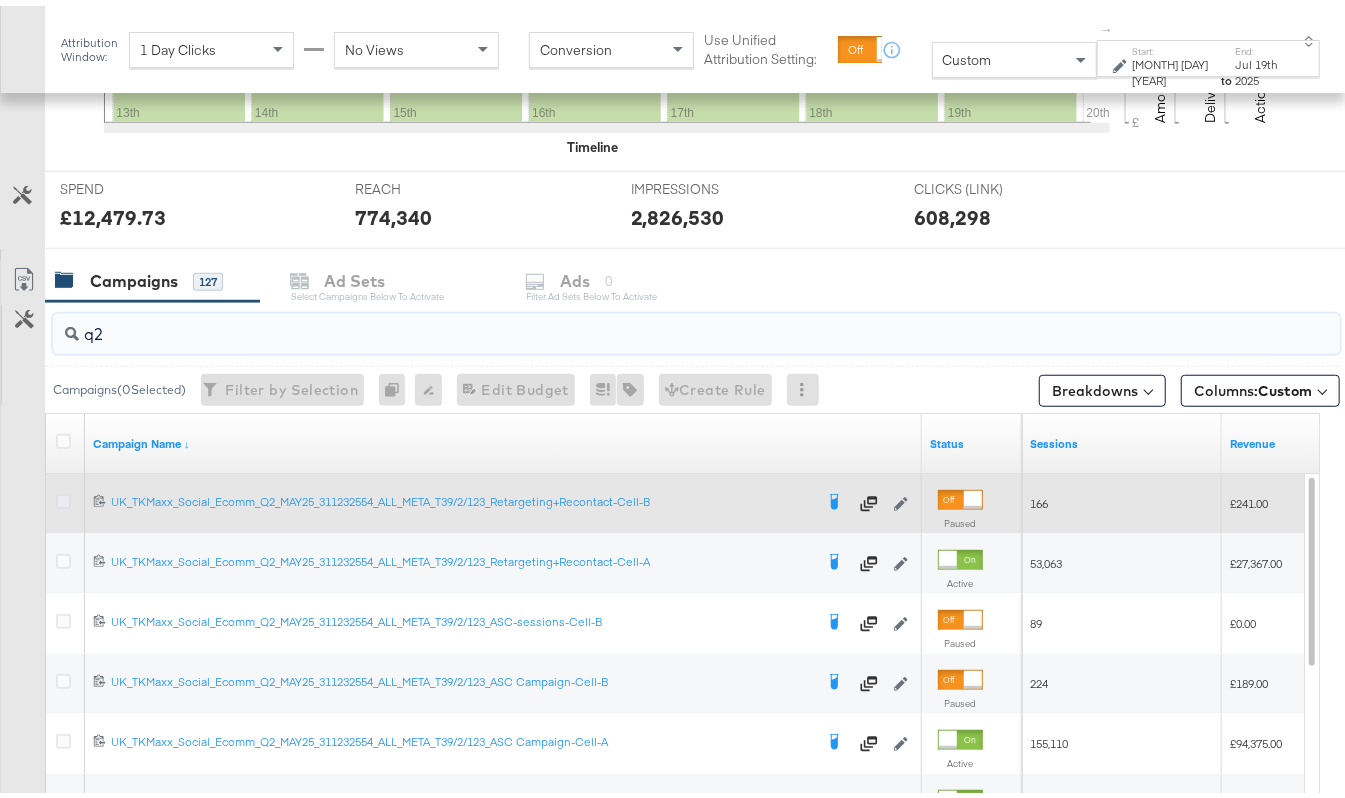 type on "q2" 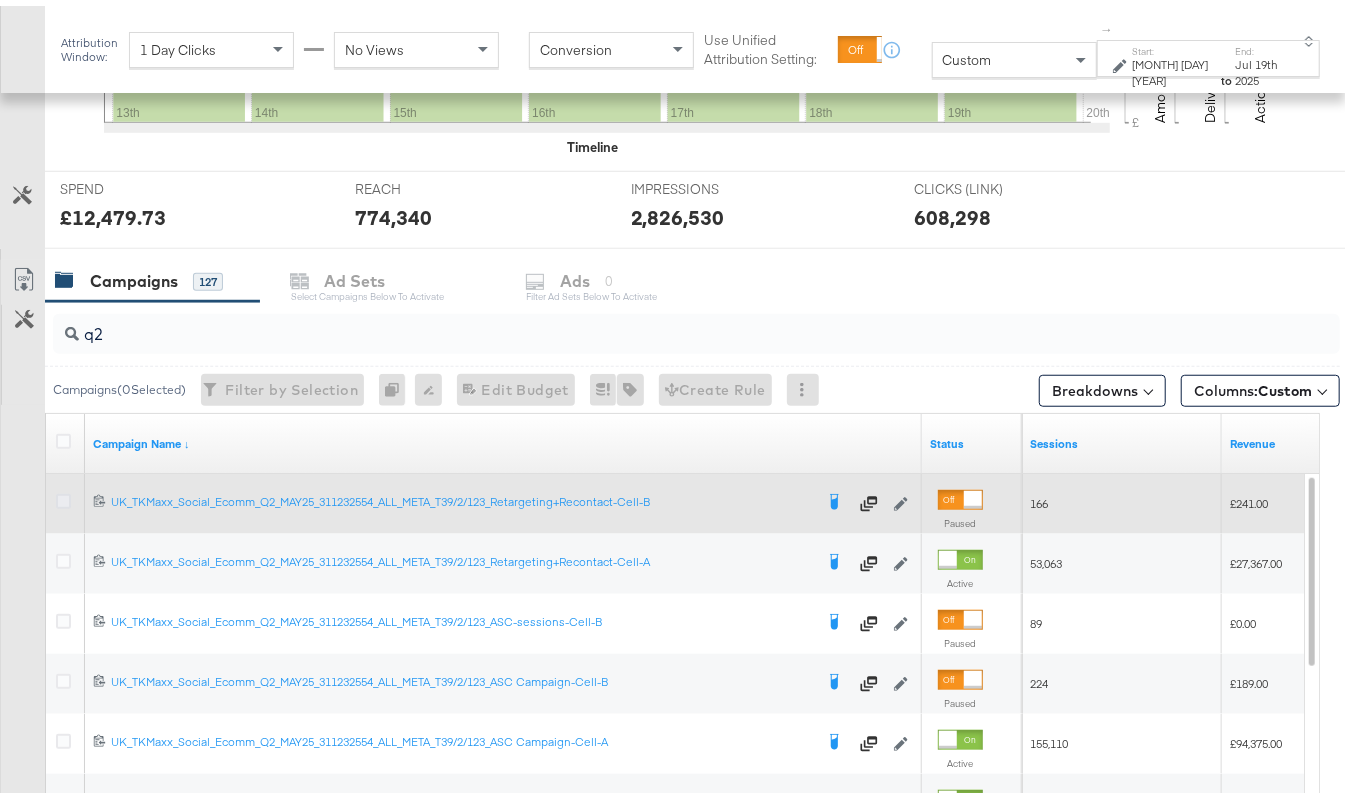 click at bounding box center (63, 495) 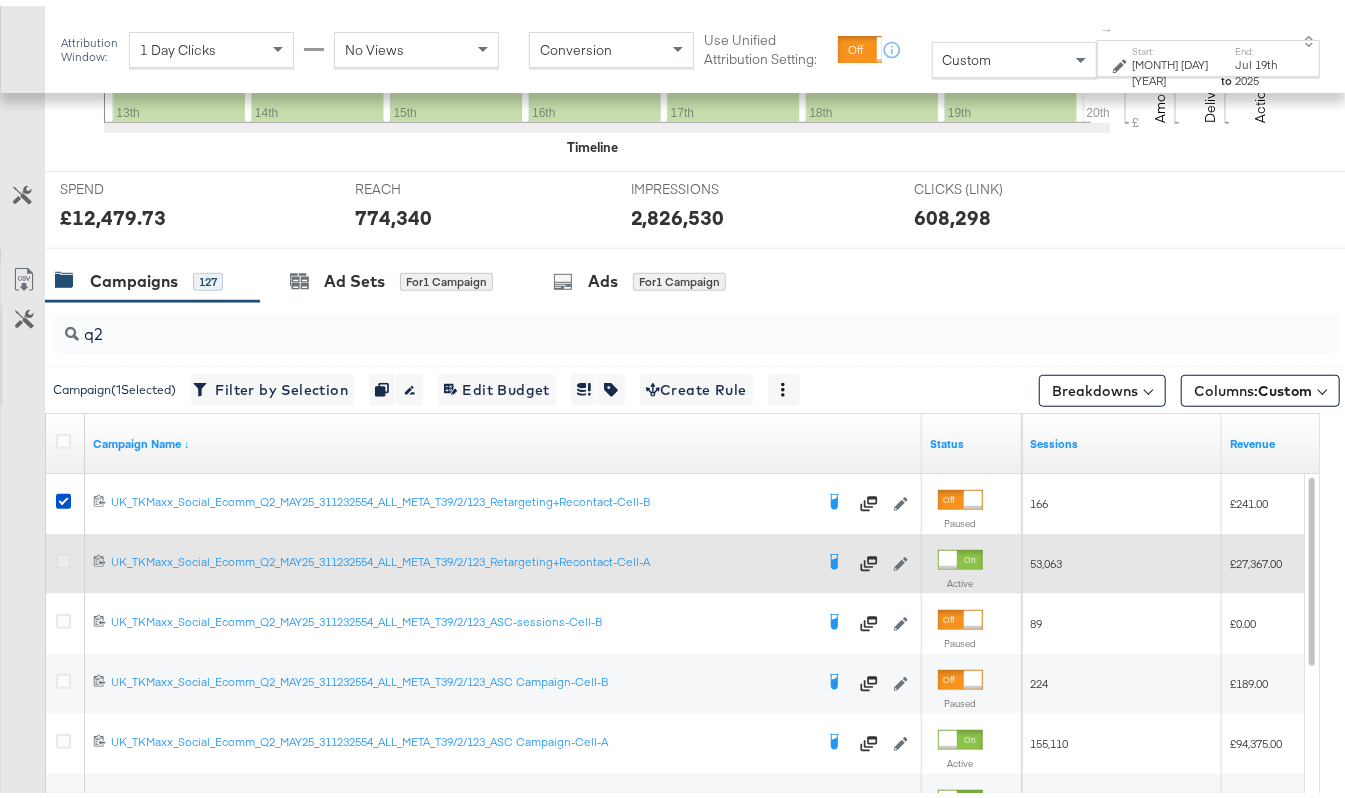 click at bounding box center (63, 555) 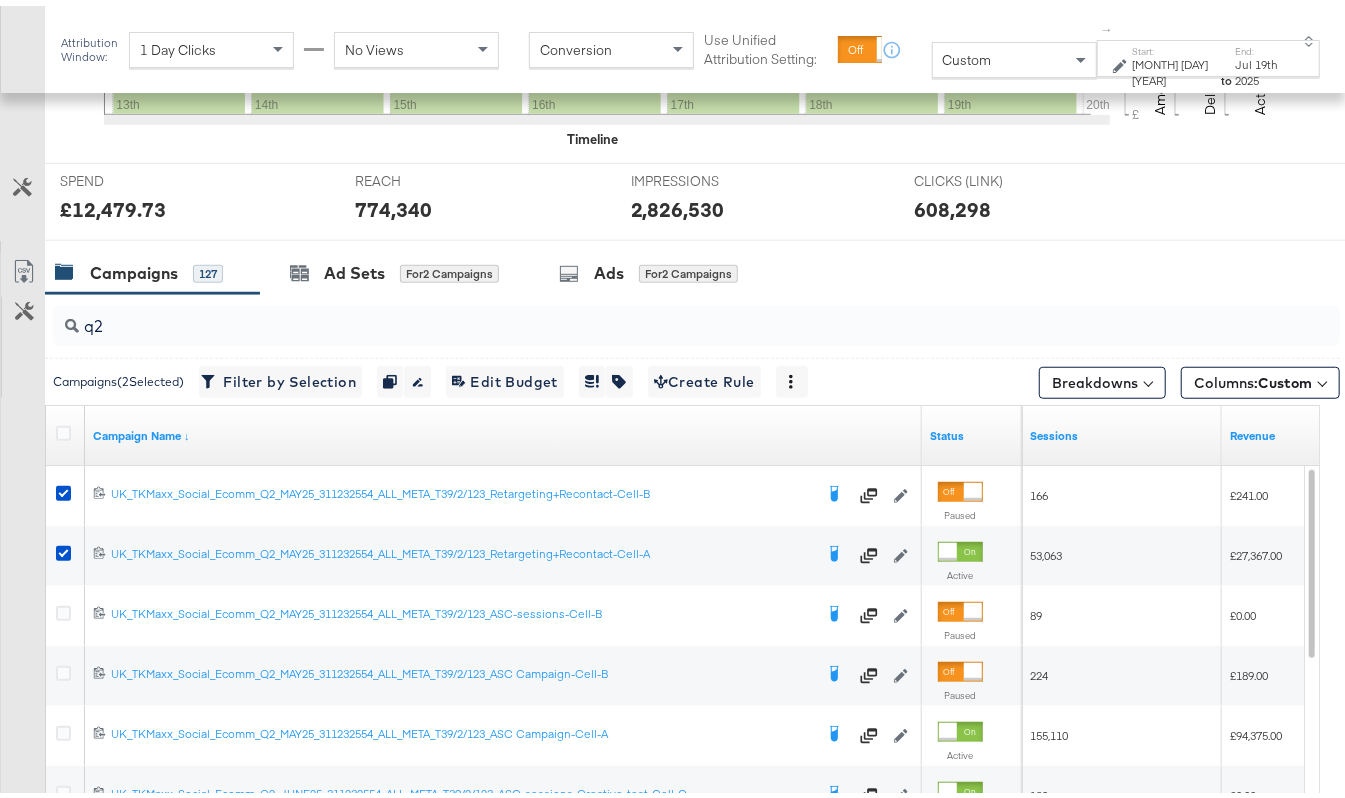 scroll, scrollTop: 684, scrollLeft: 0, axis: vertical 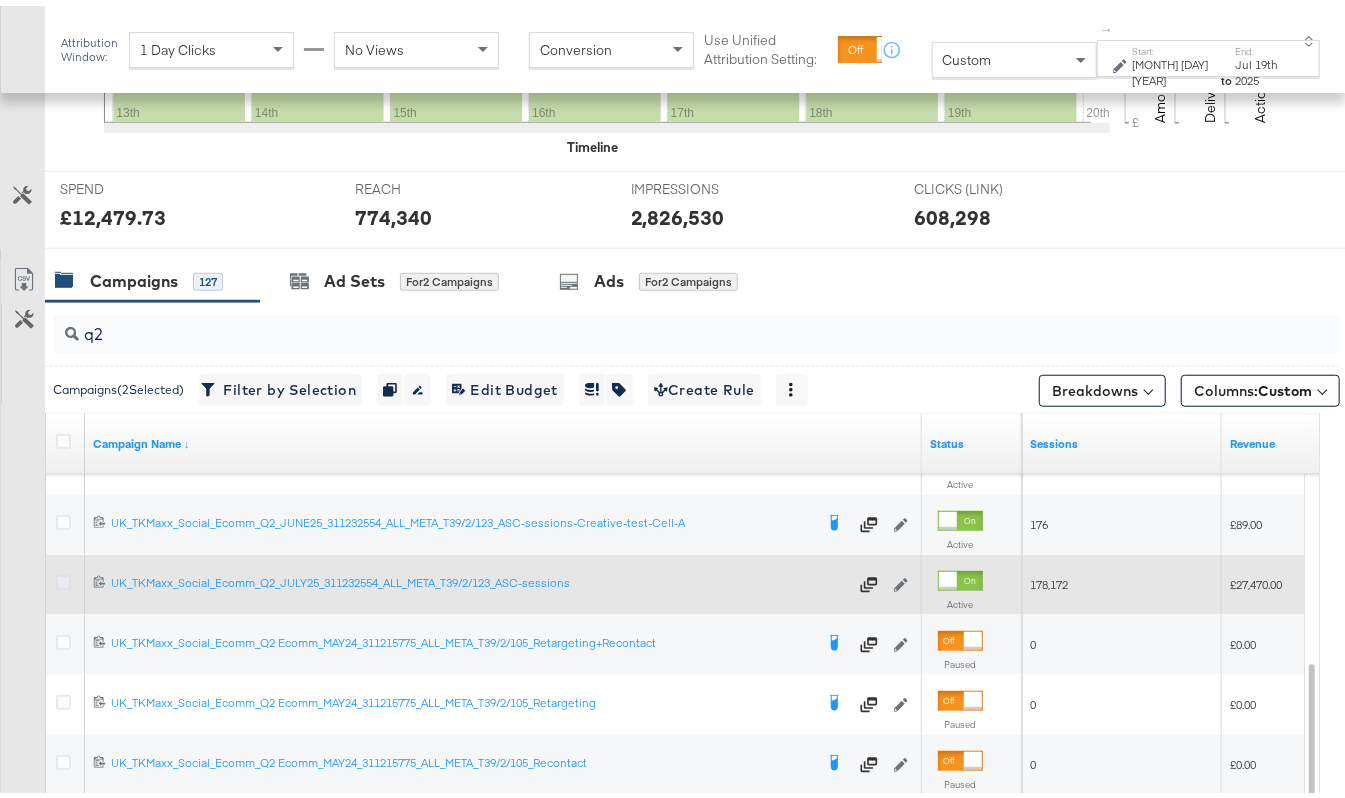 click at bounding box center (63, 576) 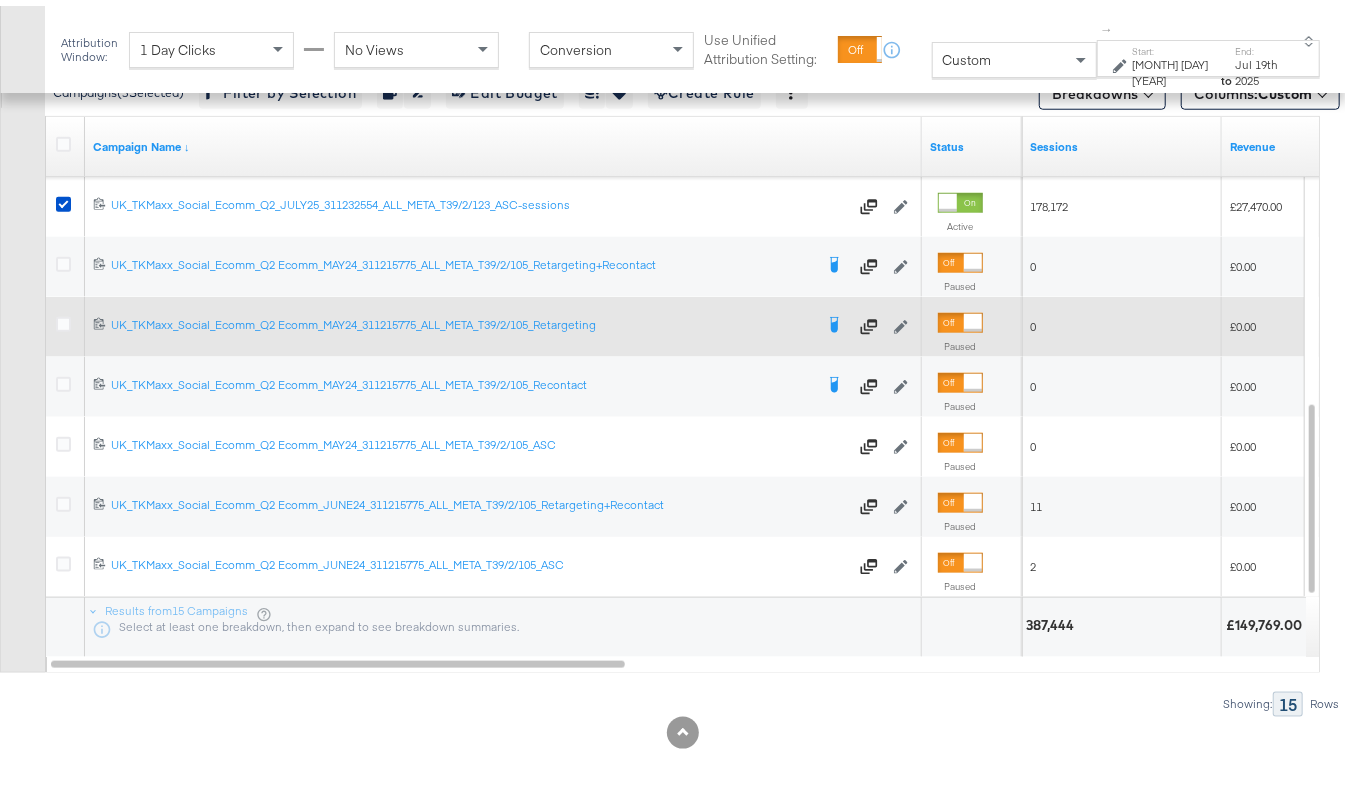 scroll, scrollTop: 984, scrollLeft: 0, axis: vertical 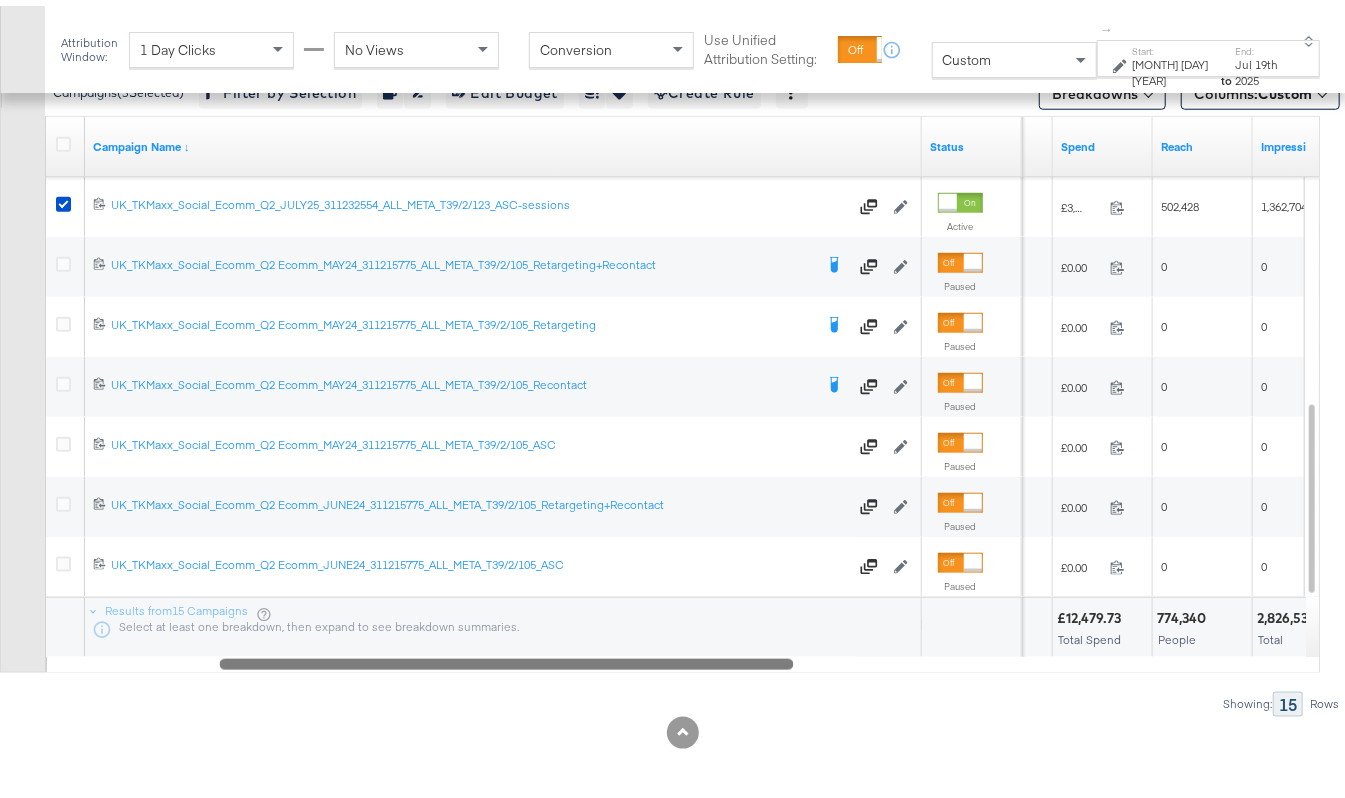 drag, startPoint x: 525, startPoint y: 658, endPoint x: 693, endPoint y: 653, distance: 168.07439 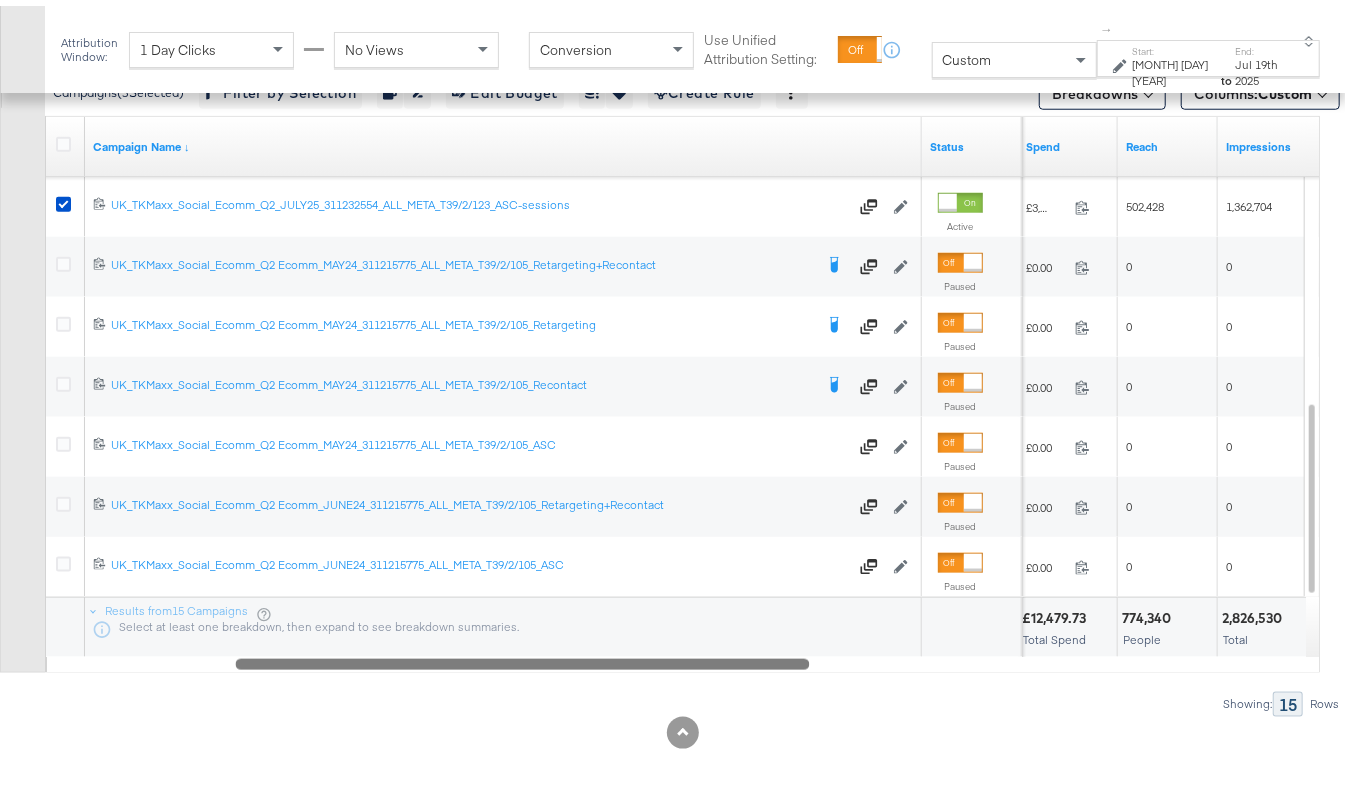 drag, startPoint x: 674, startPoint y: 652, endPoint x: 690, endPoint y: 652, distance: 16 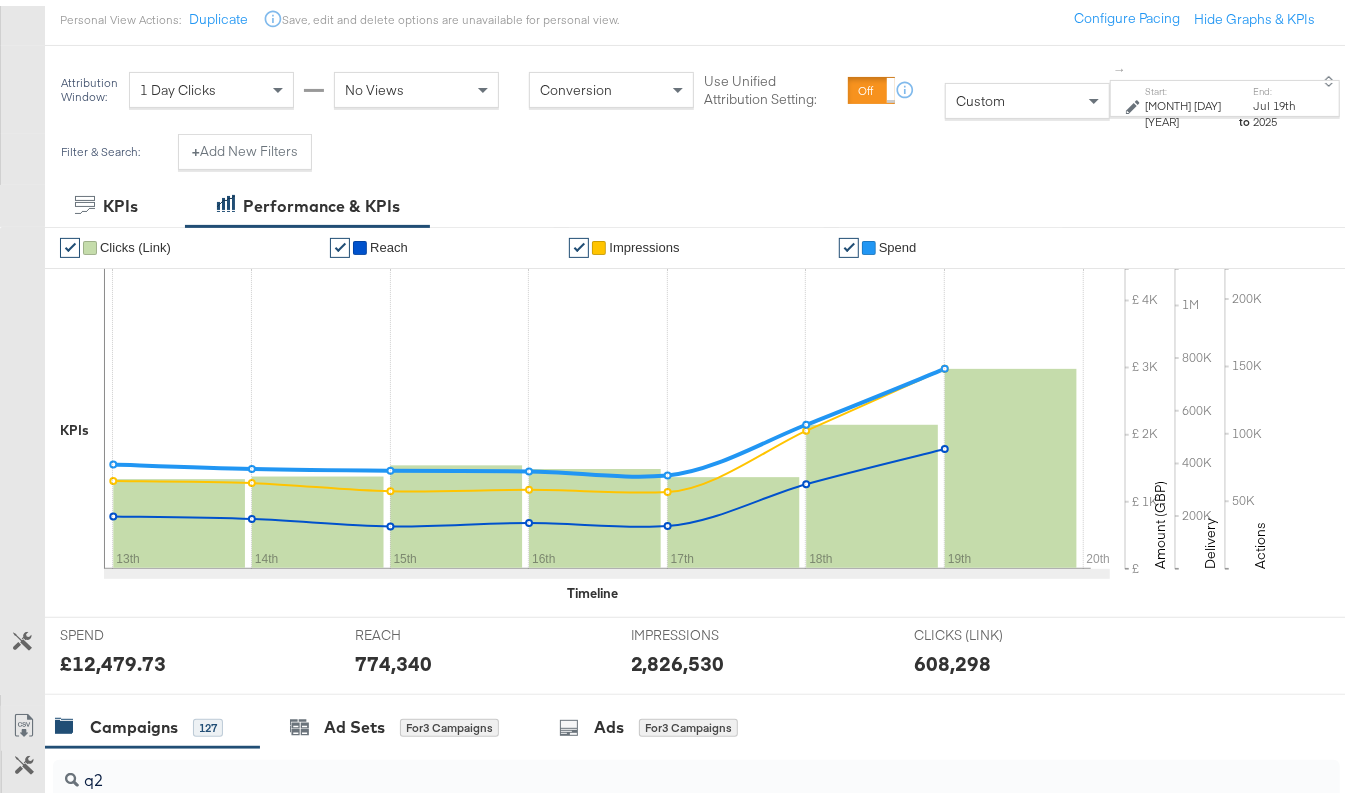 scroll, scrollTop: 184, scrollLeft: 0, axis: vertical 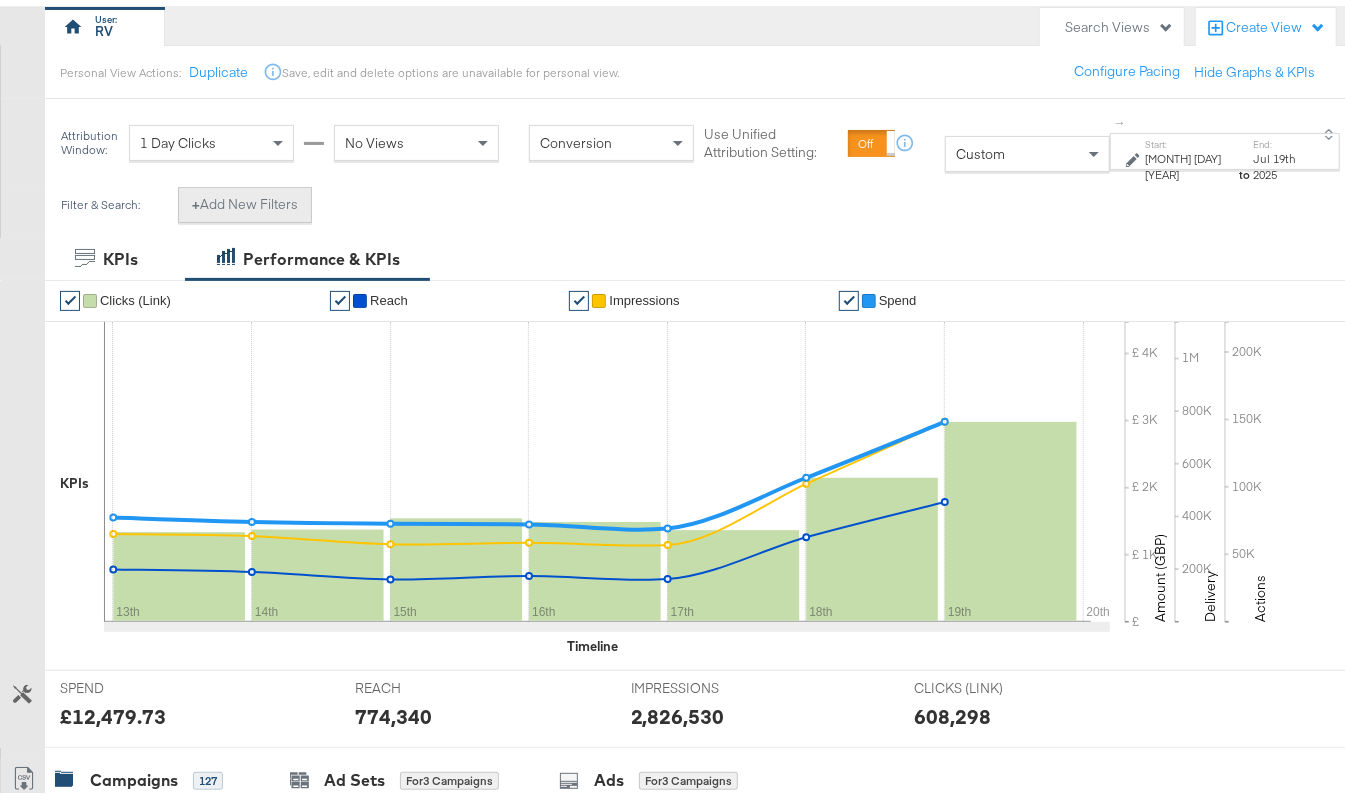 click on "+  Add New Filters" at bounding box center [245, 199] 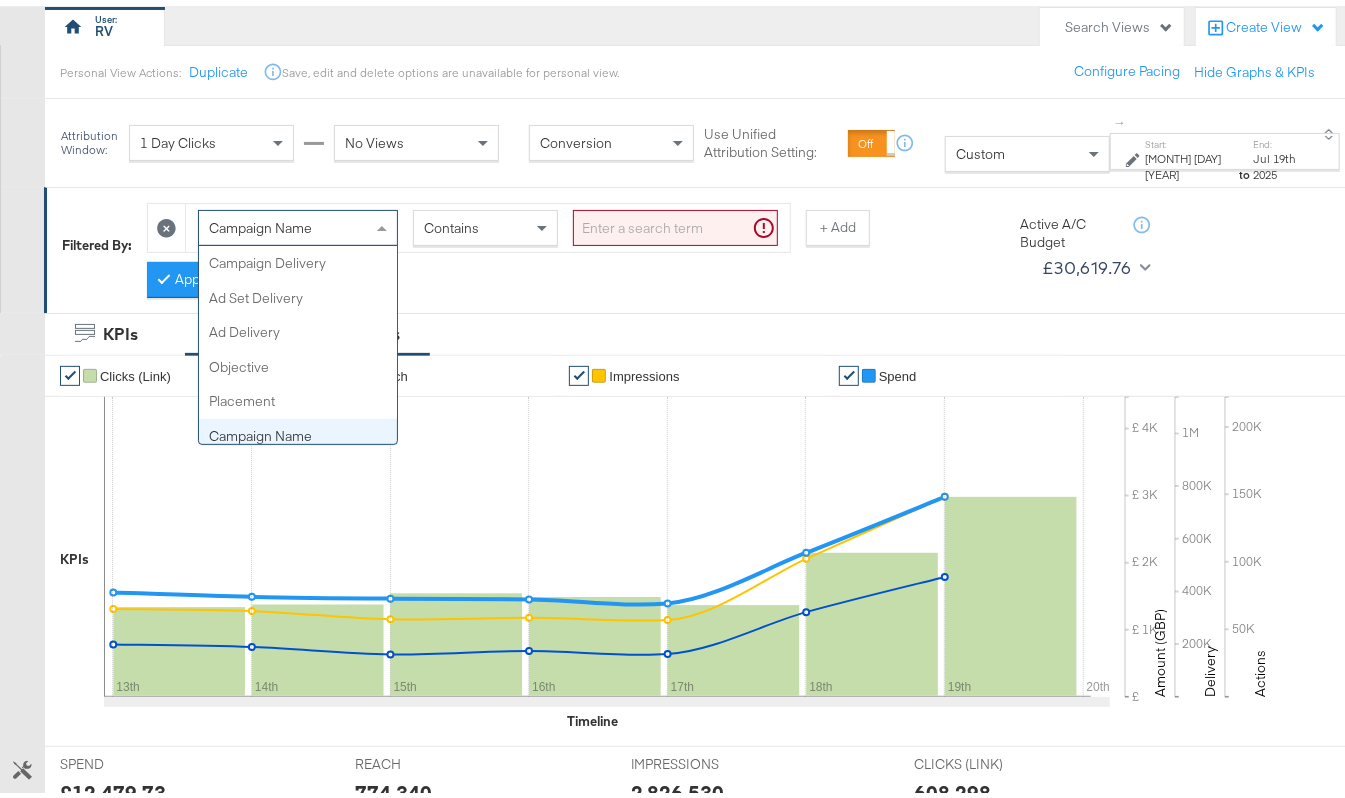 click on "Campaign Name" at bounding box center (298, 222) 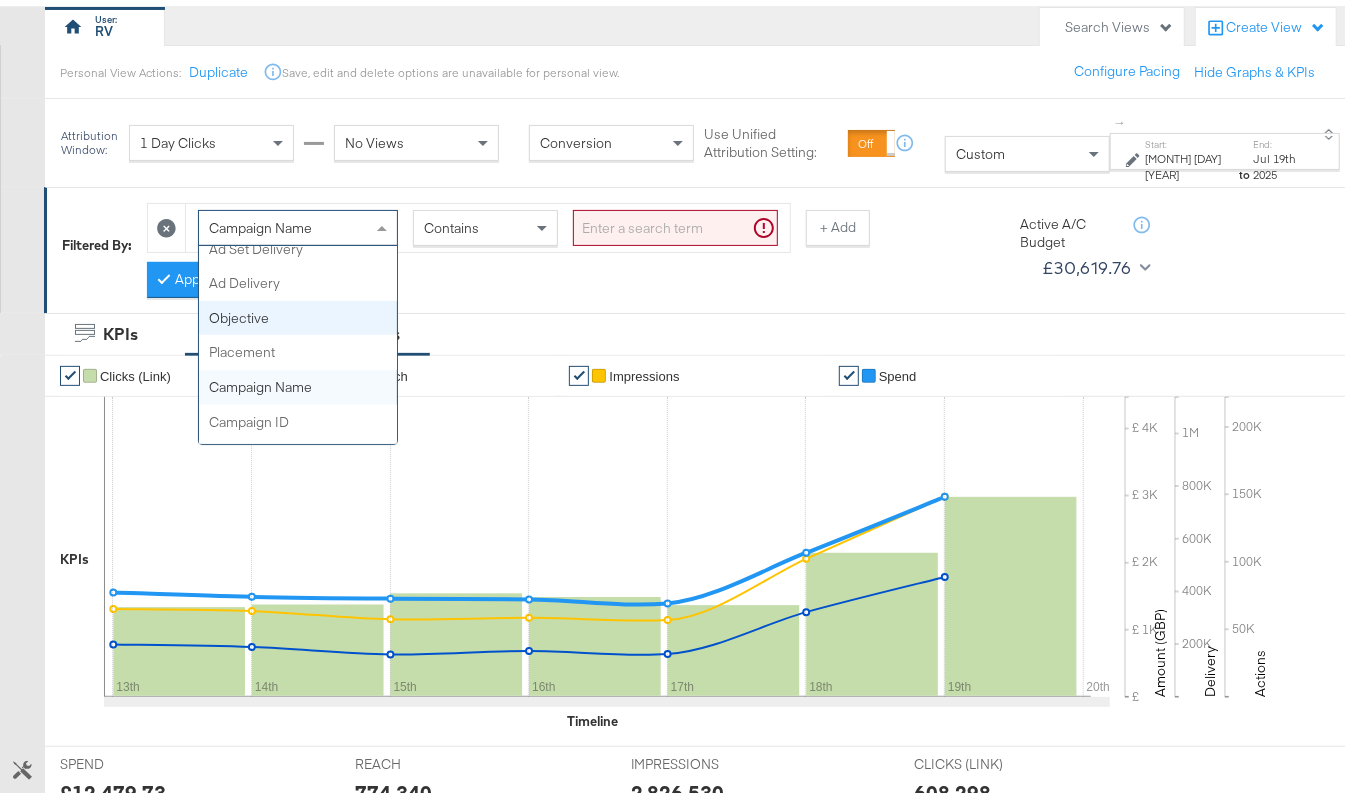 scroll, scrollTop: 0, scrollLeft: 0, axis: both 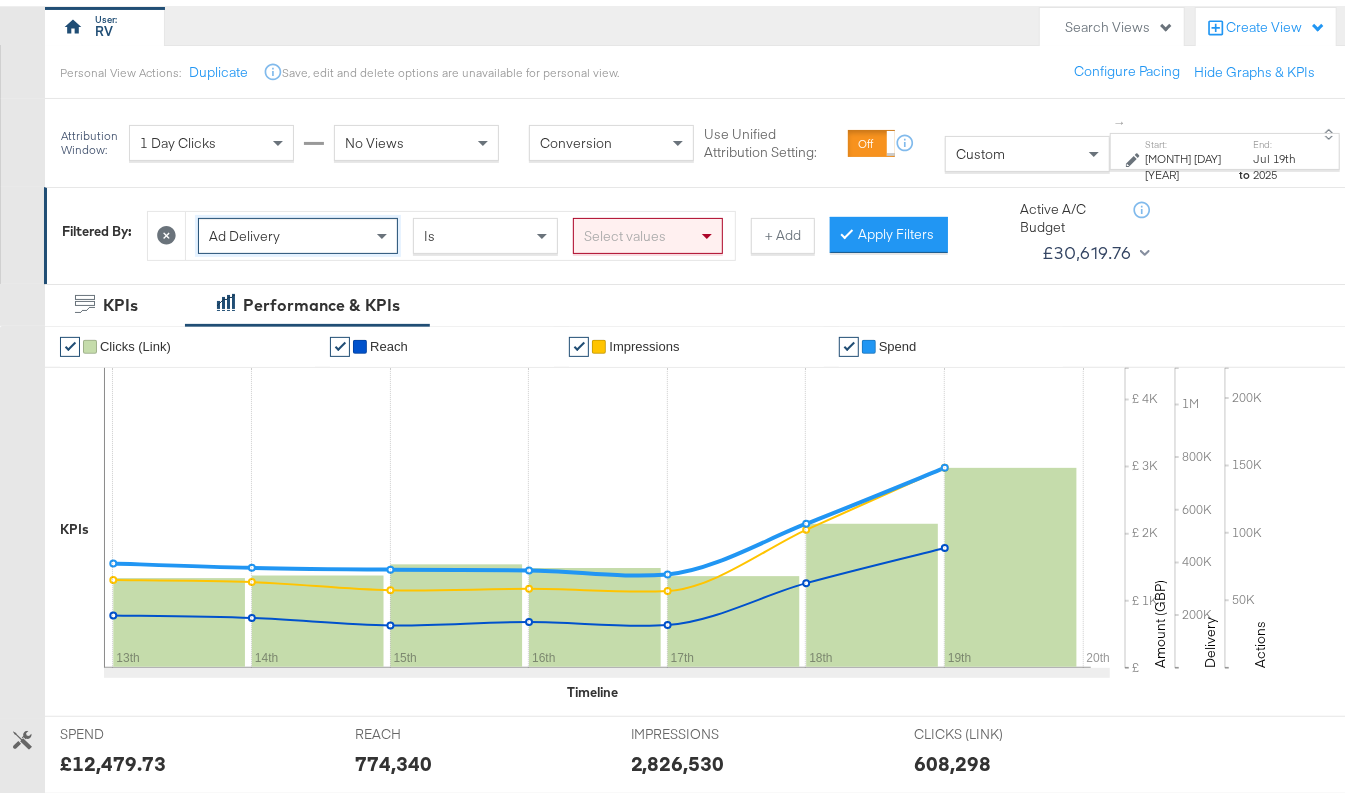 click on "Select values" at bounding box center [648, 230] 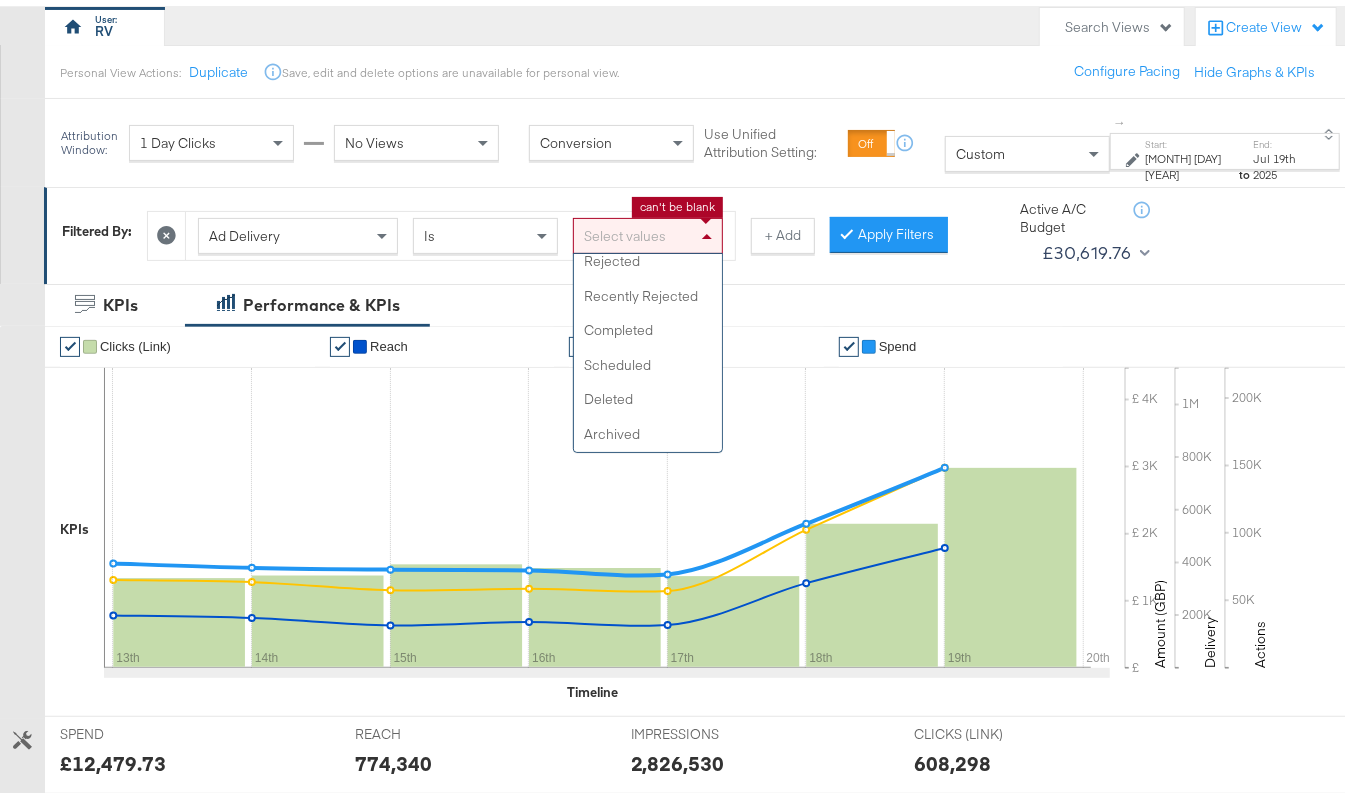 scroll, scrollTop: 165, scrollLeft: 0, axis: vertical 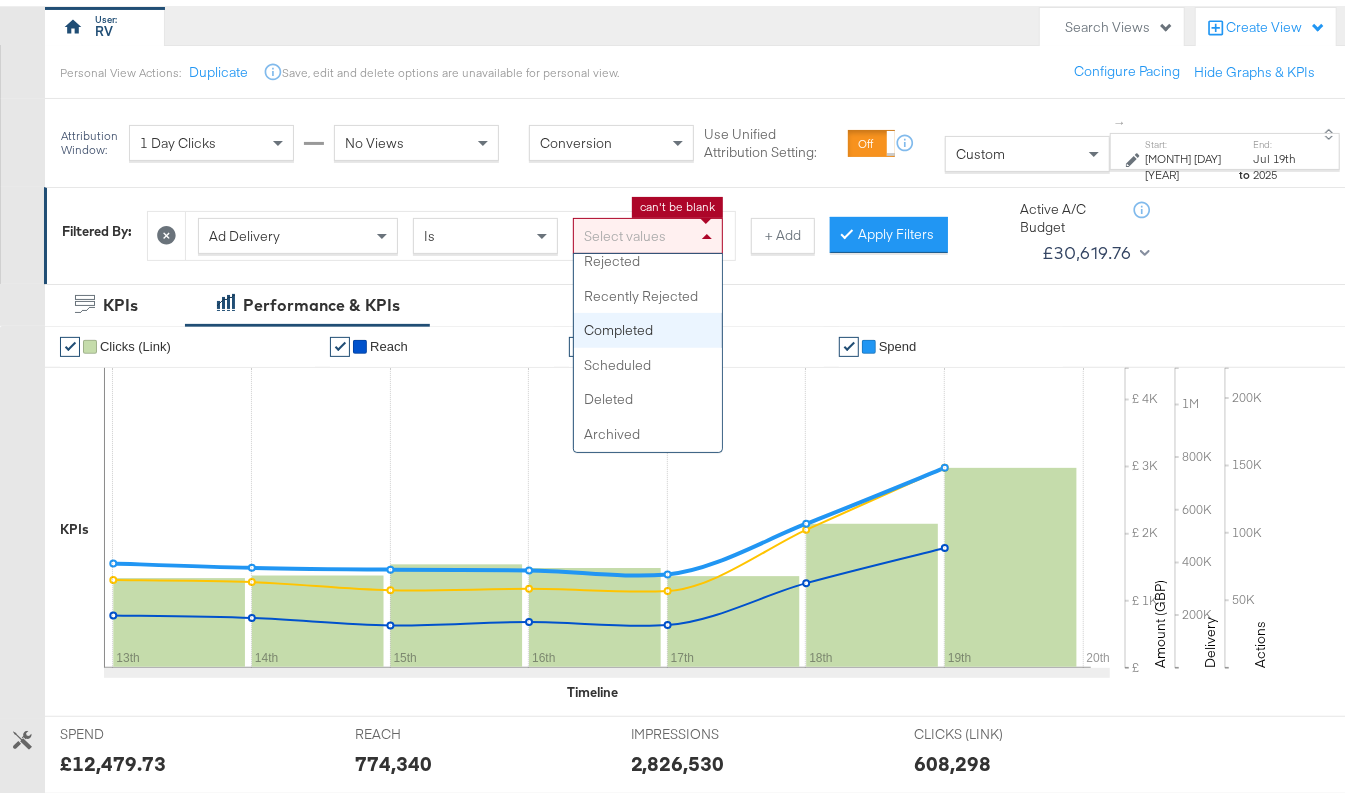 click 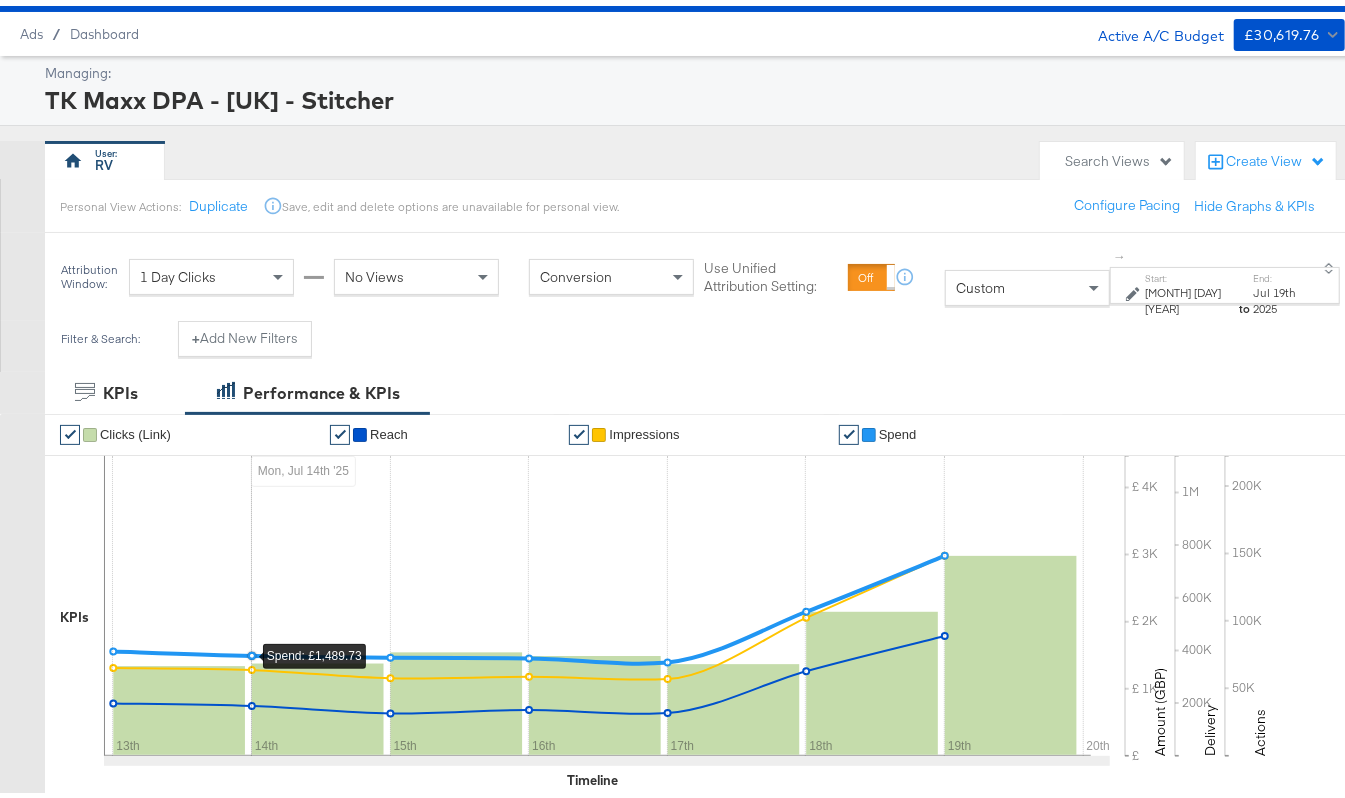scroll, scrollTop: 584, scrollLeft: 0, axis: vertical 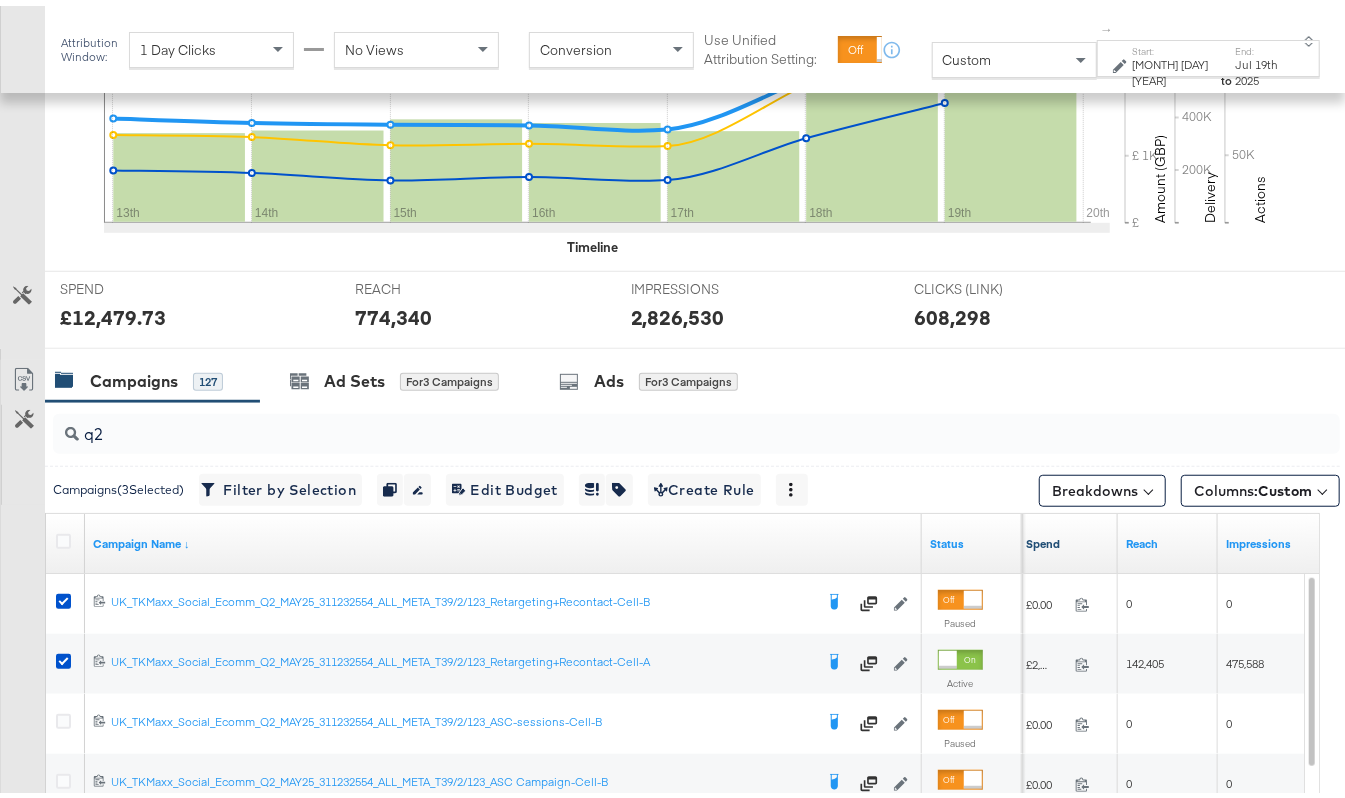 click on "Spend" at bounding box center [1068, 538] 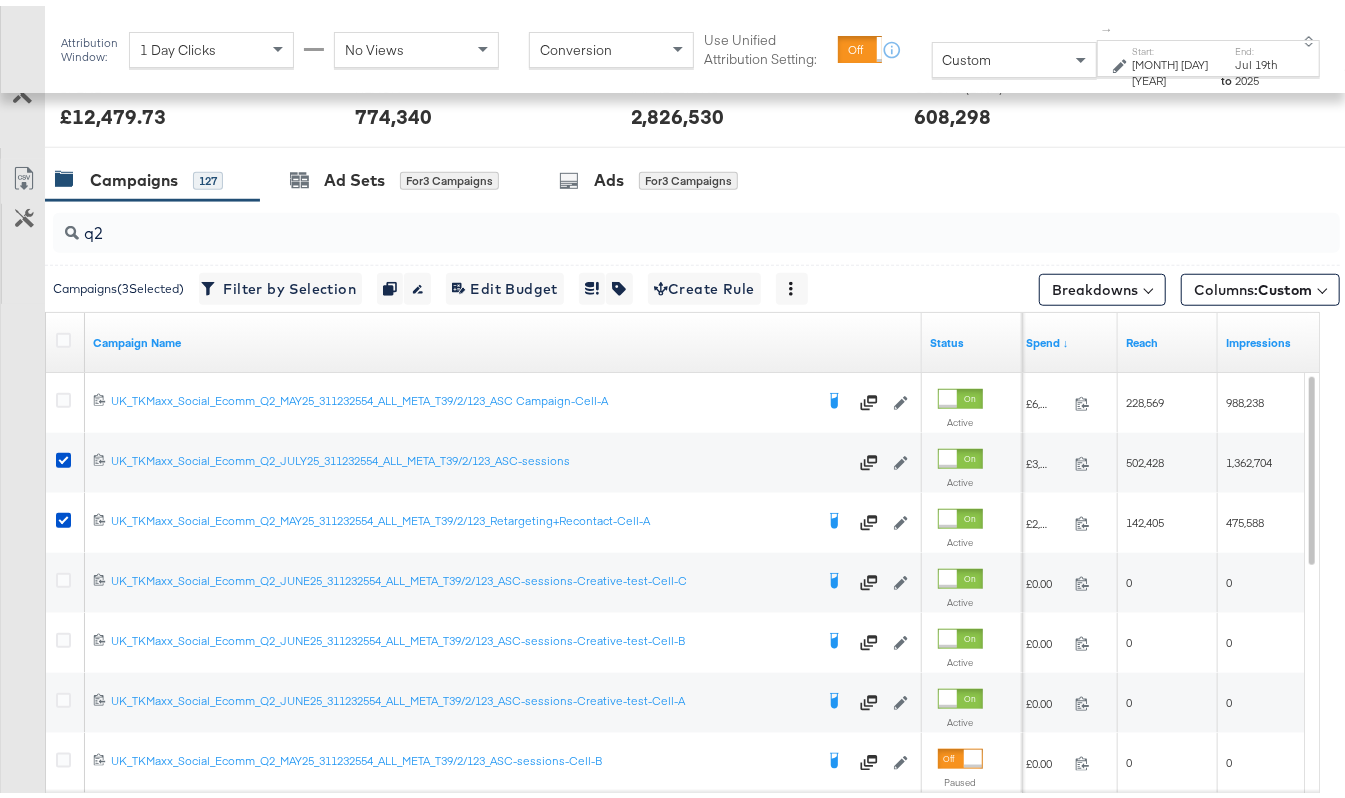 scroll, scrollTop: 850, scrollLeft: 0, axis: vertical 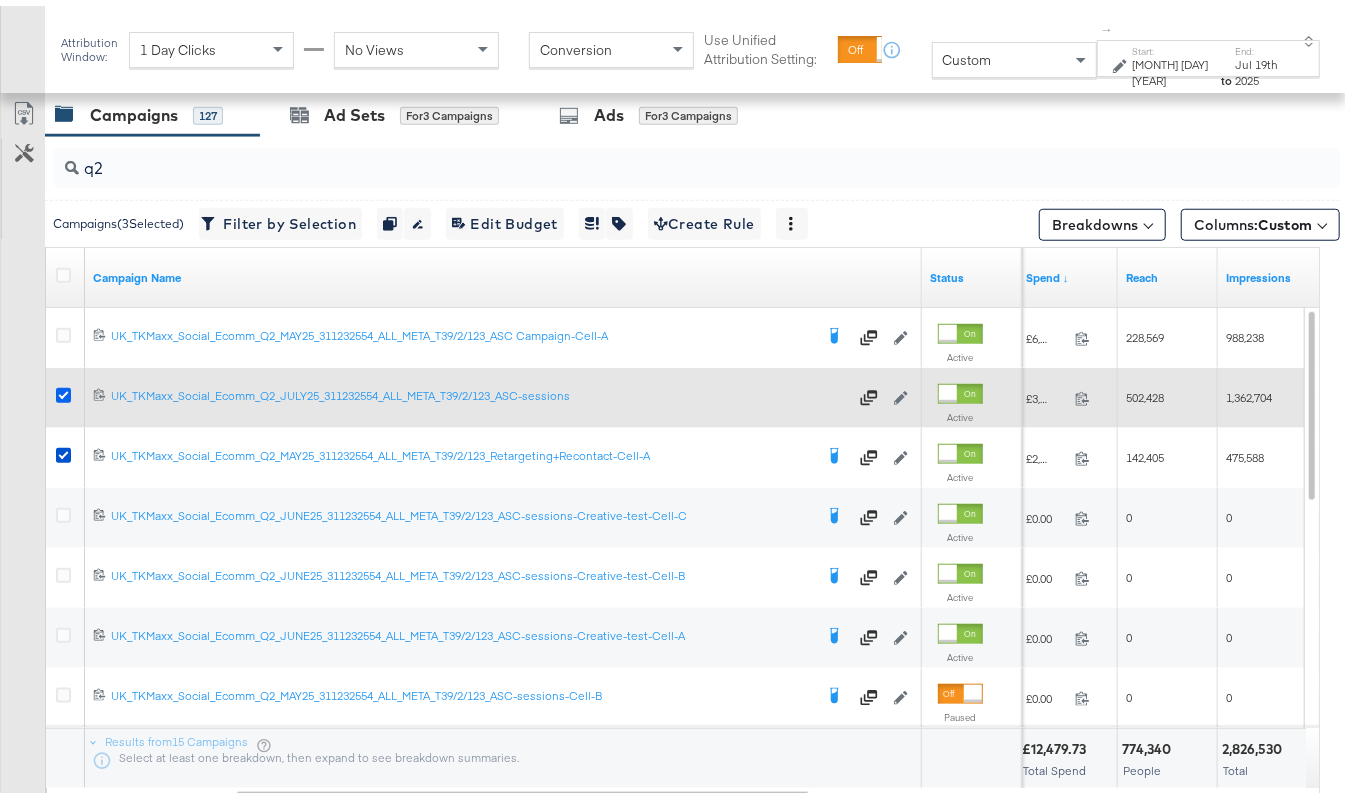 click at bounding box center (63, 389) 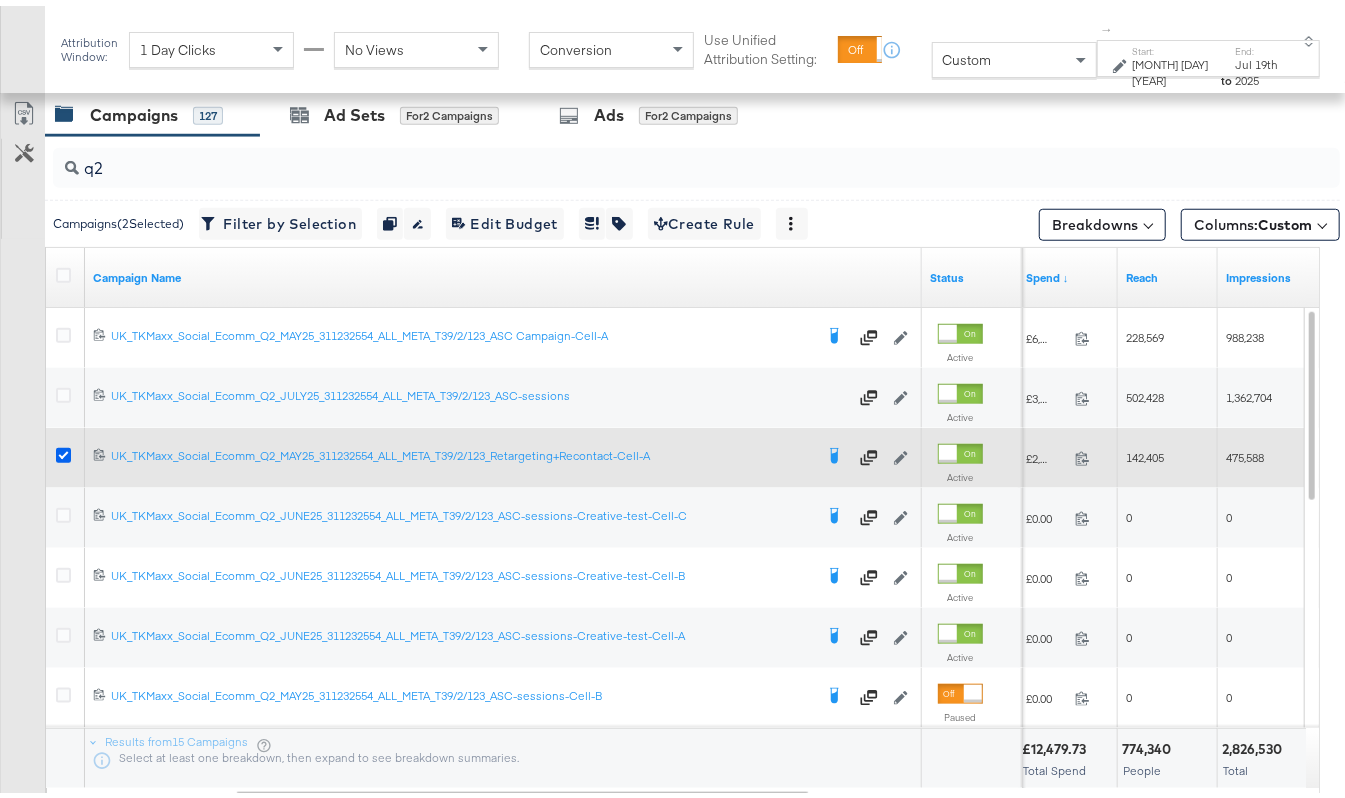 click at bounding box center [63, 449] 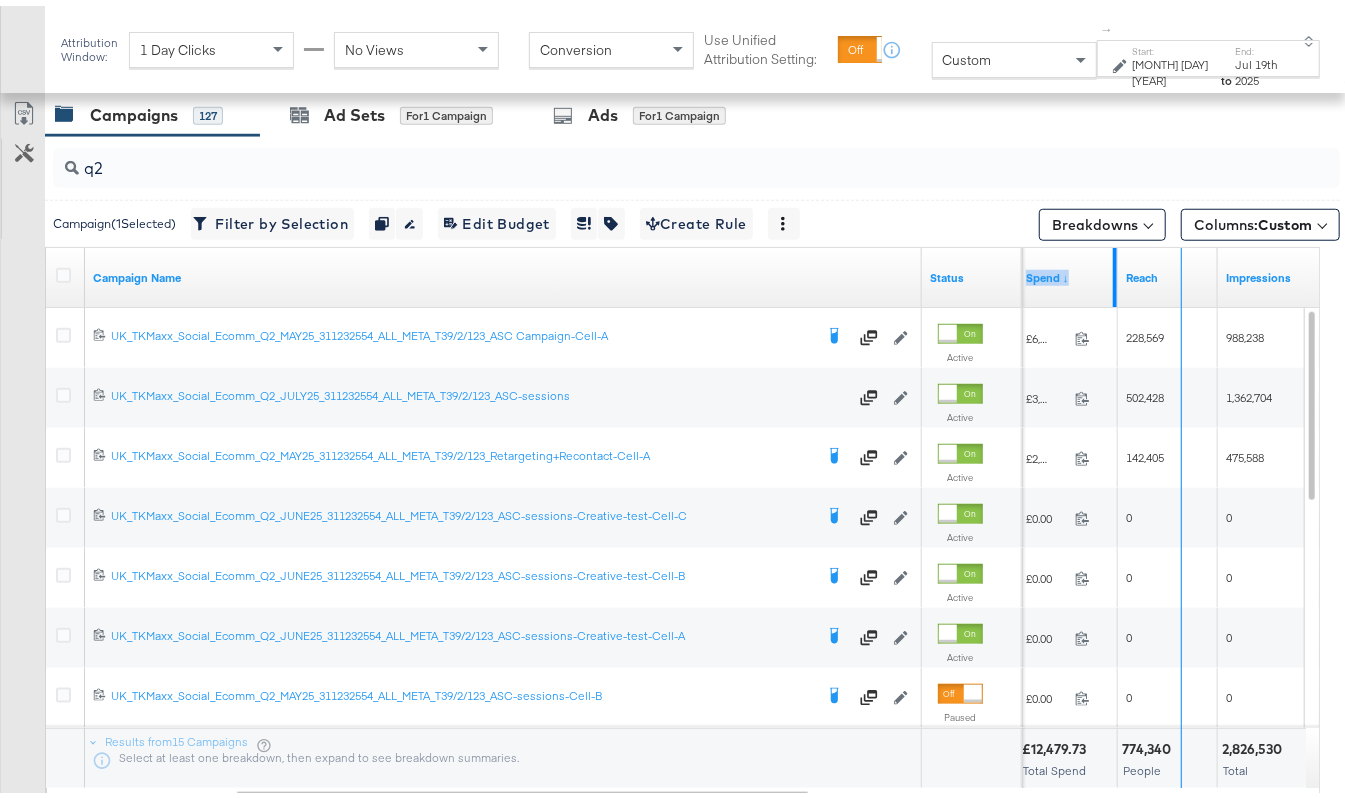 drag, startPoint x: 1113, startPoint y: 257, endPoint x: 1185, endPoint y: 260, distance: 72.06247 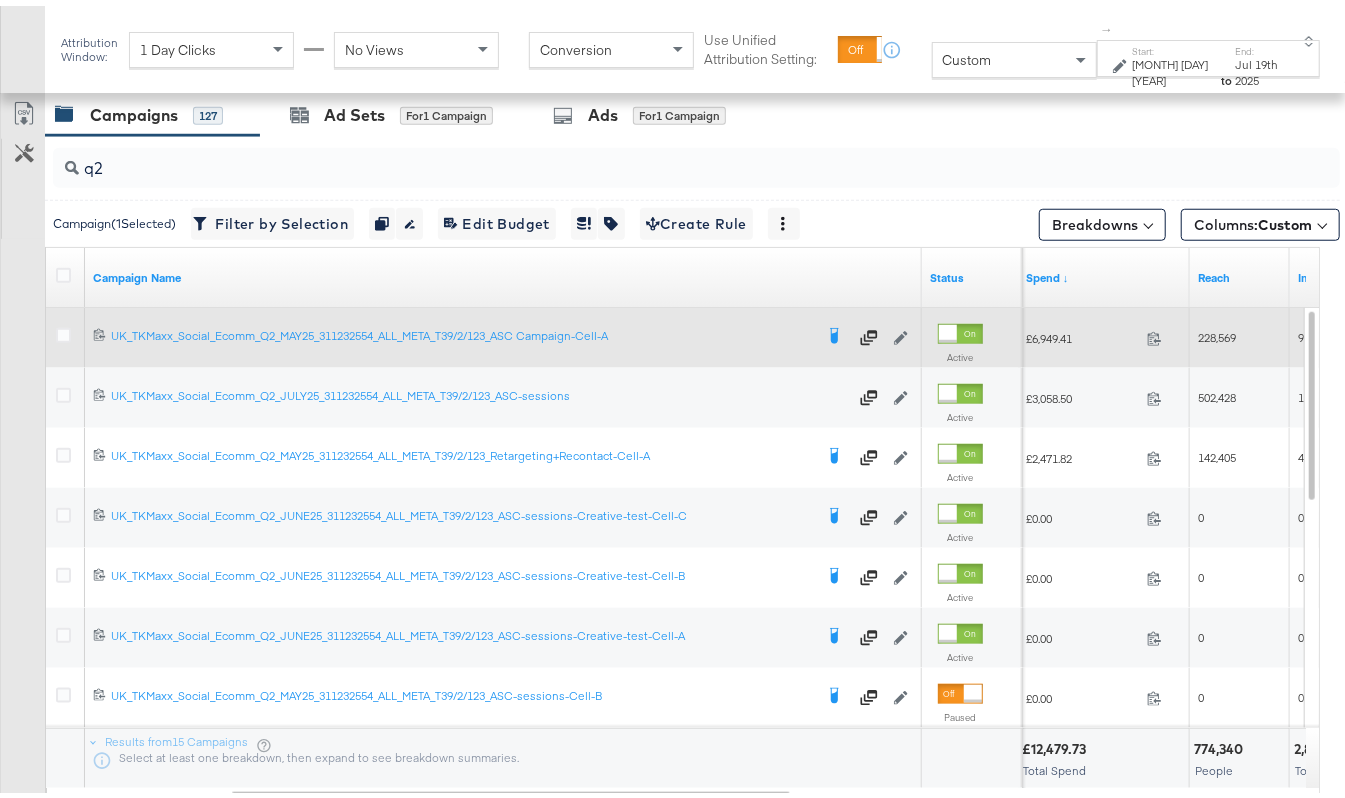 click at bounding box center (66, 332) 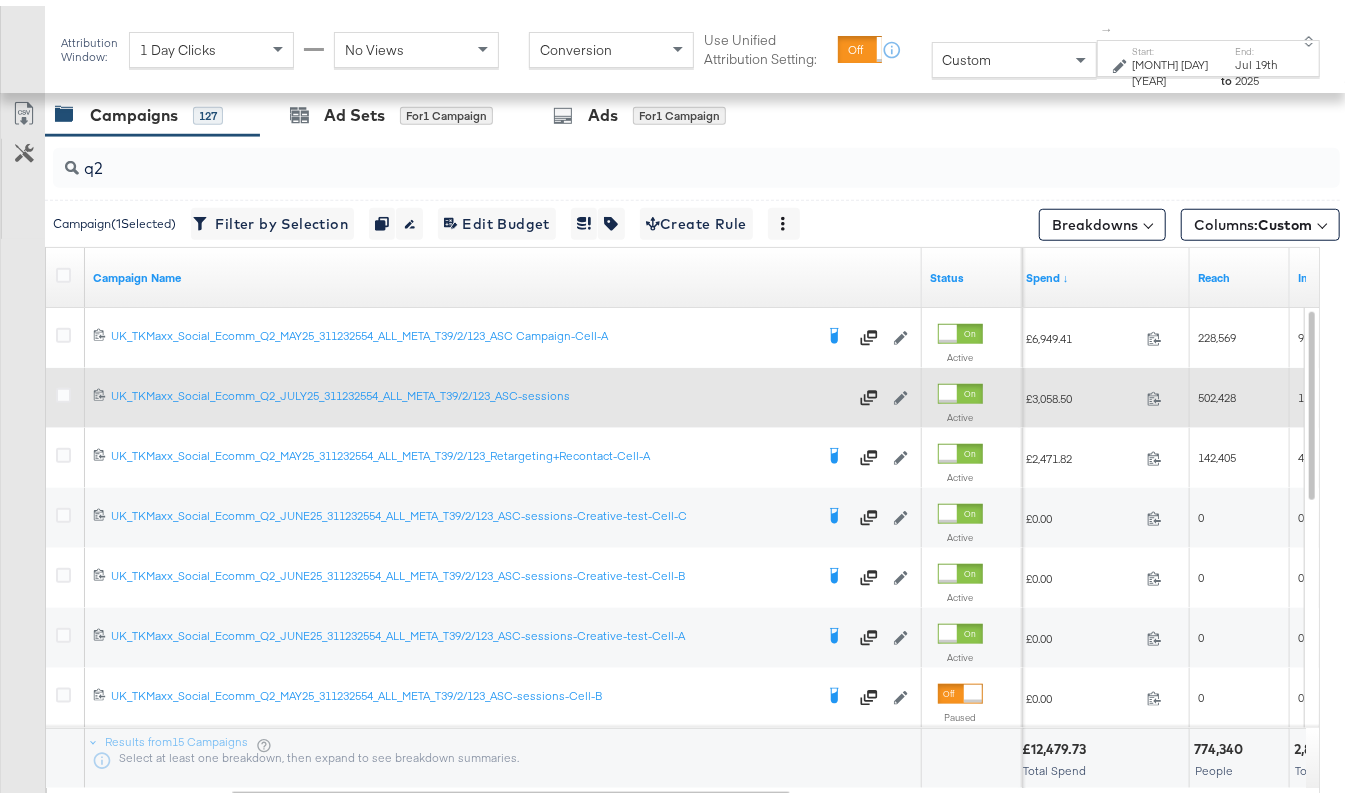 click at bounding box center [63, 389] 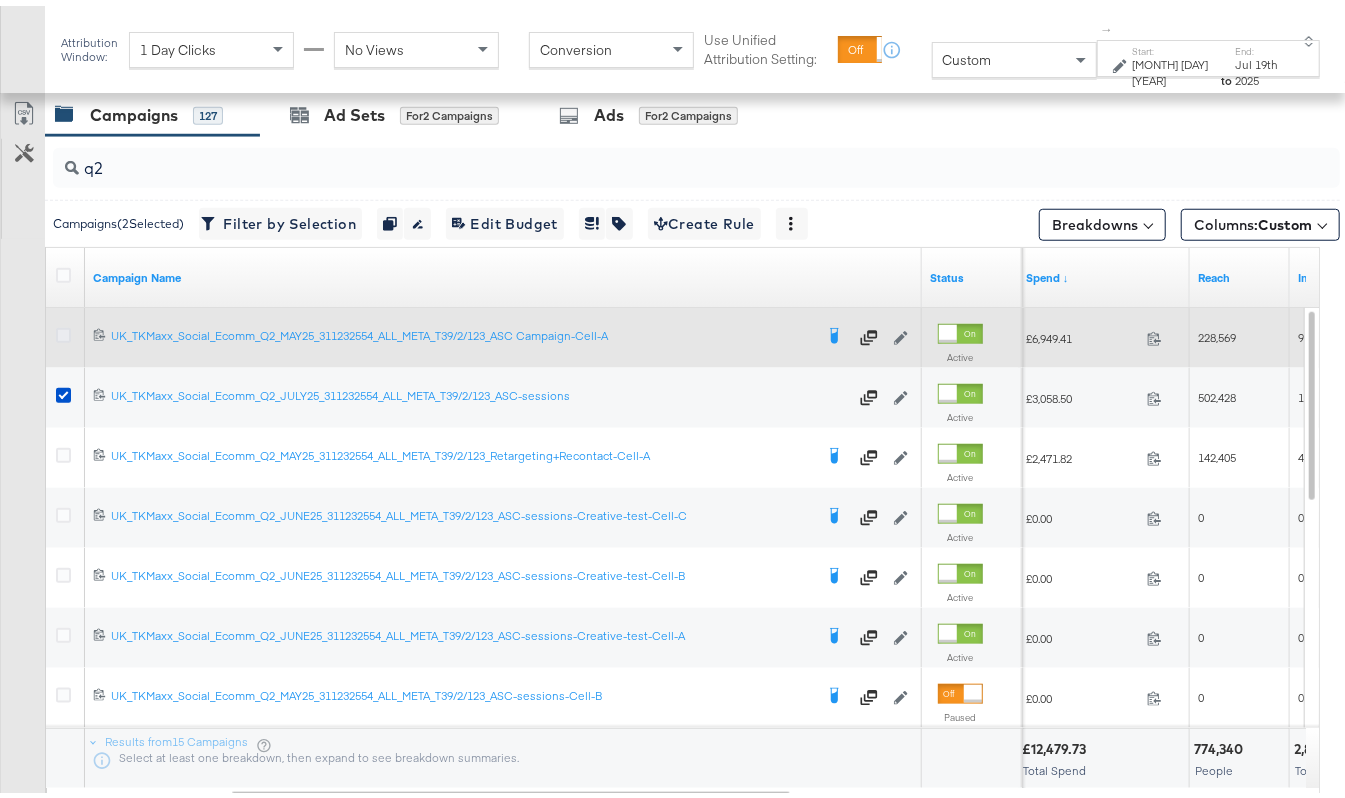 click at bounding box center [63, 329] 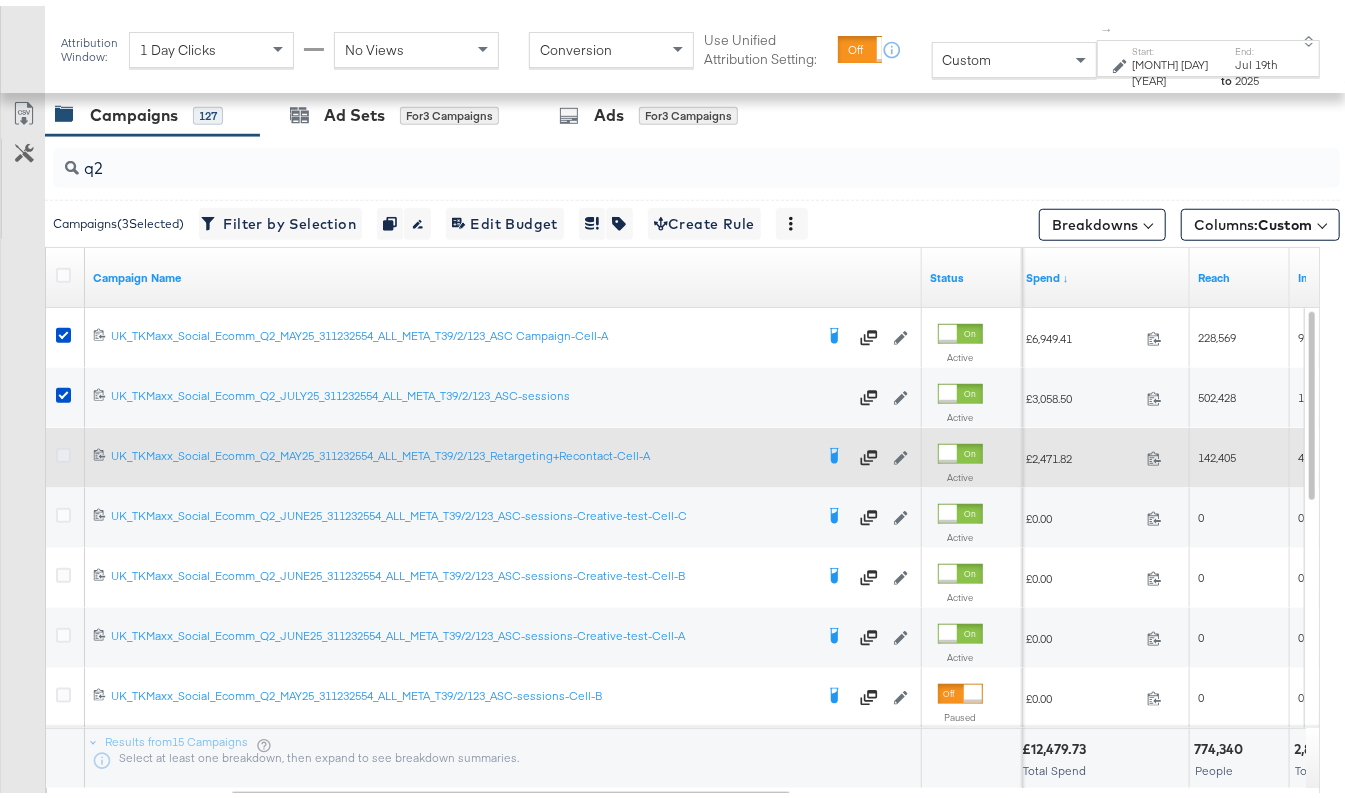click at bounding box center [63, 449] 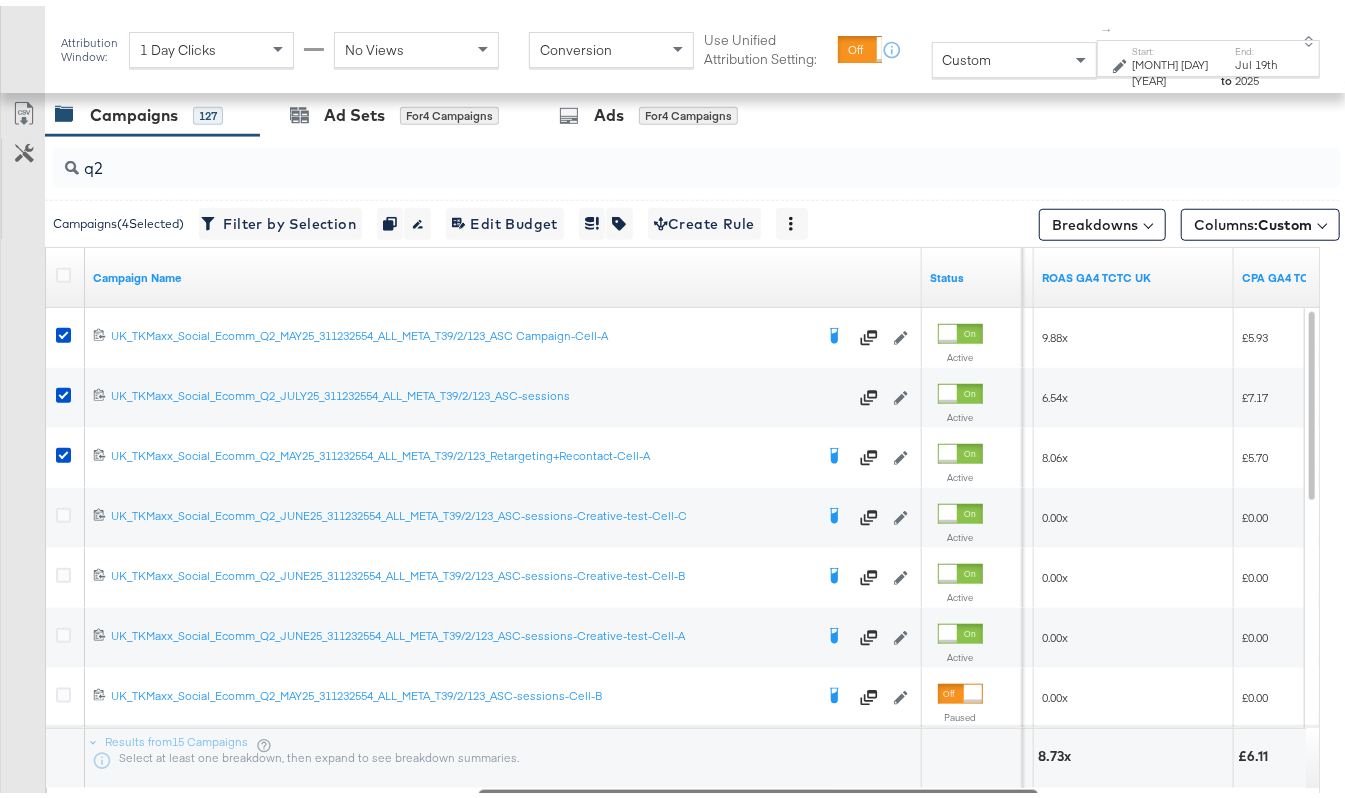 drag, startPoint x: 557, startPoint y: 790, endPoint x: 849, endPoint y: 794, distance: 292.0274 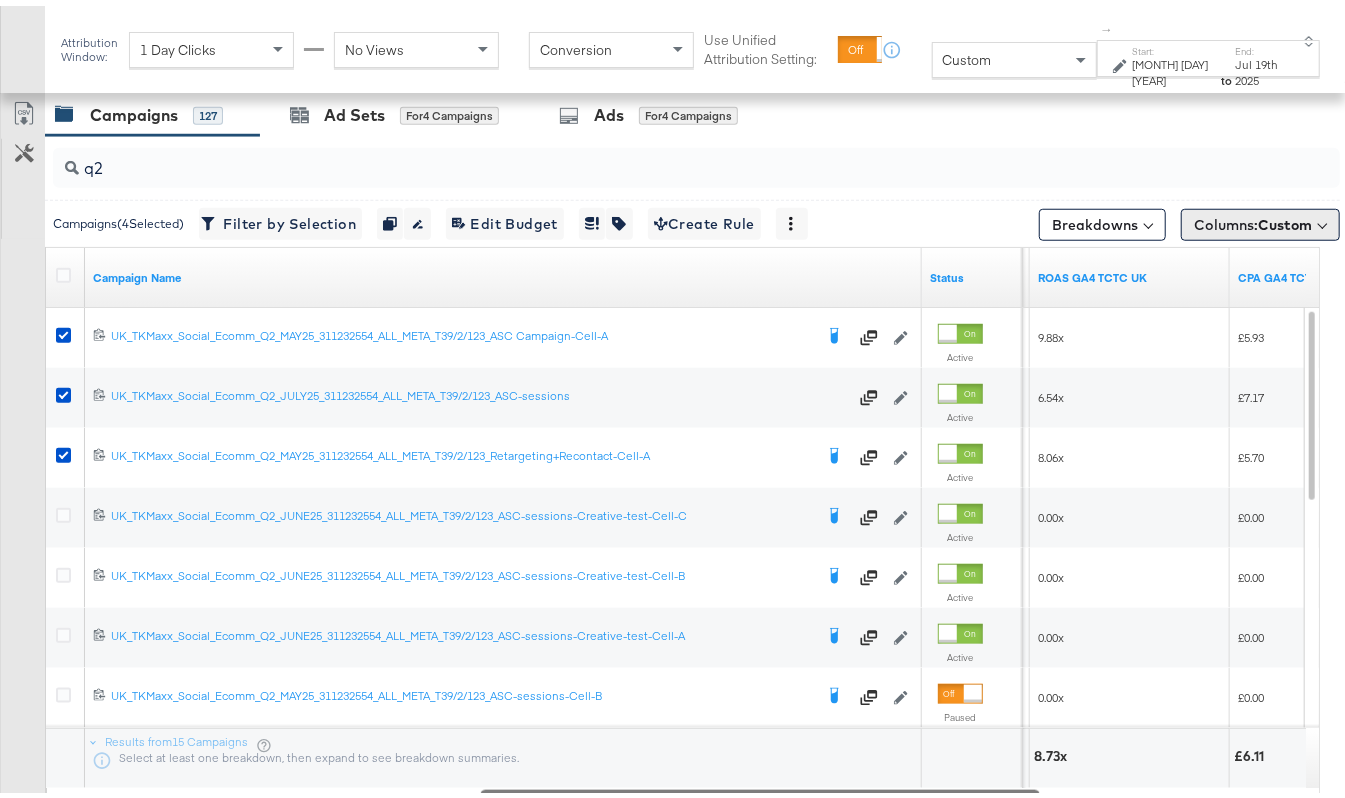 click on "Columns:  Custom" at bounding box center (1253, 219) 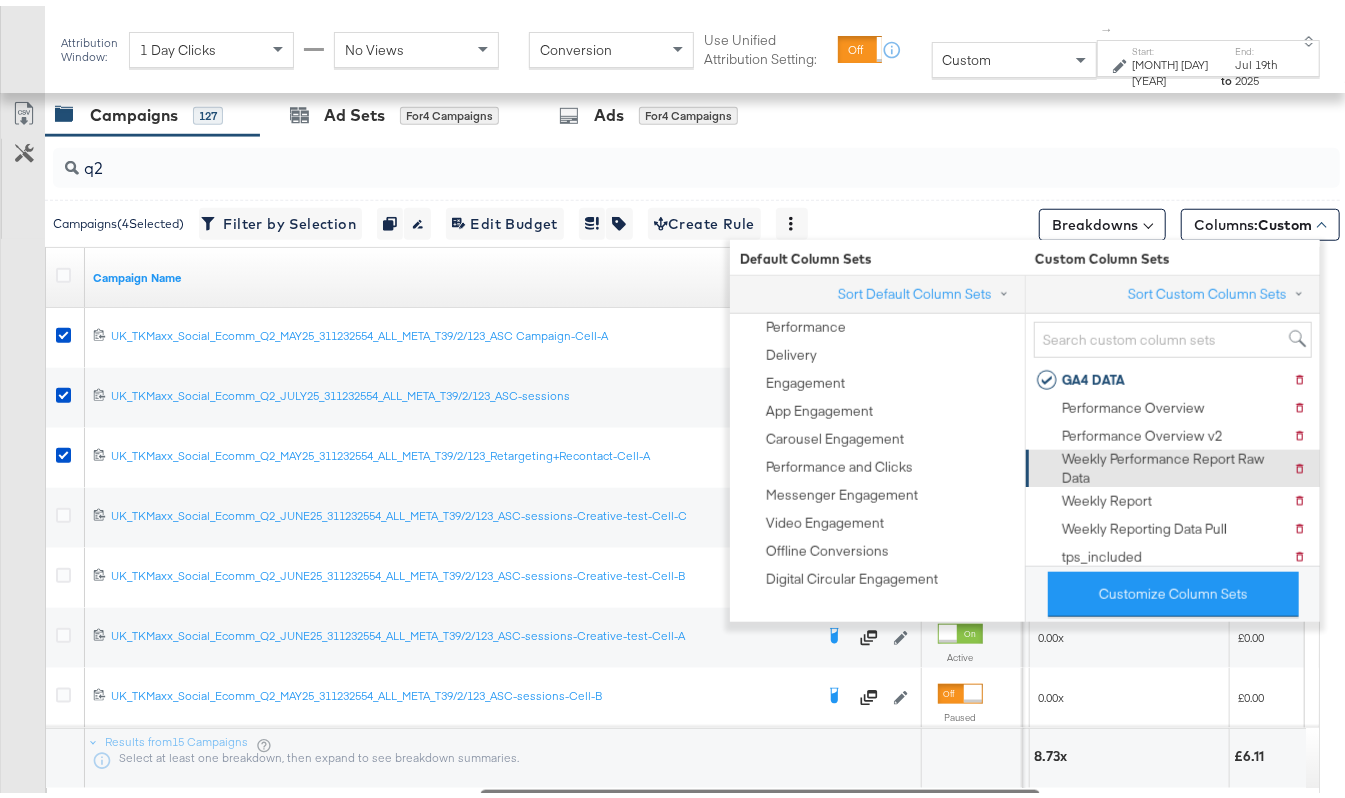 scroll, scrollTop: 81, scrollLeft: 0, axis: vertical 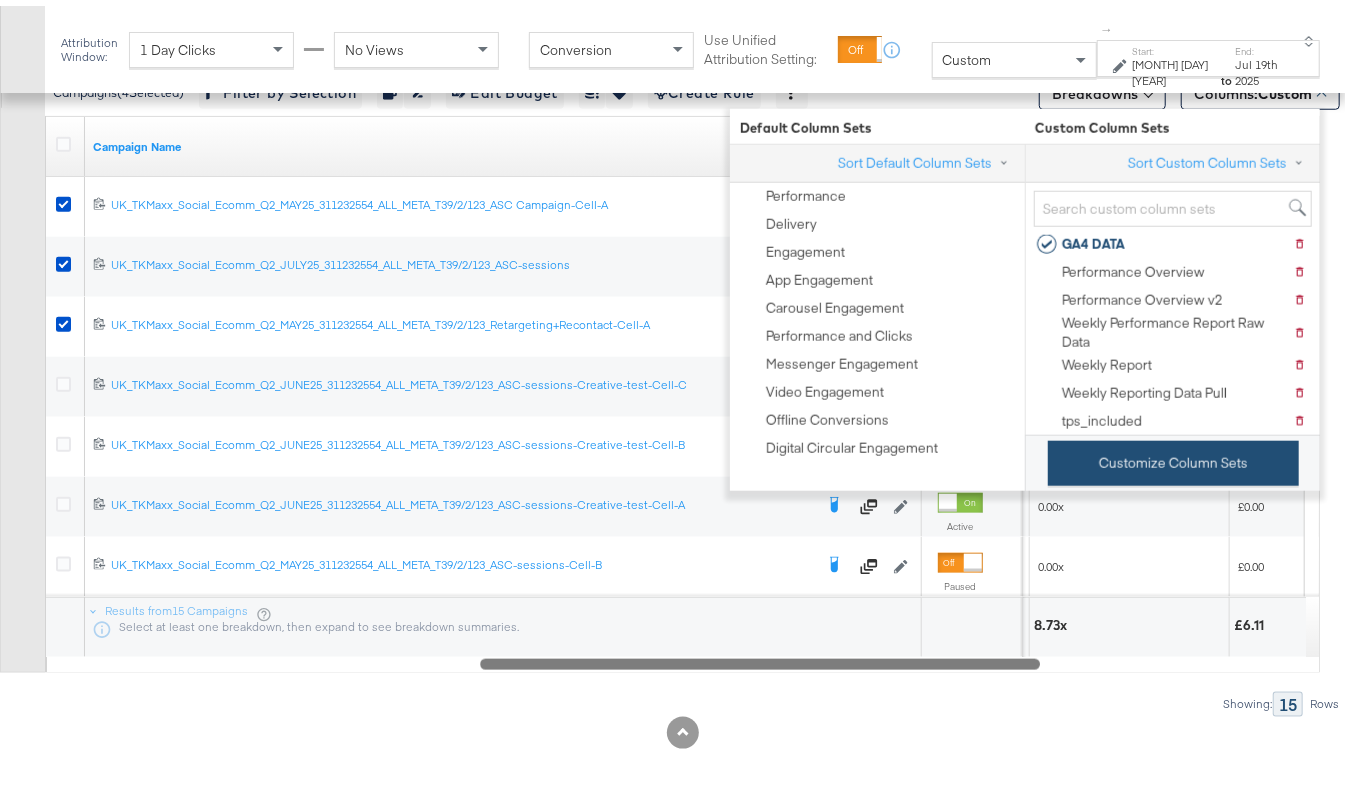 click on "Customize Column Sets" at bounding box center [1173, 457] 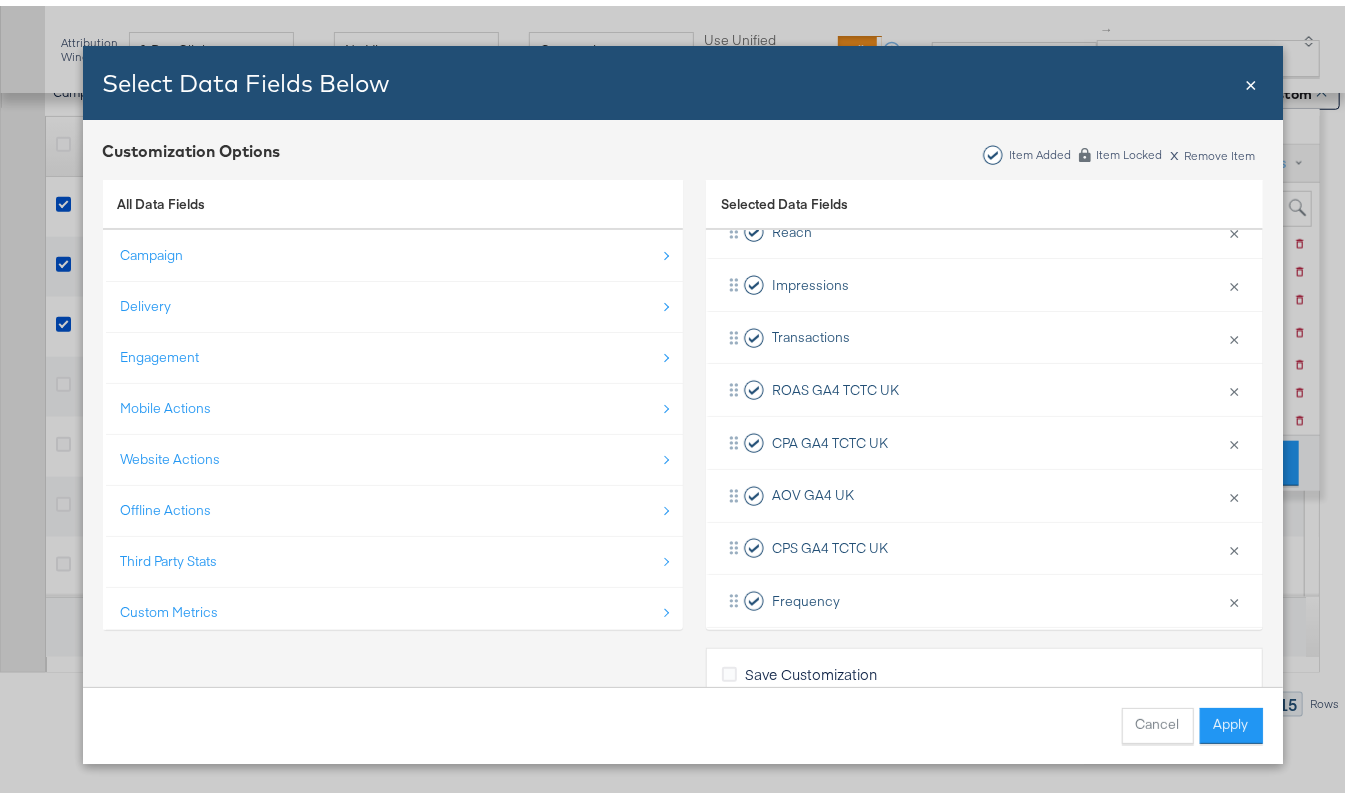 scroll, scrollTop: 297, scrollLeft: 0, axis: vertical 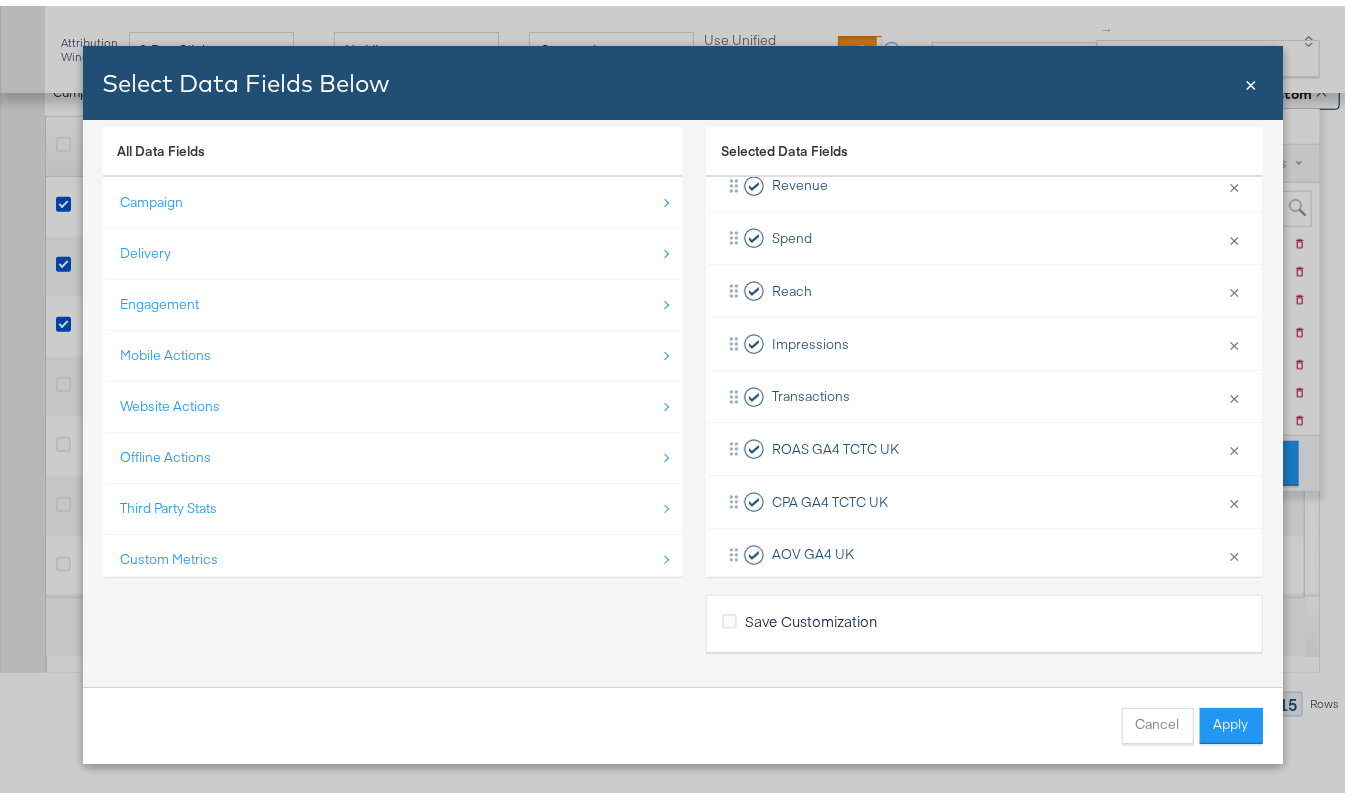 click on "All Data Fields" at bounding box center (162, 145) 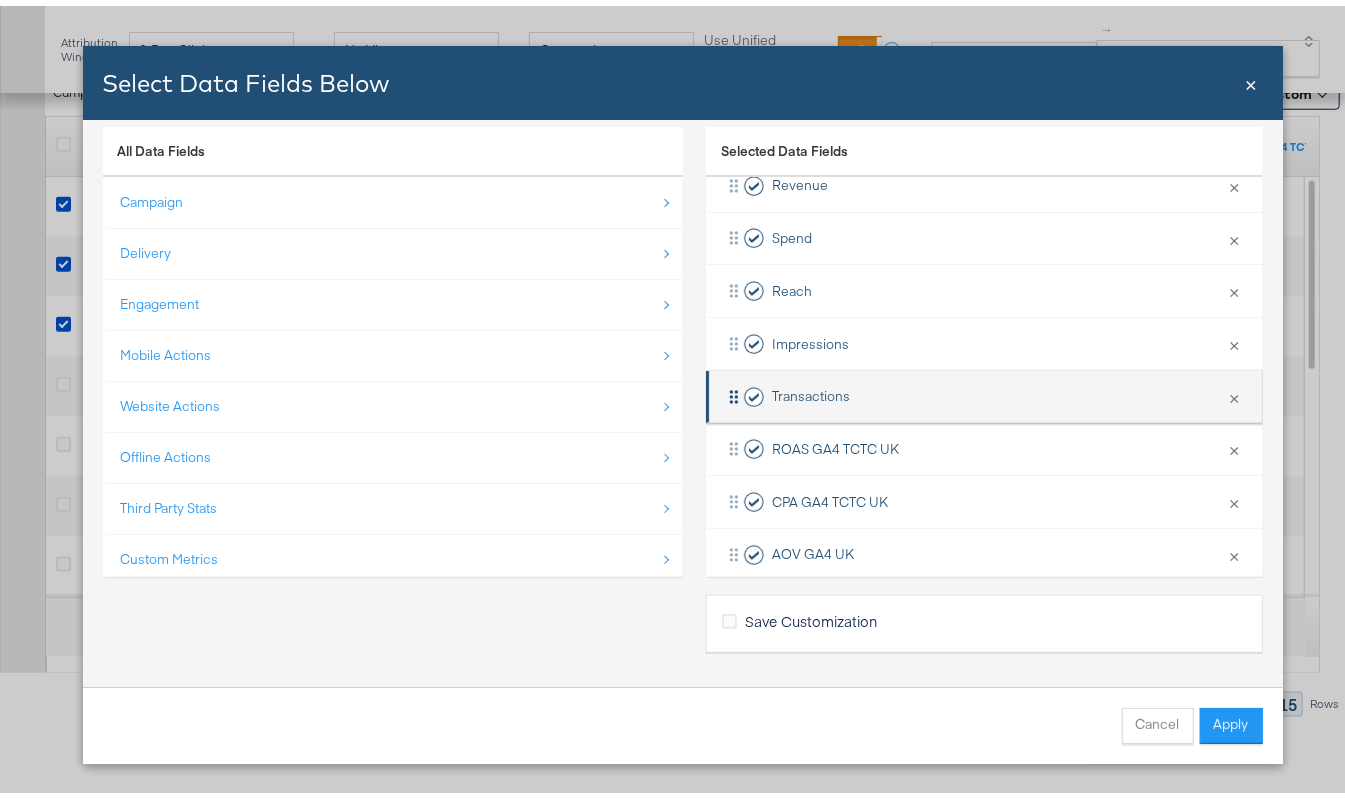 scroll, scrollTop: 297, scrollLeft: 0, axis: vertical 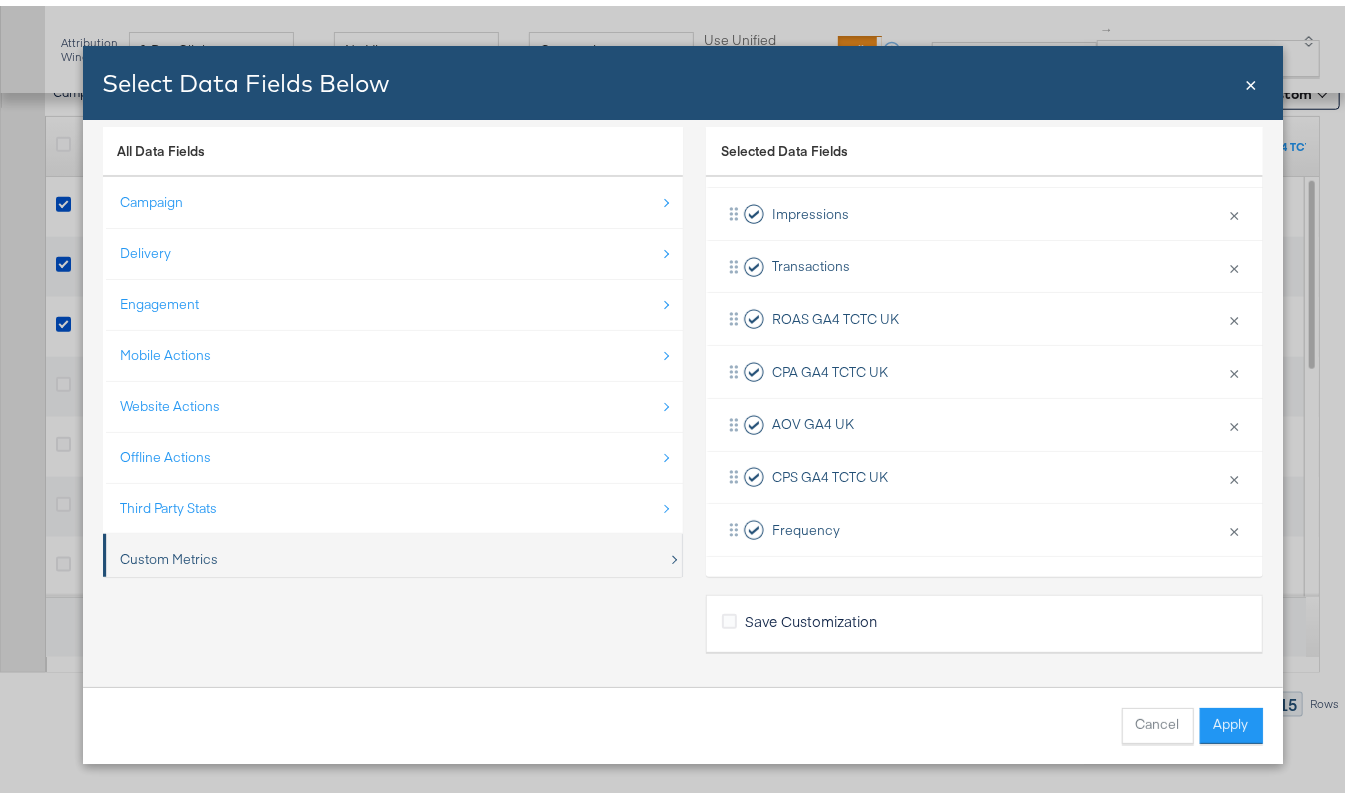 click on "Custom Metrics" at bounding box center (170, 553) 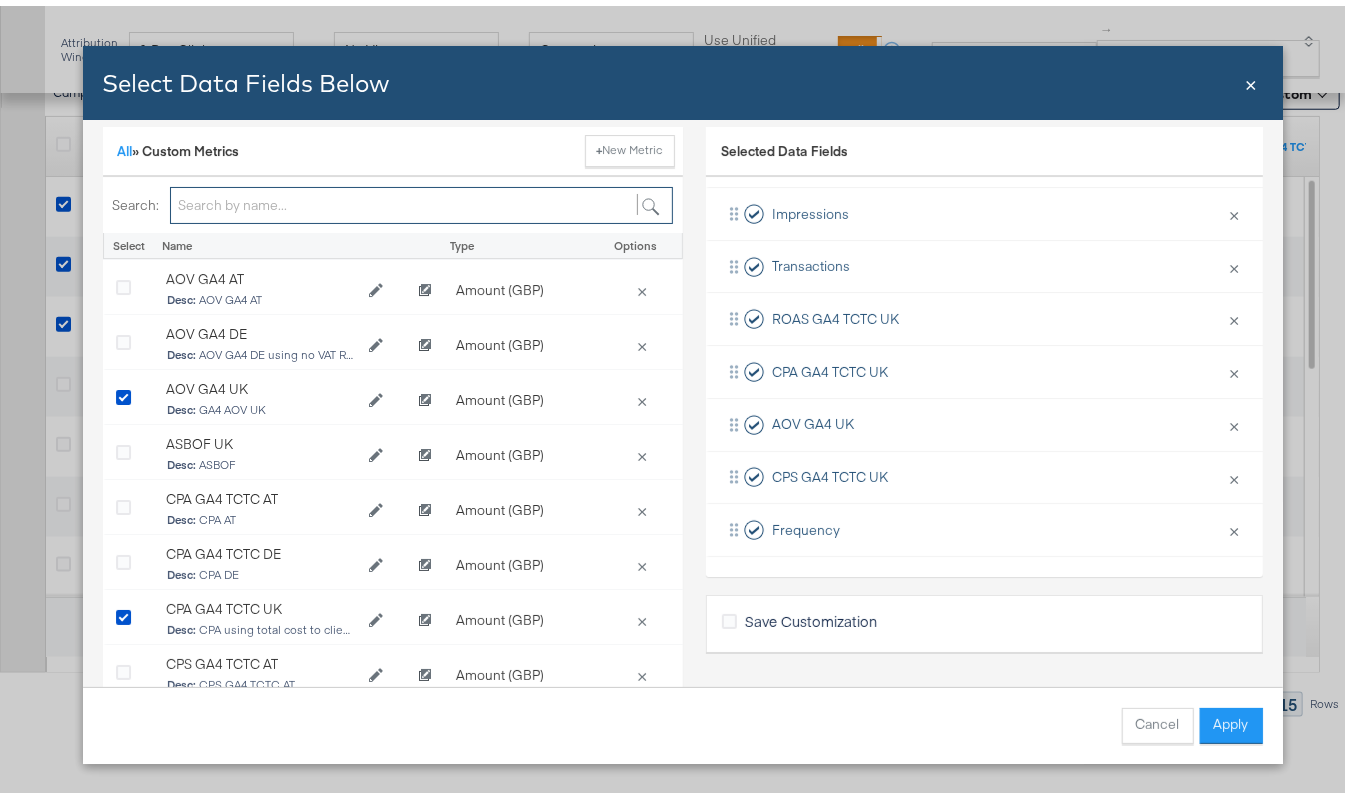 click at bounding box center [421, 199] 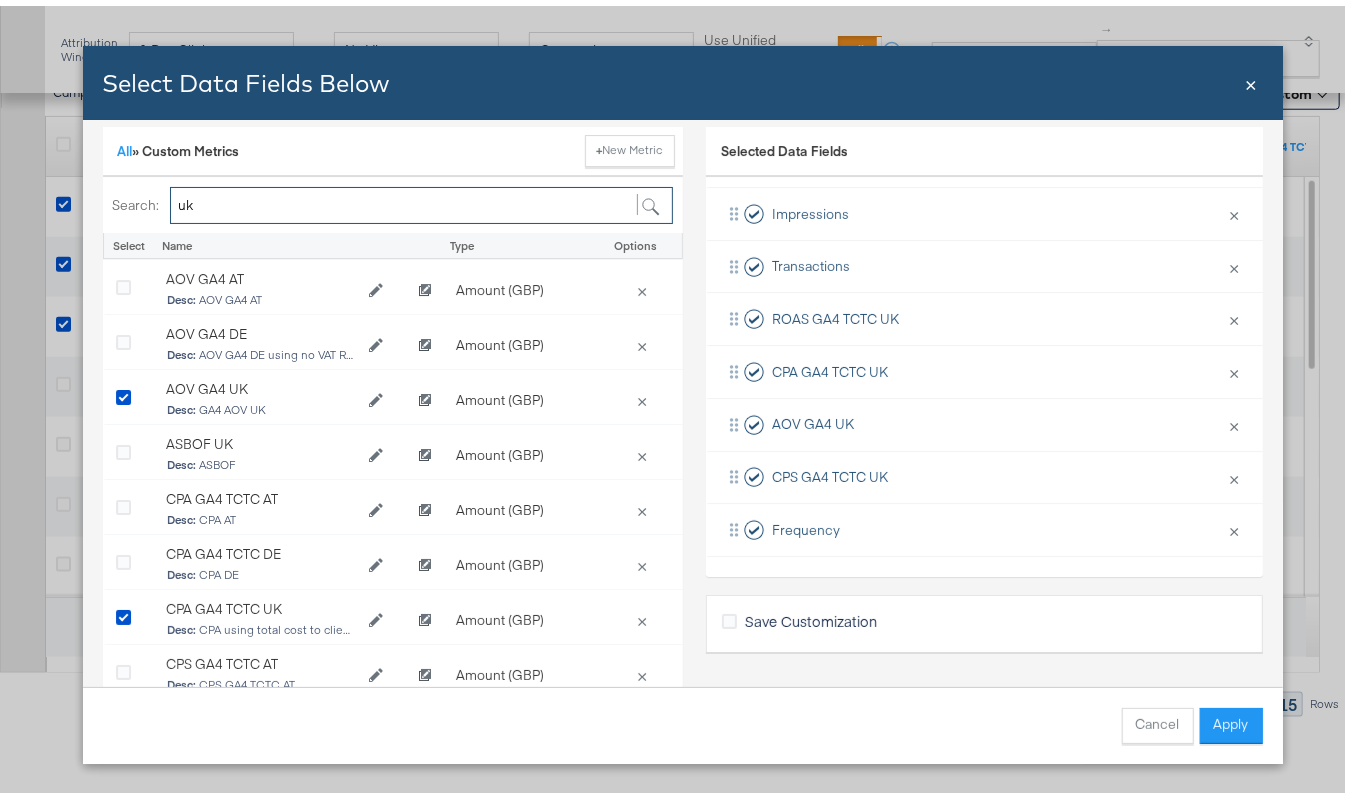 type on "uk" 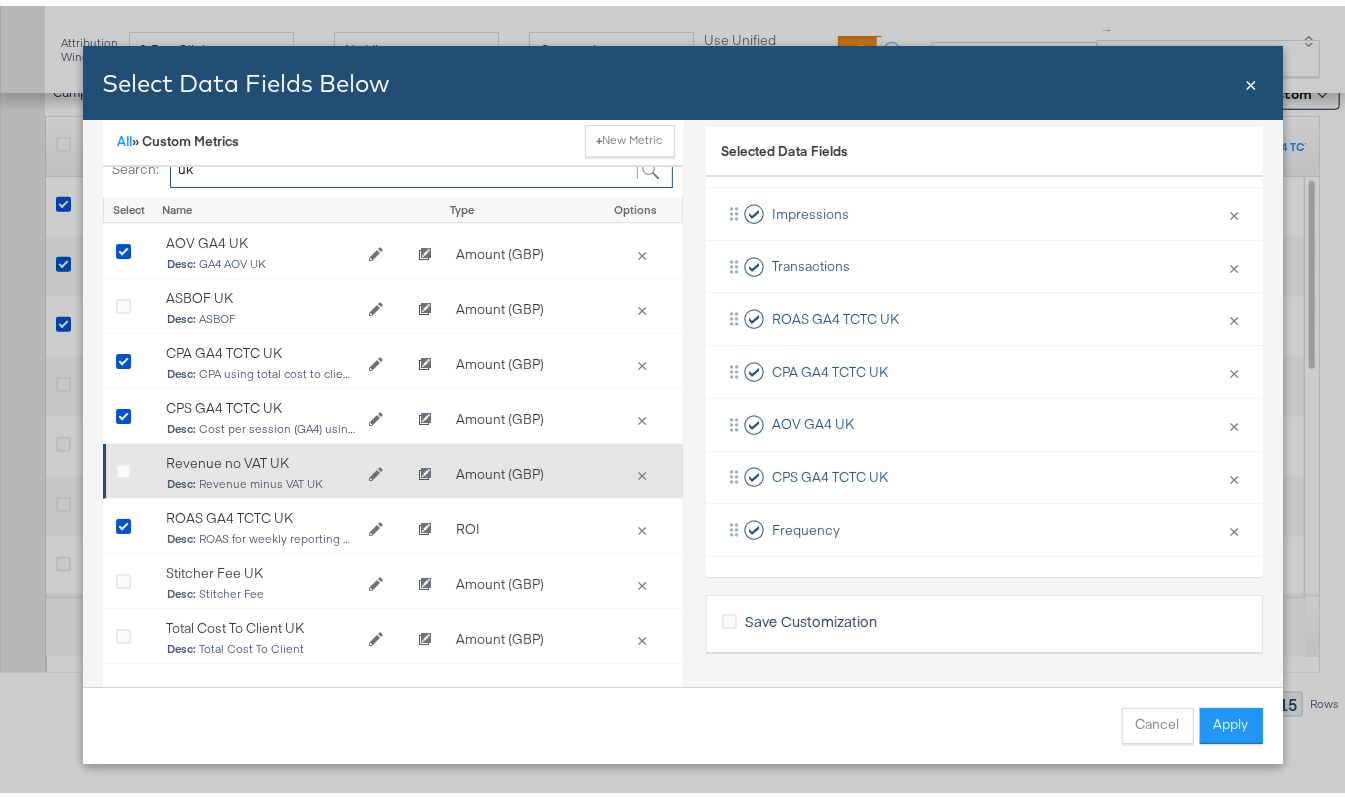 scroll, scrollTop: 44, scrollLeft: 0, axis: vertical 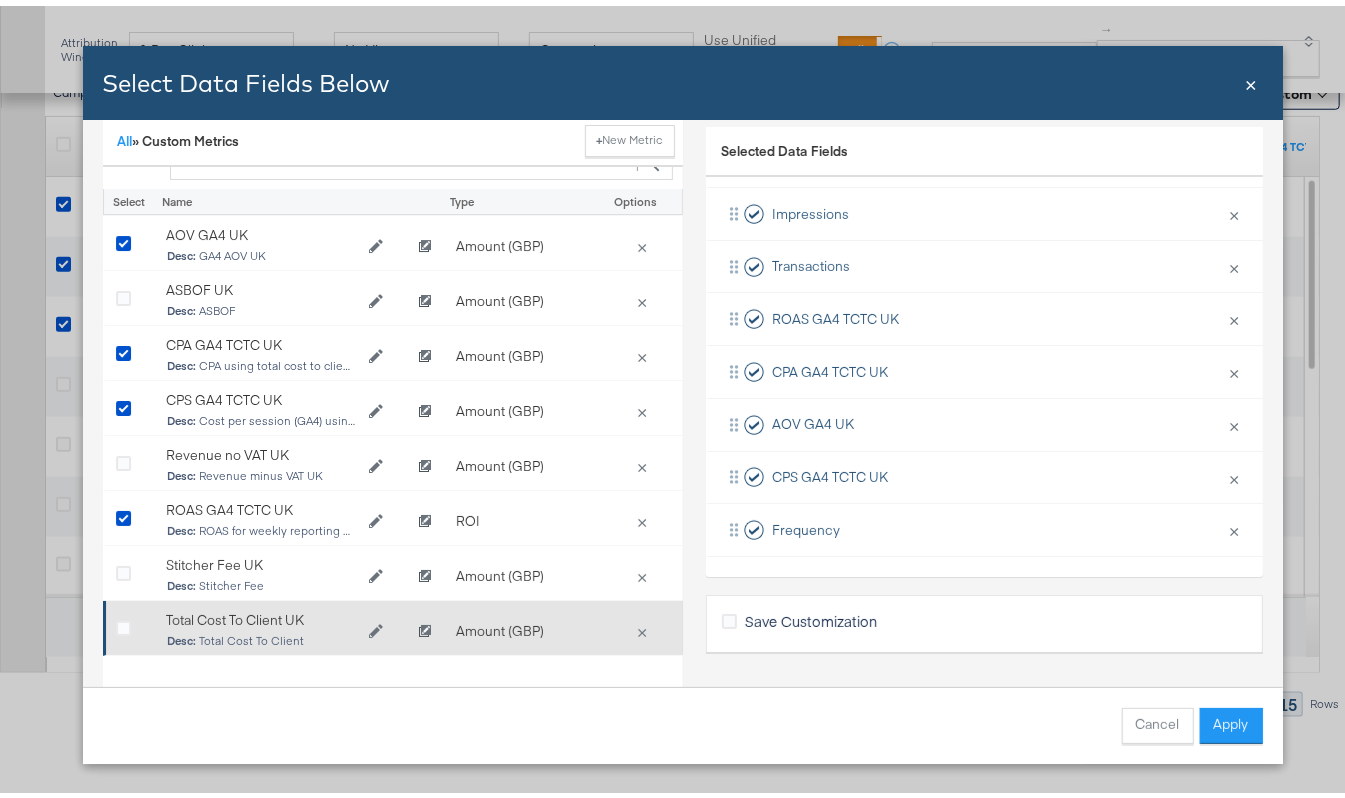 click at bounding box center [131, 626] 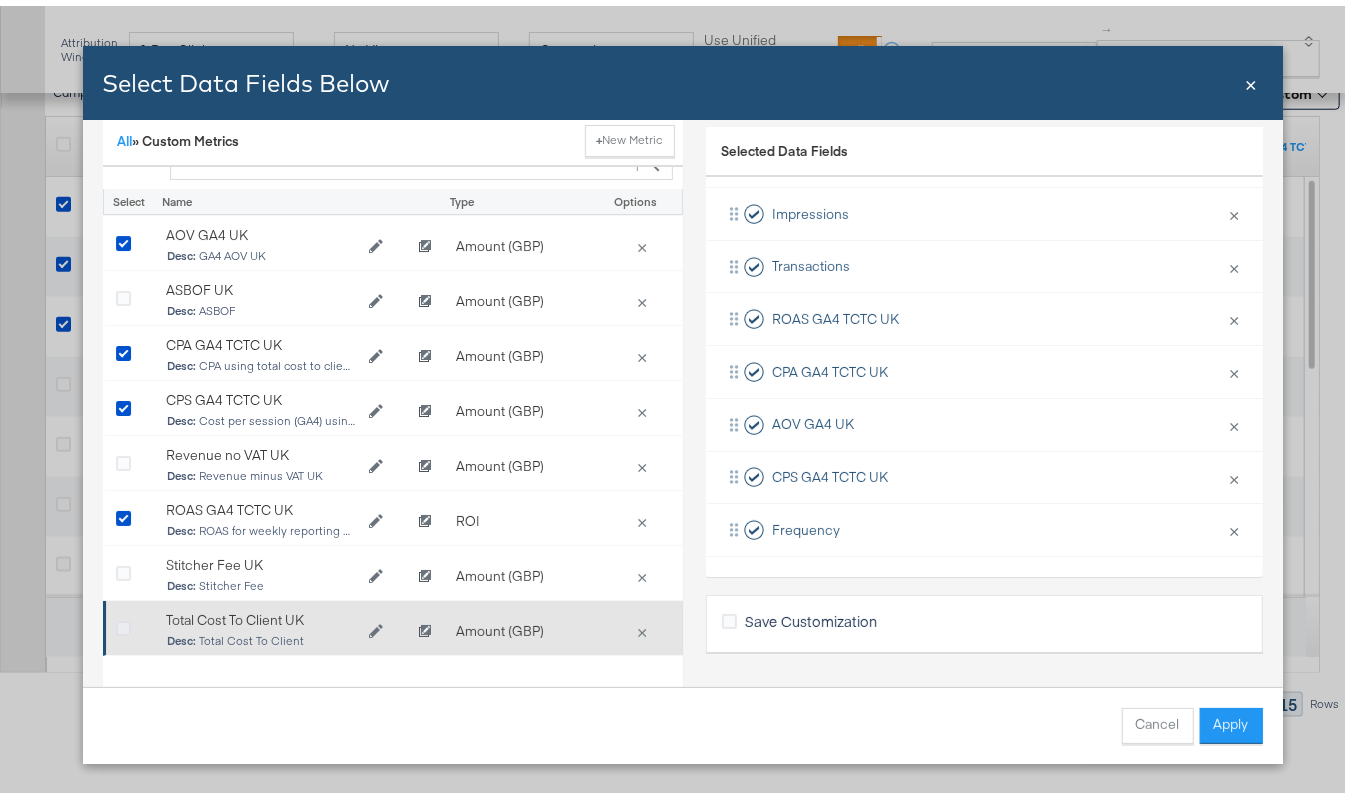 click at bounding box center (123, 623) 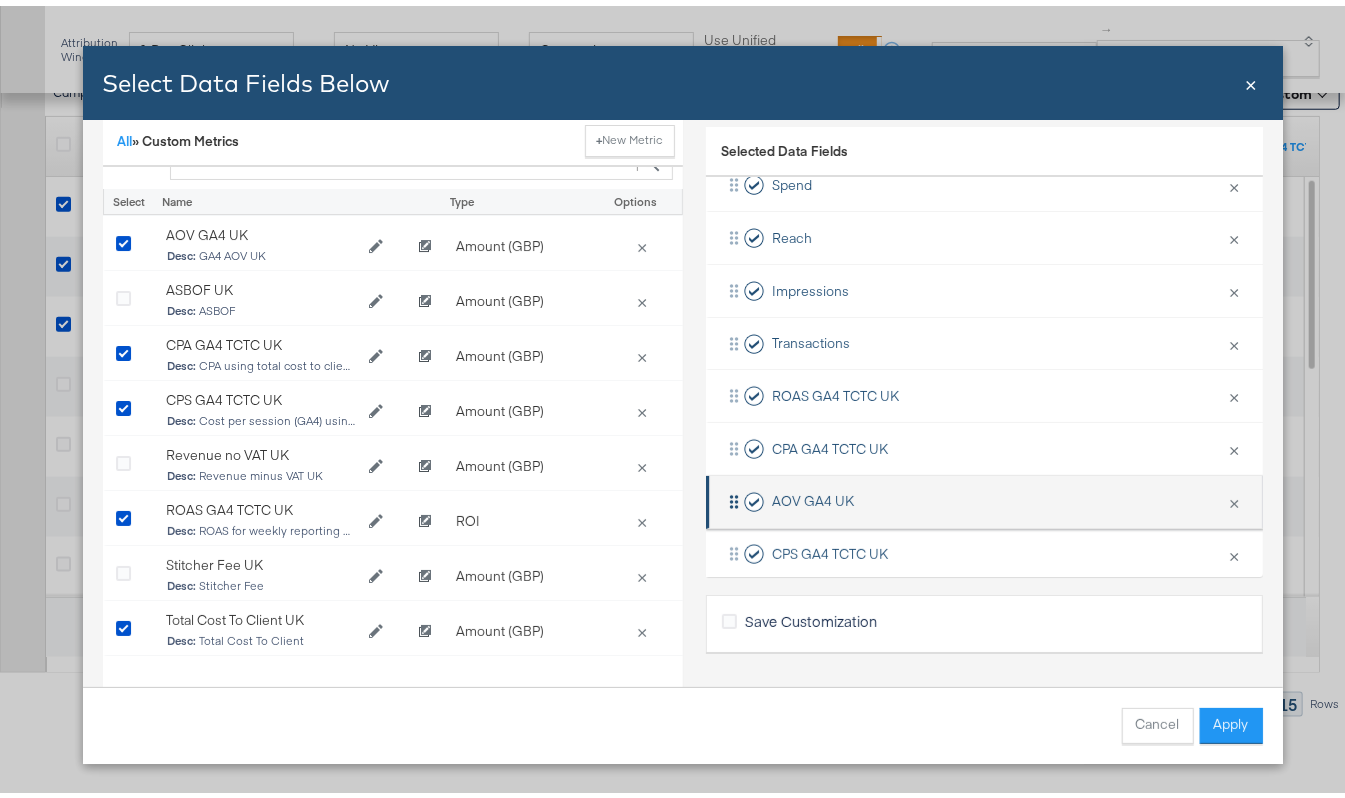 scroll, scrollTop: 350, scrollLeft: 0, axis: vertical 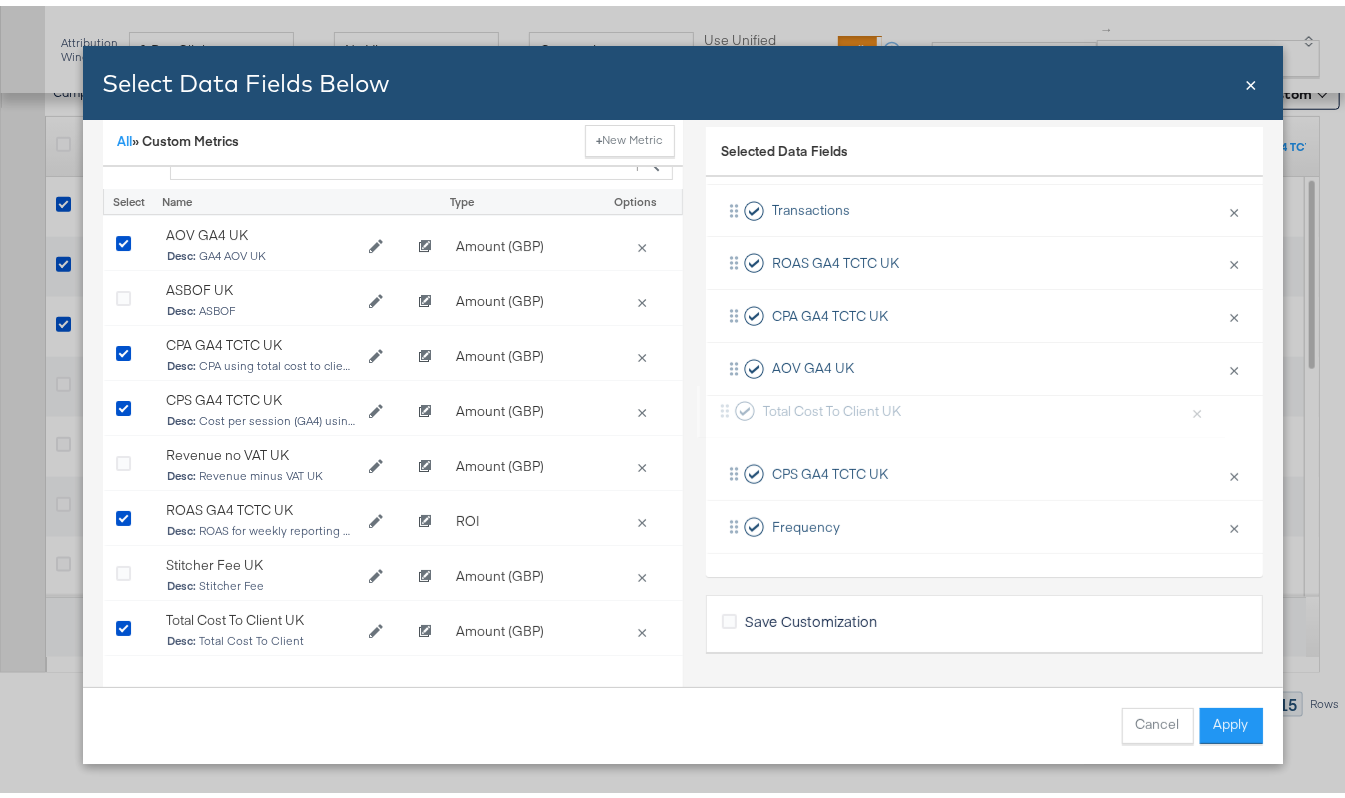 drag, startPoint x: 718, startPoint y: 524, endPoint x: 732, endPoint y: 398, distance: 126.77539 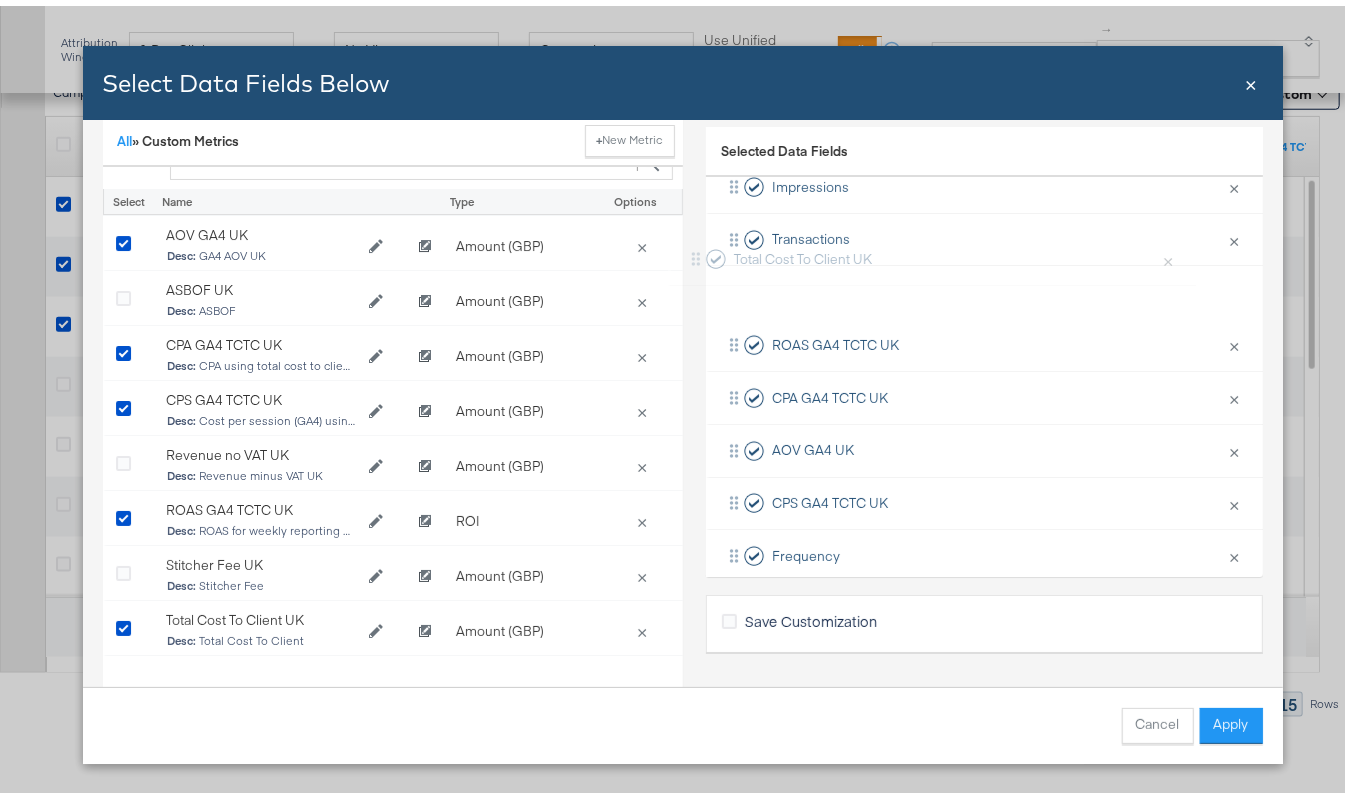 scroll, scrollTop: 316, scrollLeft: 0, axis: vertical 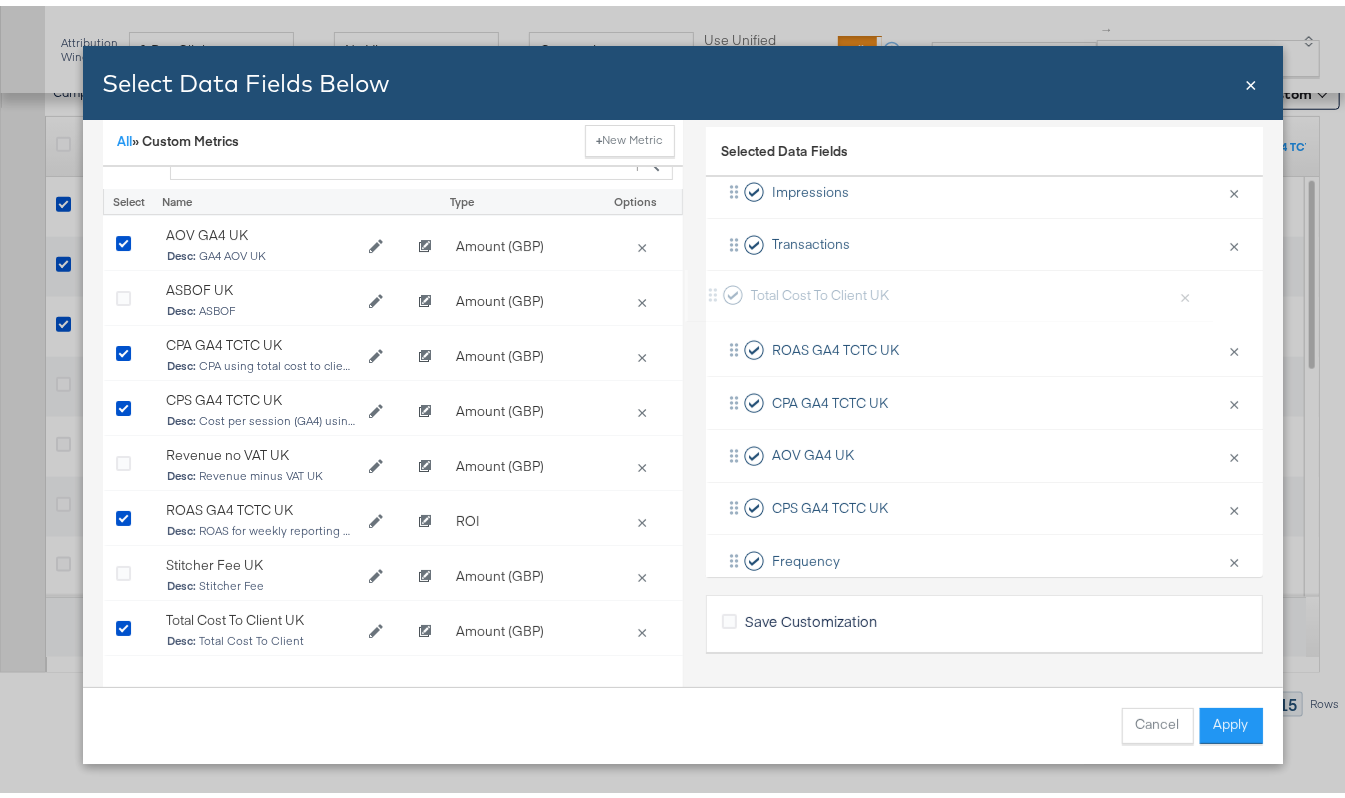 drag, startPoint x: 714, startPoint y: 416, endPoint x: 713, endPoint y: 270, distance: 146.00342 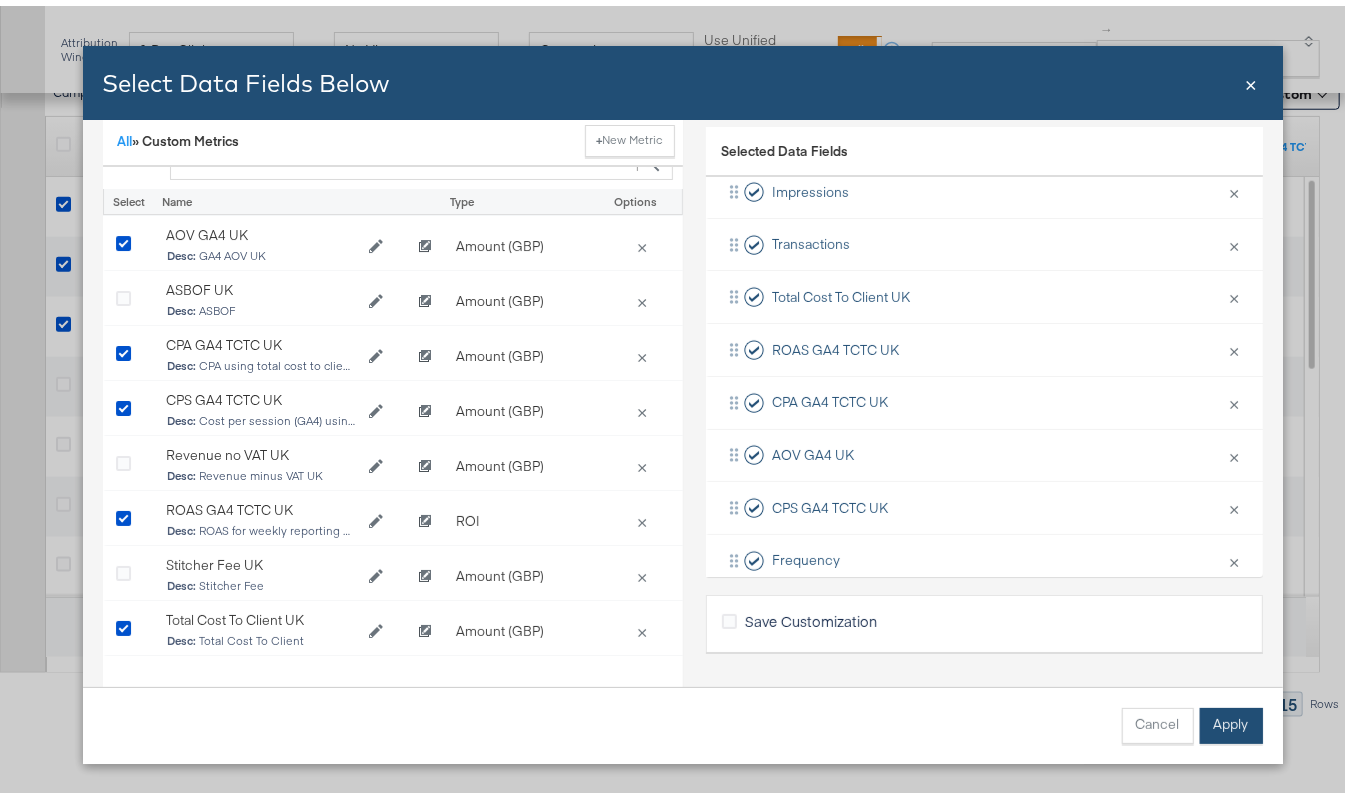 click on "Apply" at bounding box center (1231, 720) 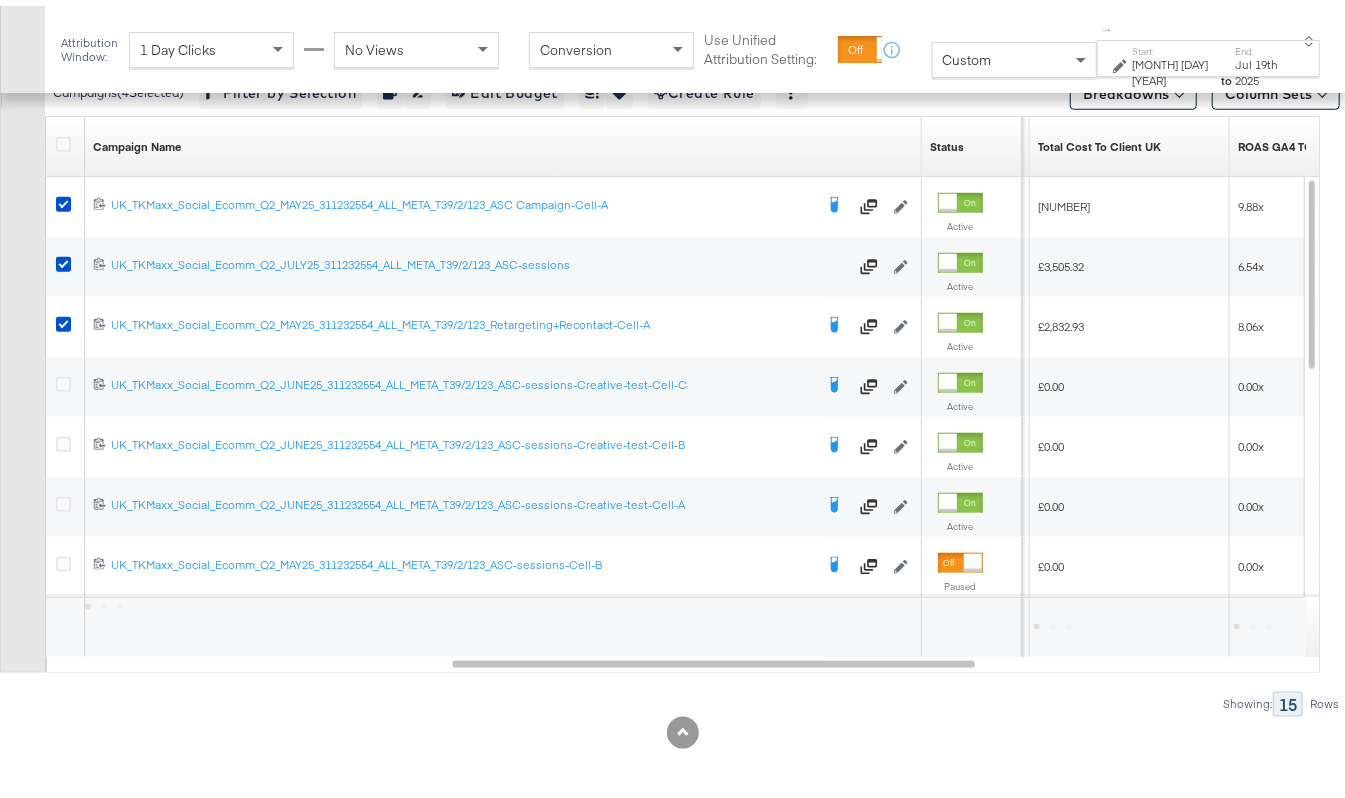 scroll, scrollTop: 0, scrollLeft: 0, axis: both 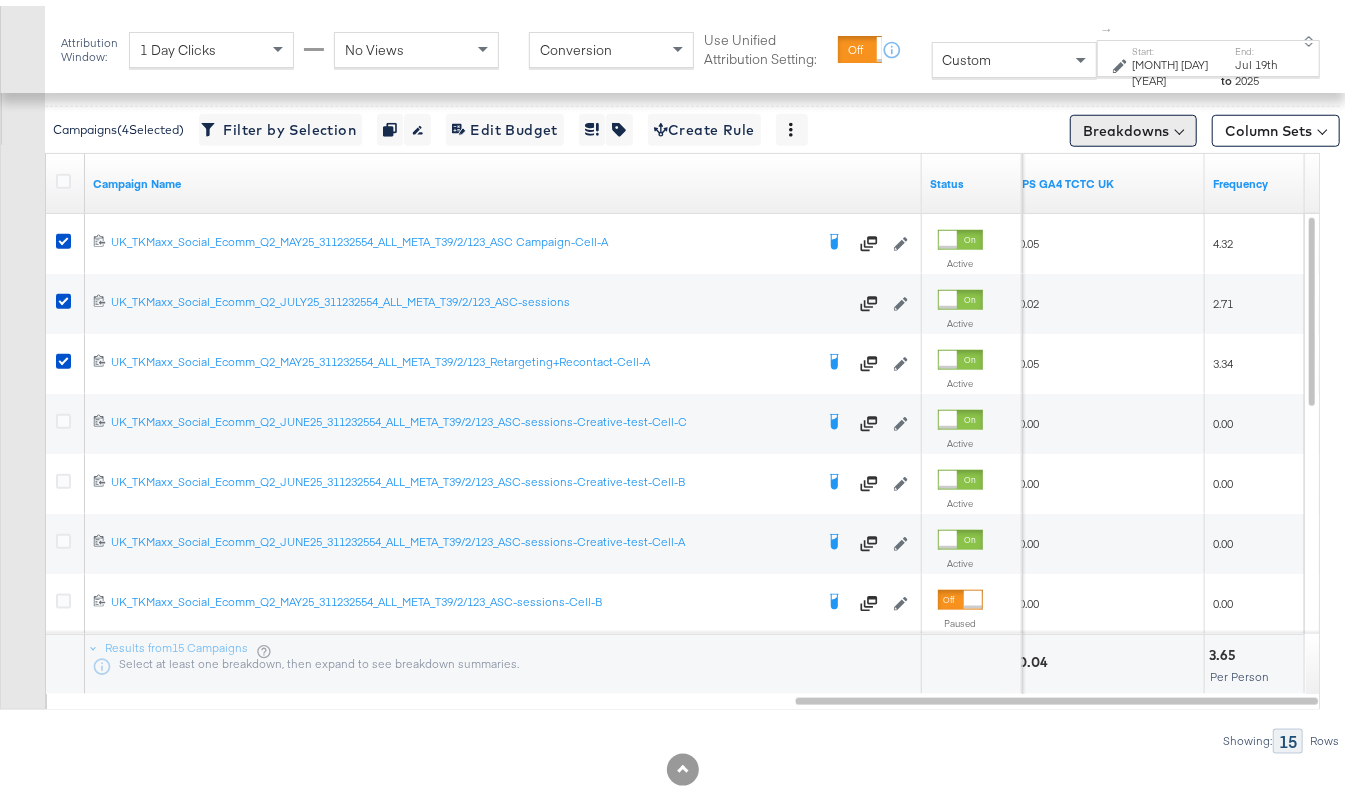 click on "Breakdowns" at bounding box center (1133, 125) 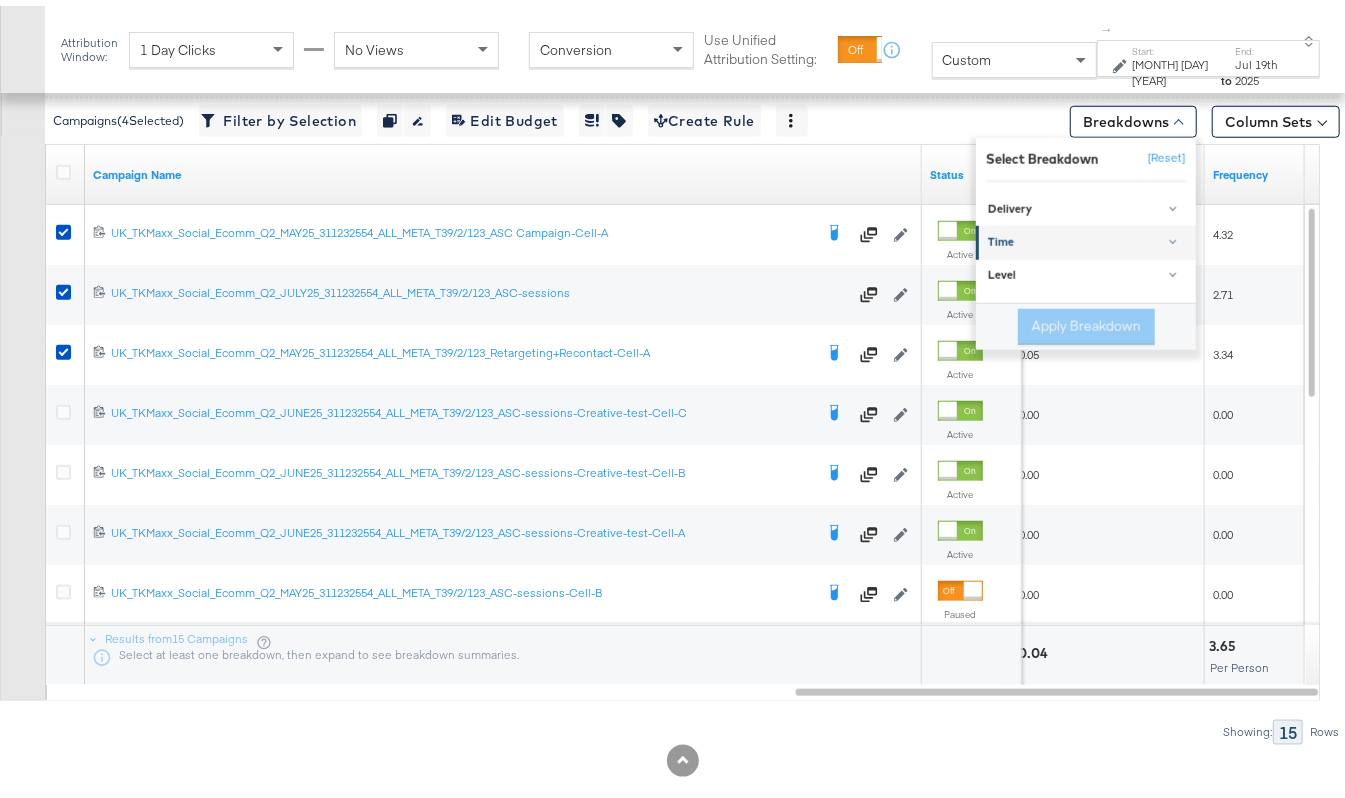 scroll, scrollTop: 954, scrollLeft: 0, axis: vertical 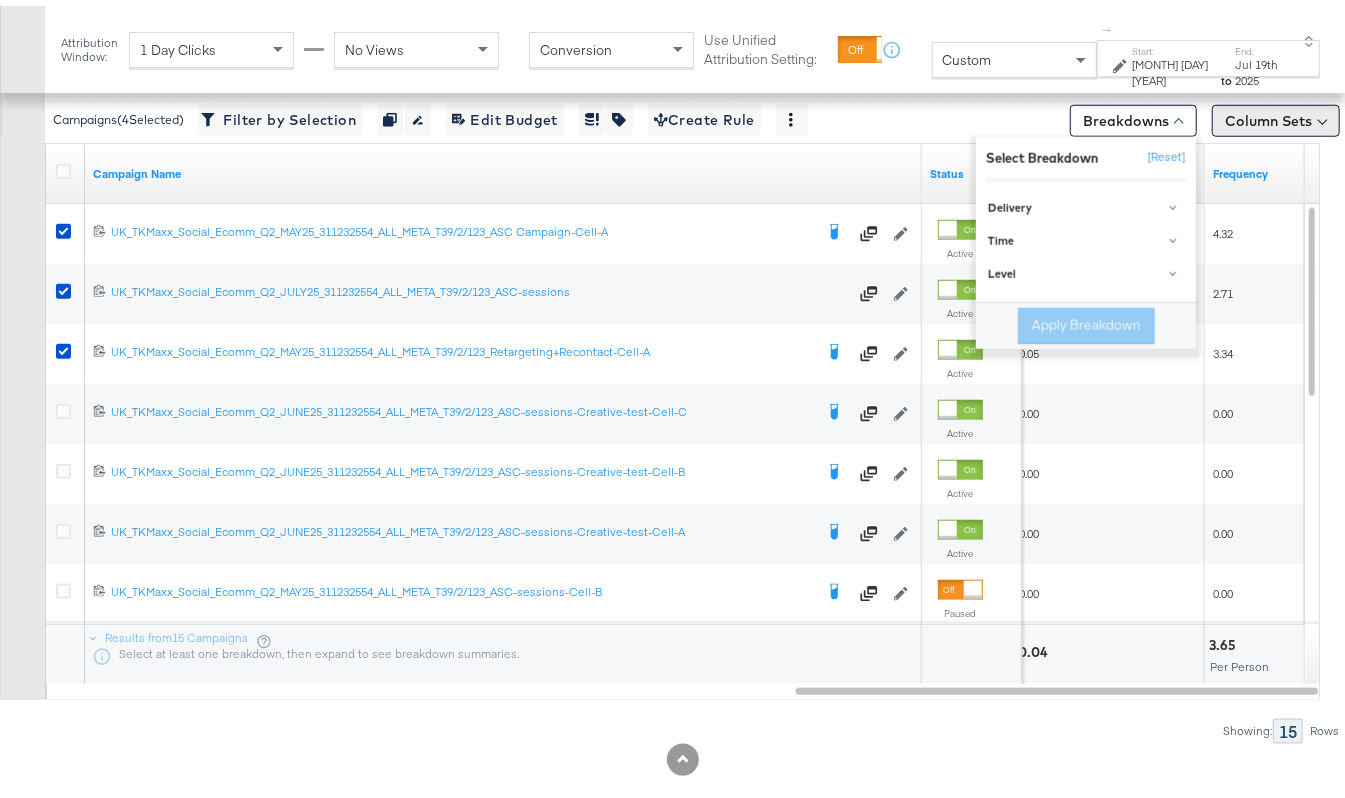 click on "Column Sets" at bounding box center (1276, 115) 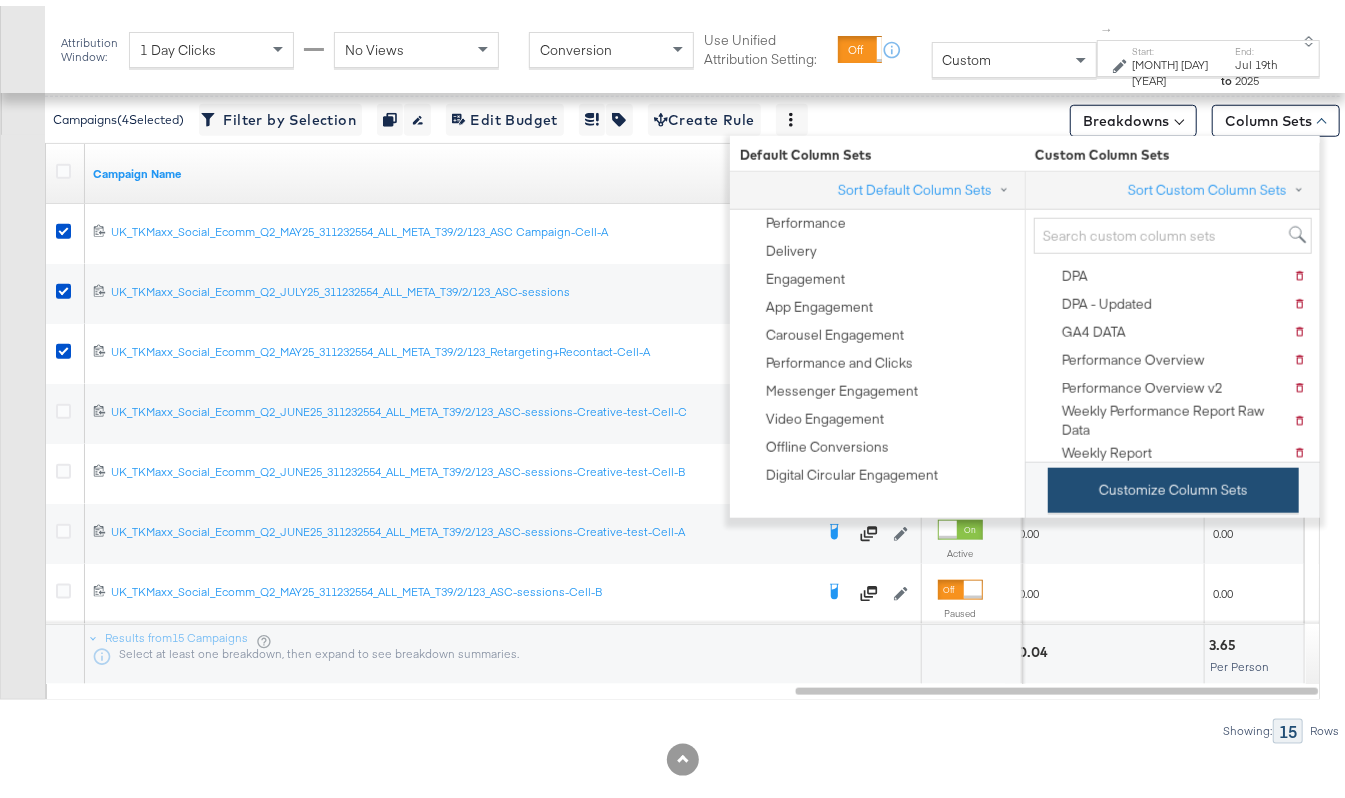 click on "Customize Column Sets" at bounding box center (1173, 484) 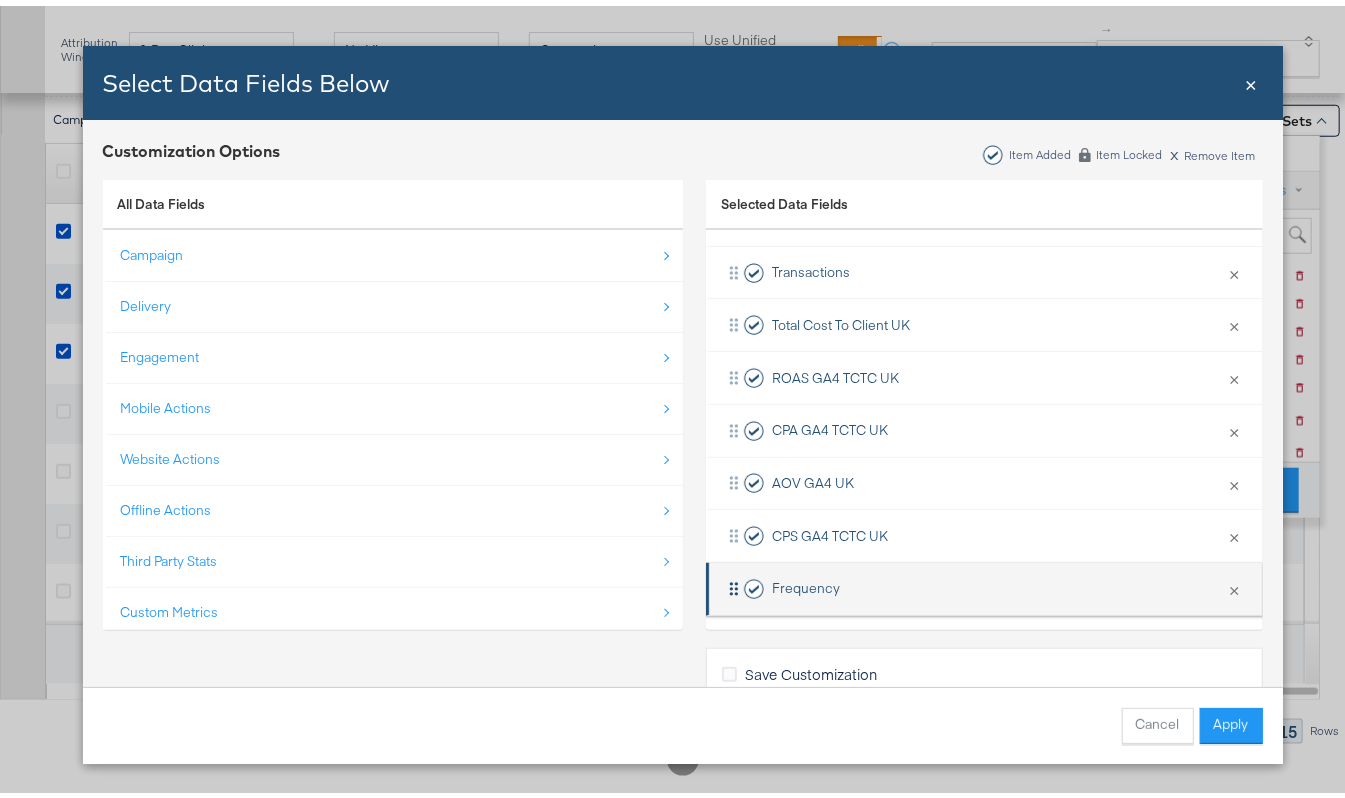 scroll, scrollTop: 350, scrollLeft: 0, axis: vertical 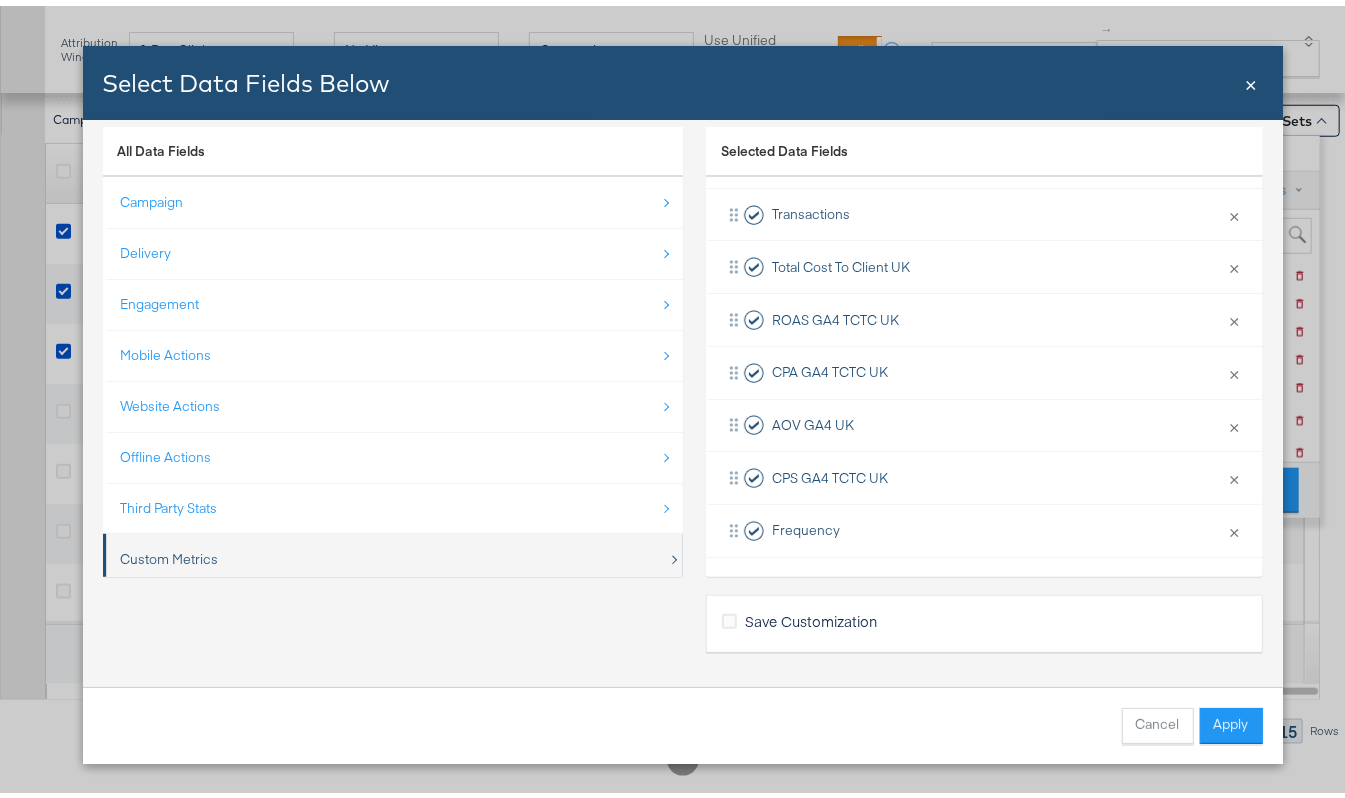 click on "Custom Metrics" at bounding box center [394, 553] 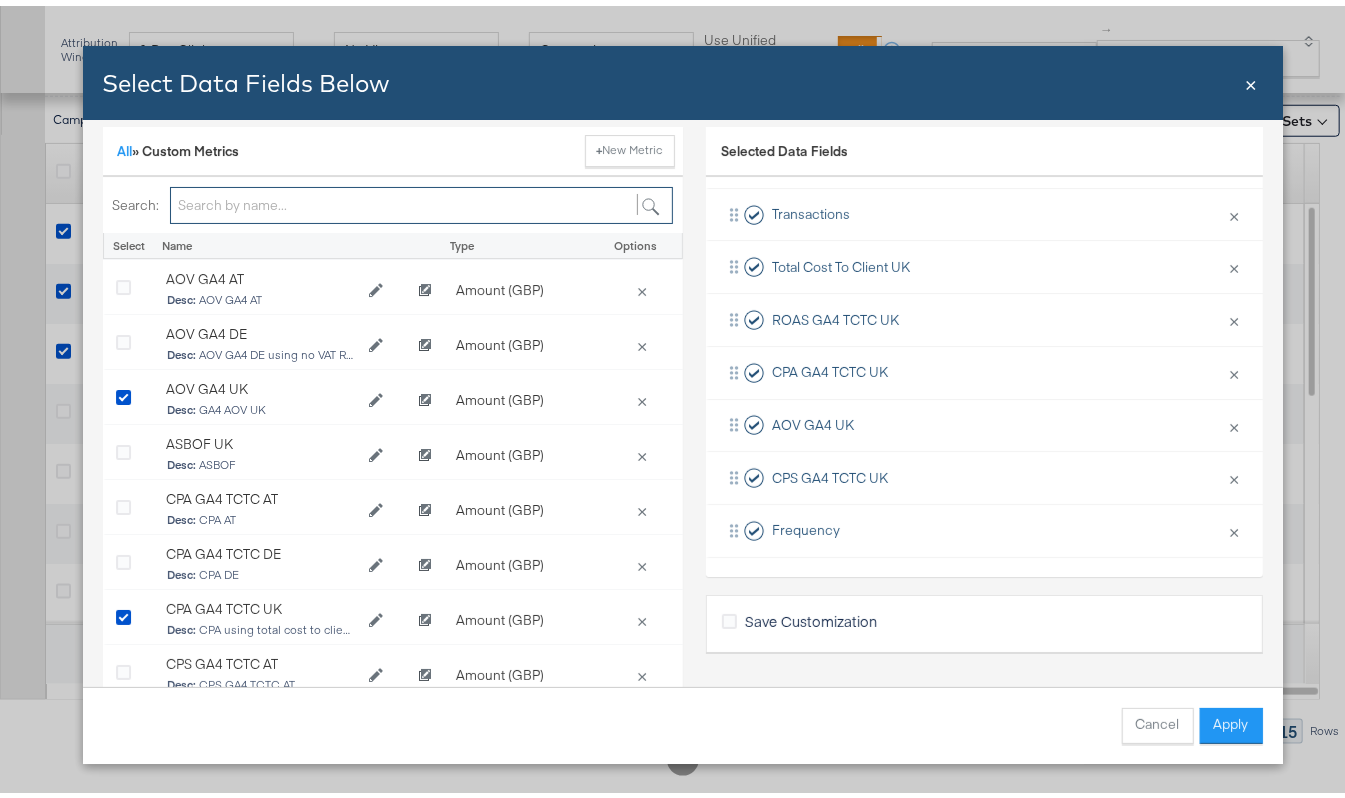 click at bounding box center [421, 199] 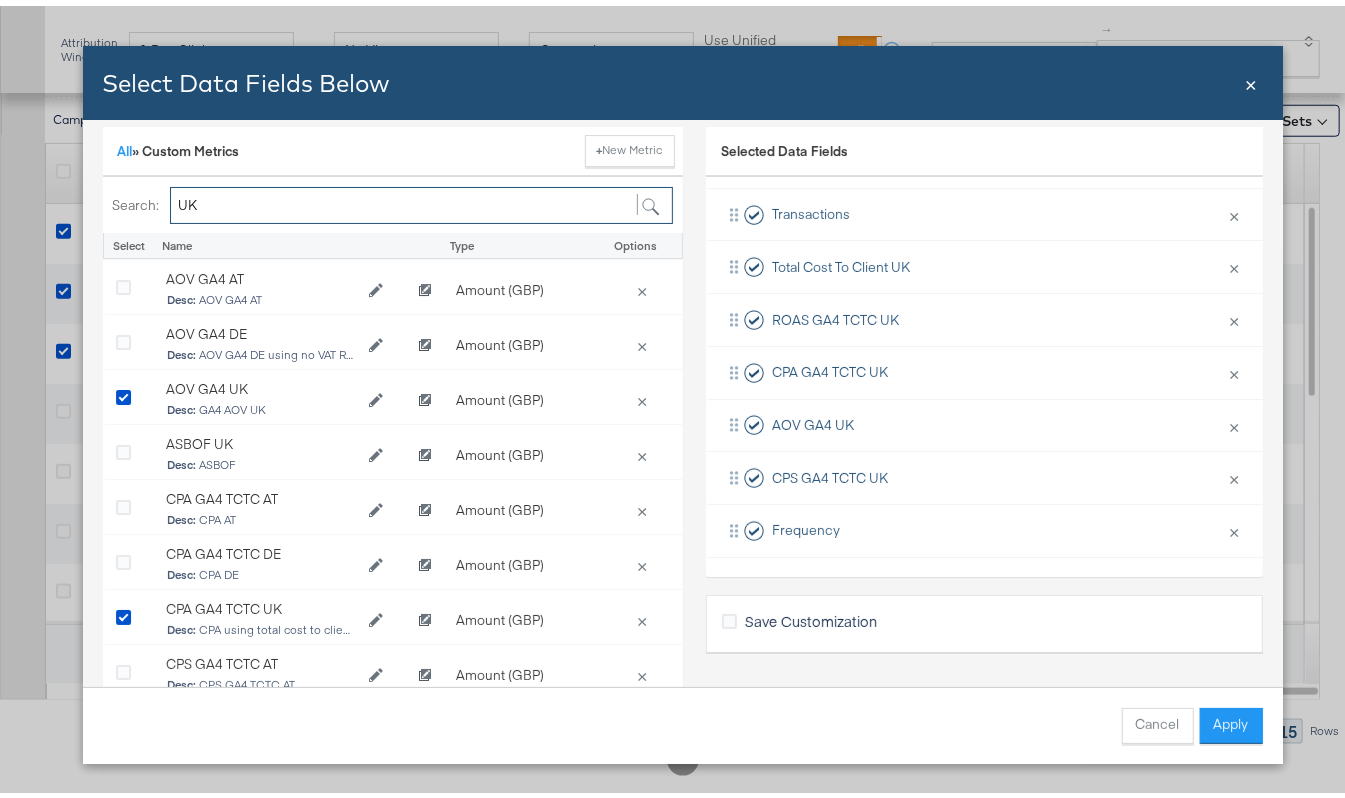 type on "UK" 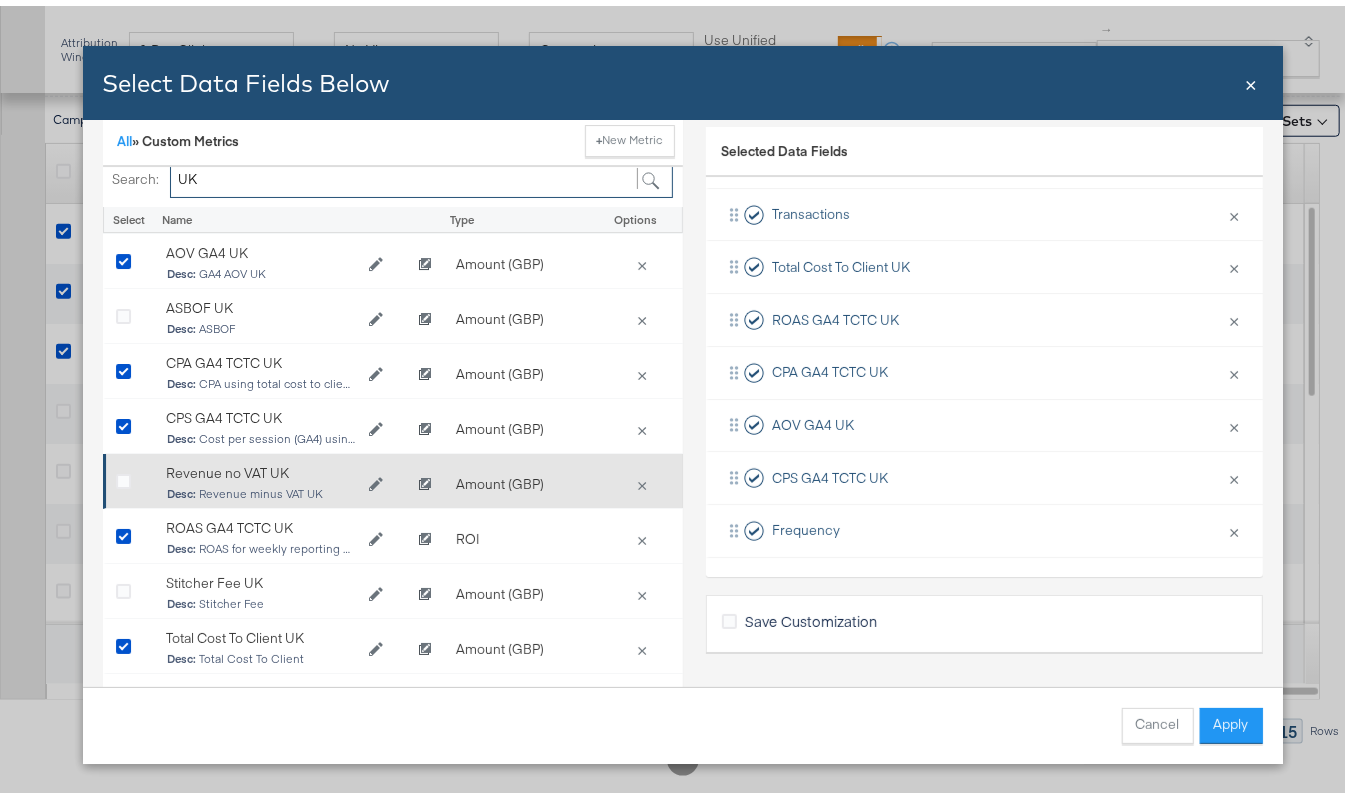 scroll, scrollTop: 28, scrollLeft: 0, axis: vertical 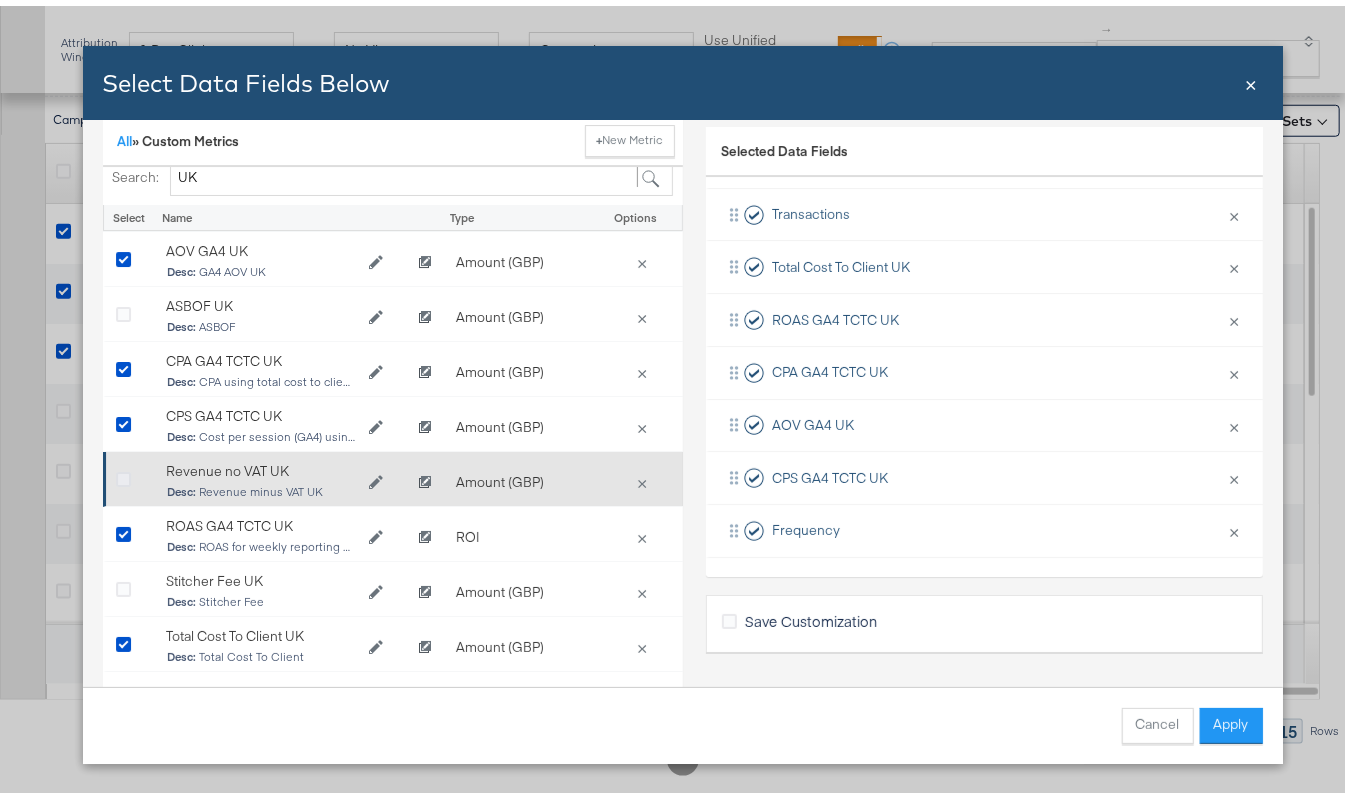 click at bounding box center [123, 474] 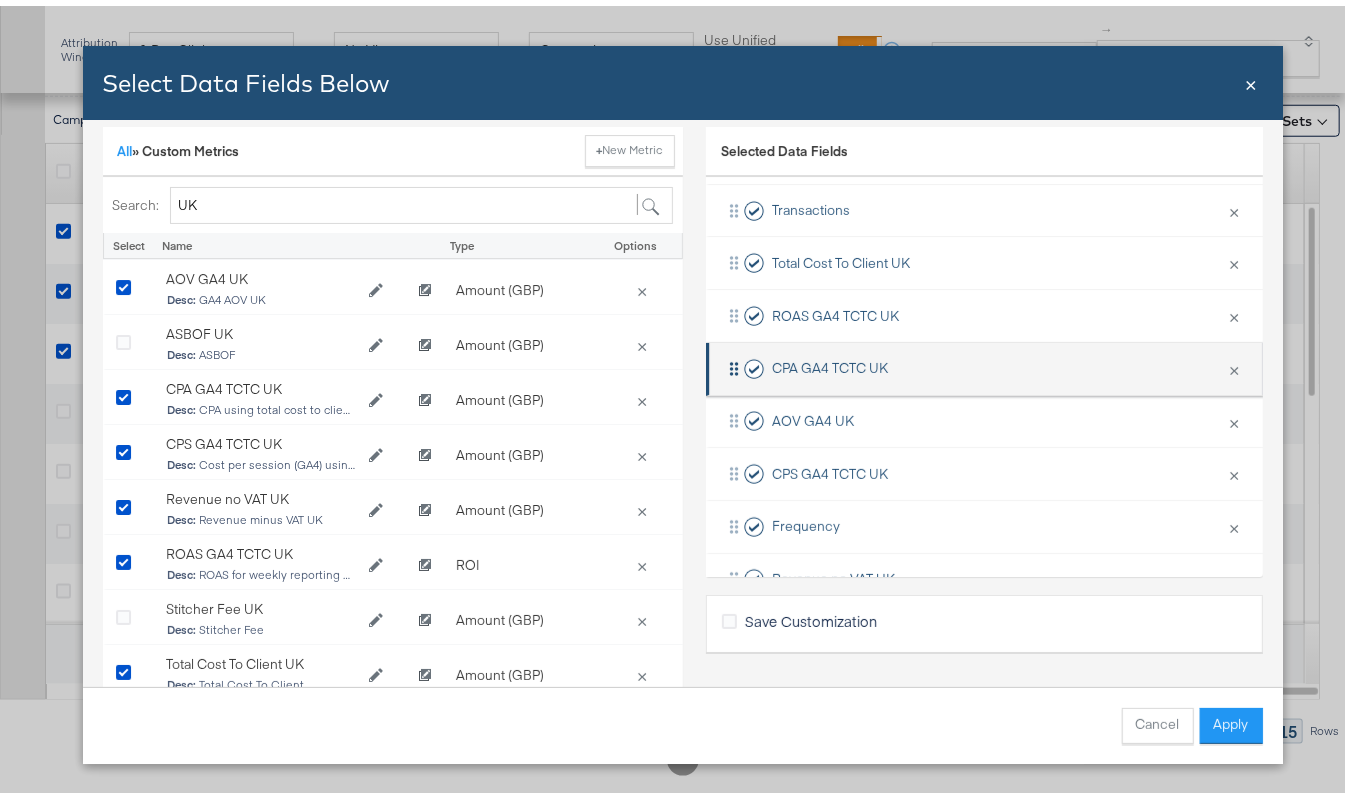scroll, scrollTop: 17, scrollLeft: 0, axis: vertical 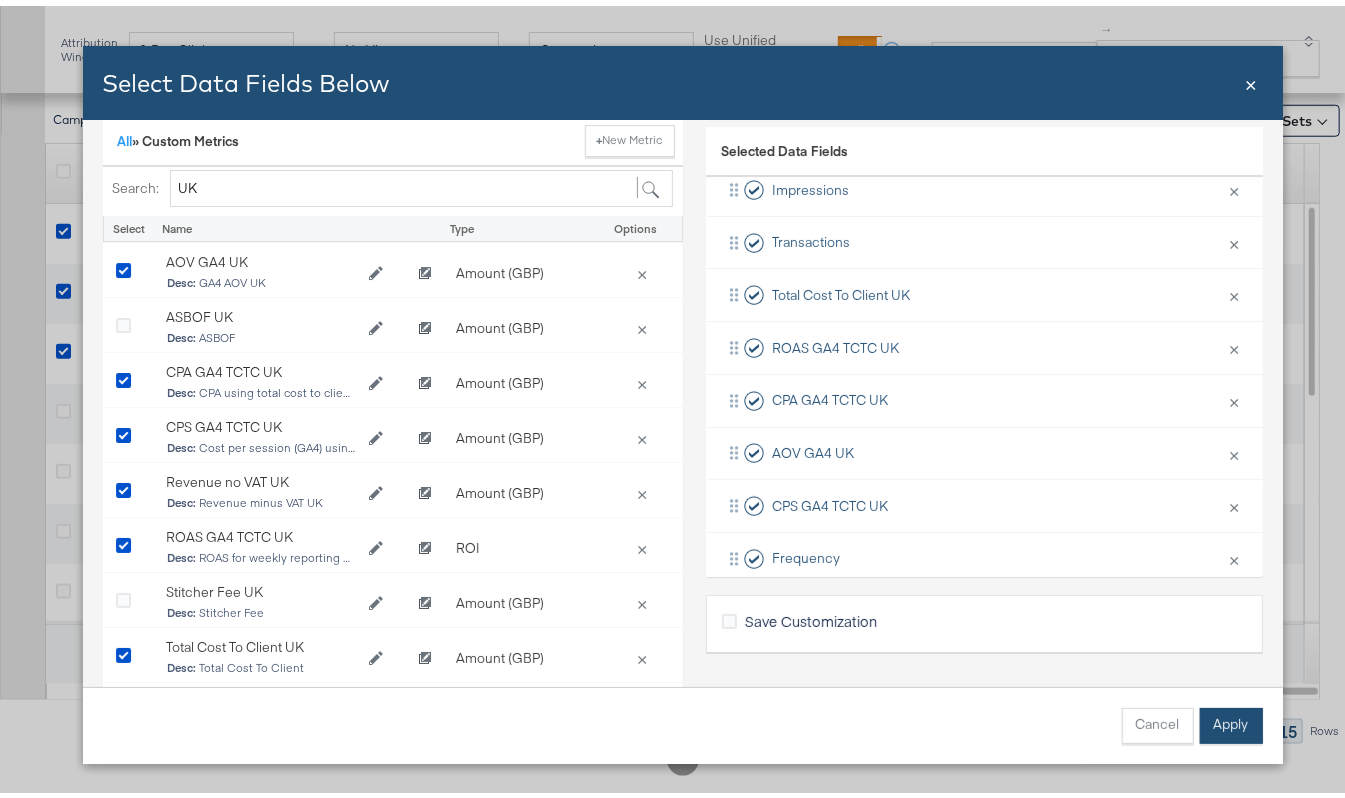 click on "Apply" at bounding box center (1231, 720) 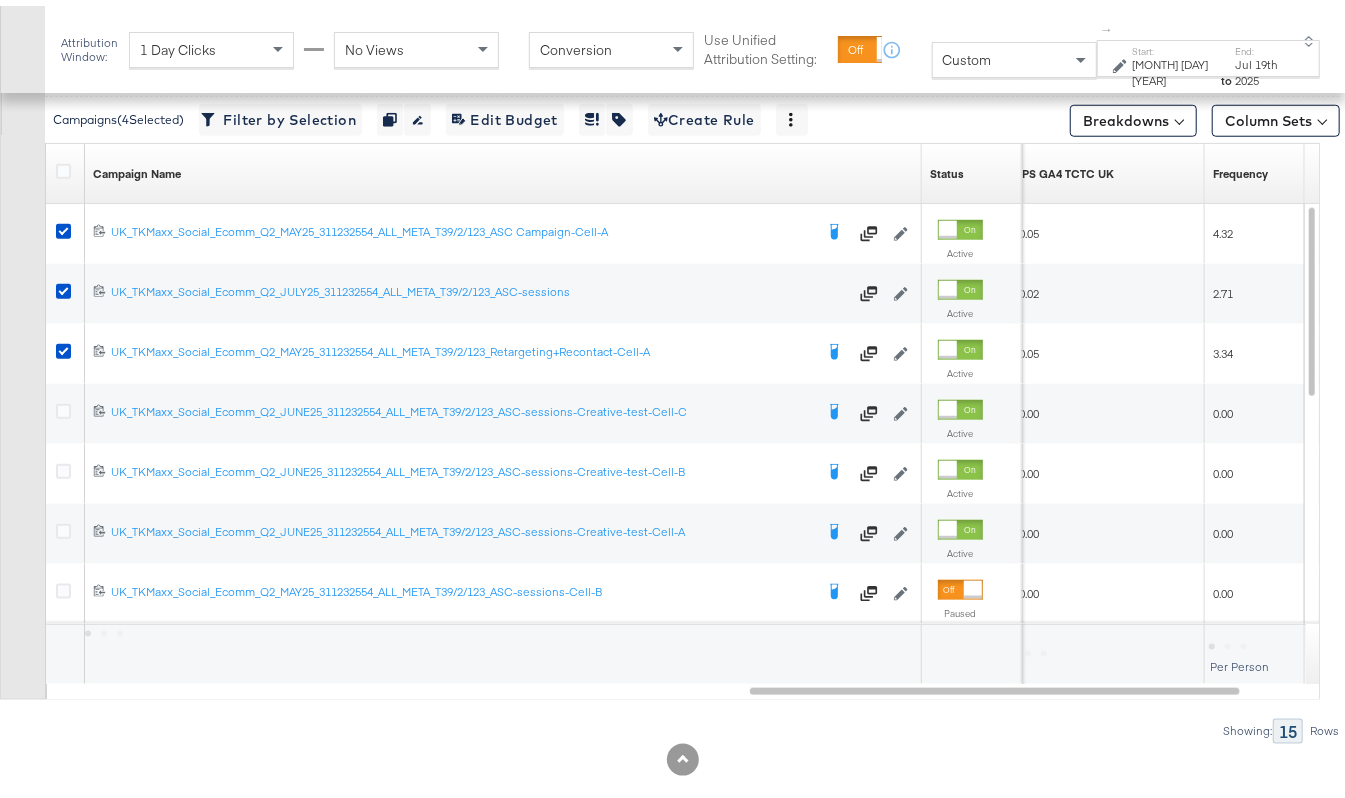 scroll, scrollTop: 0, scrollLeft: 0, axis: both 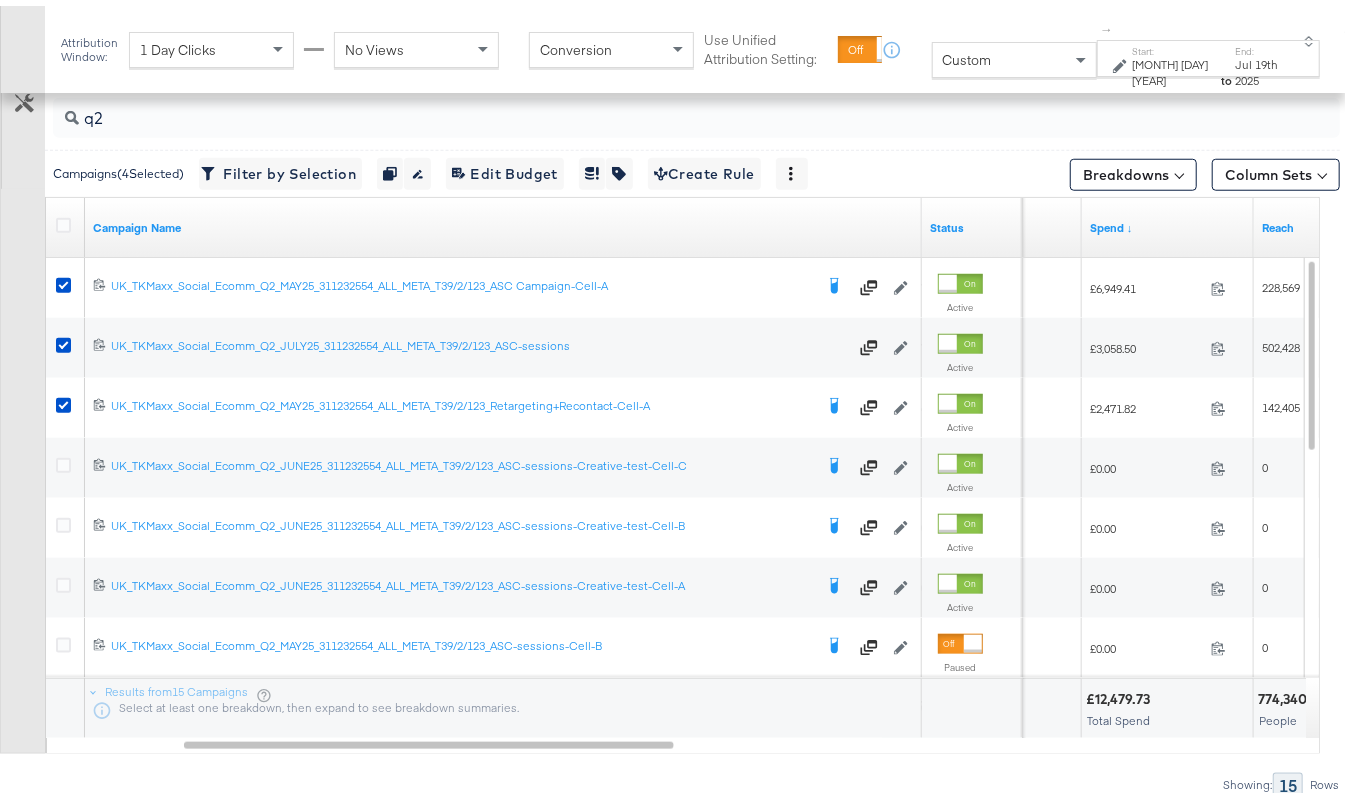 click at bounding box center [1178, 167] 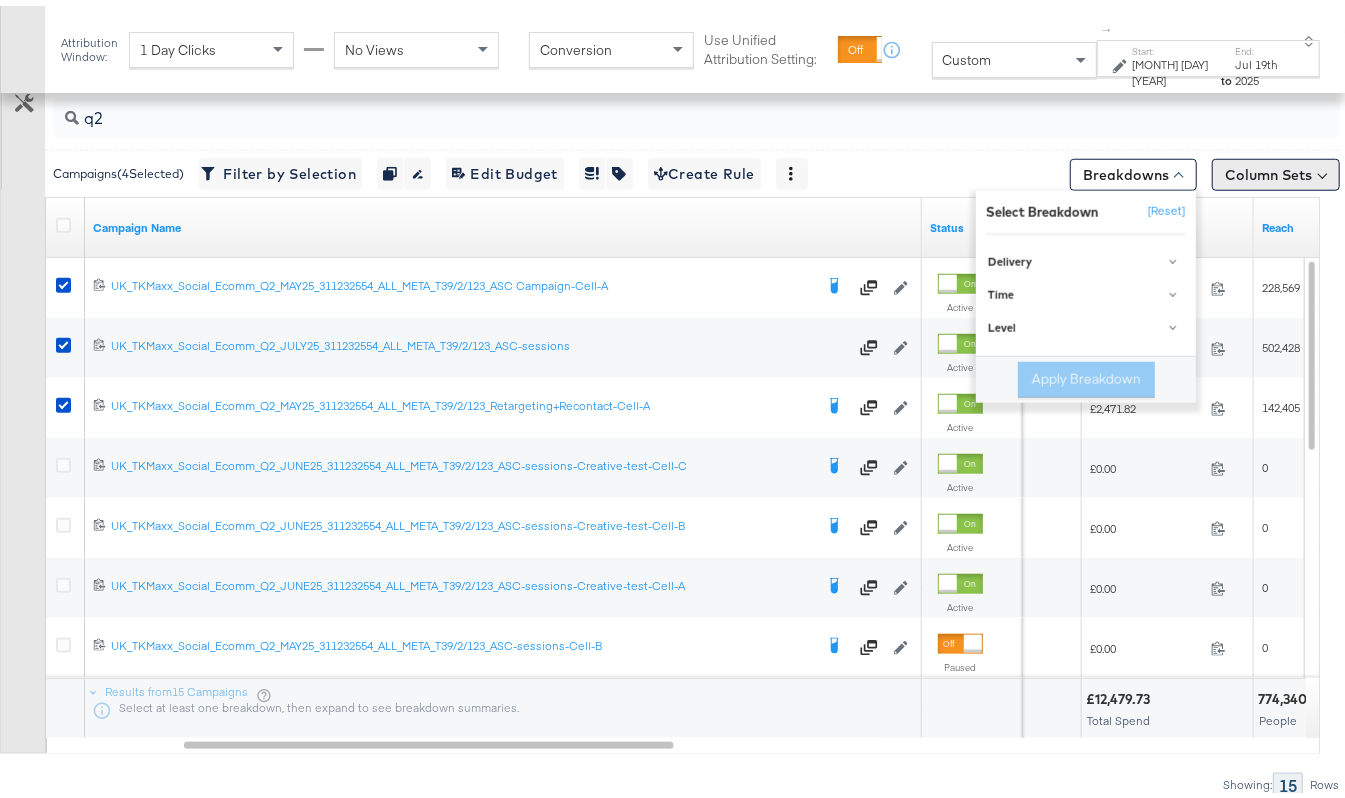 click on "Column Sets" at bounding box center (1276, 169) 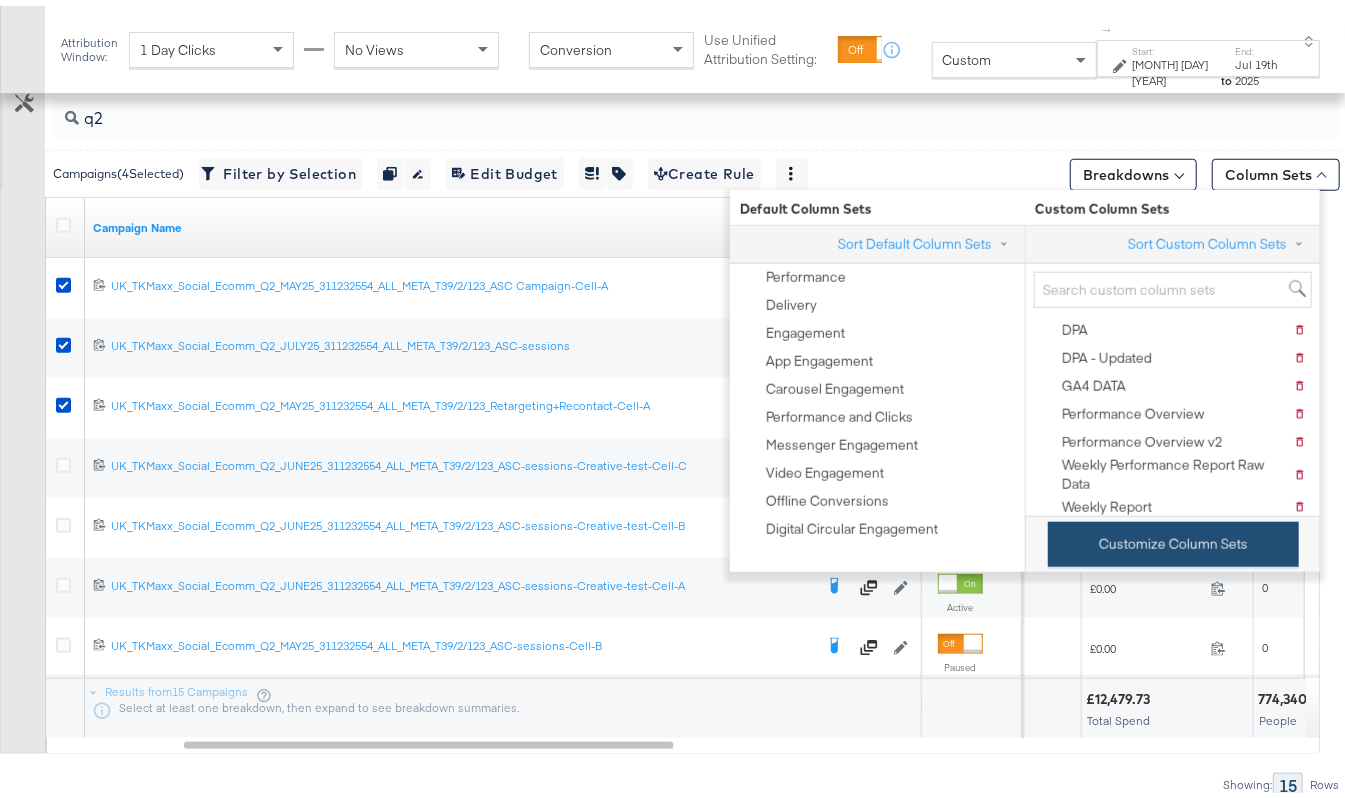 click on "Customize Column Sets" at bounding box center [1173, 538] 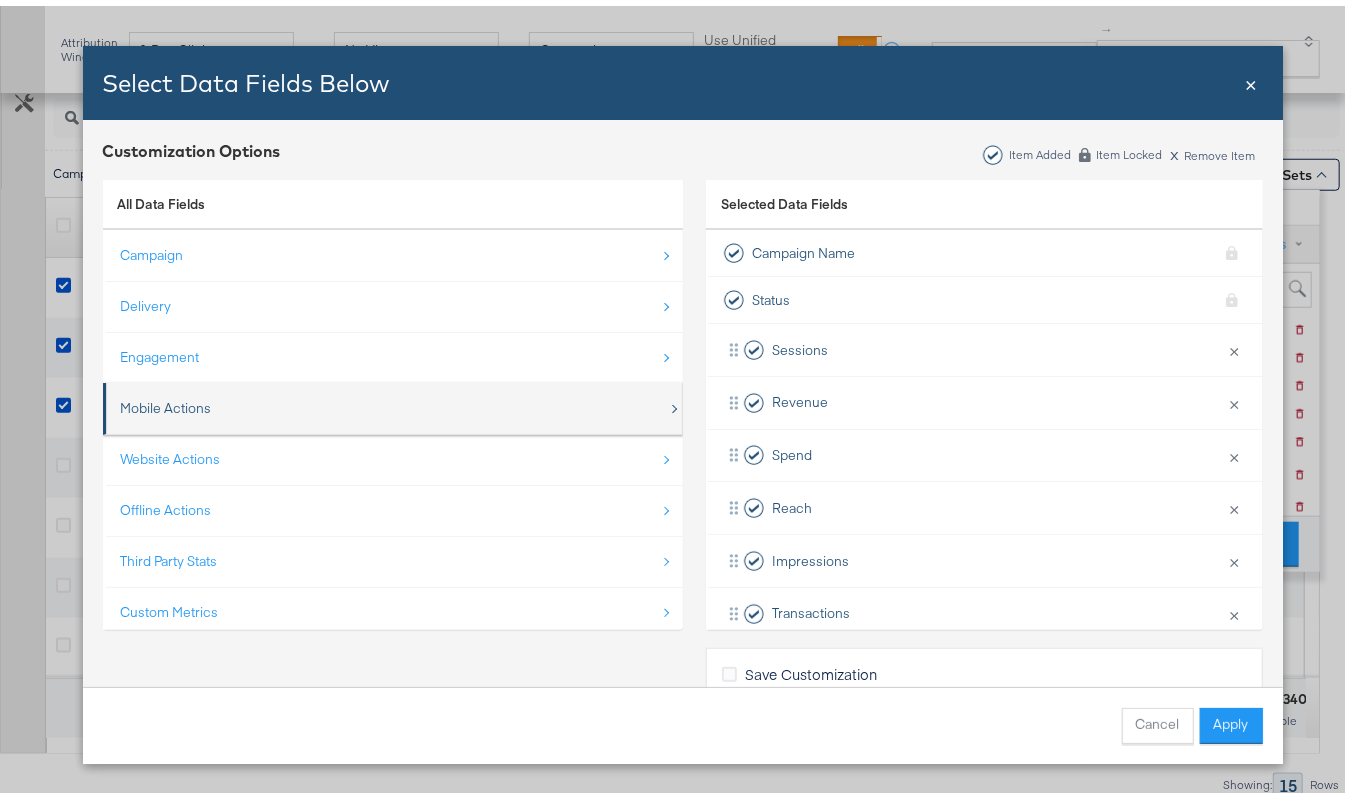 scroll, scrollTop: 30, scrollLeft: 0, axis: vertical 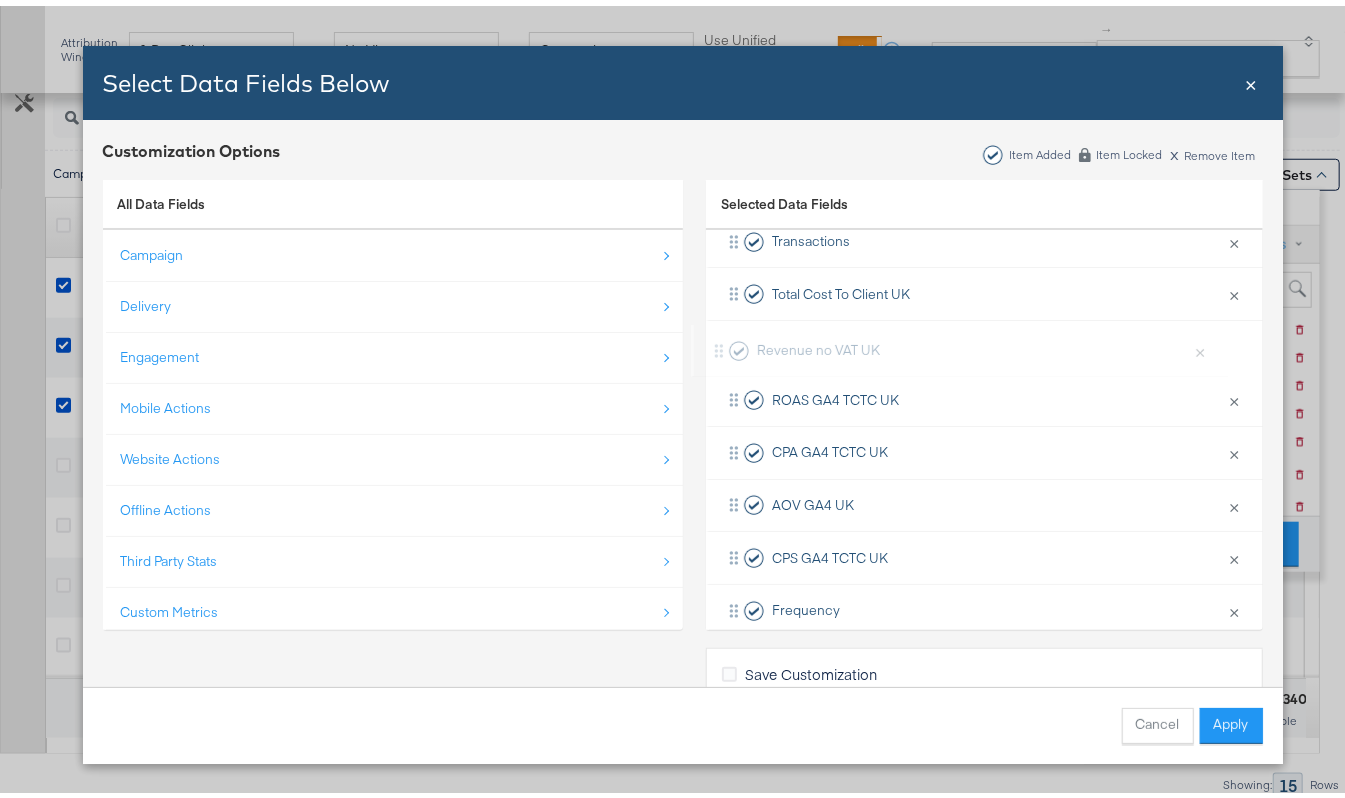 drag, startPoint x: 722, startPoint y: 570, endPoint x: 717, endPoint y: 333, distance: 237.05273 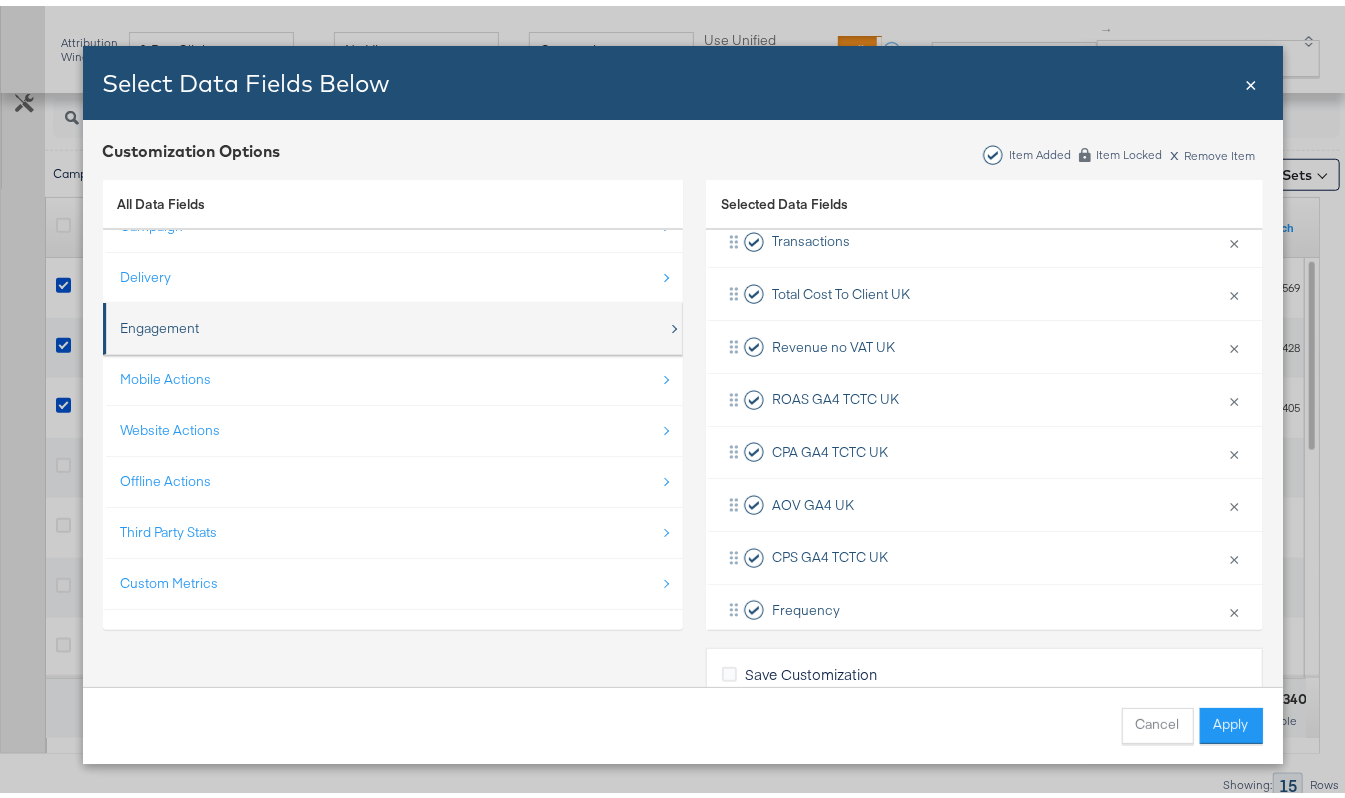 scroll, scrollTop: 0, scrollLeft: 0, axis: both 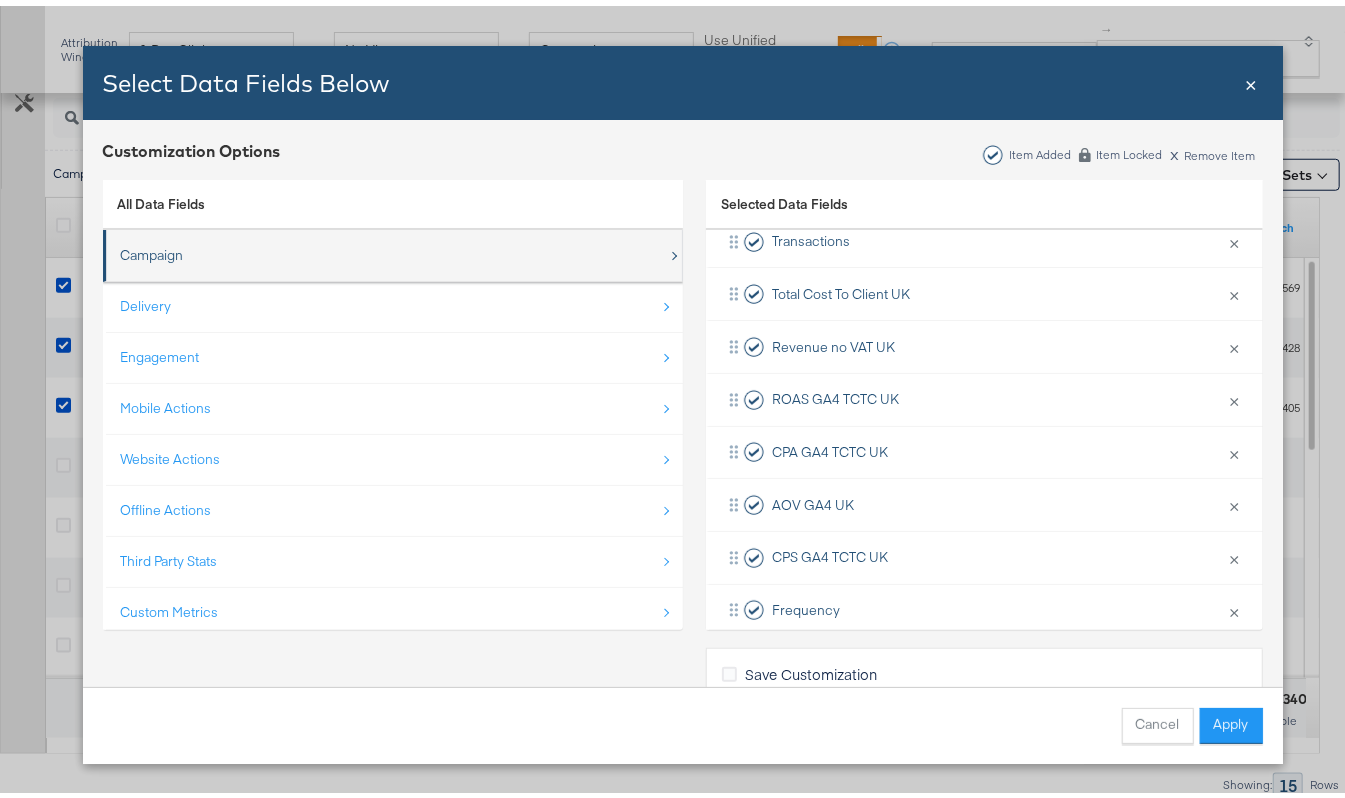 click on "Campaign" at bounding box center [394, 249] 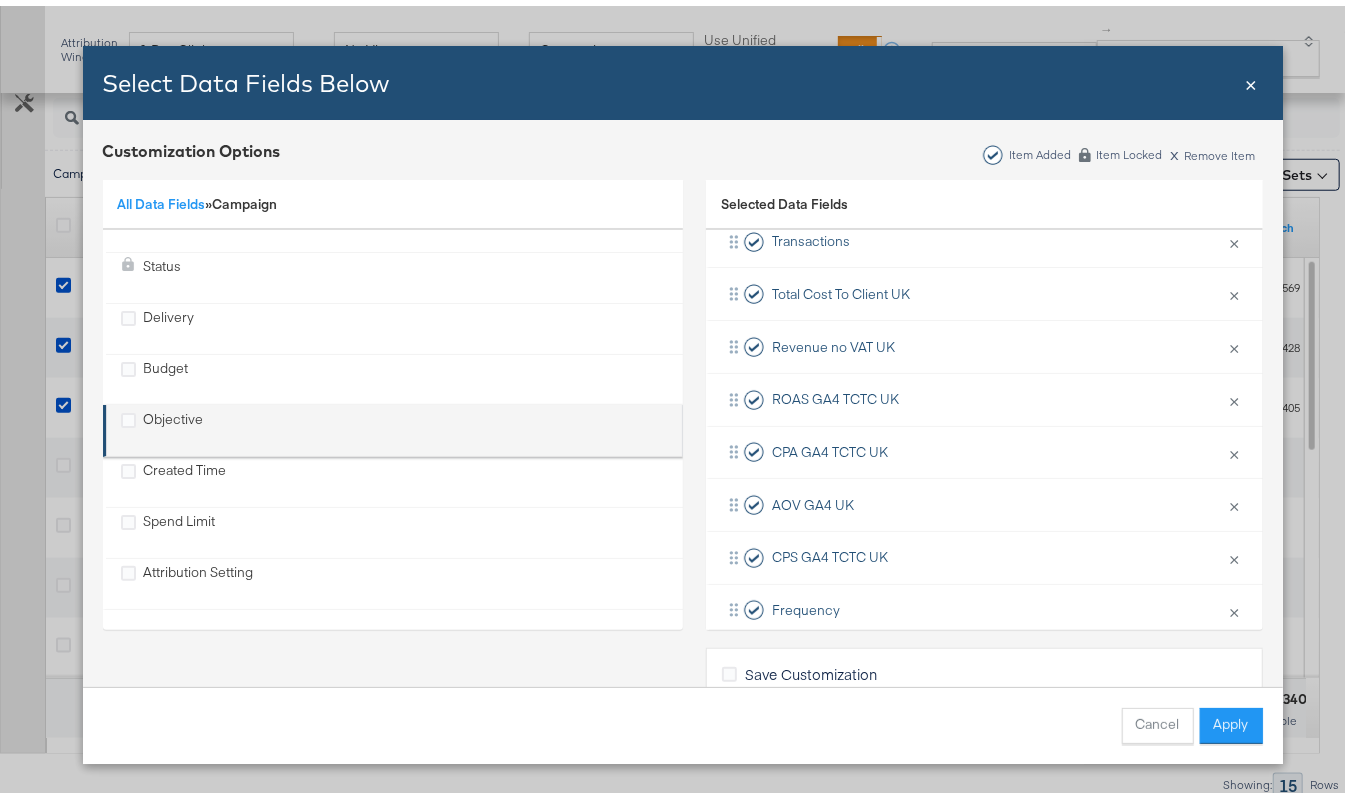 scroll, scrollTop: 0, scrollLeft: 0, axis: both 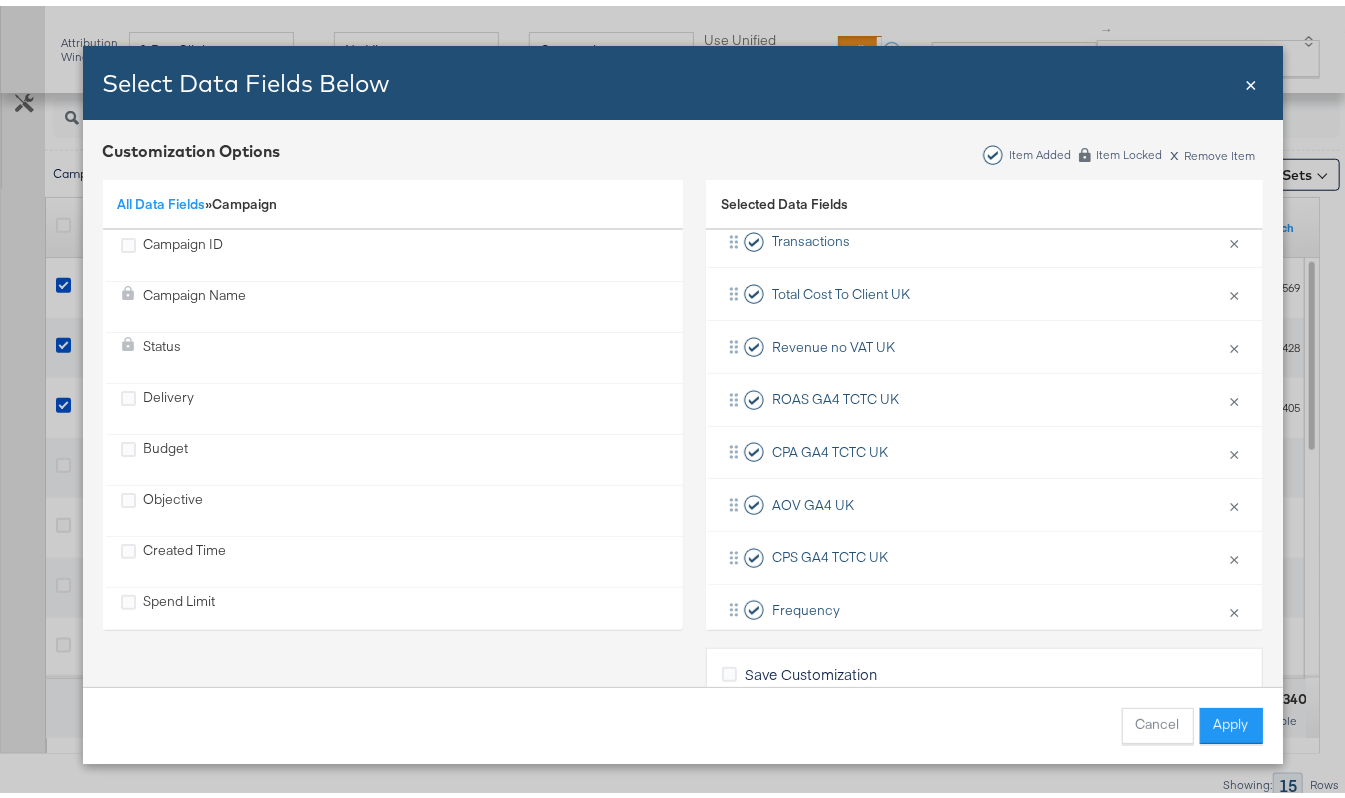 click on "All Data Fields  »  Campaign" at bounding box center (393, 199) 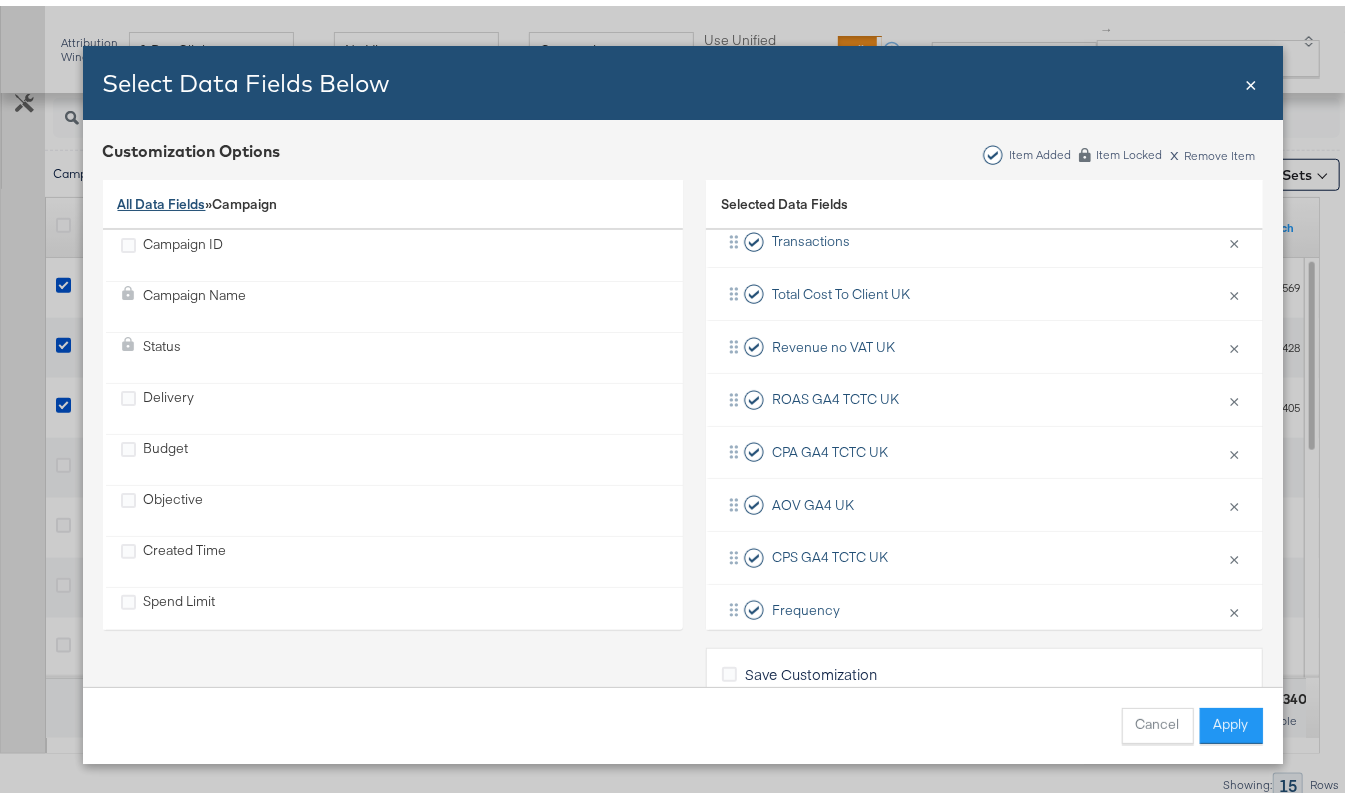 click on "All Data Fields" at bounding box center [162, 198] 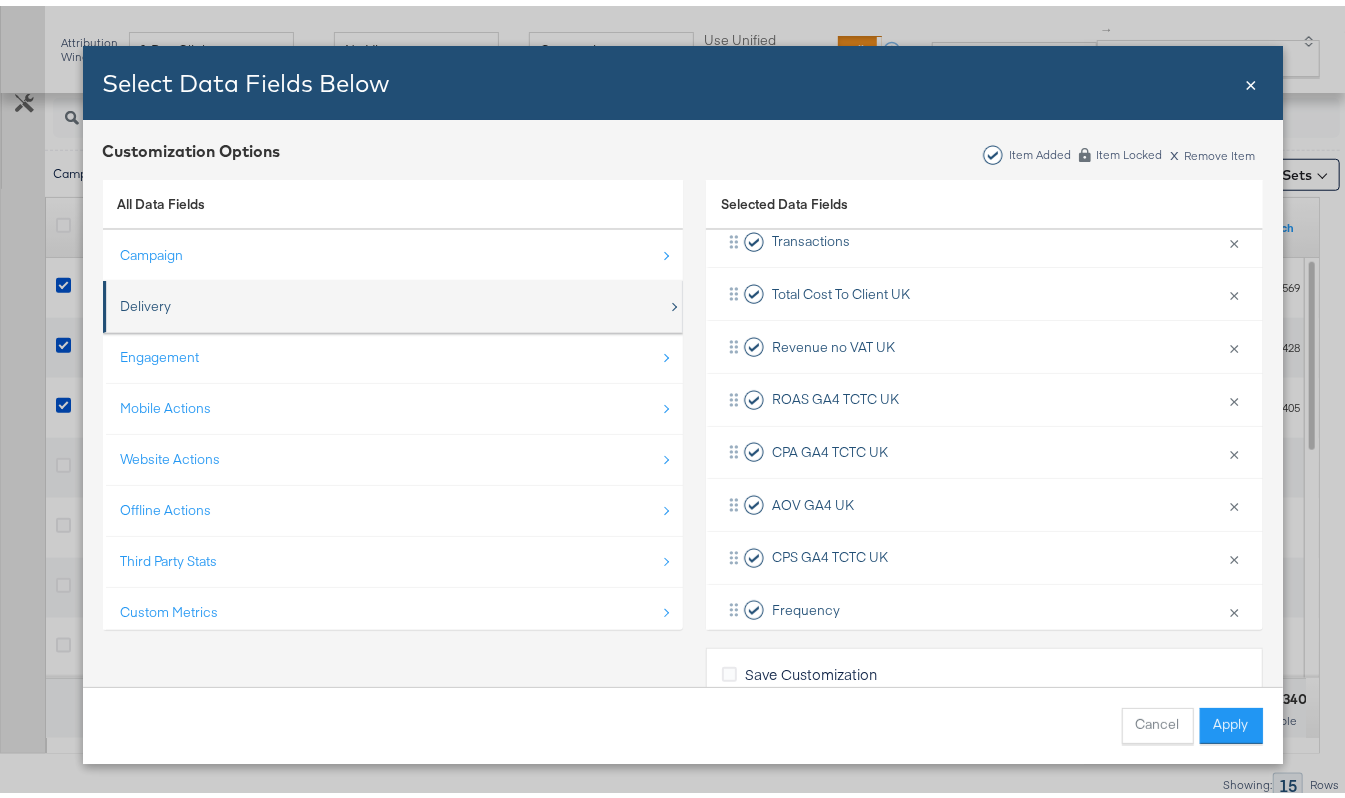 click on "Delivery" at bounding box center (394, 300) 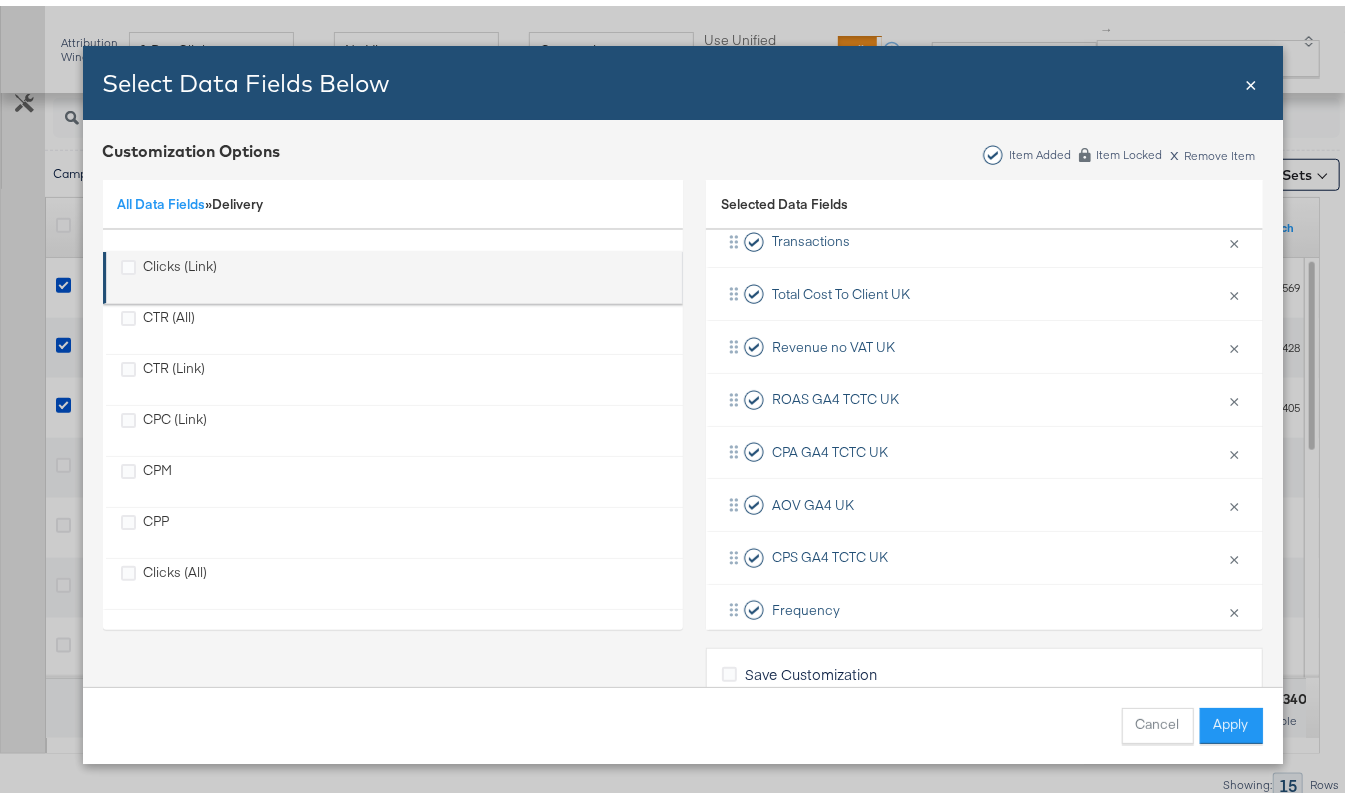 scroll, scrollTop: 0, scrollLeft: 0, axis: both 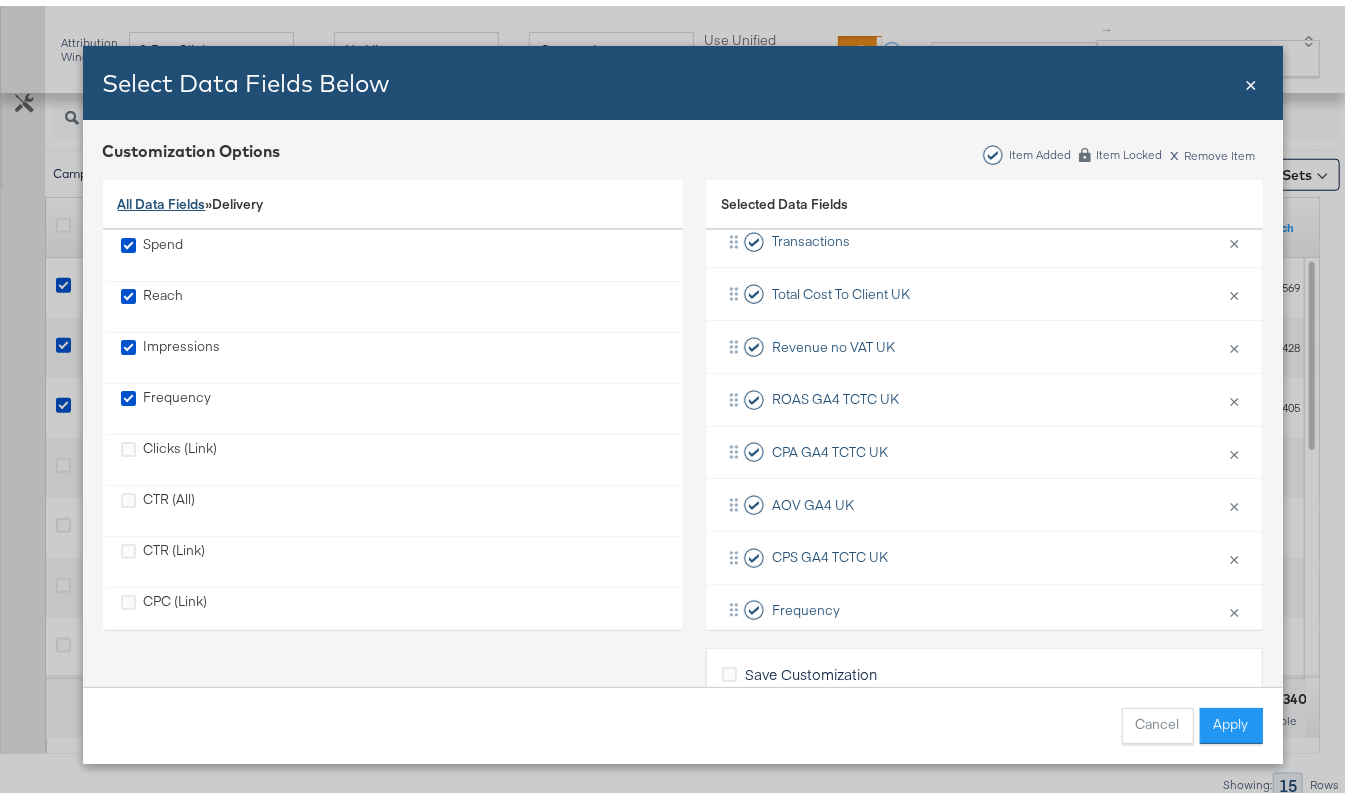 click on "All Data Fields" at bounding box center (162, 198) 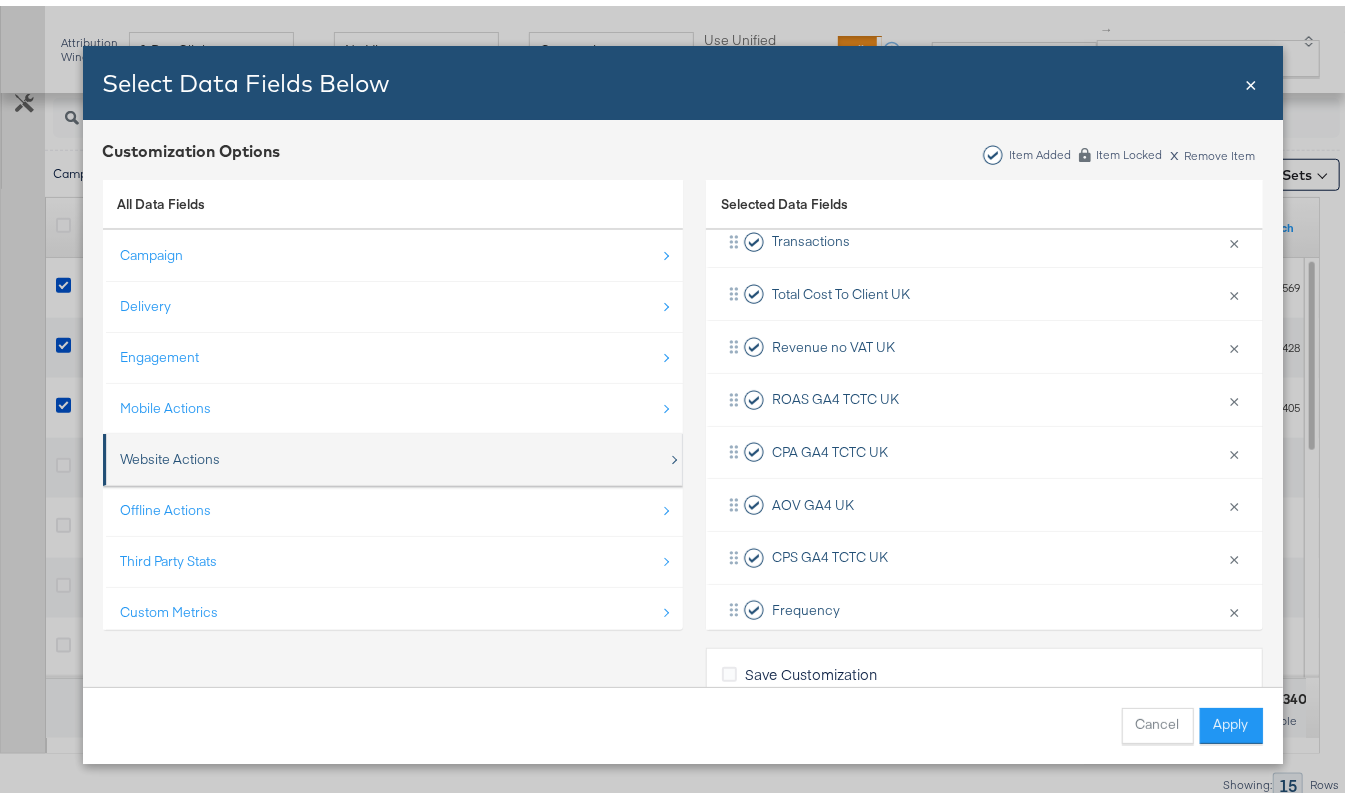 scroll, scrollTop: 30, scrollLeft: 0, axis: vertical 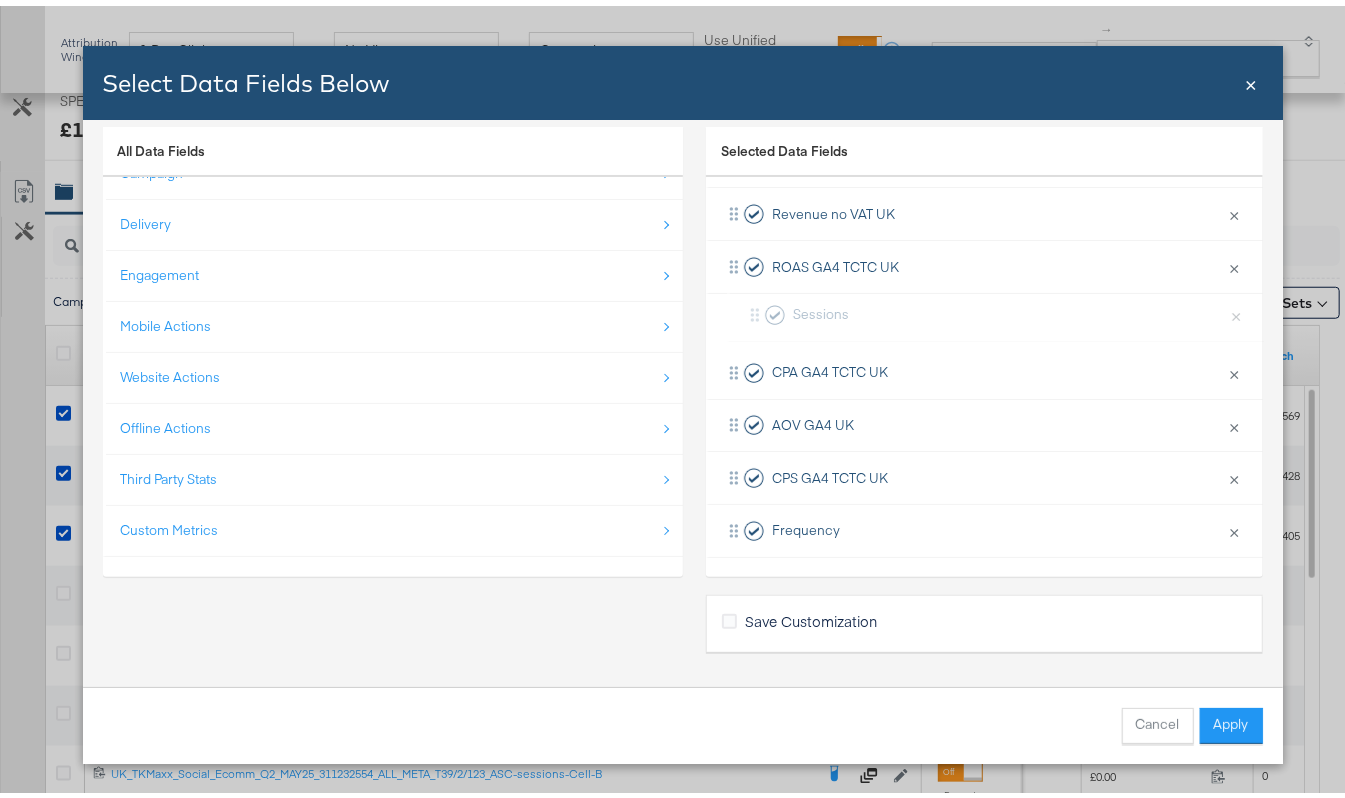 drag, startPoint x: 778, startPoint y: 276, endPoint x: 808, endPoint y: 300, distance: 38.418747 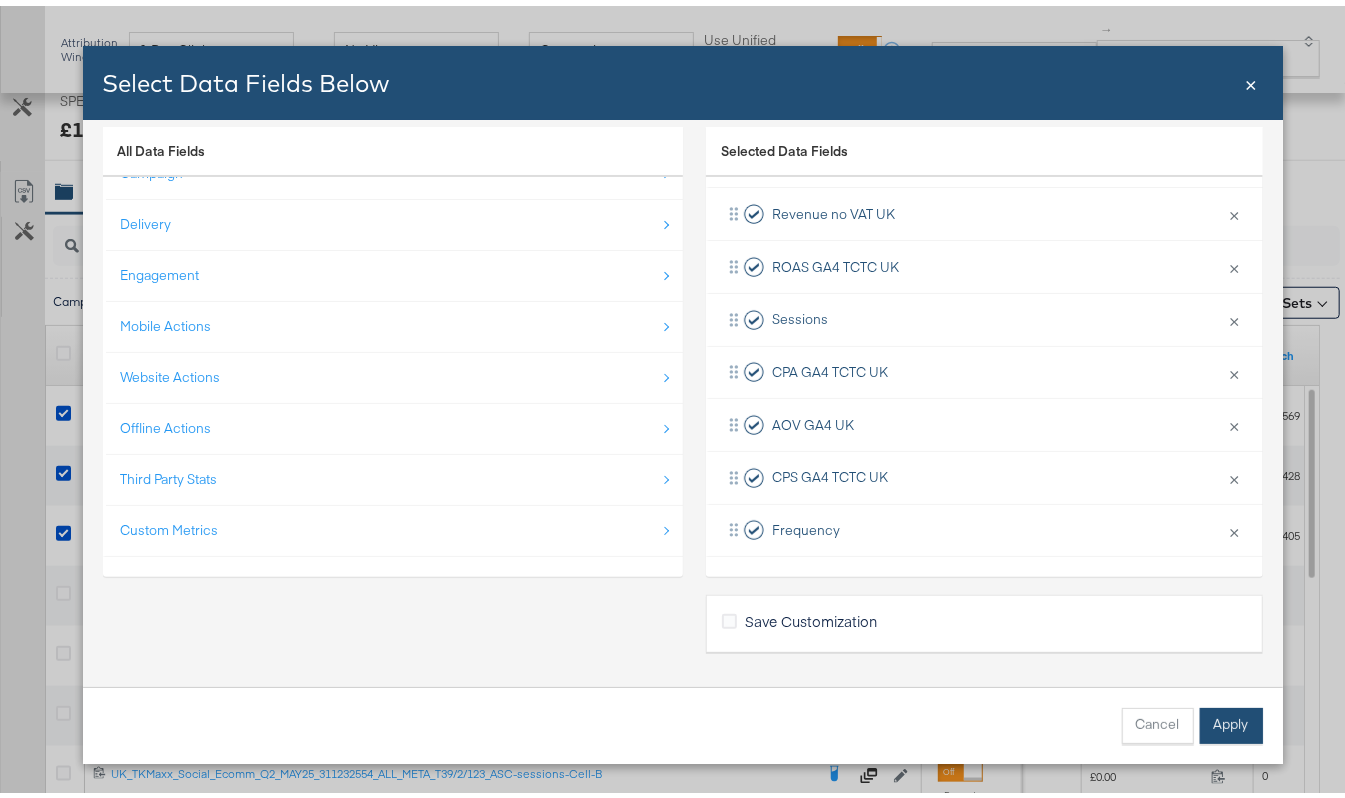 click on "Apply" at bounding box center (1231, 720) 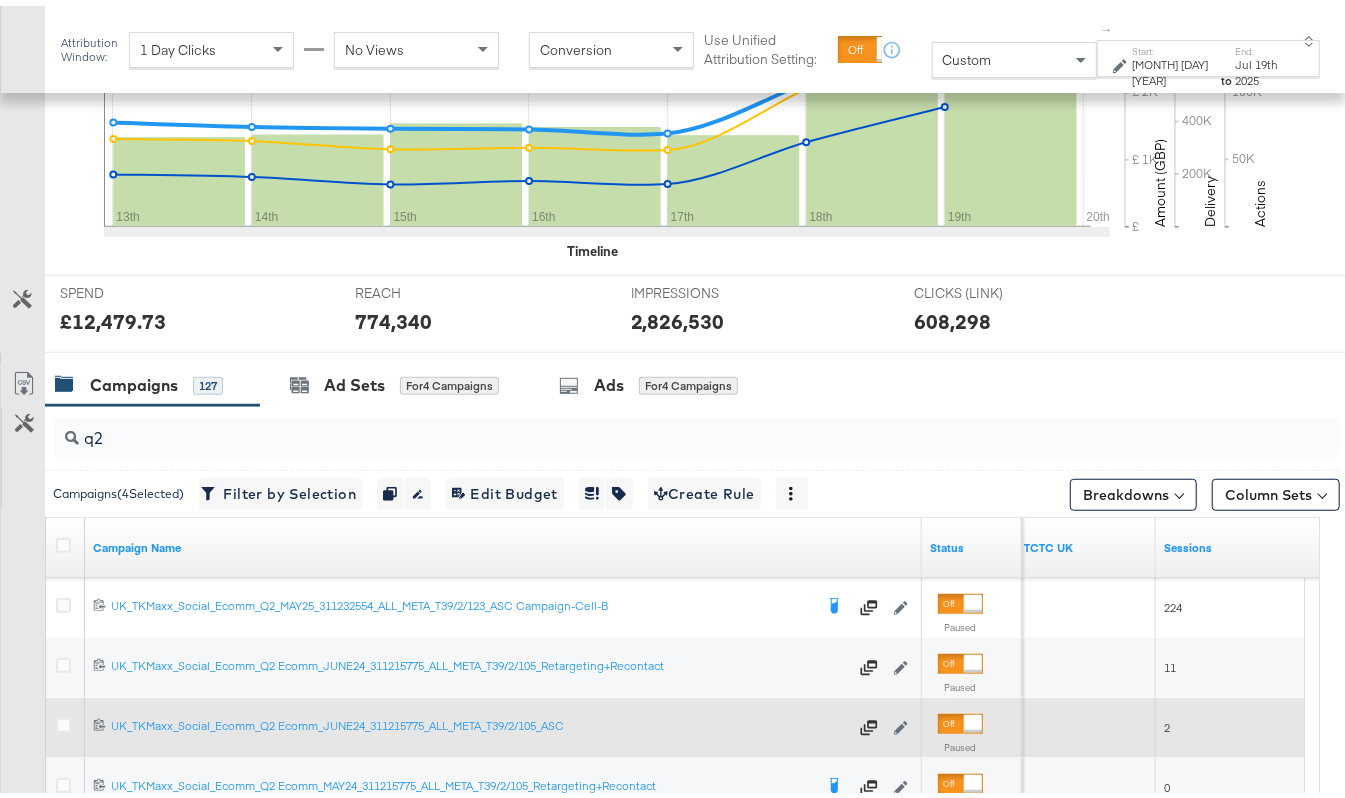scroll, scrollTop: 577, scrollLeft: 0, axis: vertical 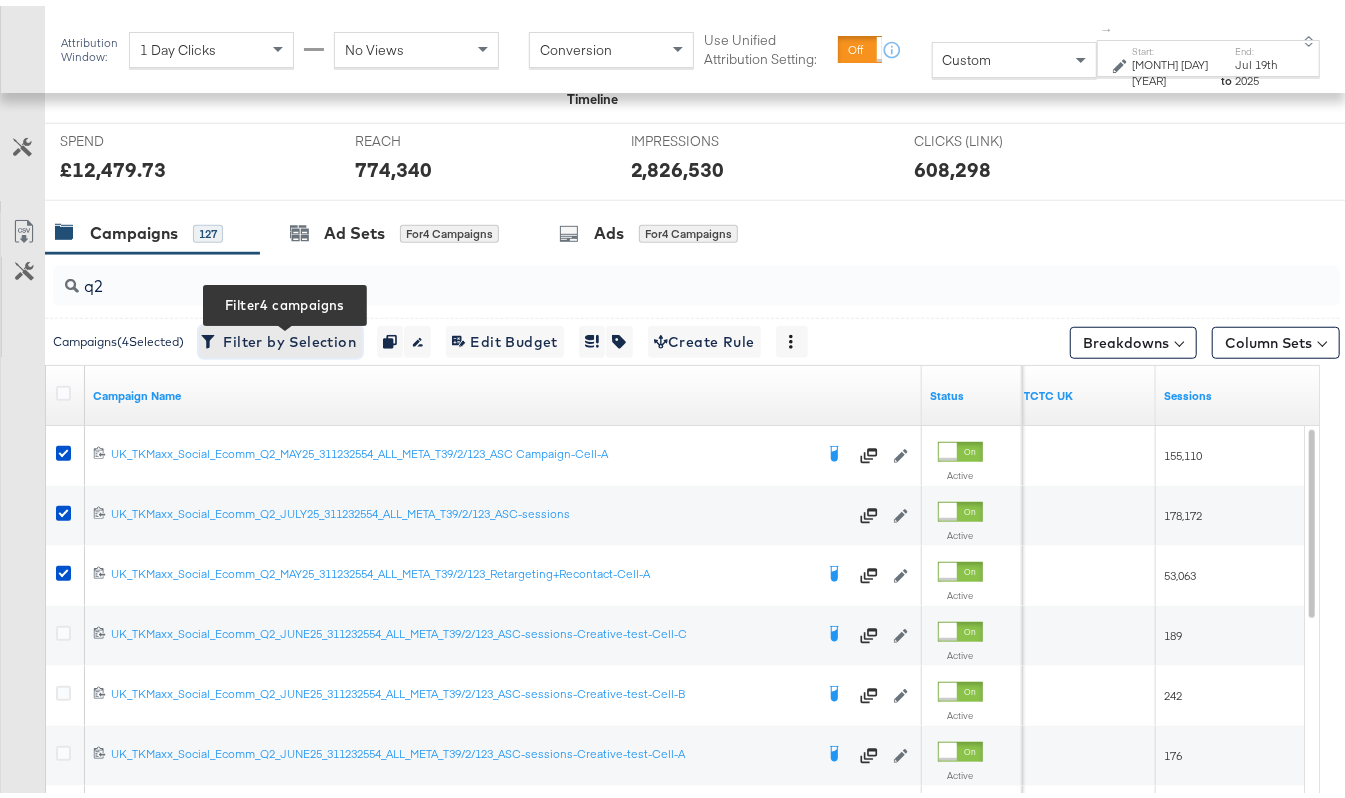 click on "Filter by Selection Filter  4 campaigns" at bounding box center (280, 336) 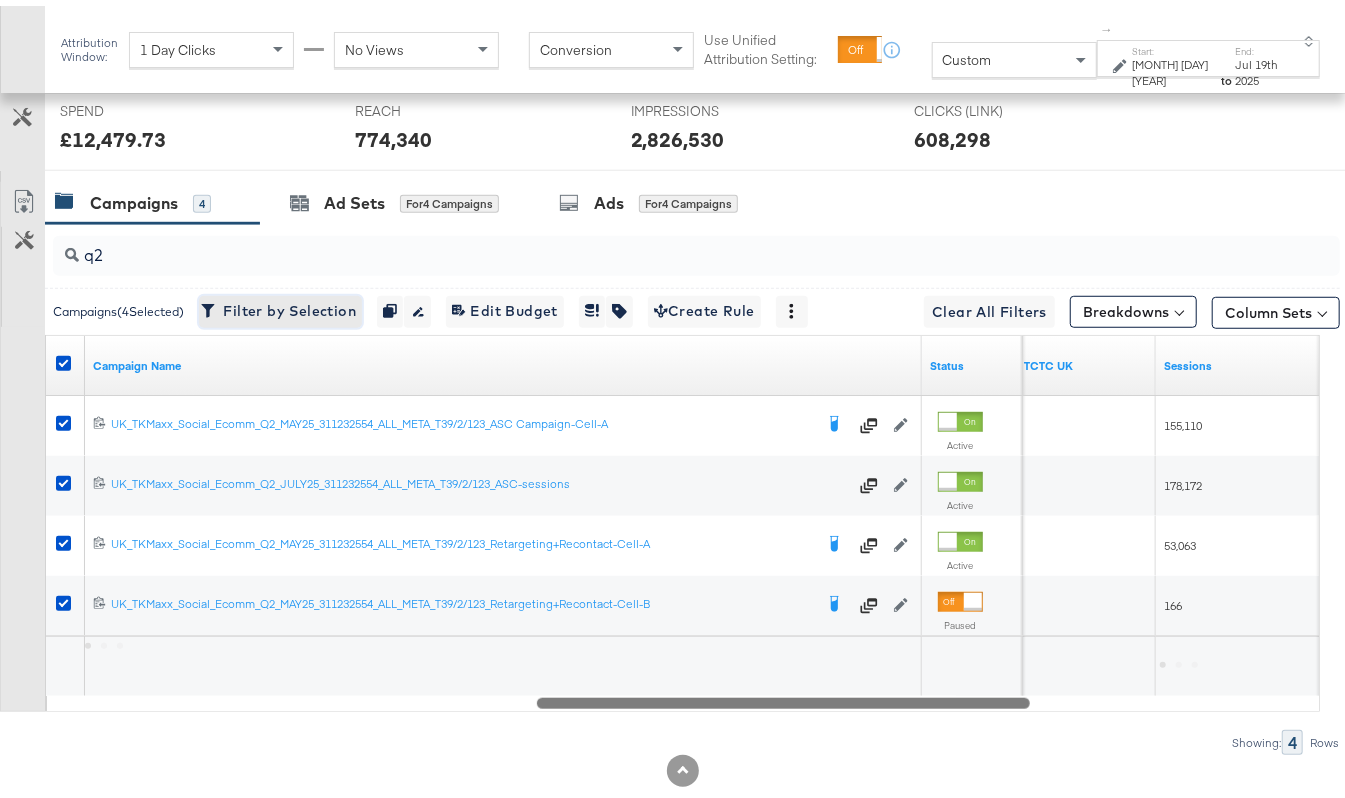 scroll, scrollTop: 809, scrollLeft: 0, axis: vertical 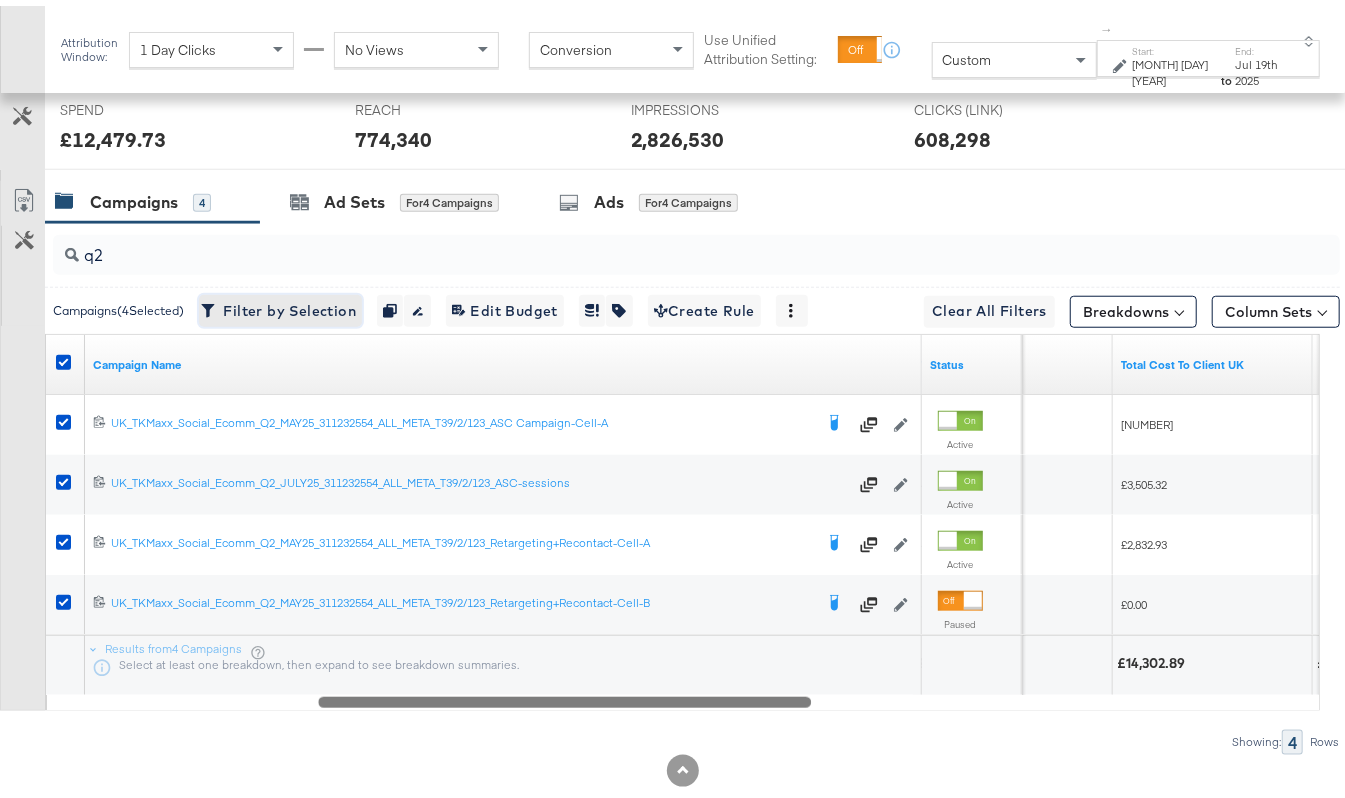 drag, startPoint x: 940, startPoint y: 729, endPoint x: 721, endPoint y: 750, distance: 220.00455 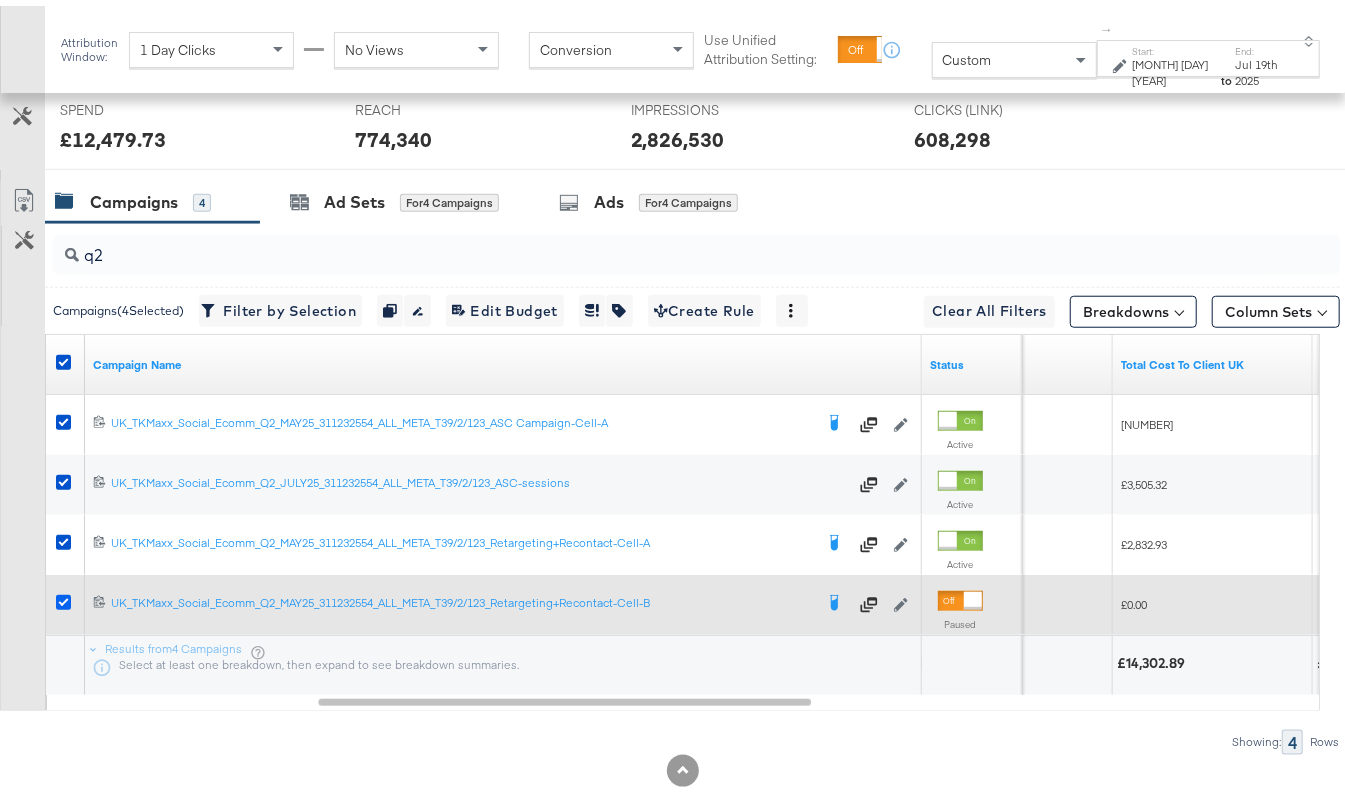 click at bounding box center [63, 596] 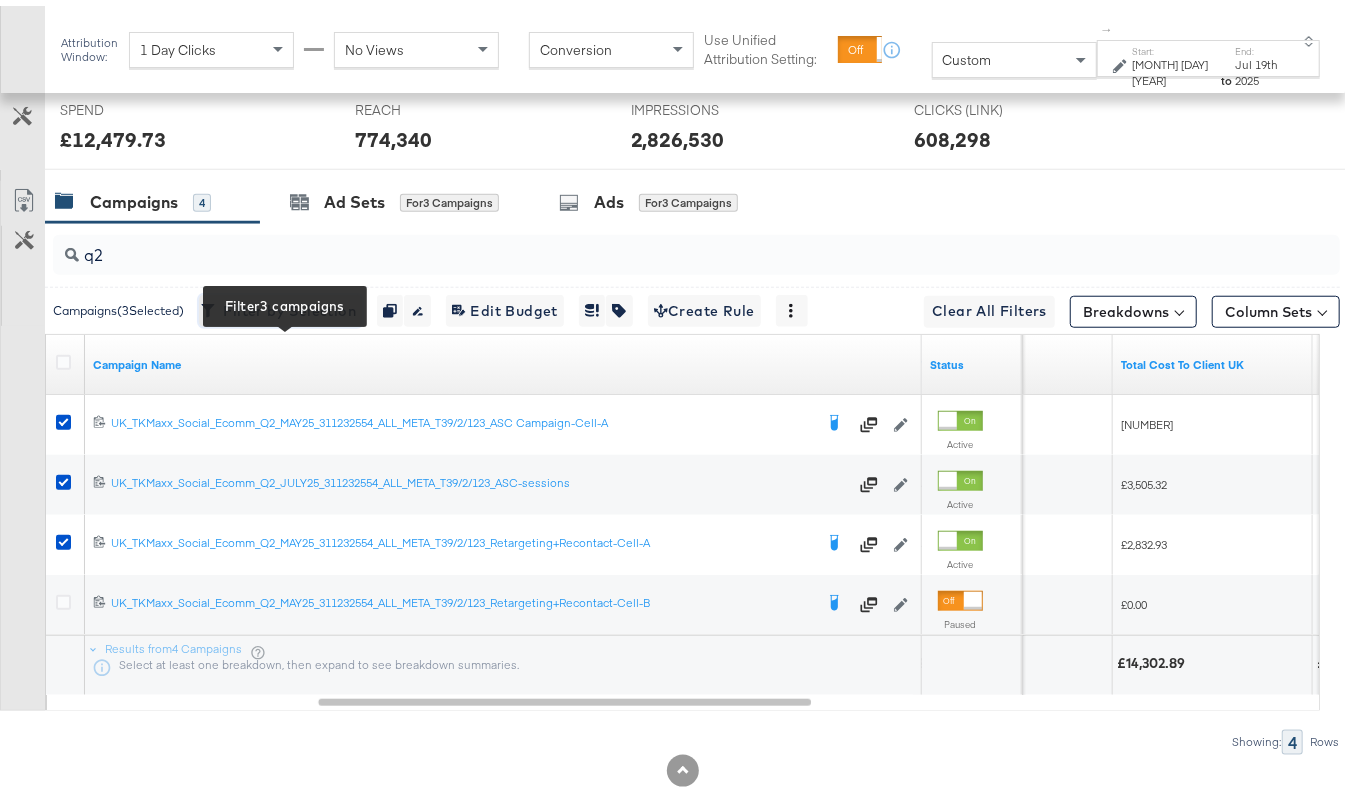 click on "Filter by Selection Filter  3 campaigns" at bounding box center (280, 305) 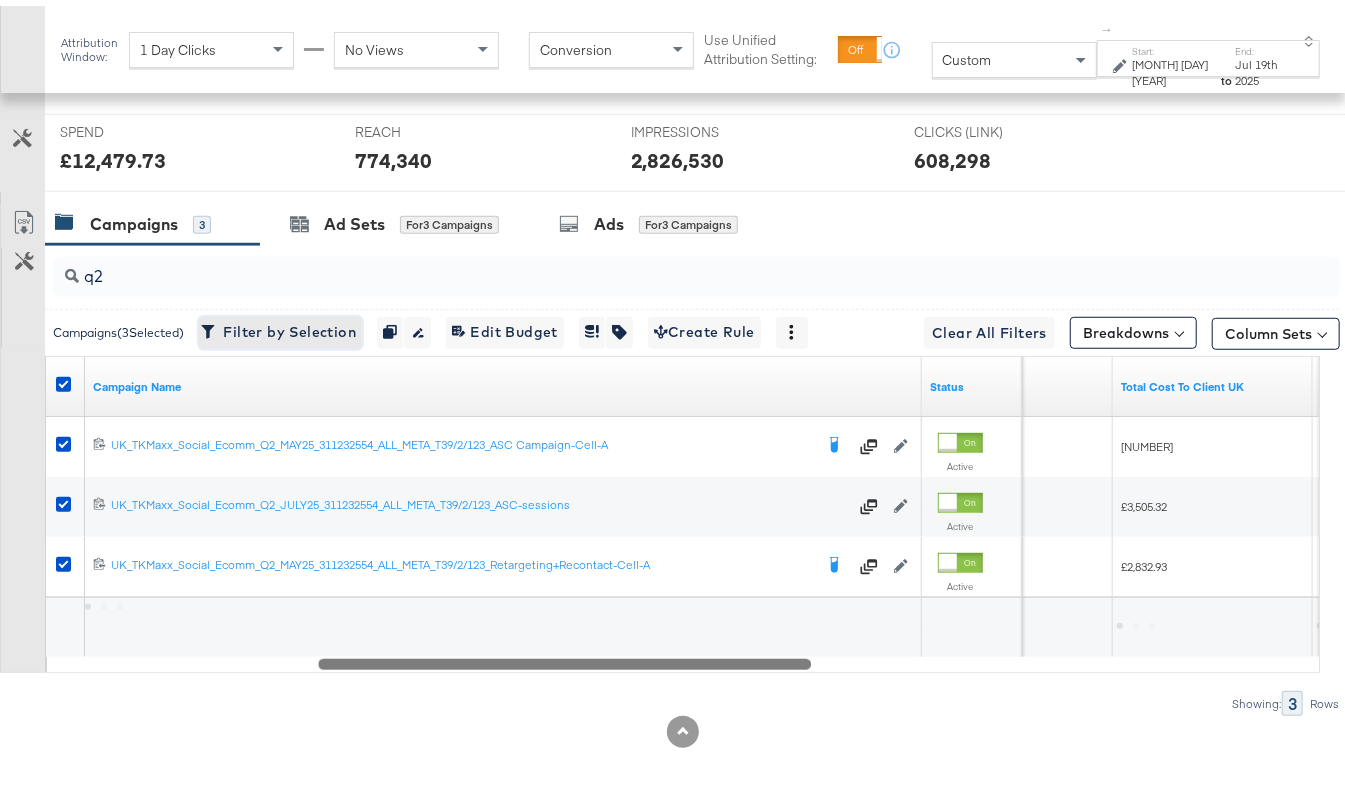scroll, scrollTop: 809, scrollLeft: 0, axis: vertical 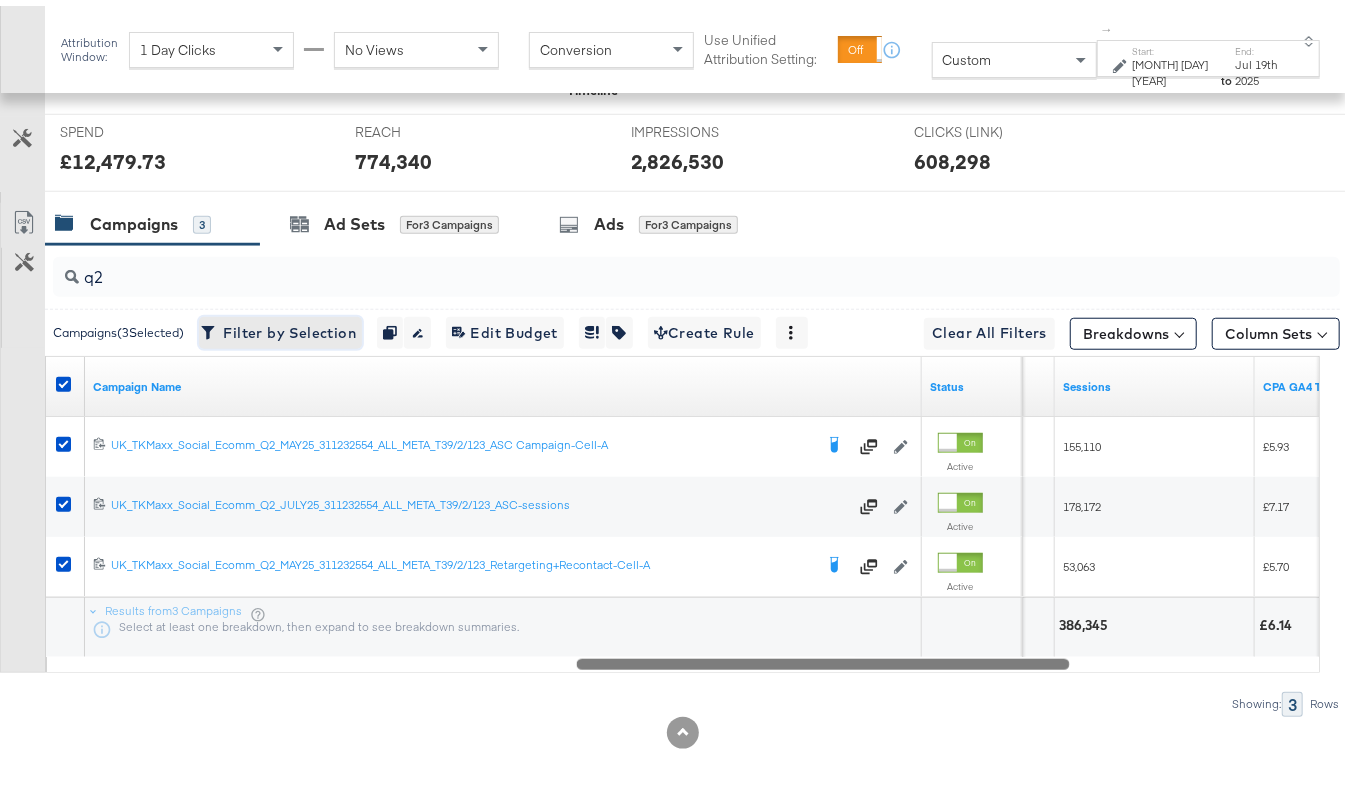 drag, startPoint x: 569, startPoint y: 666, endPoint x: 916, endPoint y: 709, distance: 349.6541 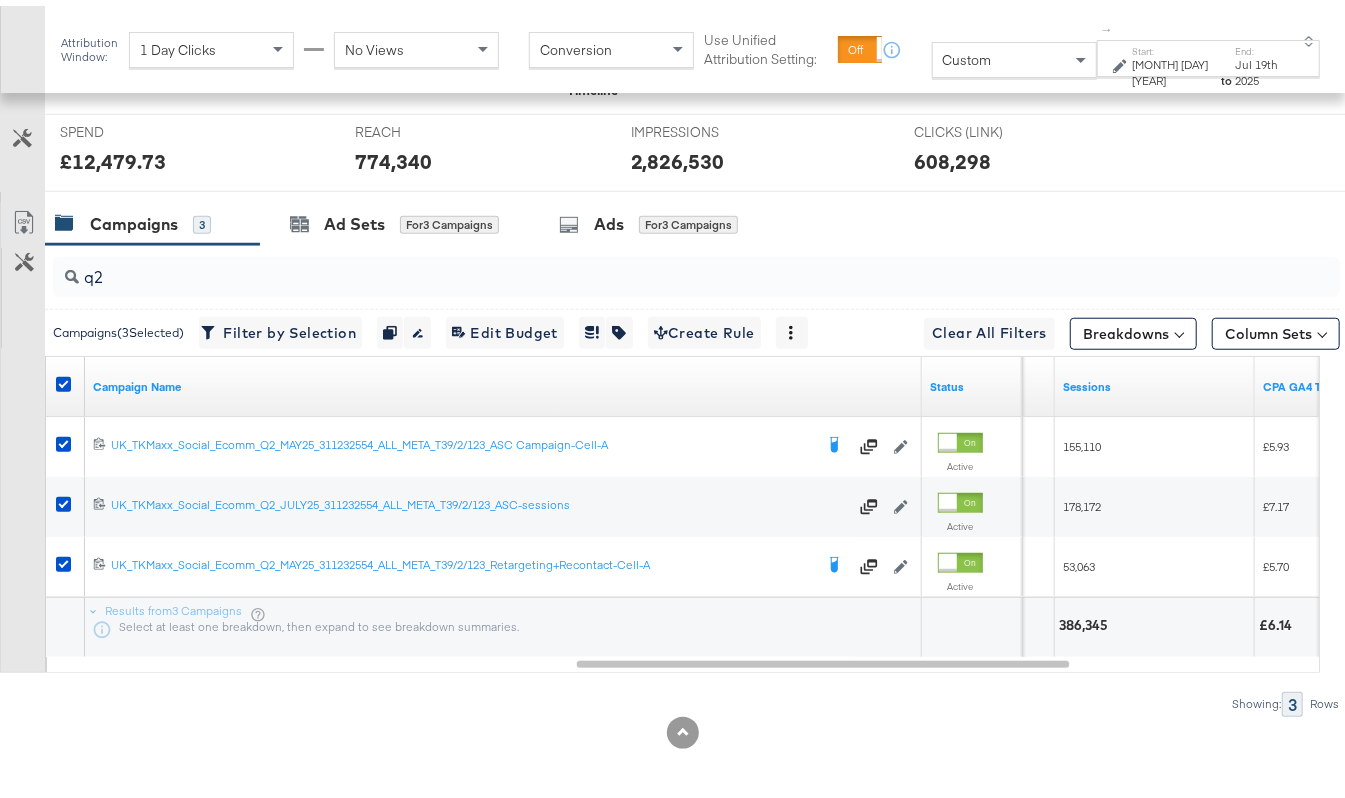 click on "Start:" at bounding box center [1175, 45] 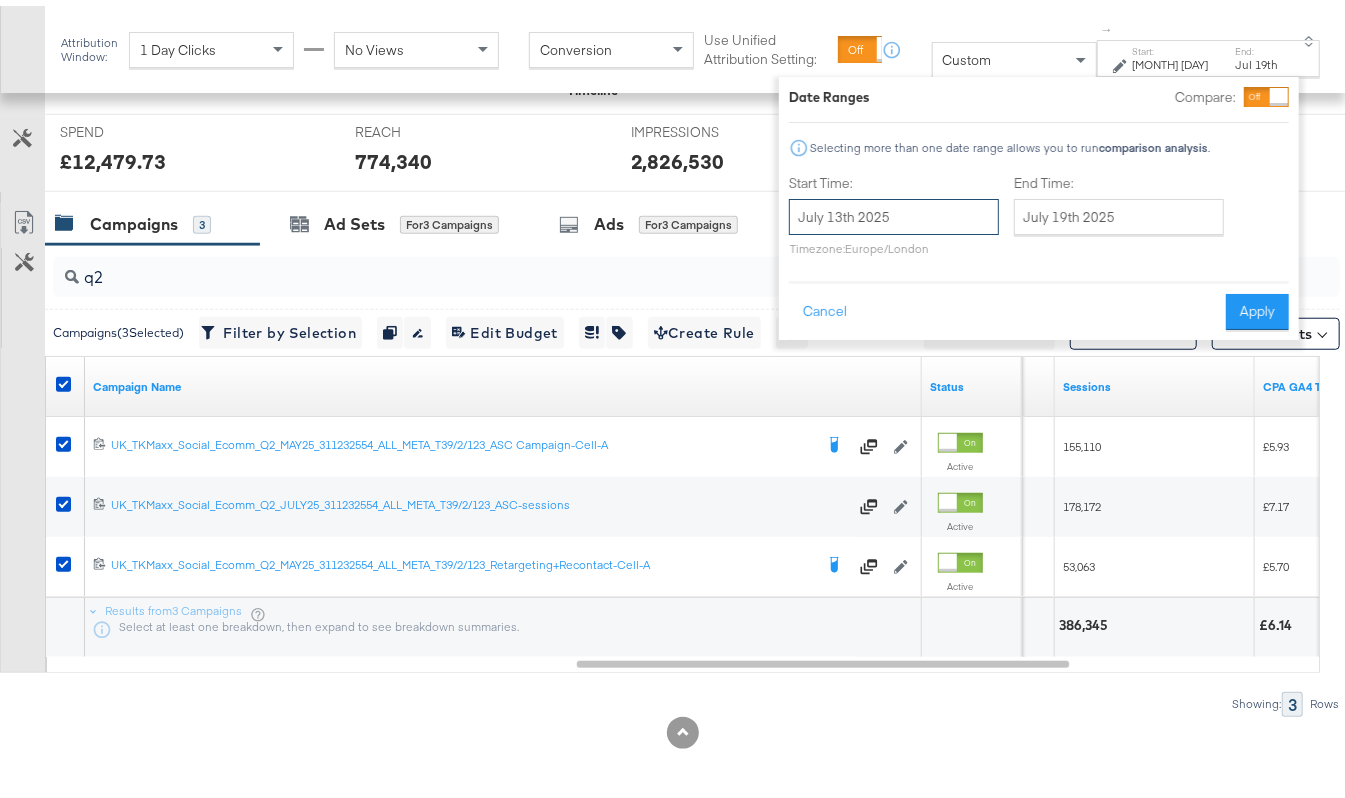 click on "July 13th 2025" at bounding box center (894, 211) 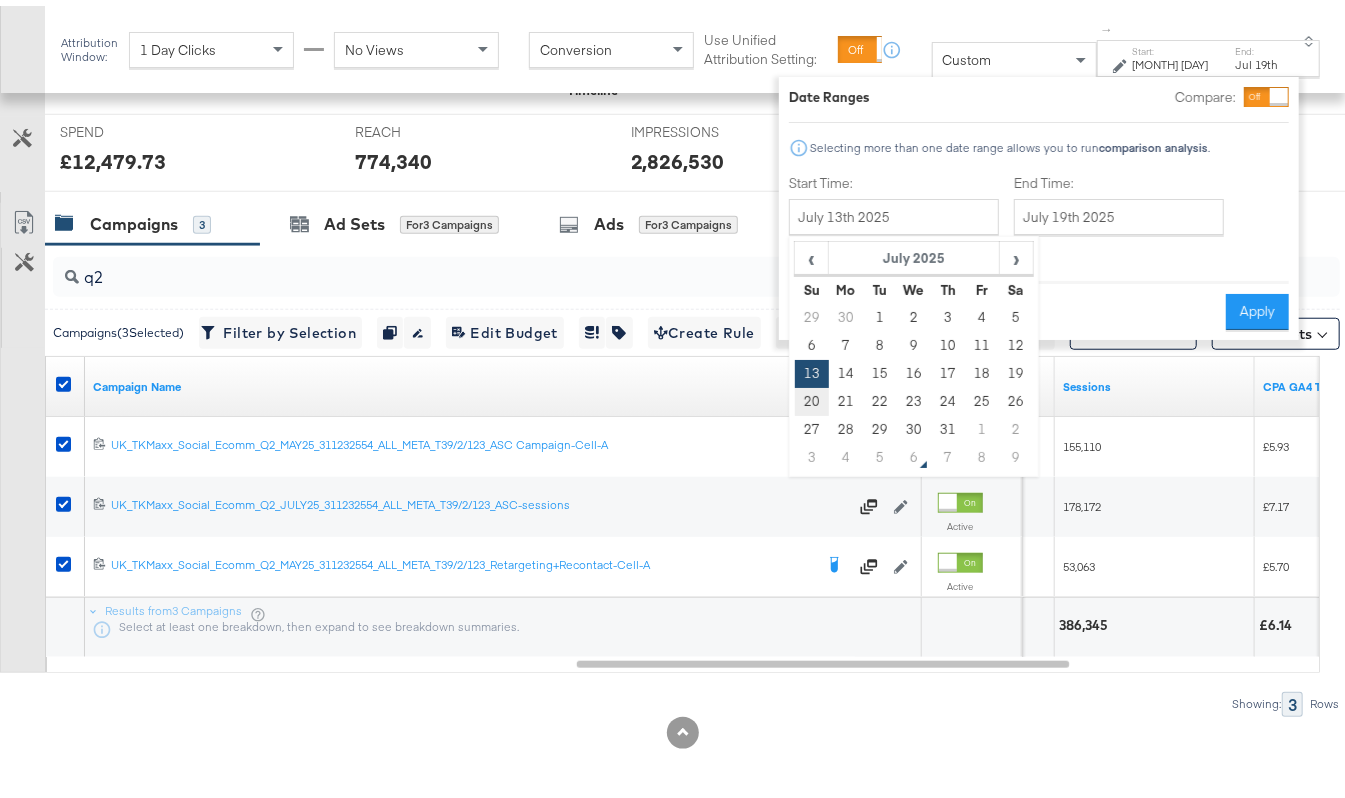 click on "20" at bounding box center (811, 396) 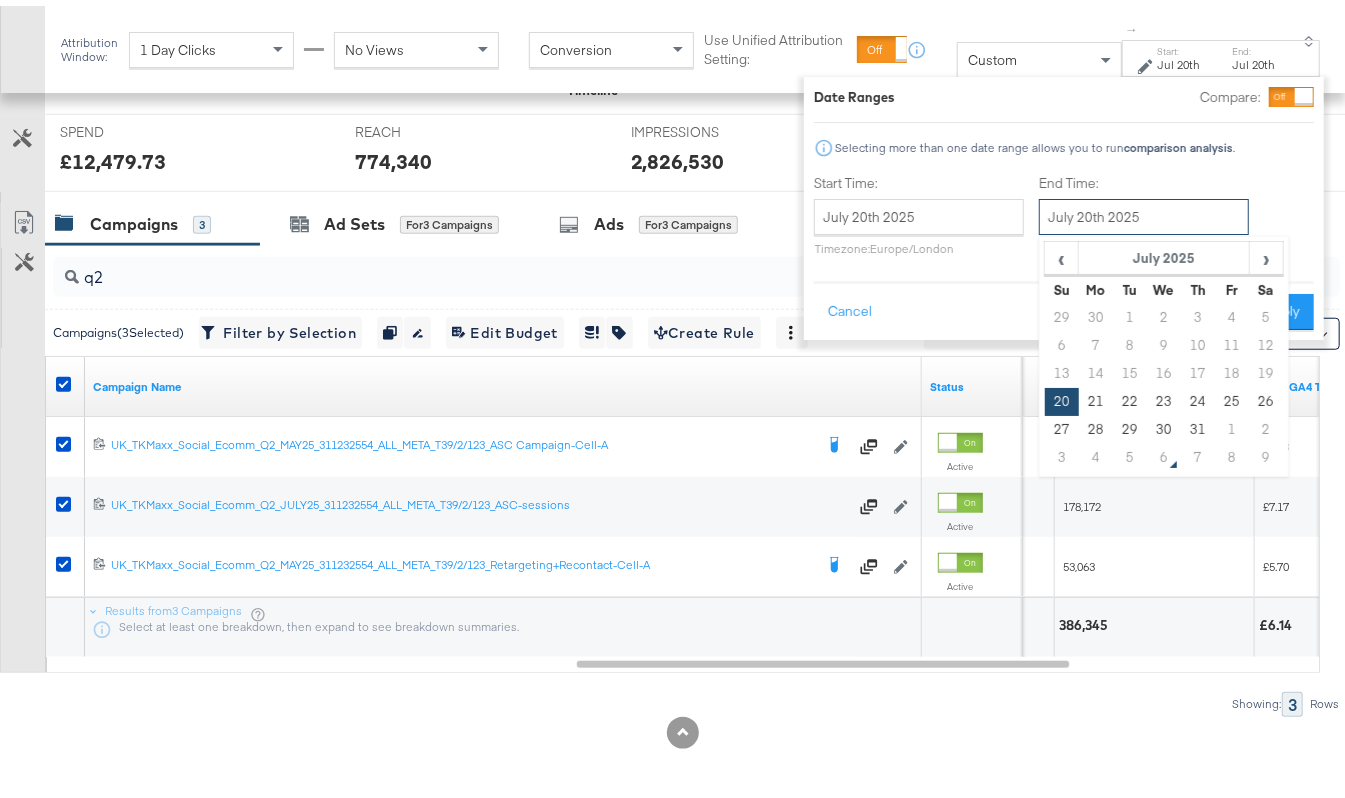 click on "July 20th 2025" at bounding box center (1144, 211) 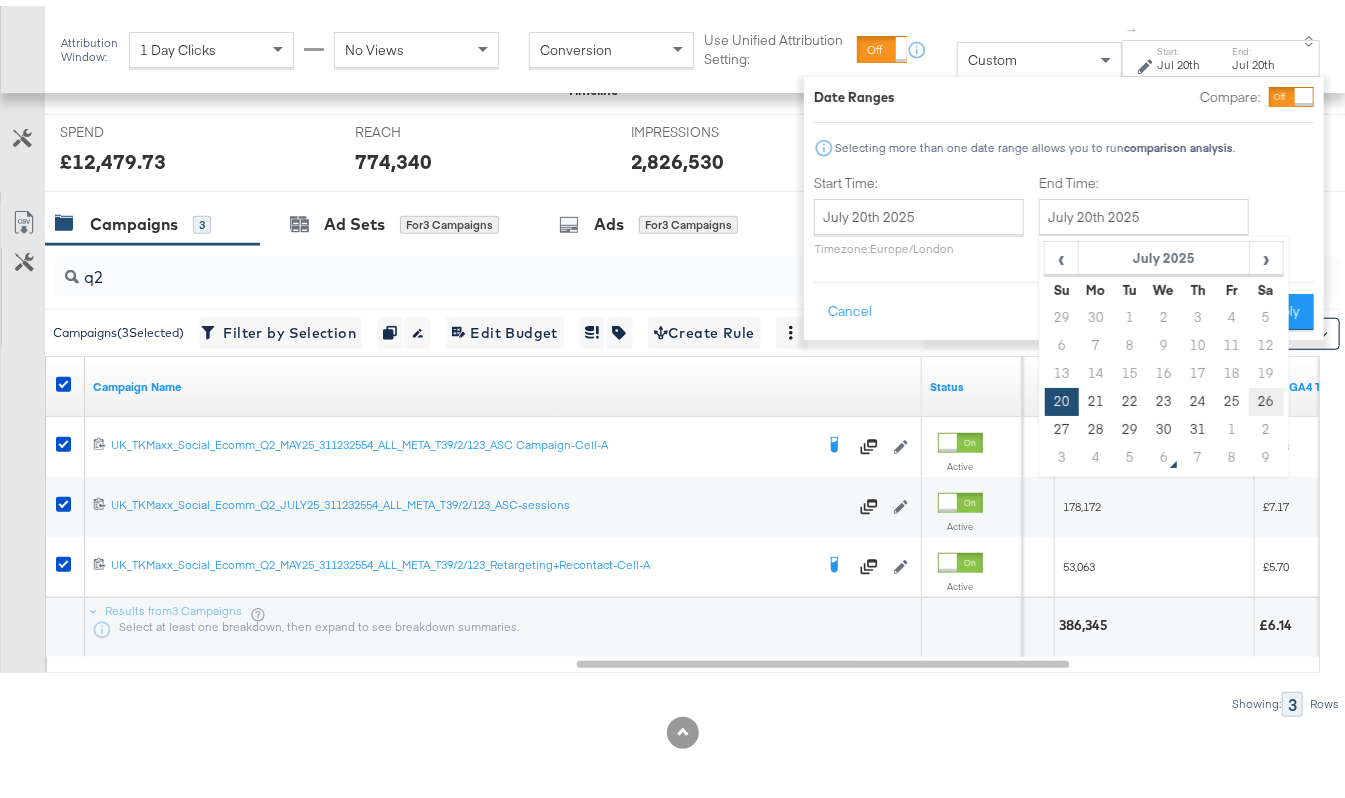 click on "26" at bounding box center [1267, 396] 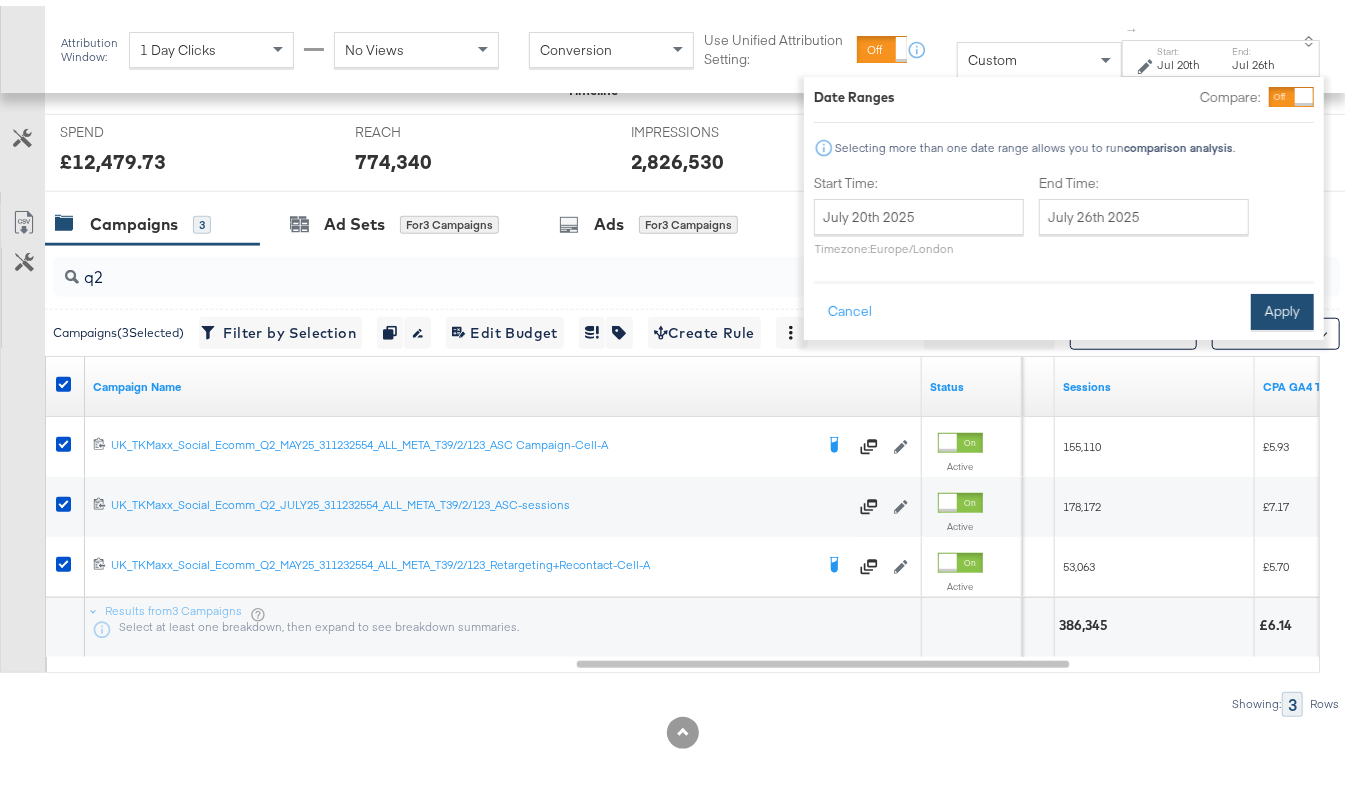 click on "Apply" at bounding box center [1282, 306] 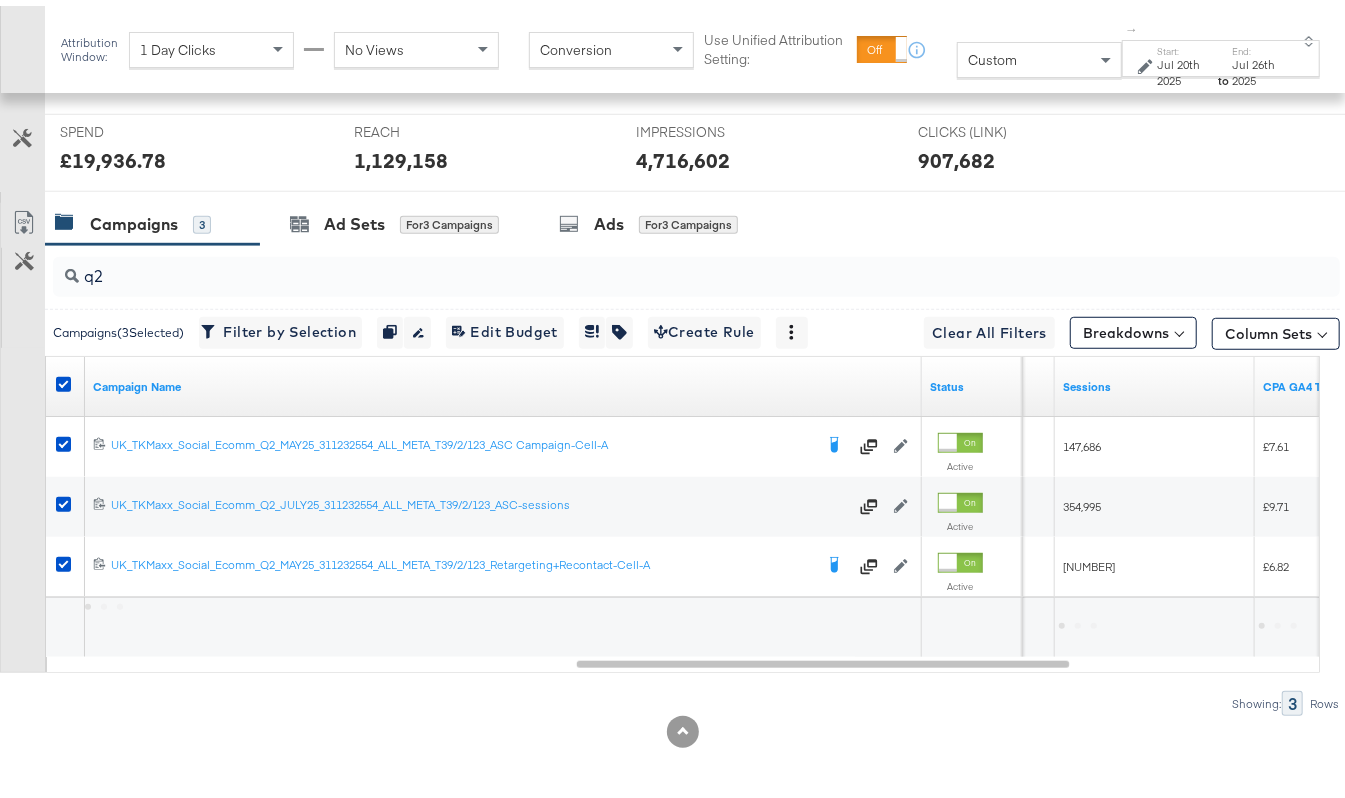 scroll, scrollTop: 809, scrollLeft: 0, axis: vertical 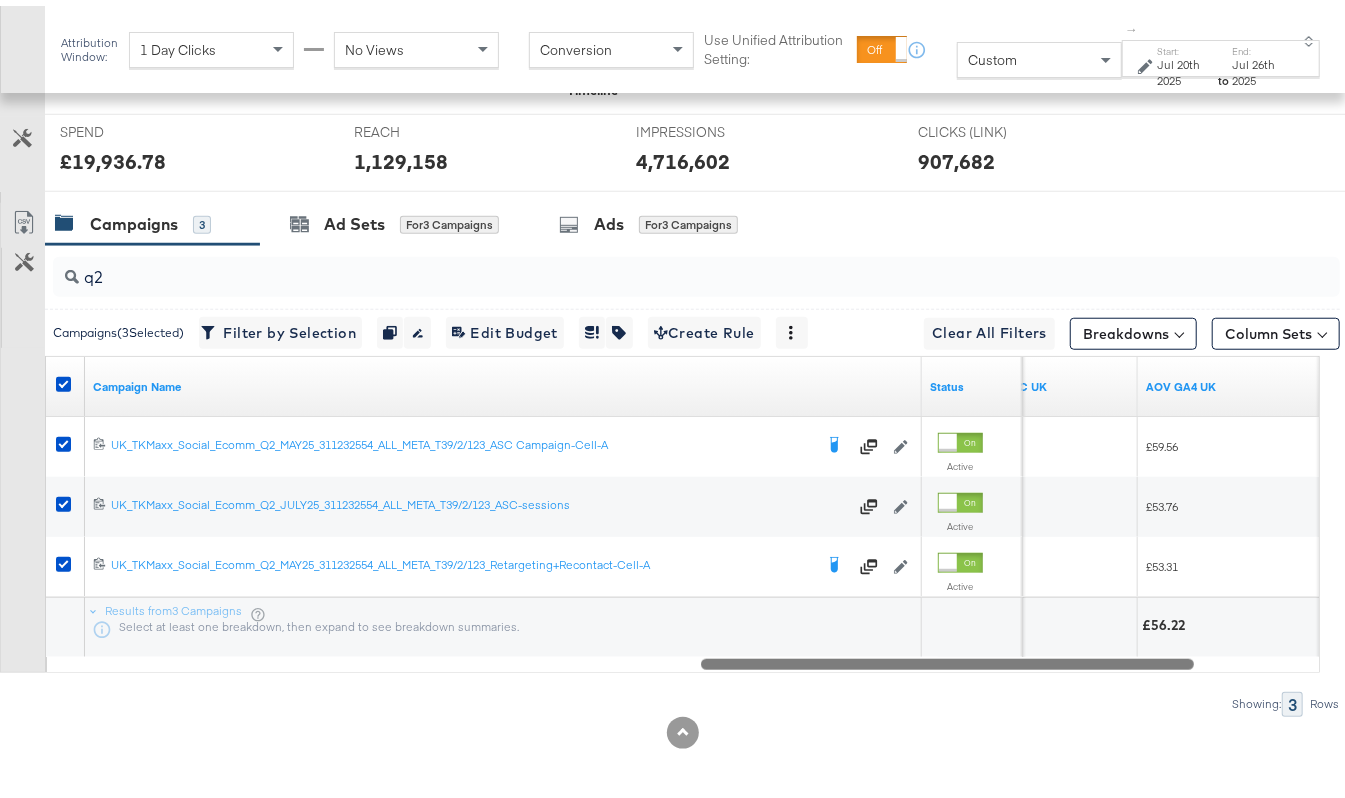 drag, startPoint x: 1016, startPoint y: 672, endPoint x: 1140, endPoint y: 681, distance: 124.32619 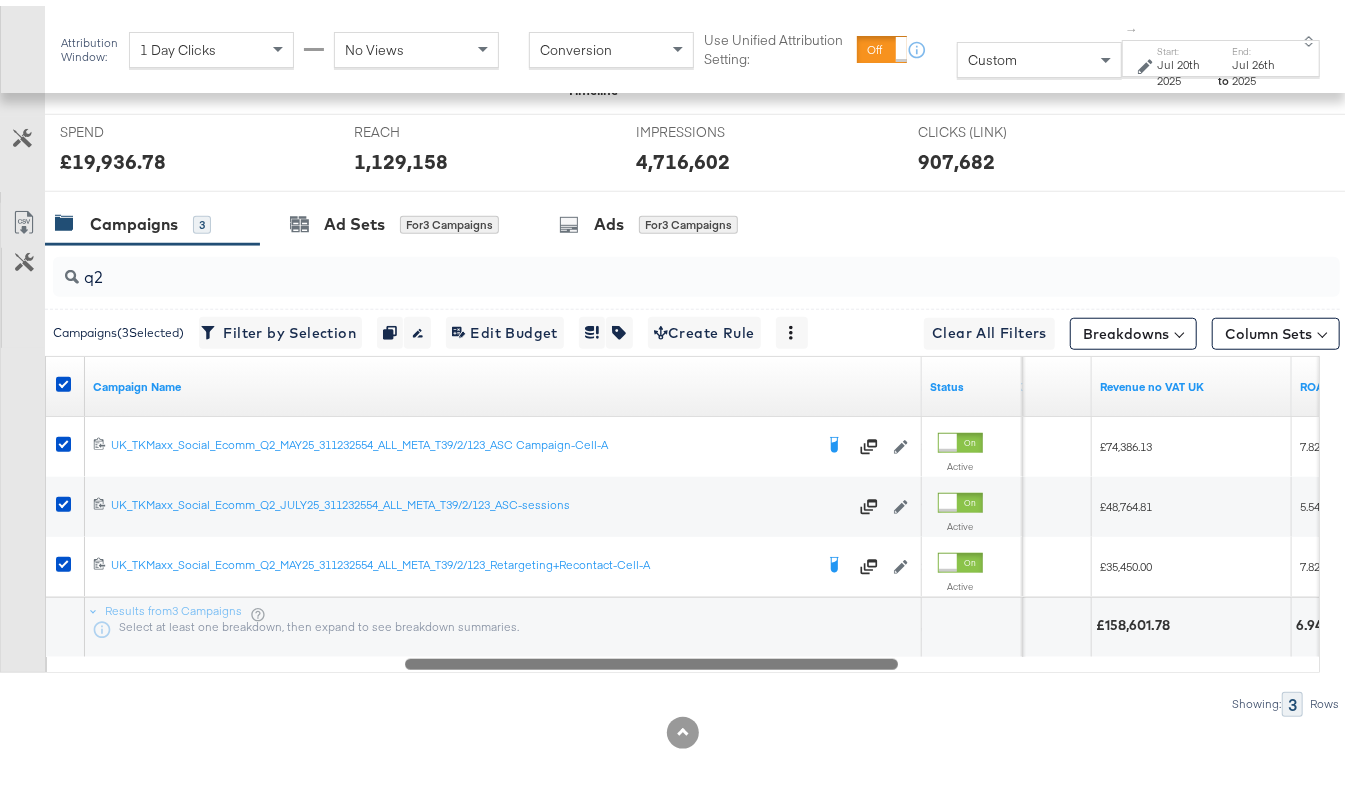 drag, startPoint x: 1024, startPoint y: 666, endPoint x: 728, endPoint y: 665, distance: 296.00168 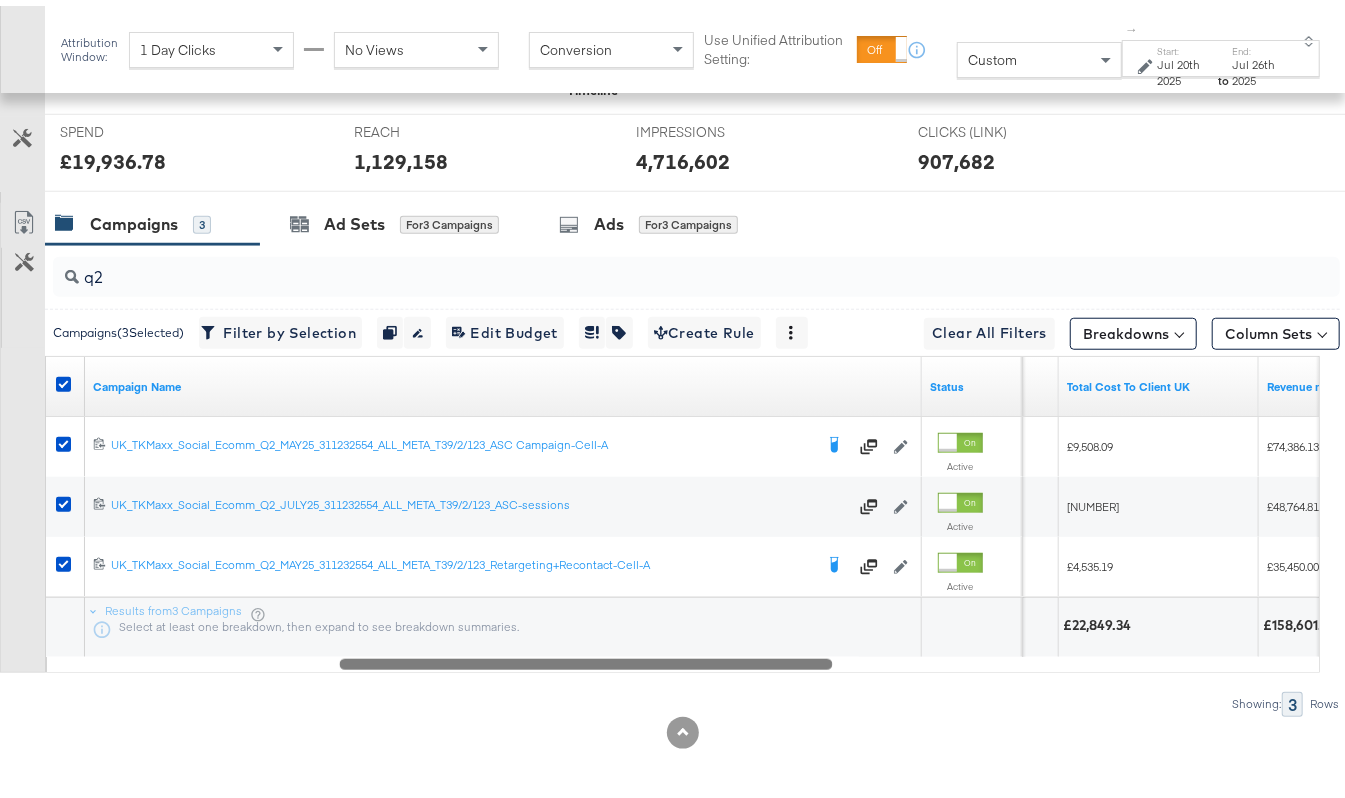 drag, startPoint x: 768, startPoint y: 668, endPoint x: 704, endPoint y: 682, distance: 65.51336 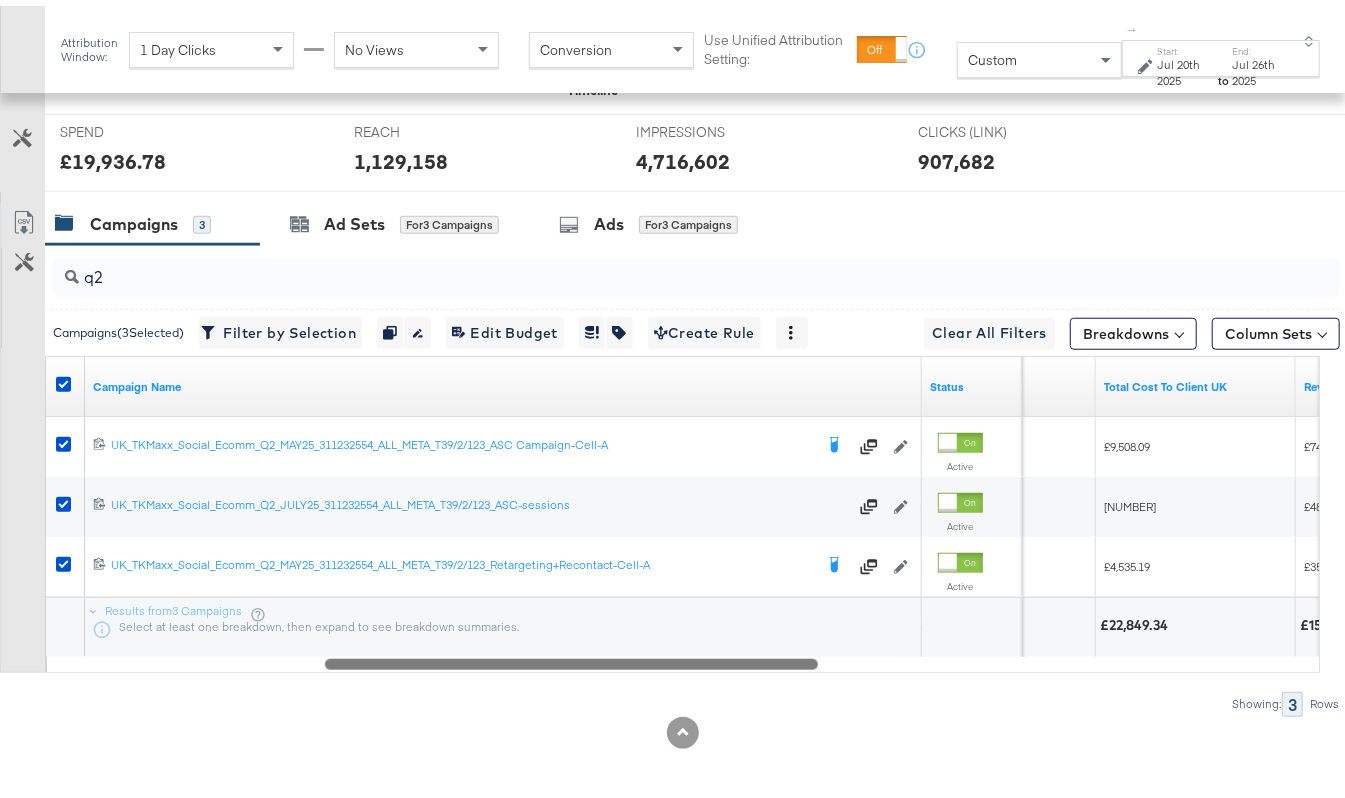 drag, startPoint x: 704, startPoint y: 673, endPoint x: 689, endPoint y: 664, distance: 17.492855 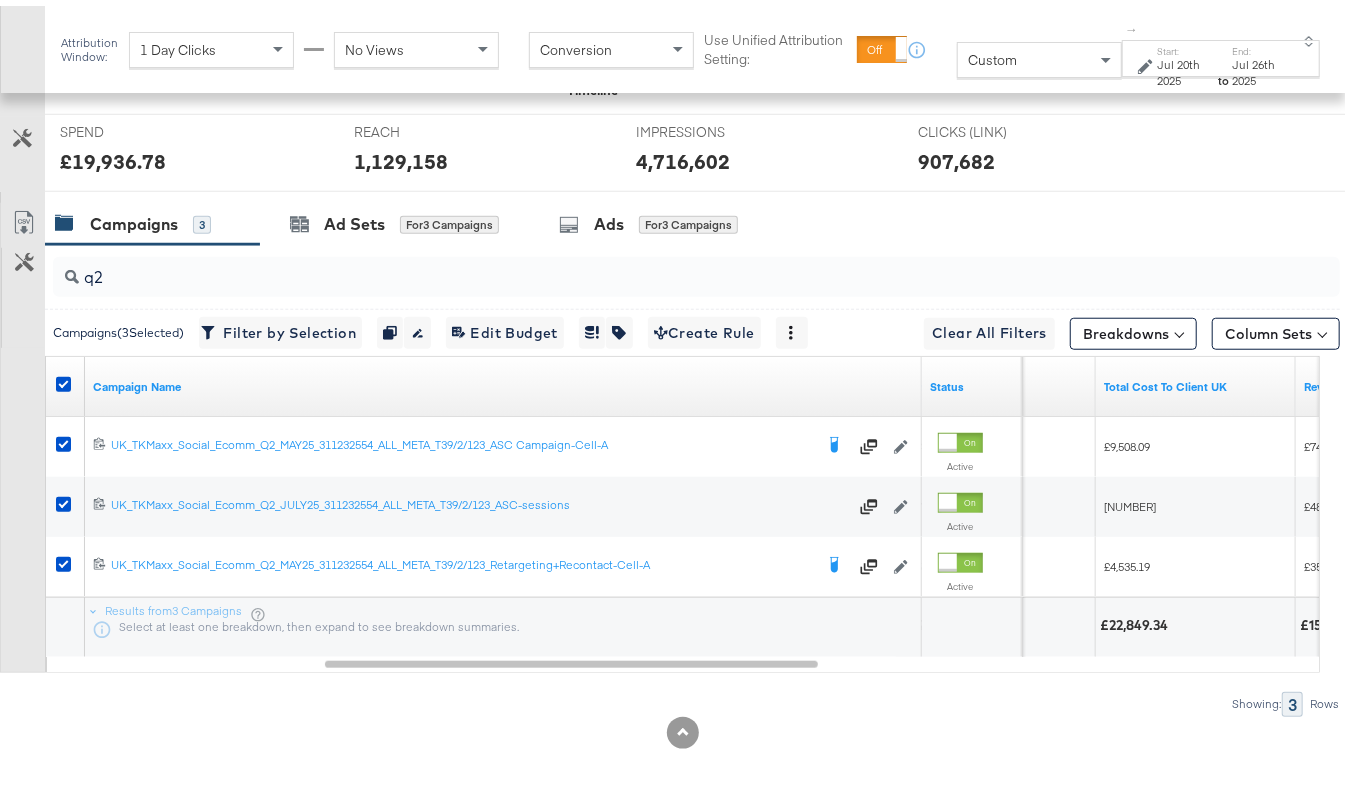 click on "Jul 20th 2025" at bounding box center (1186, 66) 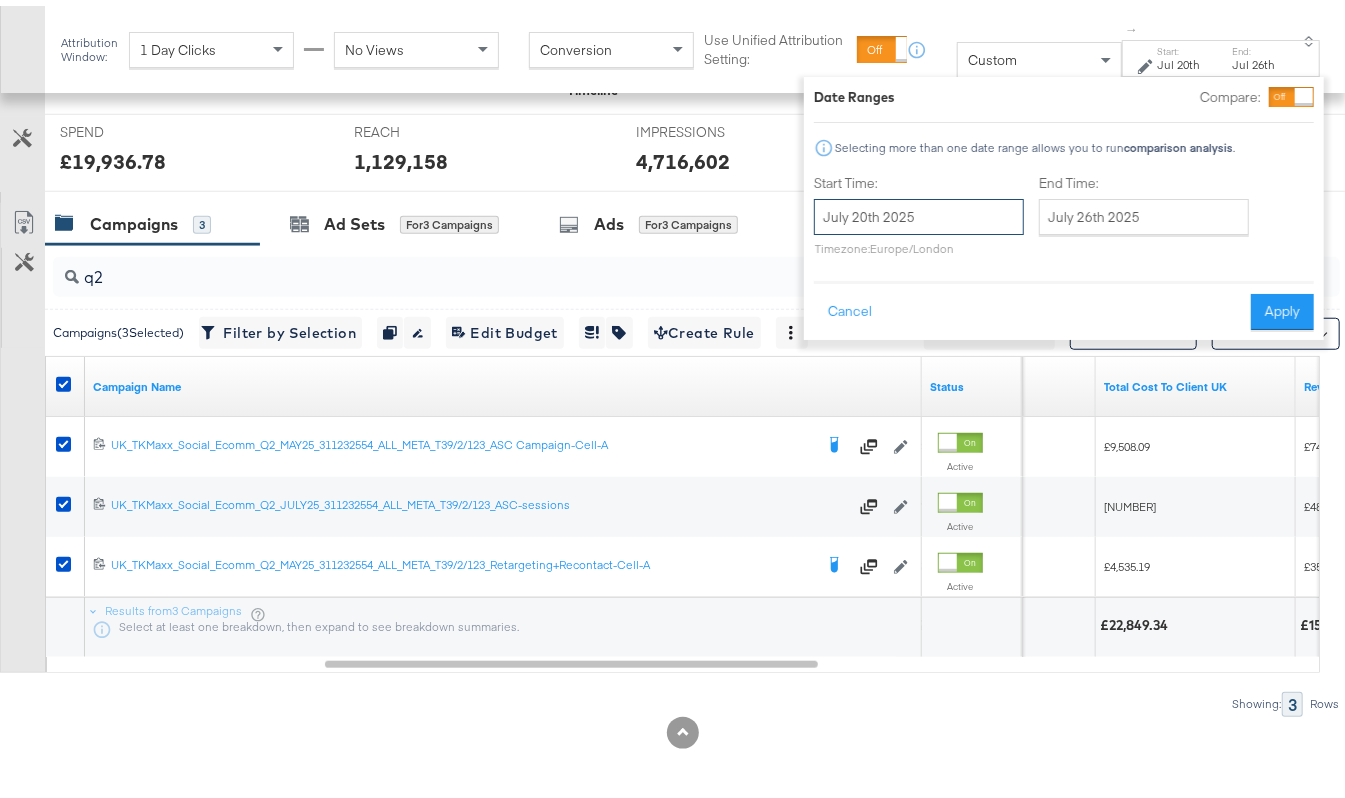 click on "July 20th 2025" at bounding box center [919, 211] 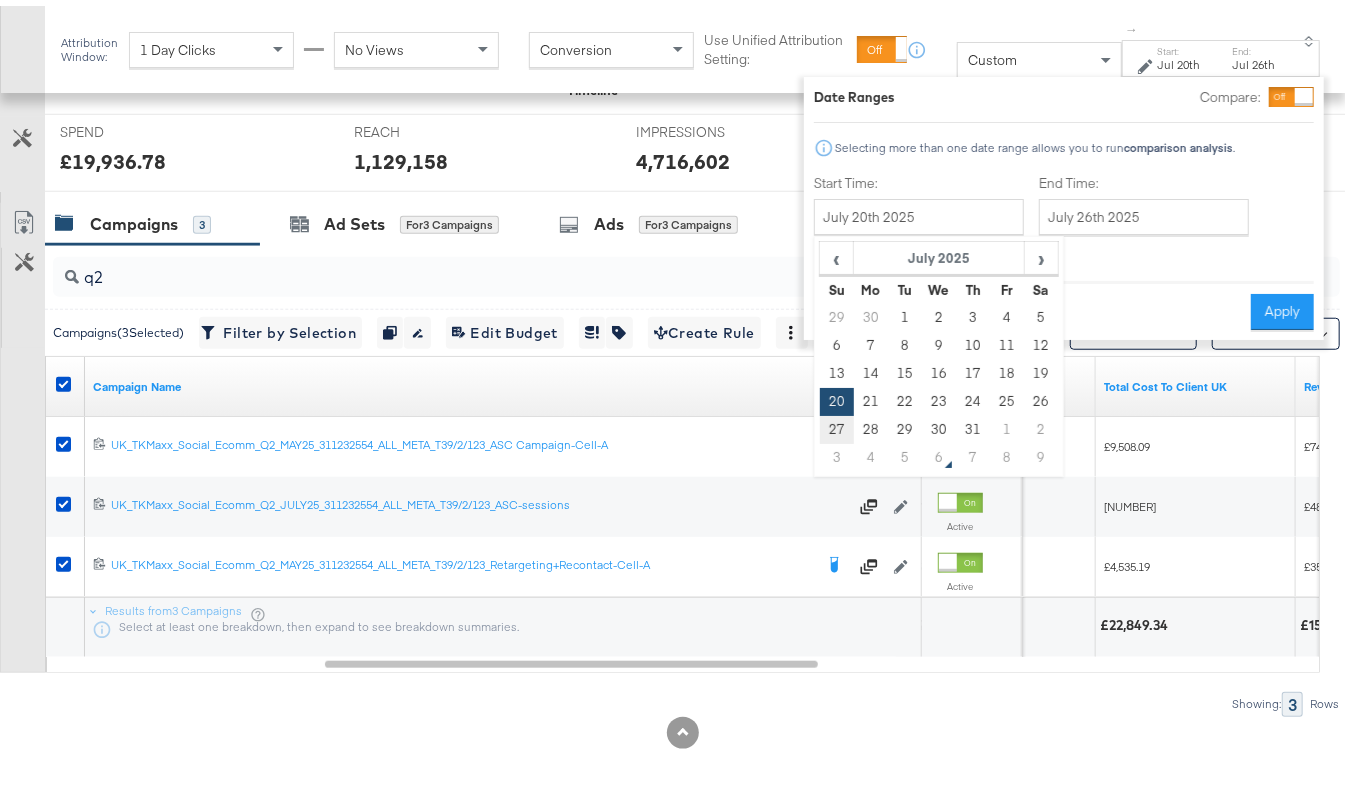 click on "27" at bounding box center (837, 424) 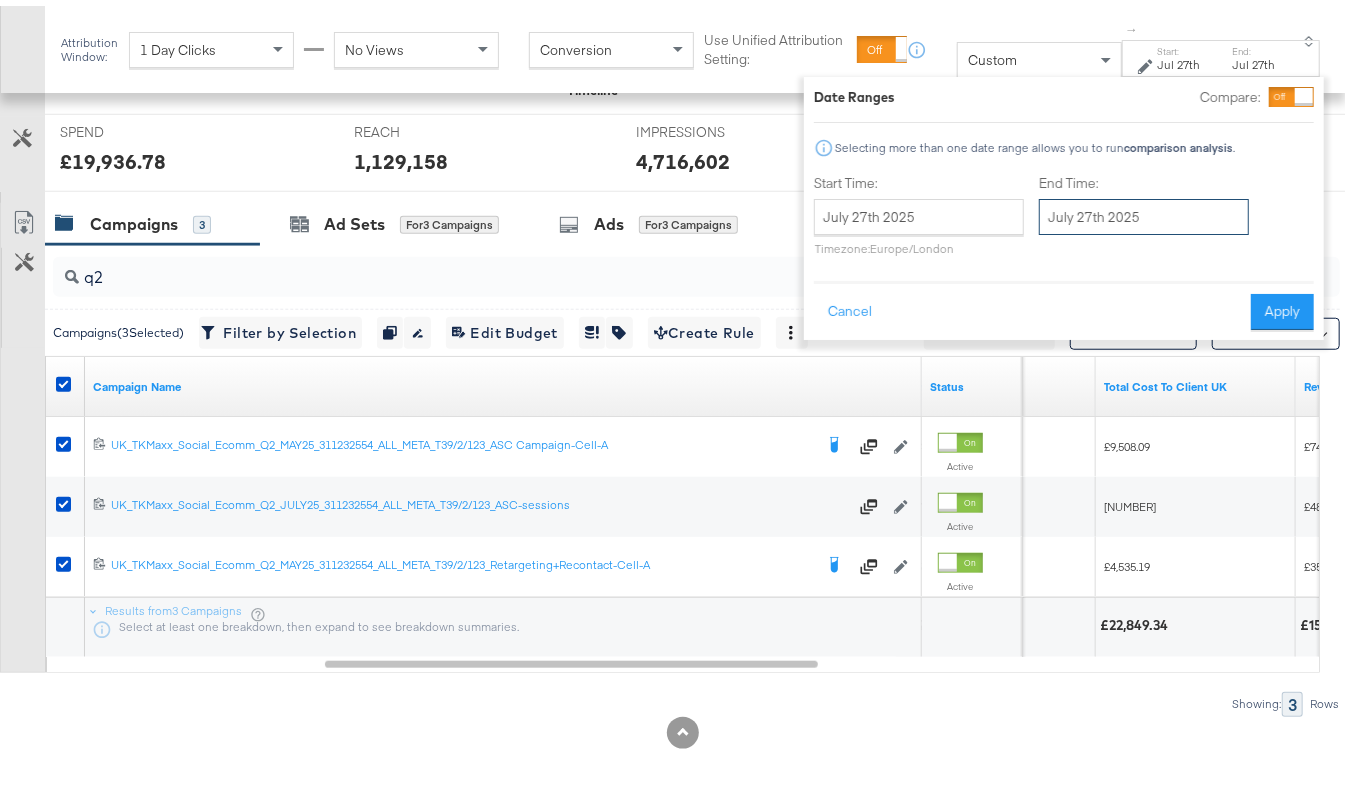 click on "July 27th 2025" at bounding box center [1144, 211] 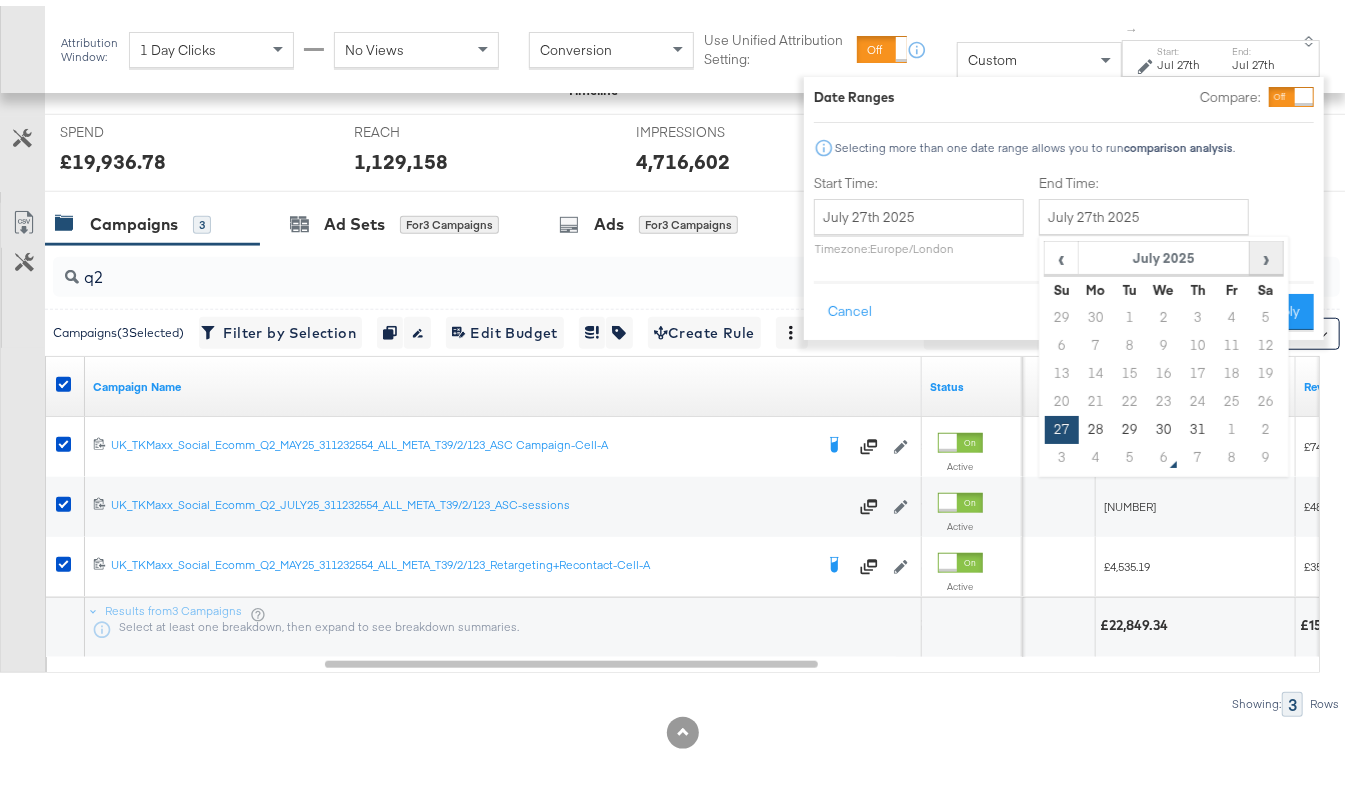 click on "›" at bounding box center (1266, 252) 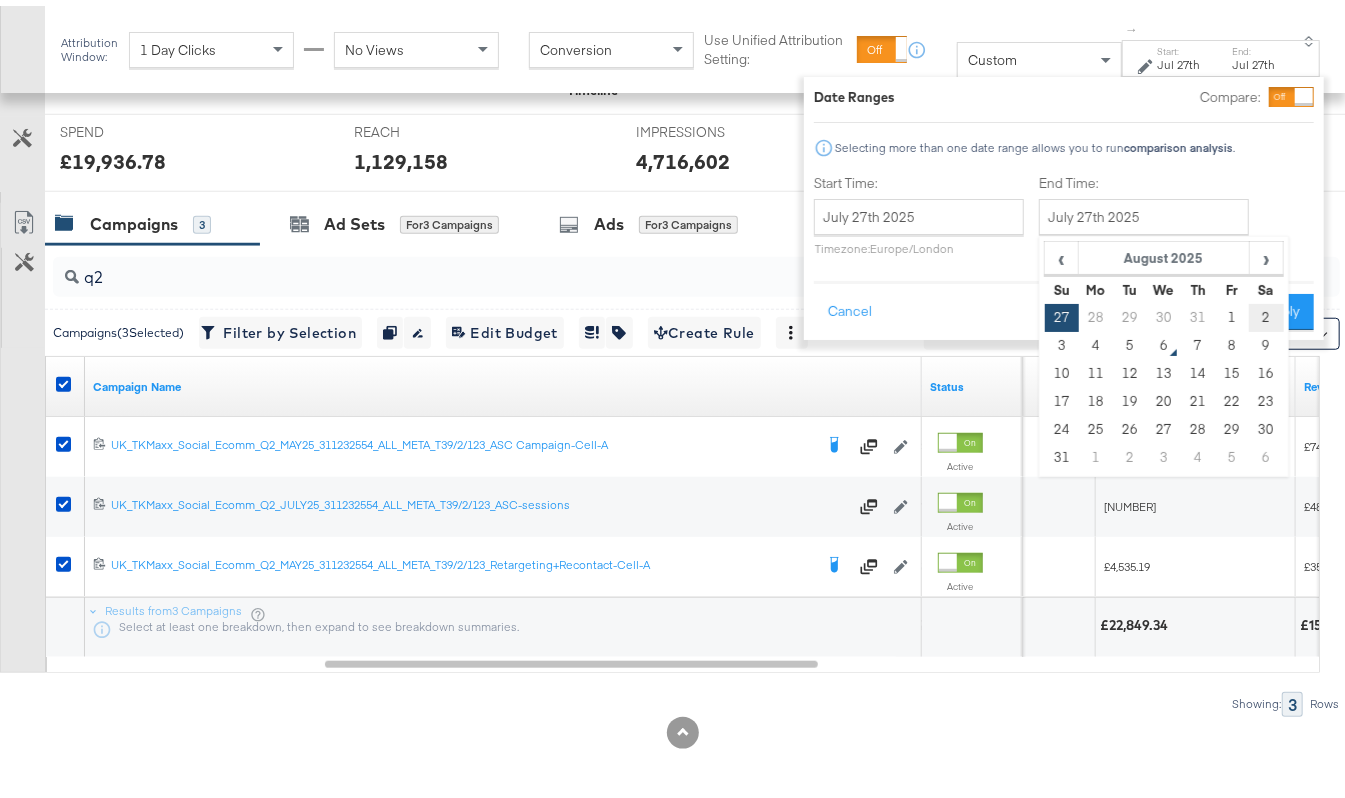 click on "2" at bounding box center [1267, 312] 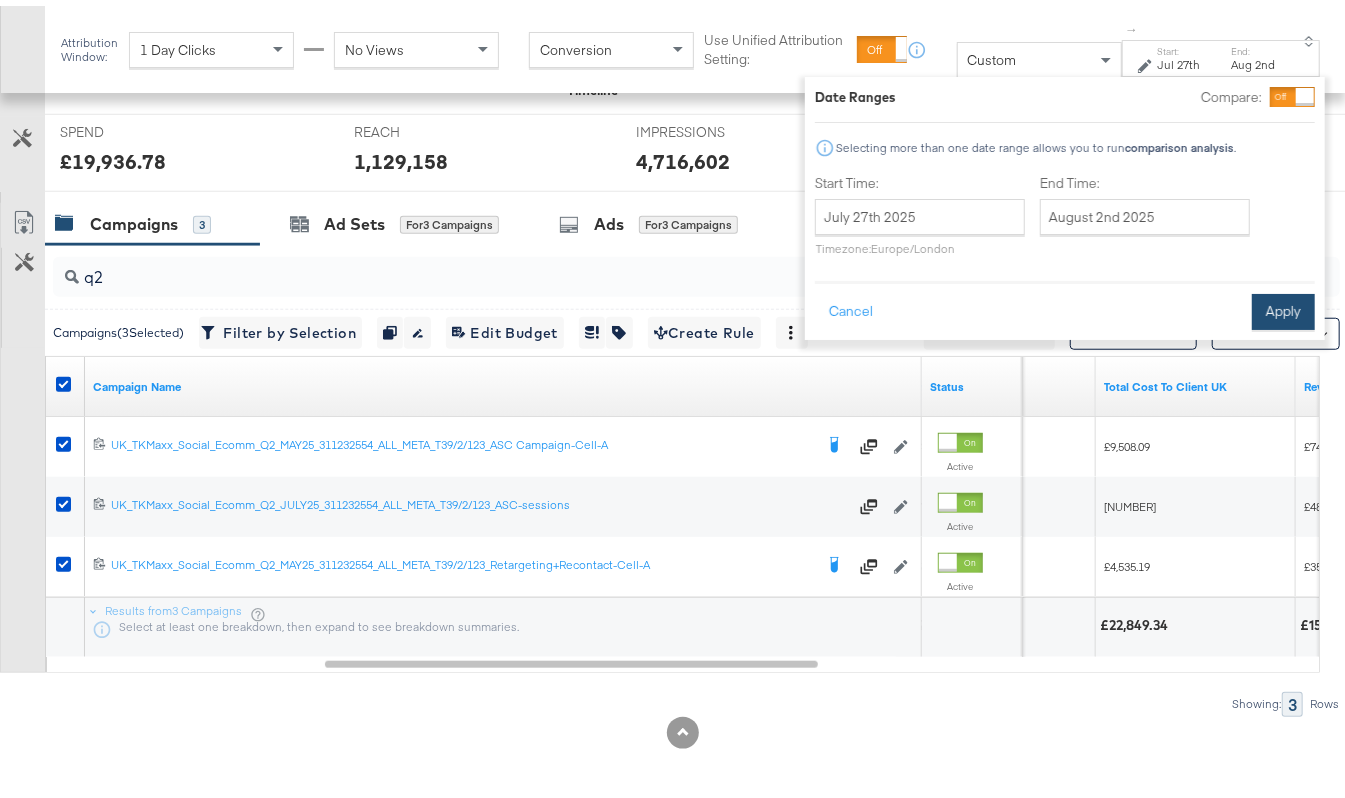 click on "Apply" at bounding box center (1283, 306) 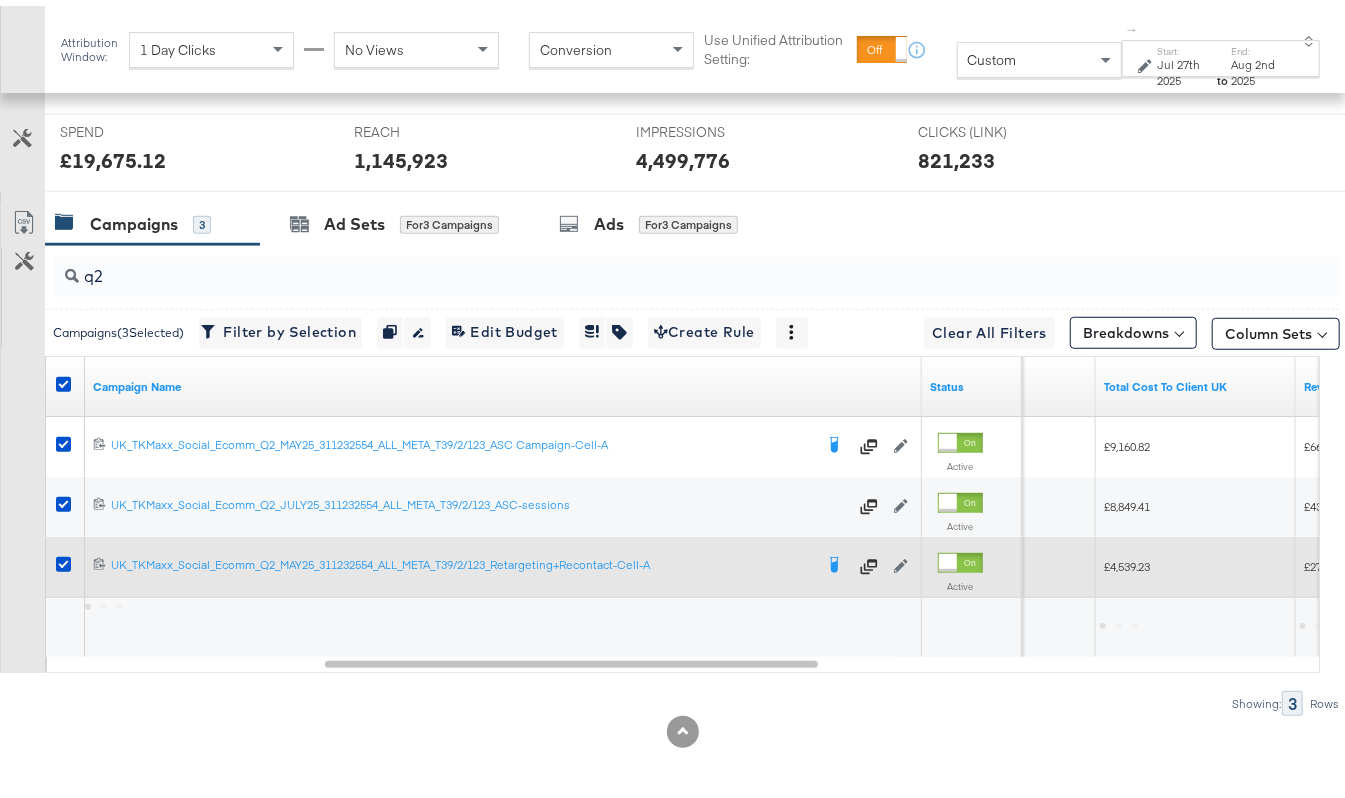 scroll, scrollTop: 809, scrollLeft: 0, axis: vertical 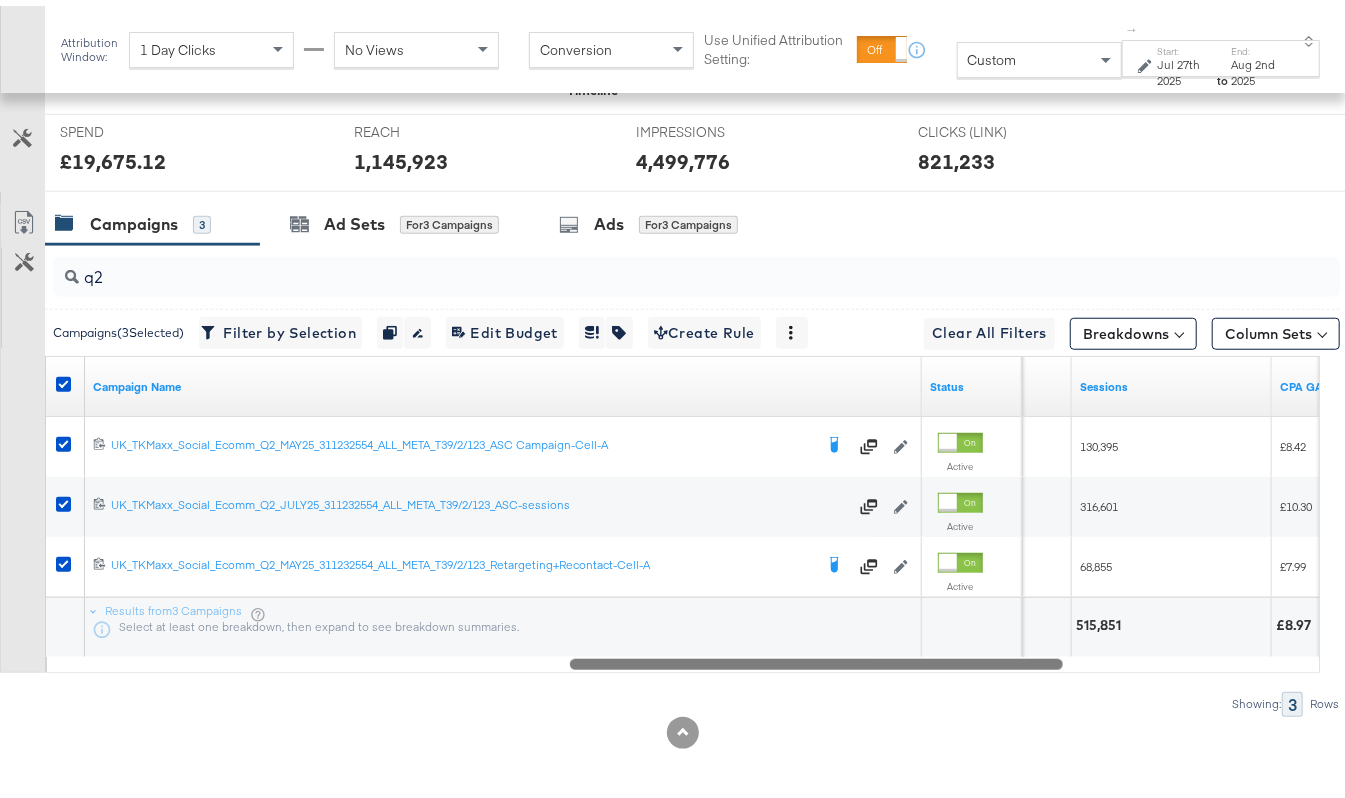 drag, startPoint x: 688, startPoint y: 664, endPoint x: 933, endPoint y: 674, distance: 245.204 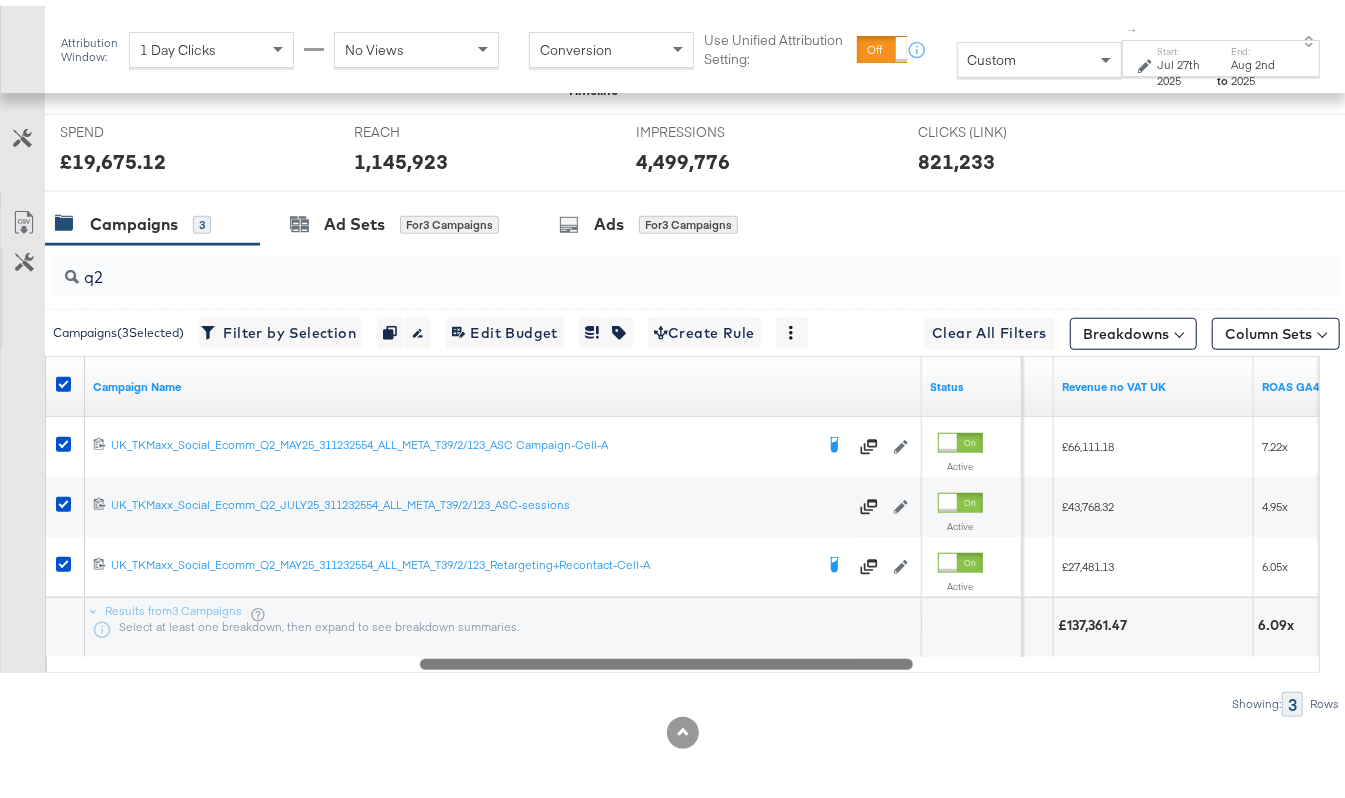 drag, startPoint x: 805, startPoint y: 665, endPoint x: 738, endPoint y: 701, distance: 76.05919 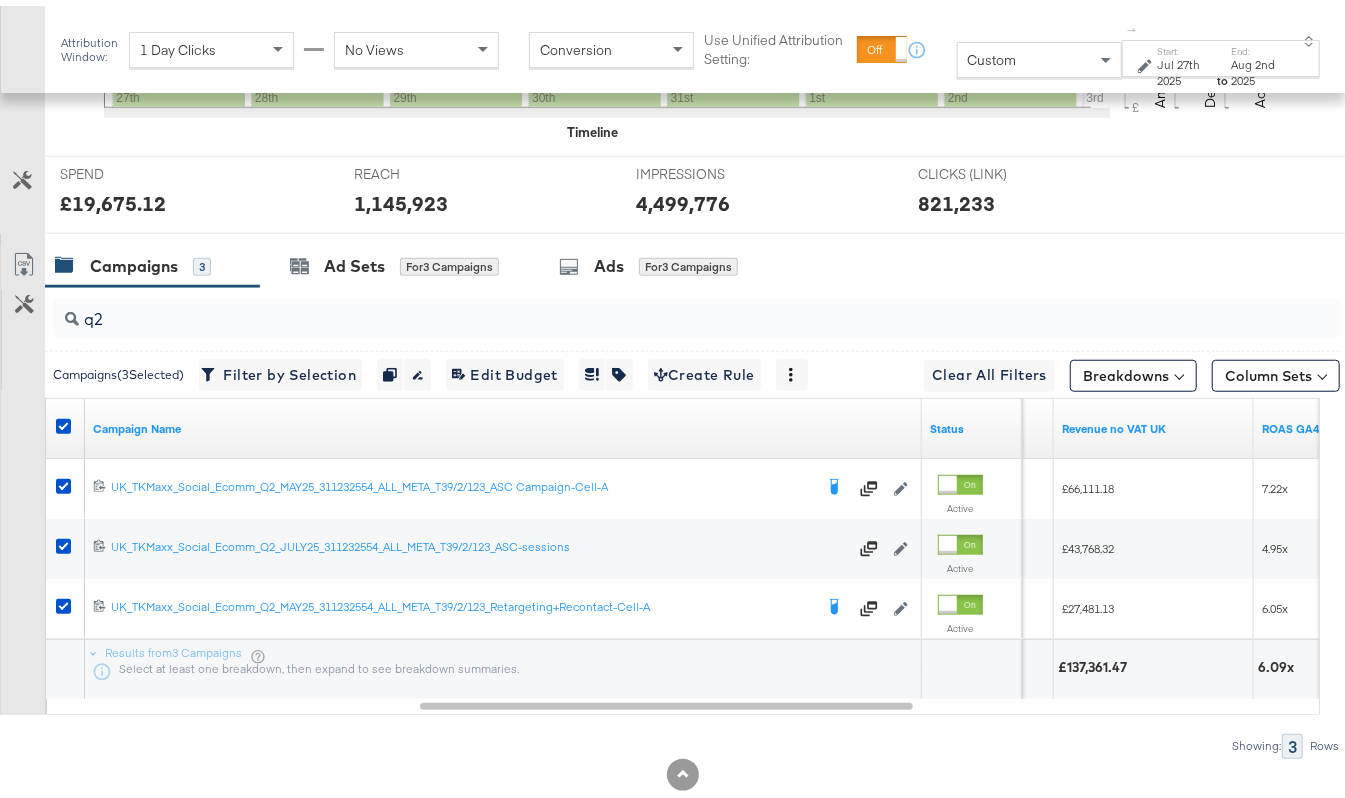 scroll, scrollTop: 809, scrollLeft: 0, axis: vertical 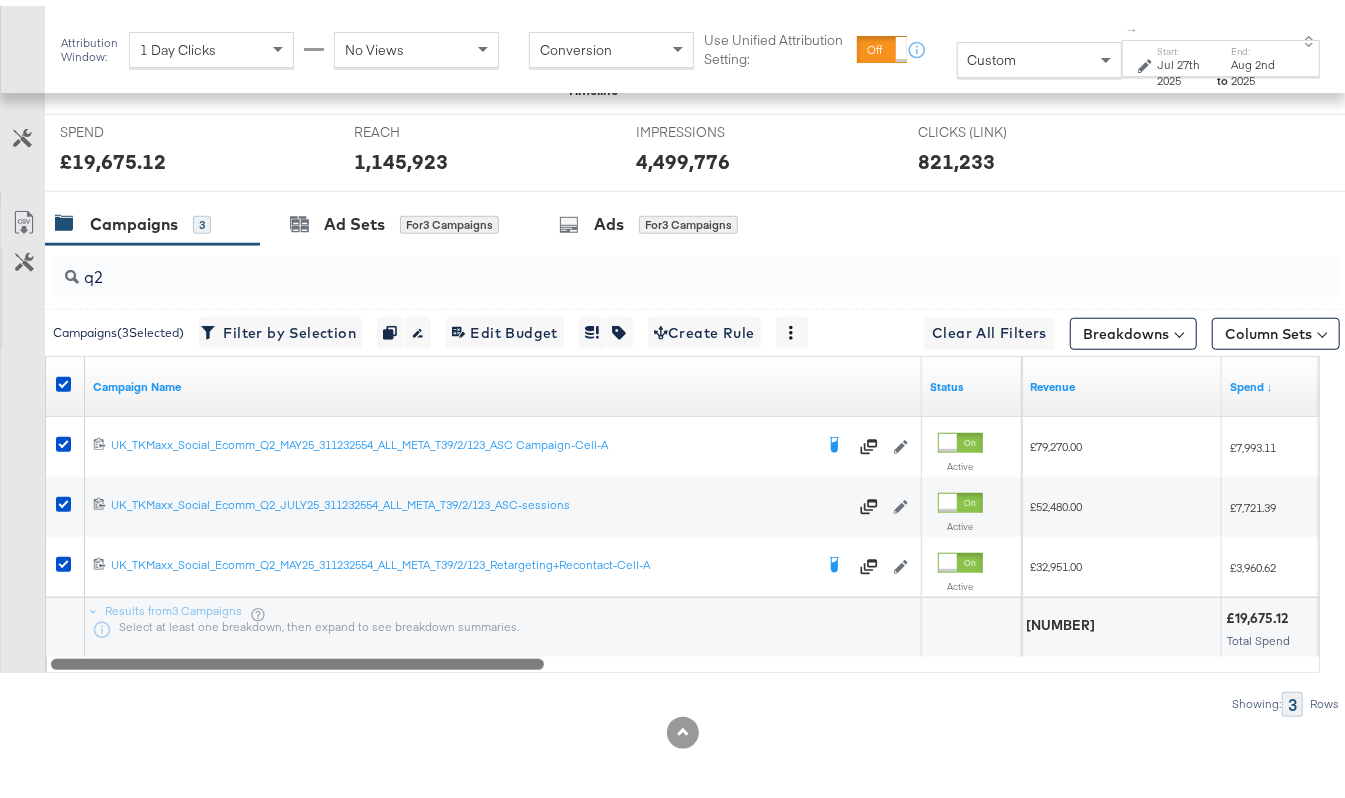 drag, startPoint x: 802, startPoint y: 673, endPoint x: 313, endPoint y: 634, distance: 490.55273 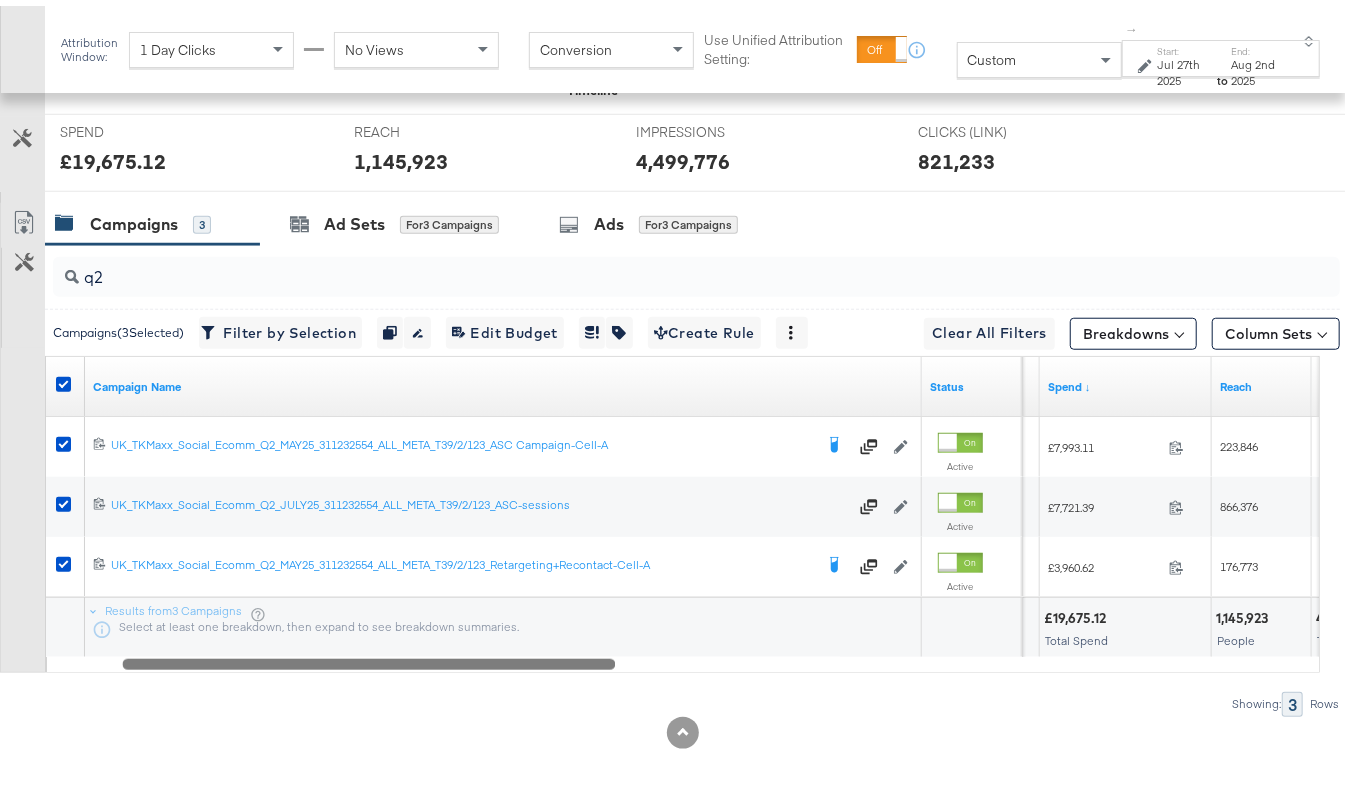 drag, startPoint x: 502, startPoint y: 672, endPoint x: 572, endPoint y: 690, distance: 72.277245 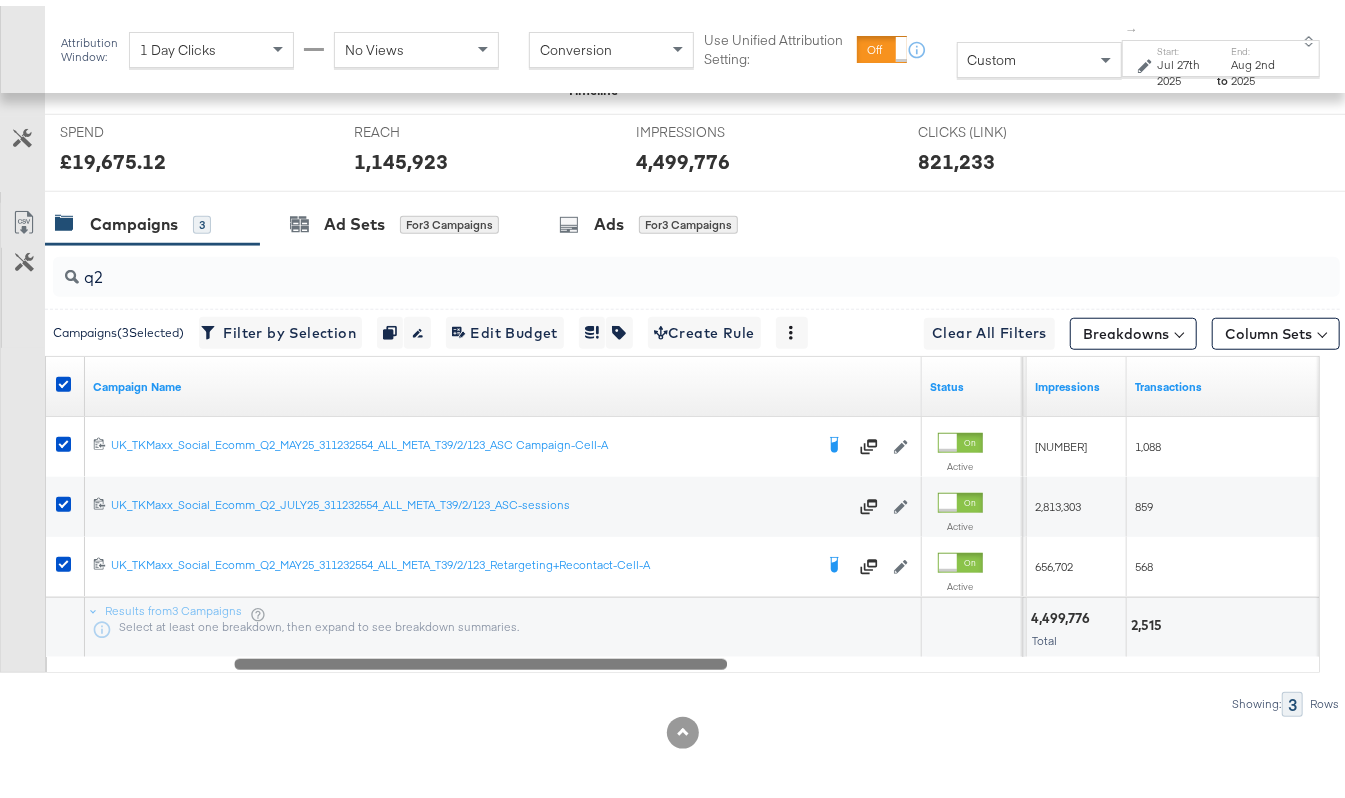 drag, startPoint x: 449, startPoint y: 668, endPoint x: 561, endPoint y: 674, distance: 112.1606 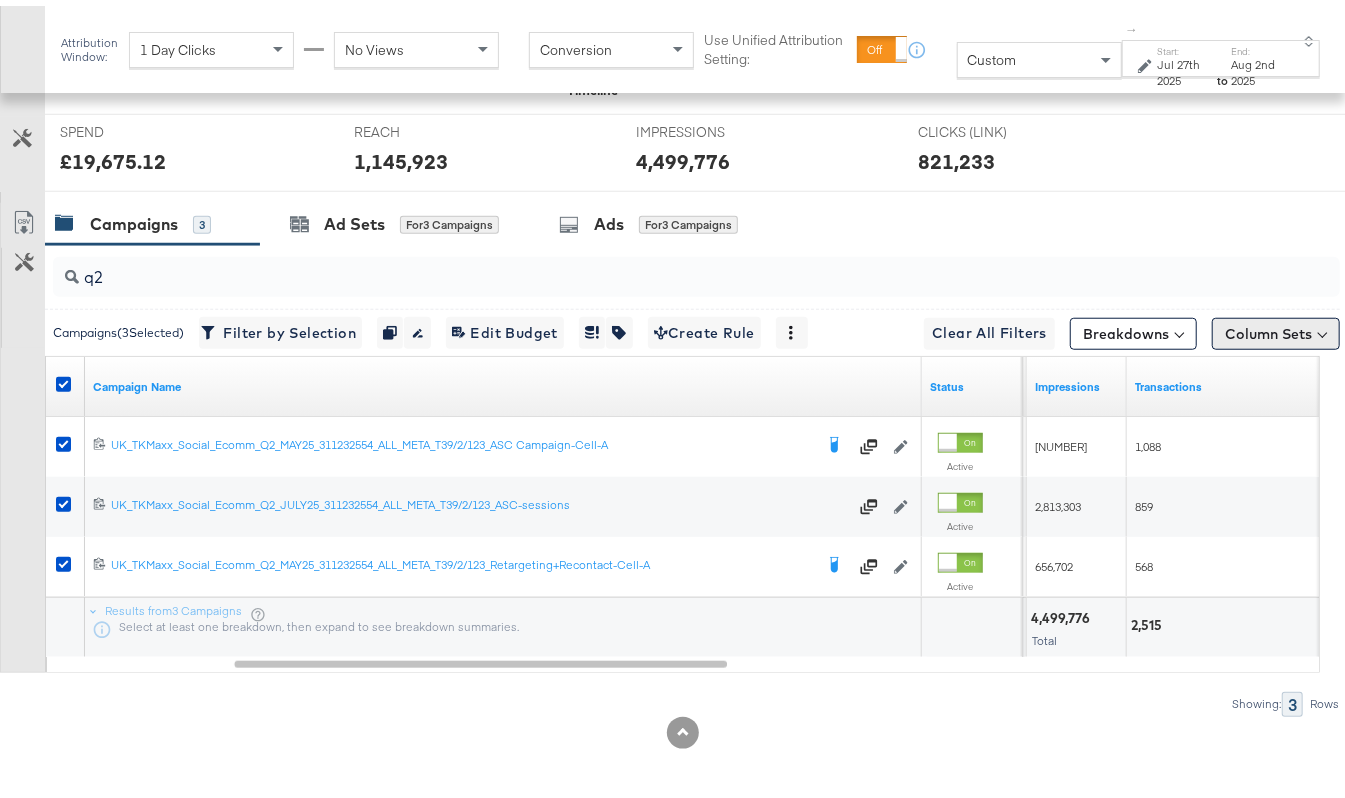 click on "Column Sets" at bounding box center [1276, 328] 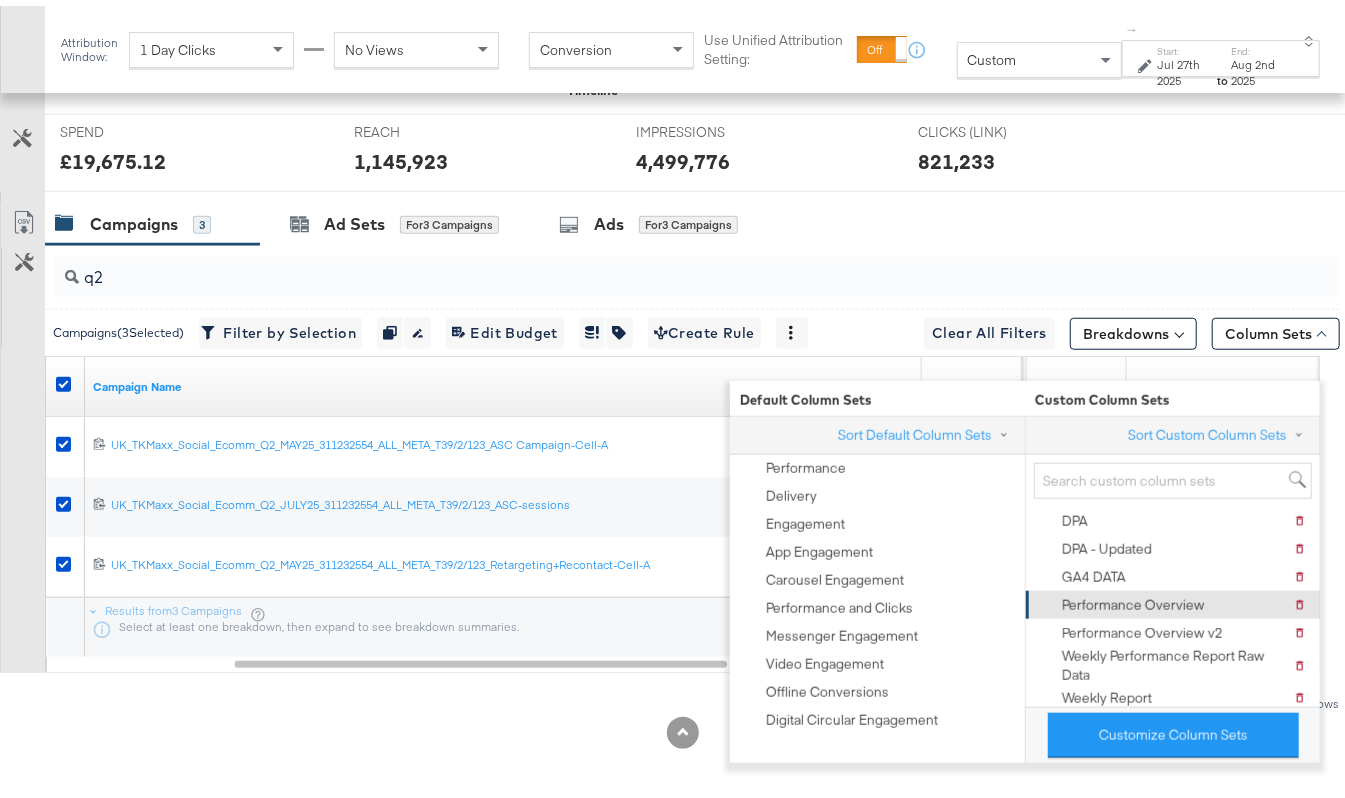 scroll, scrollTop: 81, scrollLeft: 0, axis: vertical 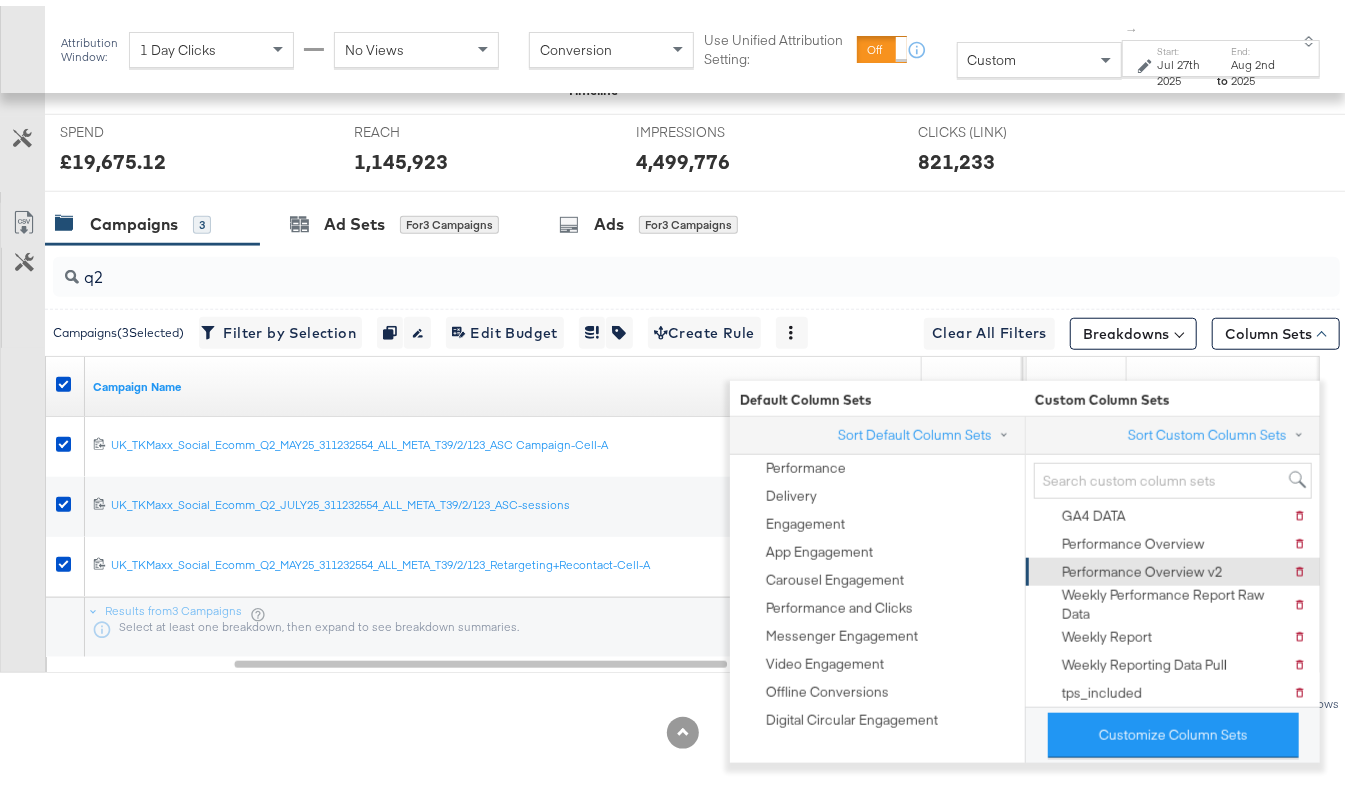 click on "Performance Overview v2" at bounding box center [1142, 566] 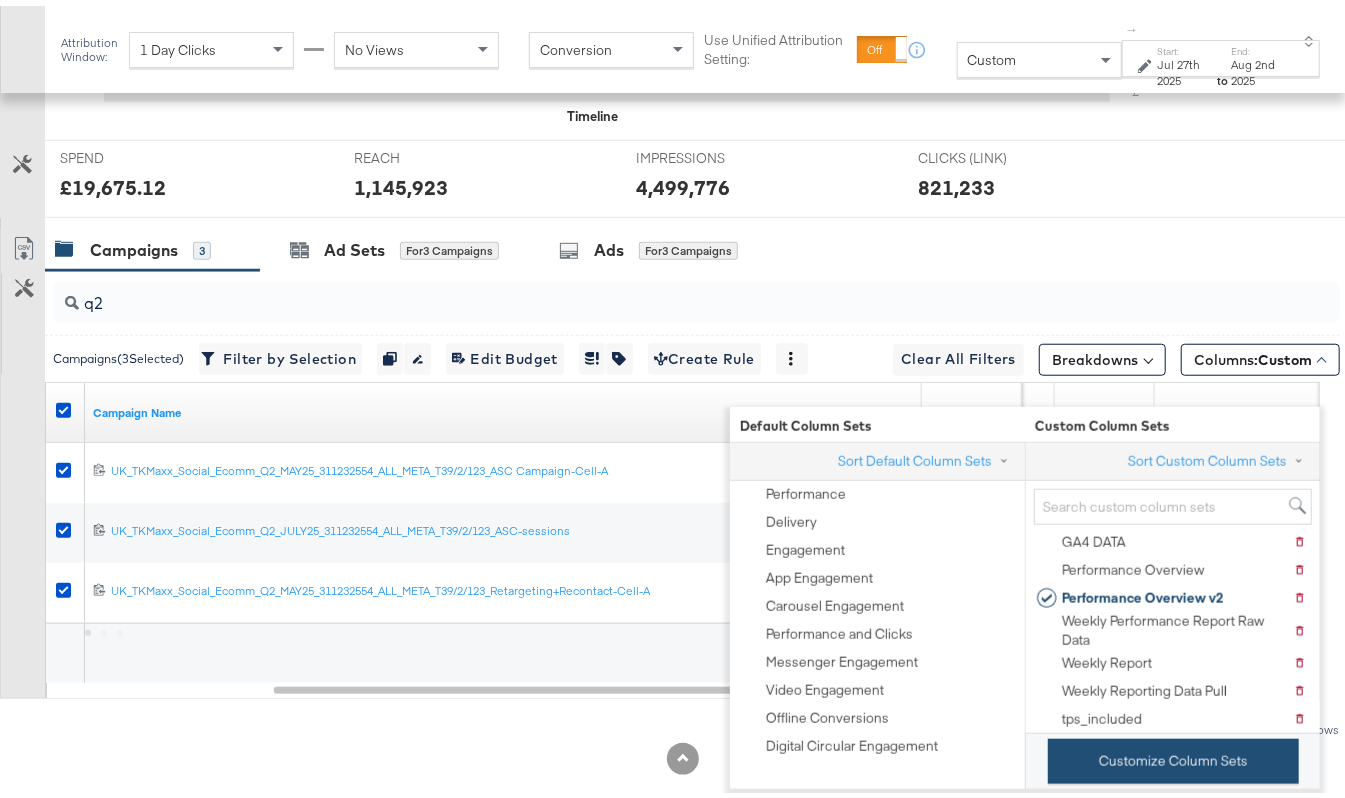 scroll, scrollTop: 809, scrollLeft: 0, axis: vertical 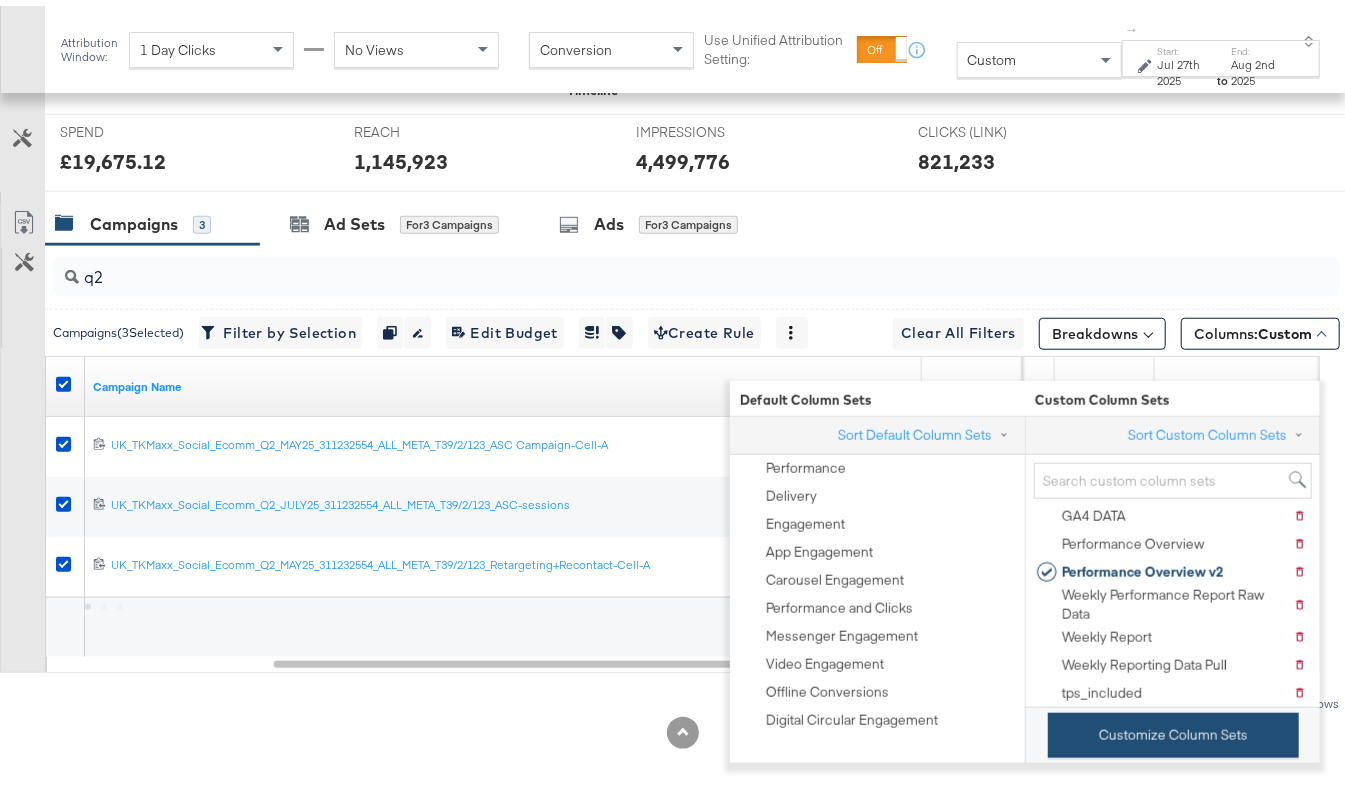 click on "Customize Column Sets" at bounding box center [1173, 729] 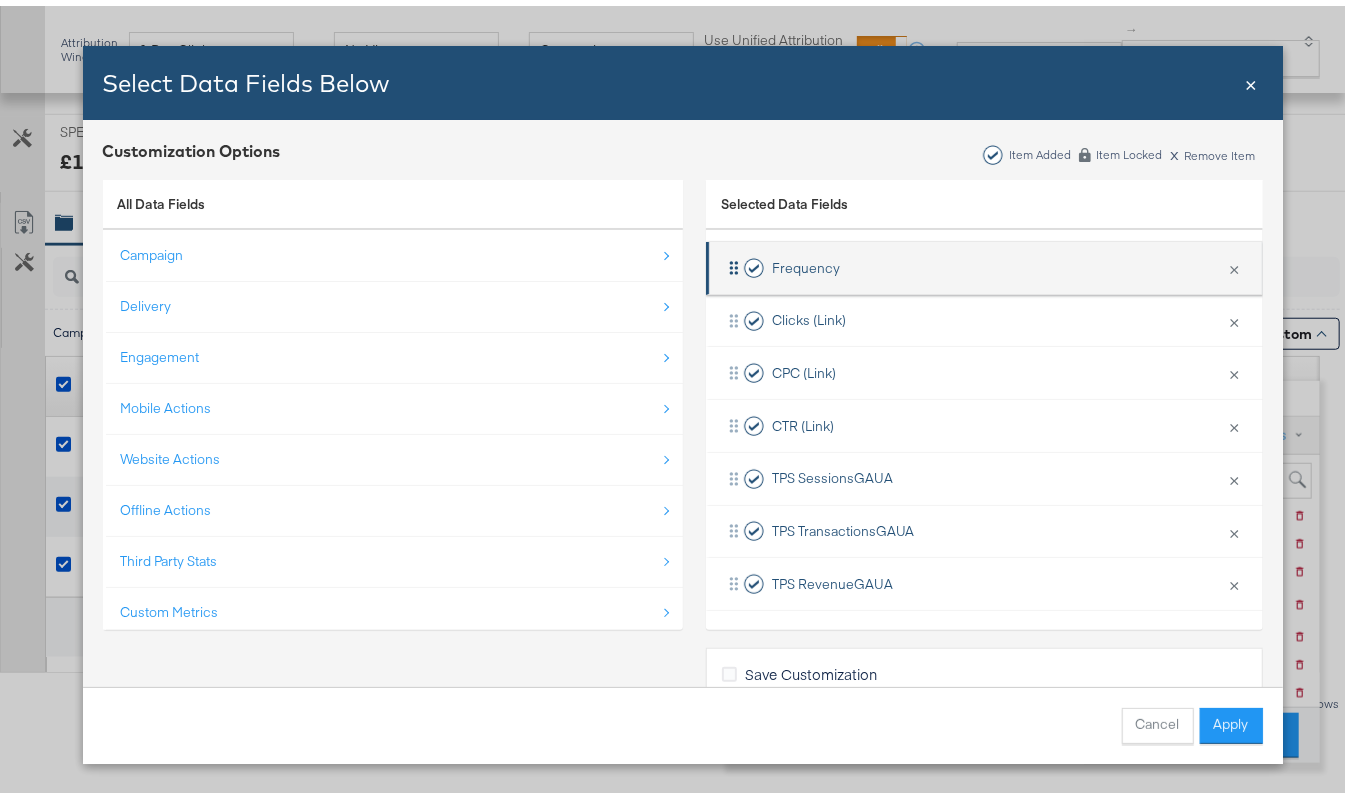 scroll, scrollTop: 297, scrollLeft: 0, axis: vertical 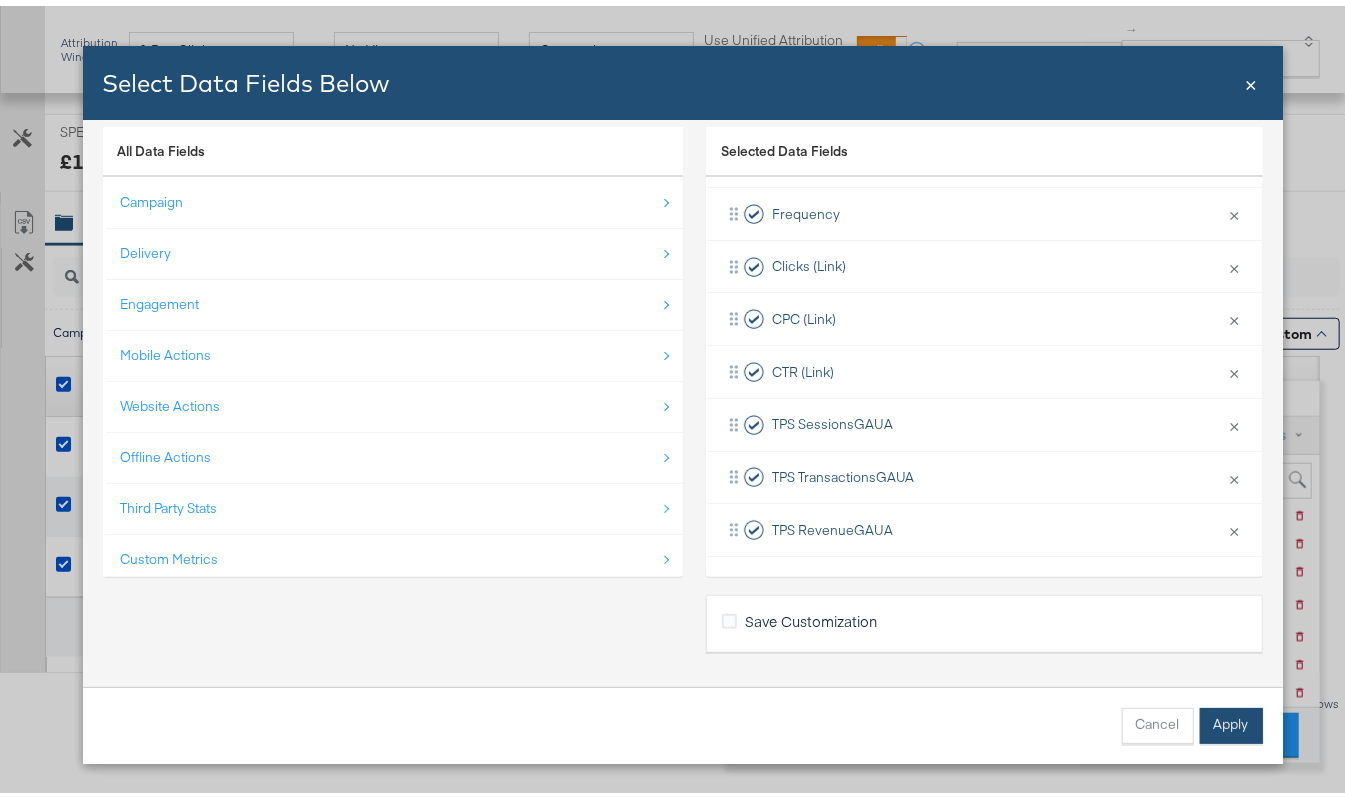 click on "Apply" at bounding box center [1231, 720] 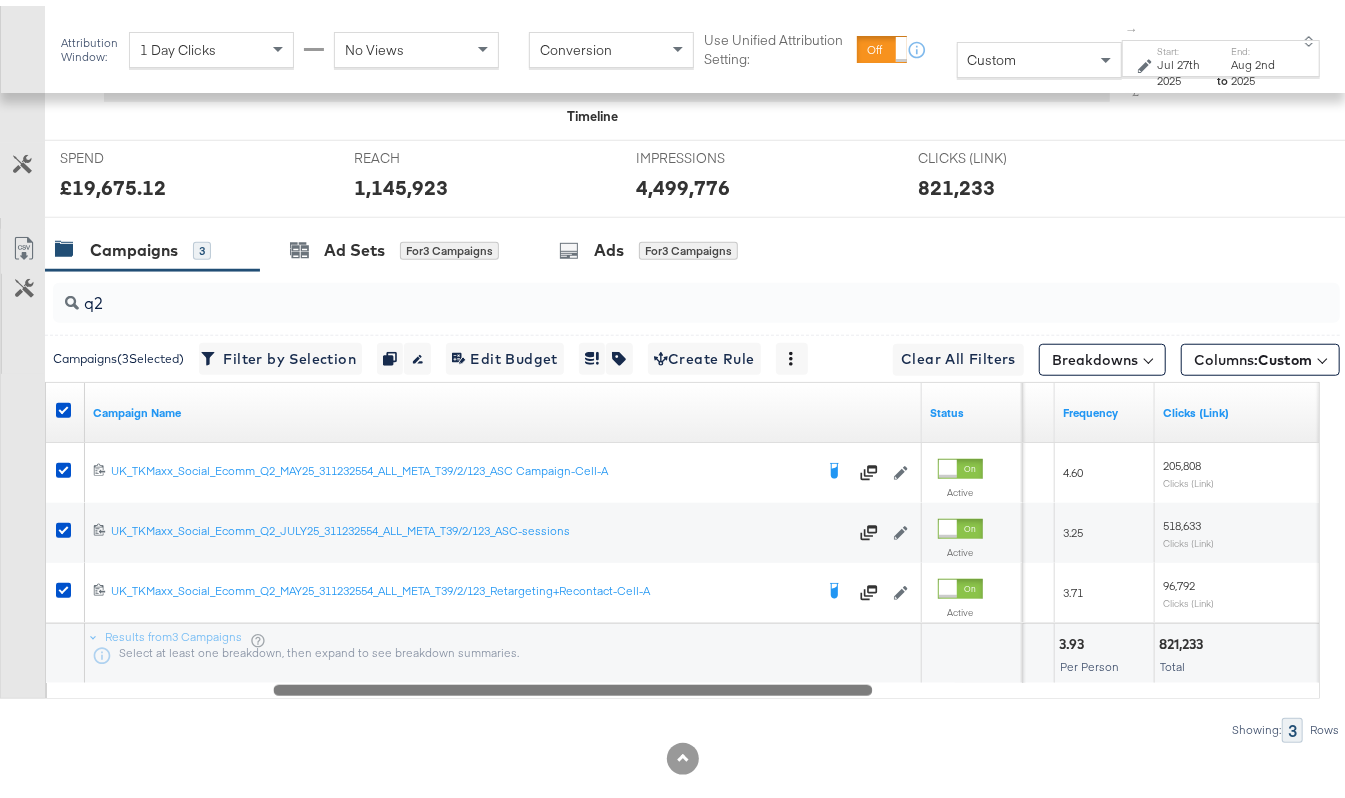 scroll, scrollTop: 809, scrollLeft: 0, axis: vertical 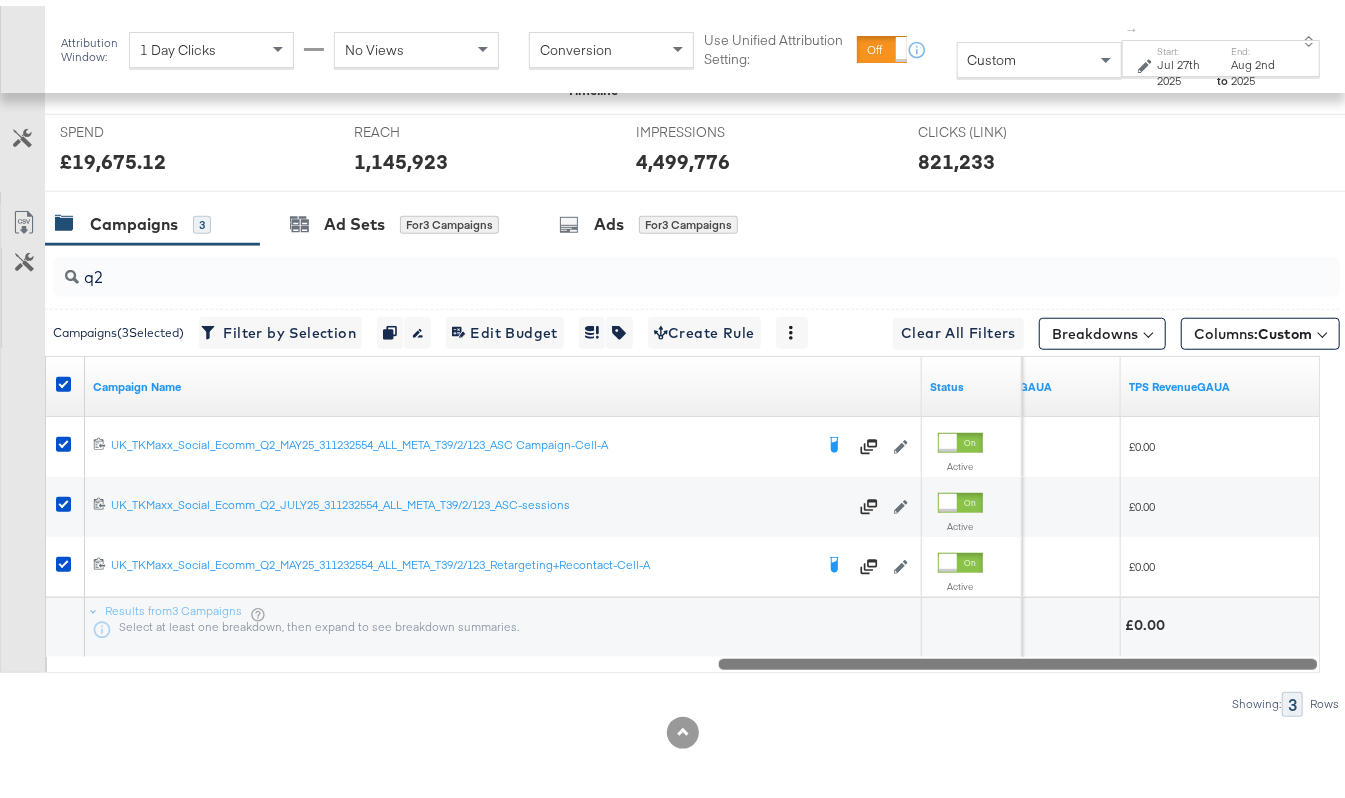 drag, startPoint x: 810, startPoint y: 672, endPoint x: 1262, endPoint y: 676, distance: 452.0177 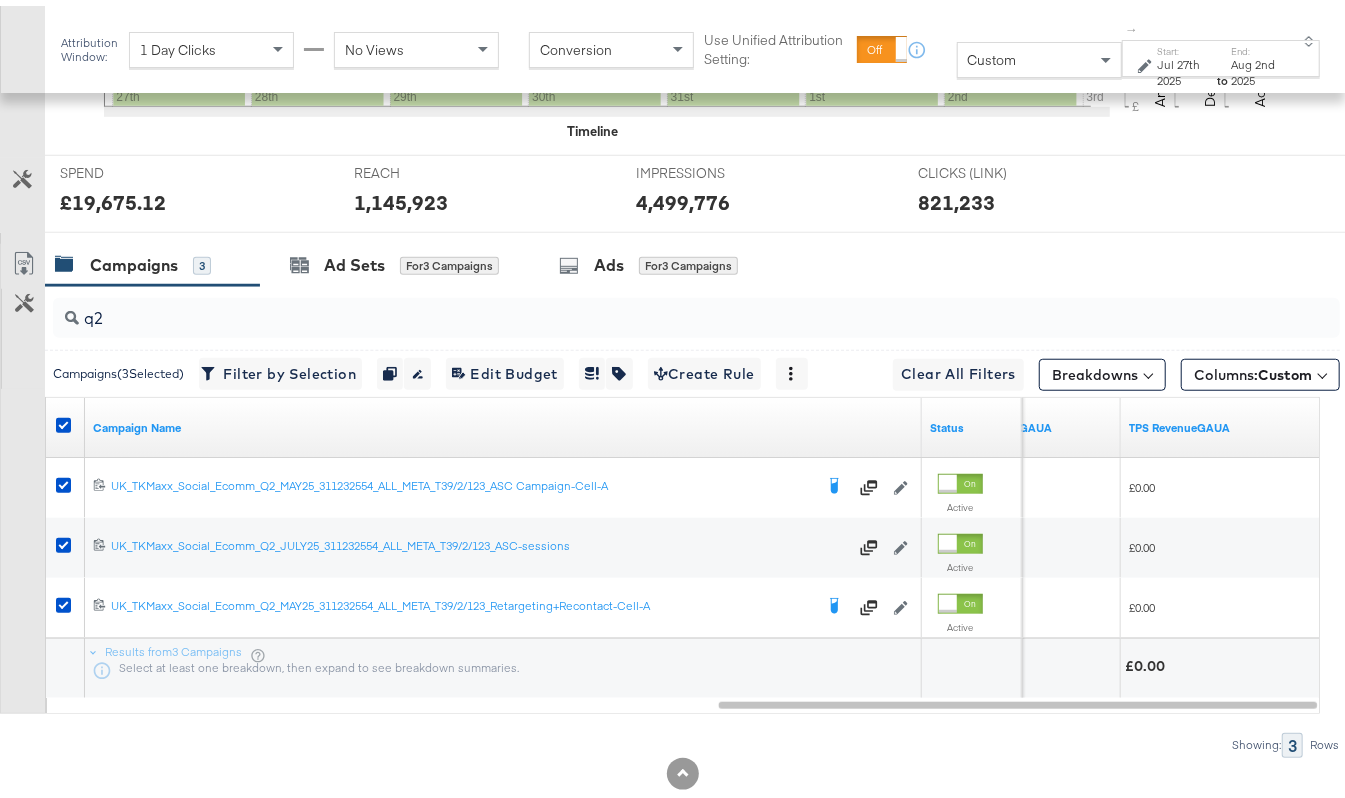 scroll, scrollTop: 809, scrollLeft: 0, axis: vertical 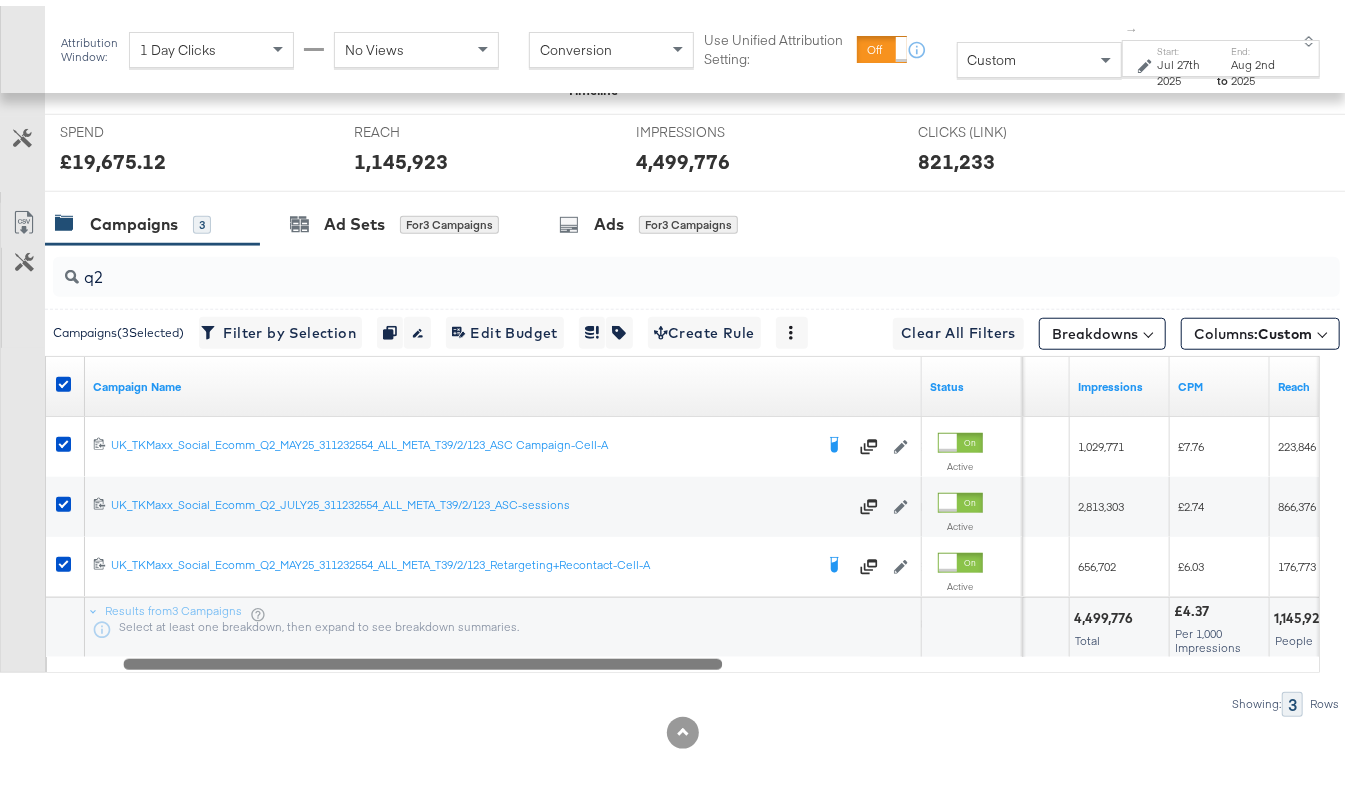 drag, startPoint x: 1174, startPoint y: 676, endPoint x: 546, endPoint y: 686, distance: 628.0796 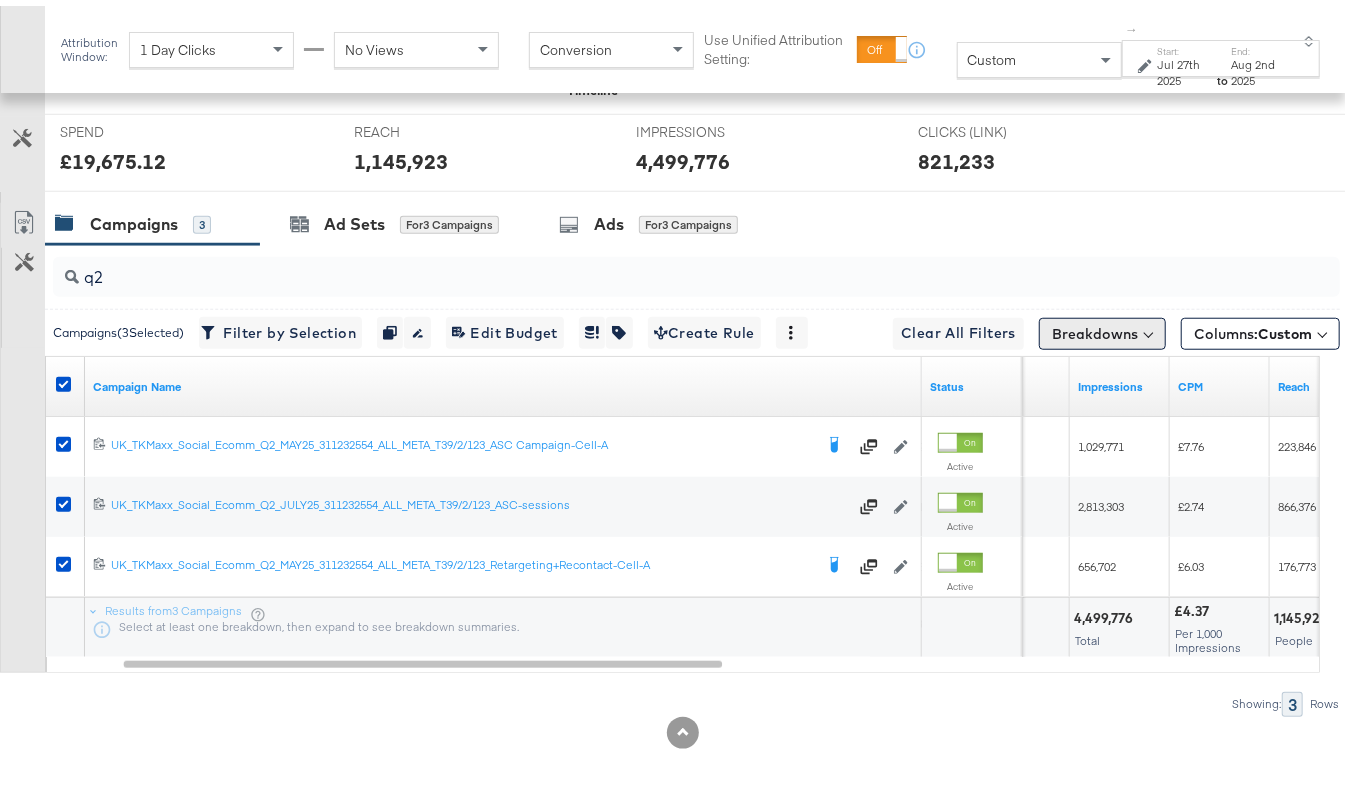 click on "Breakdowns" at bounding box center (1102, 328) 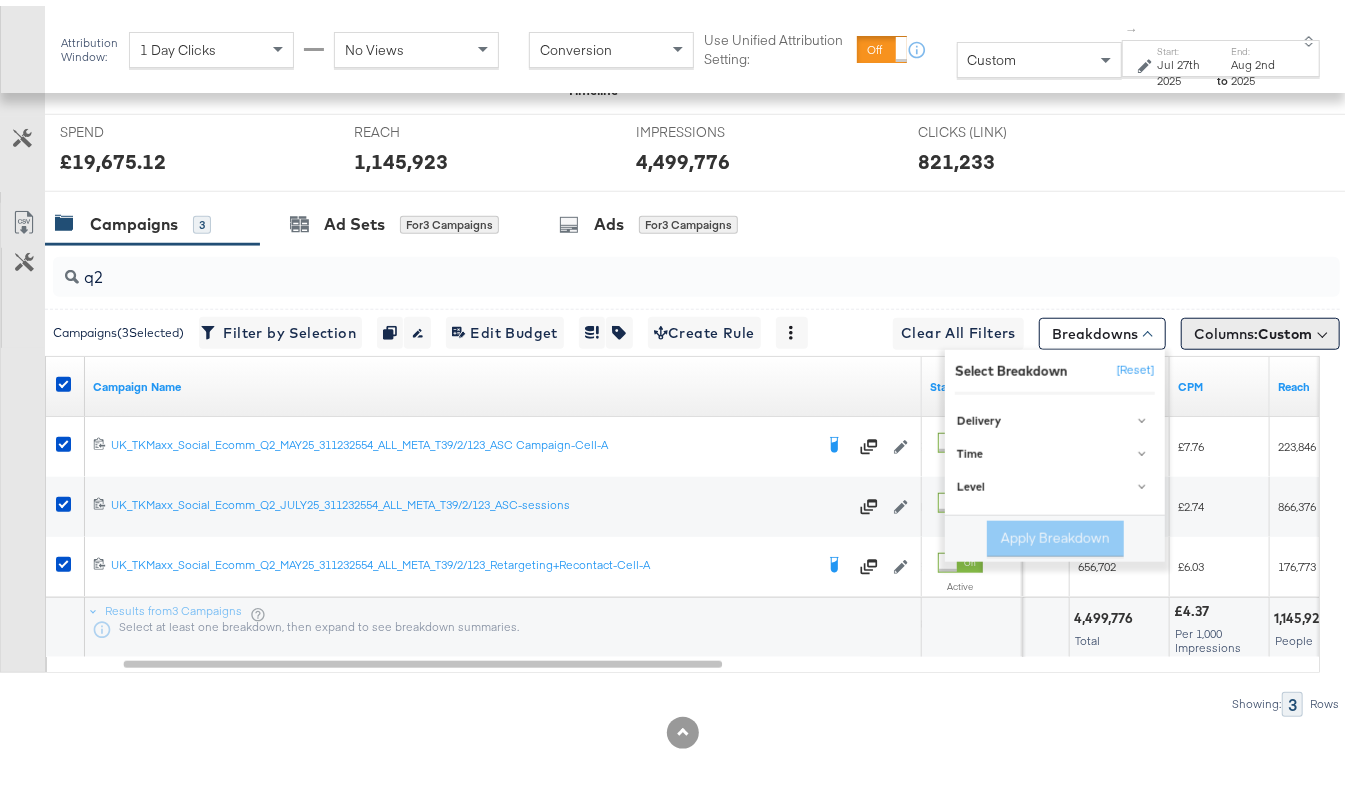 click on "Columns:  Custom" at bounding box center (1260, 328) 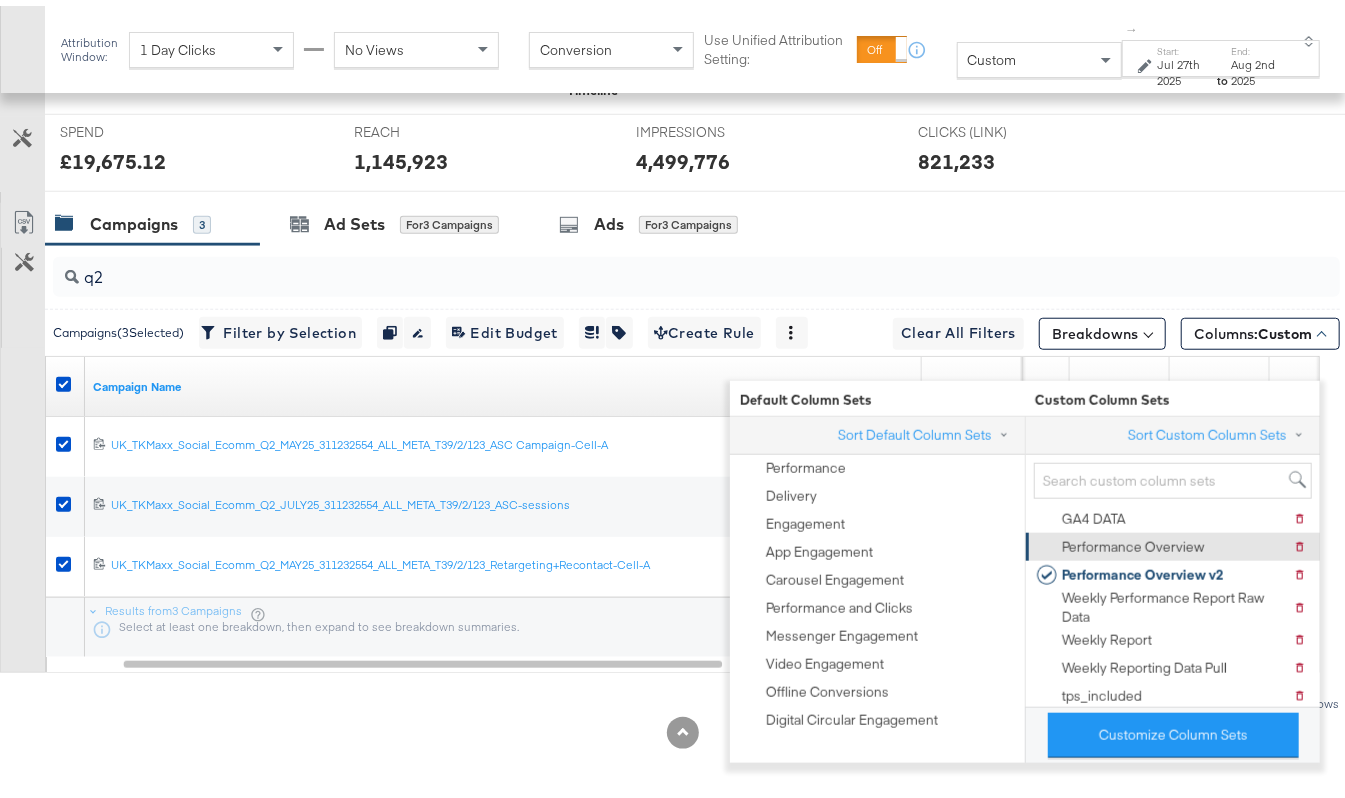 scroll, scrollTop: 81, scrollLeft: 0, axis: vertical 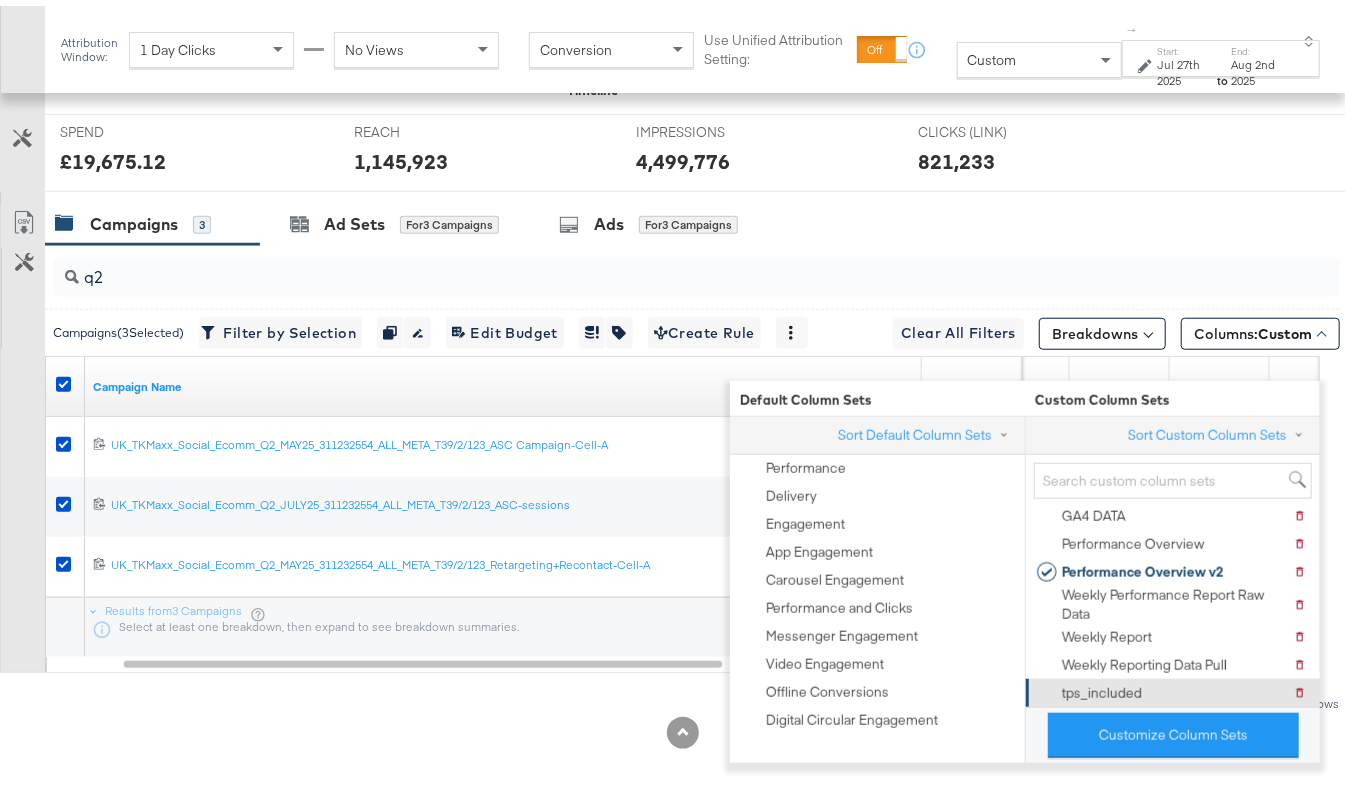 click on "tps_included" at bounding box center [1089, 687] 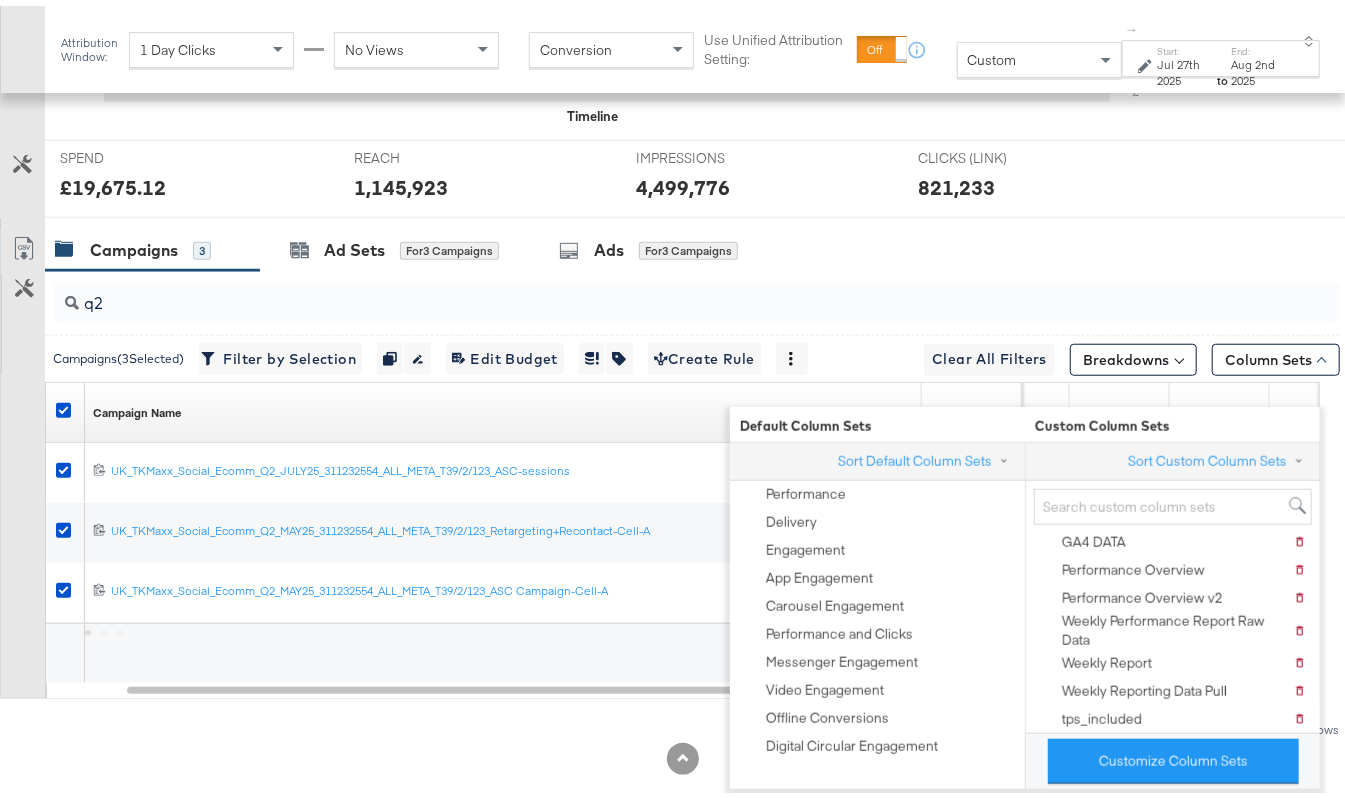scroll, scrollTop: 821, scrollLeft: 0, axis: vertical 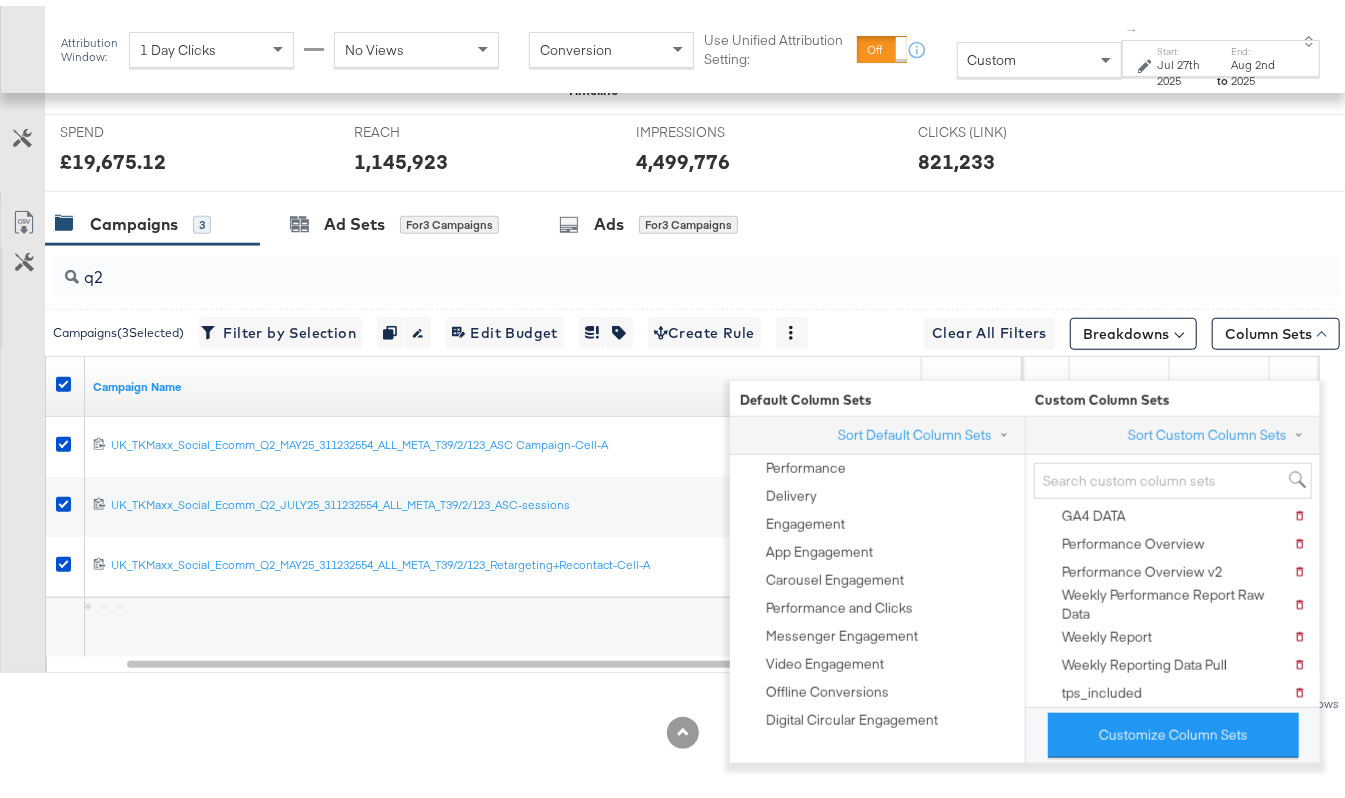 click on "q2 Campaigns  ( 3  Selected) Filter by Selection Filter  3 campaigns Duplicate 3 campaigns Rename  3 campaigns   Edit  3  Campaign  Budgets Edit Budget Edit Spending Limit For  3 campaigns Tags for  3 campaigns   Create Rule Clear All Filters This clears all applied filters Breakdowns Column Sets Customize KPIs Export as CSV Campaign Name Status Delivery Sorting Unavailable Budget Objective Spend   ↓ 120222142788280060 UK_TKMaxx_Social_Ecomm_Q2_MAY25_311232554_ALL_META_T39/2/123_ASC Campaign-Cell-A UK_TKMaxx_Social_Ecomm_Q2_MAY25_311232554_ALL_META_T39/2/123_ASC Campaign-Cell-A Edit Campaign   Active   Not Delivering ended on August 2nd 2025   Using Ad Set Budget   Sales   £7,993.11   7993.11 120228204687930060 UK_TKMaxx_Social_Ecomm_Q2_JULY25_311232554_ALL_META_T39/2/123_ASC-sessions UK_TKMaxx_Social_Ecomm_Q2_JULY25_311232554_ALL_META_T39/2/123_ASC-sessions Edit Campaign   Active   Not Delivering ended on August 2nd 2025   £20,103.12 Lifetime   Sales   £7,721.39   7721.39 120222144002090060   Active" at bounding box center (670, 474) 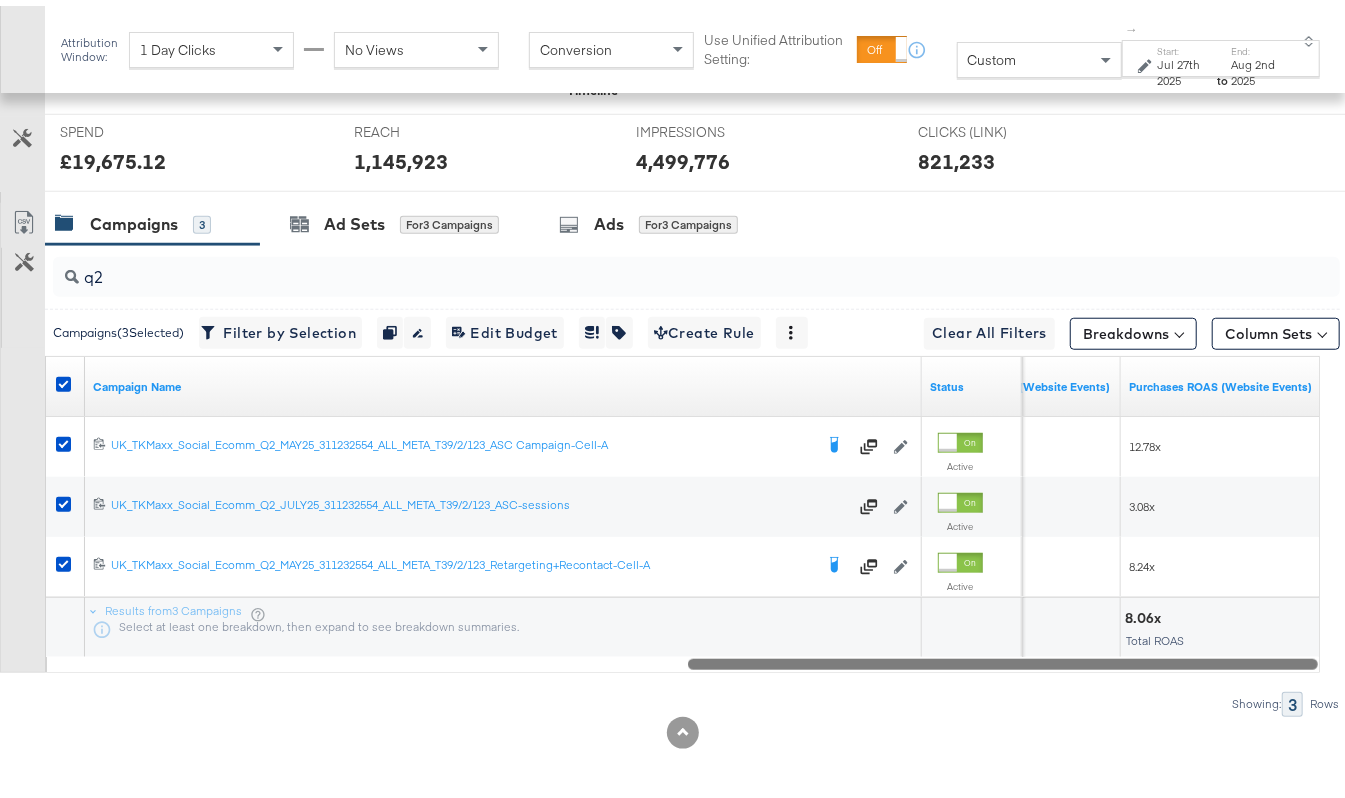 drag, startPoint x: 693, startPoint y: 654, endPoint x: 1364, endPoint y: 669, distance: 671.16766 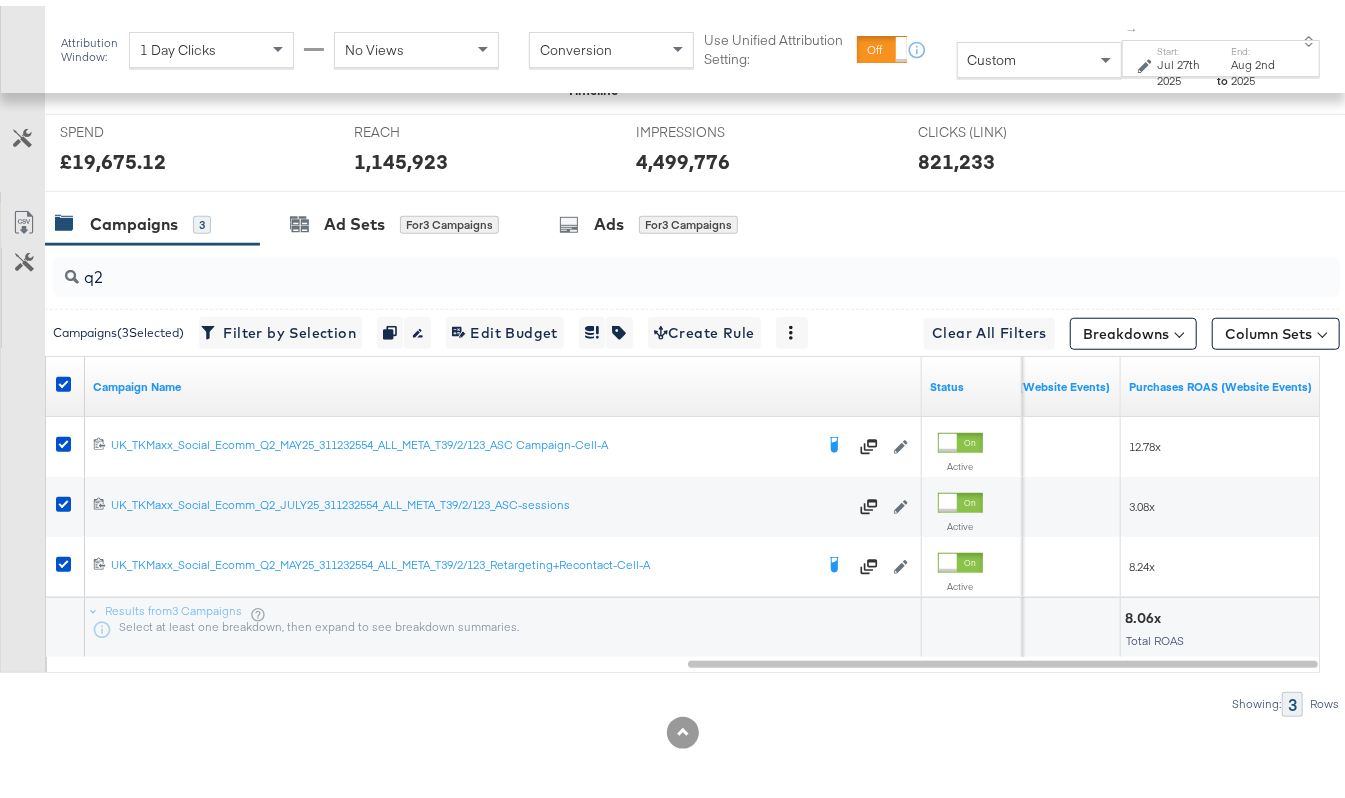 click on "Breakdowns" at bounding box center (1133, 324) 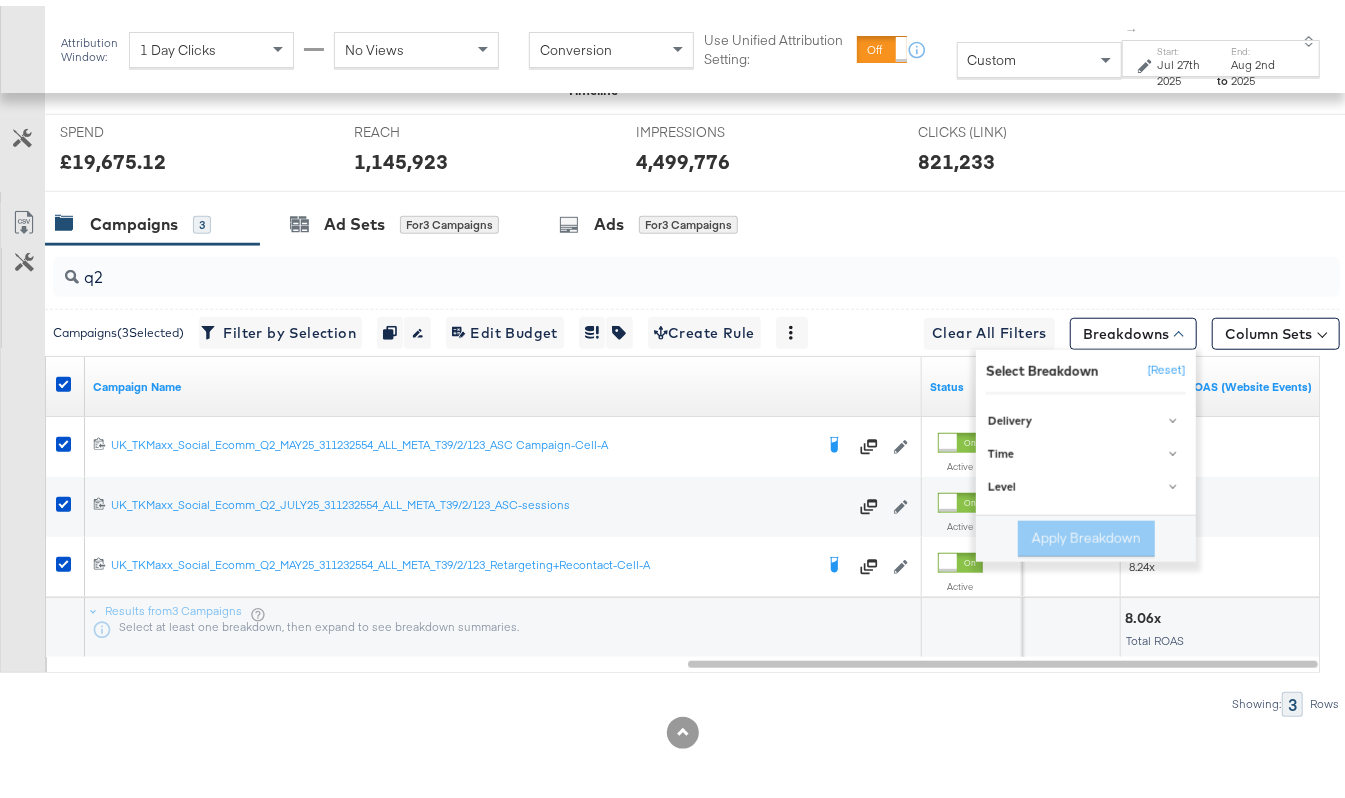 click at bounding box center (693, 350) 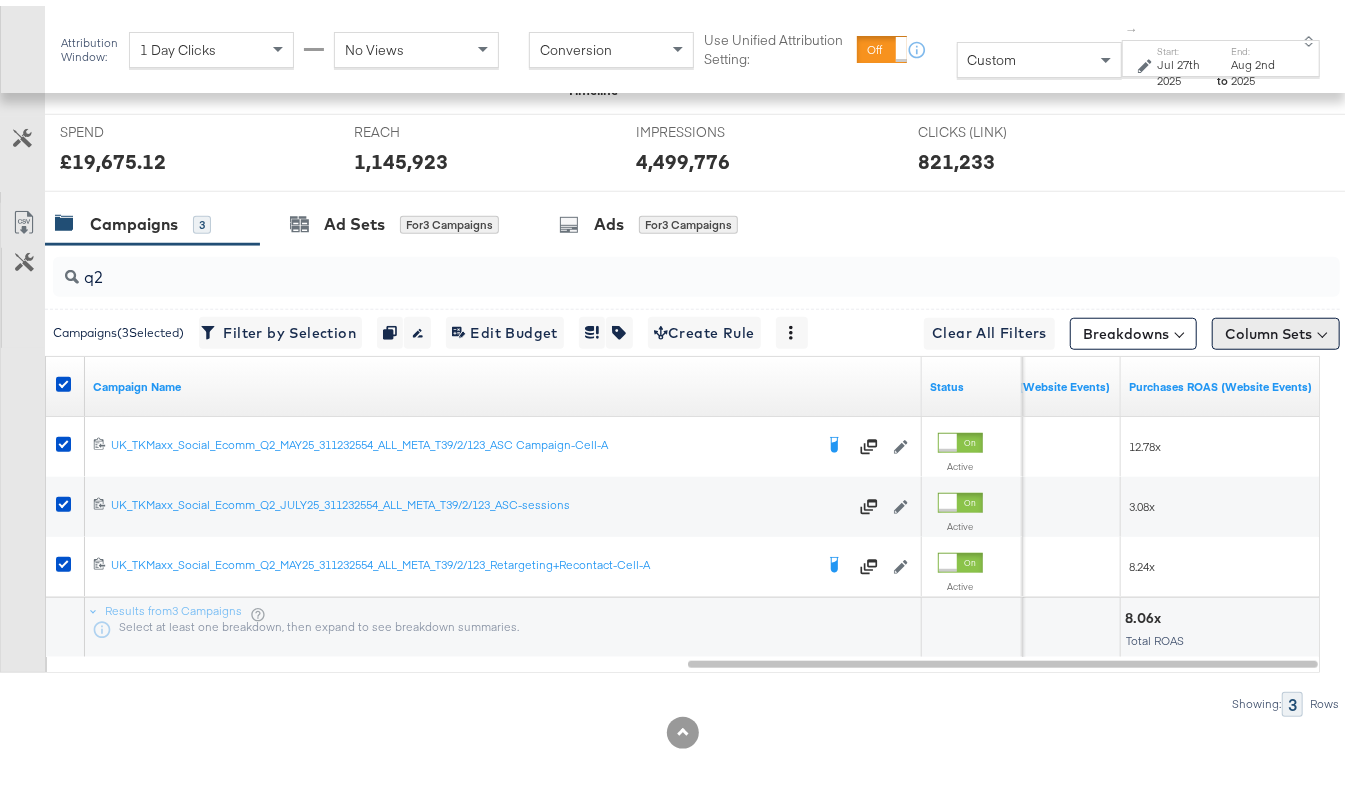click on "Column Sets" at bounding box center (1276, 328) 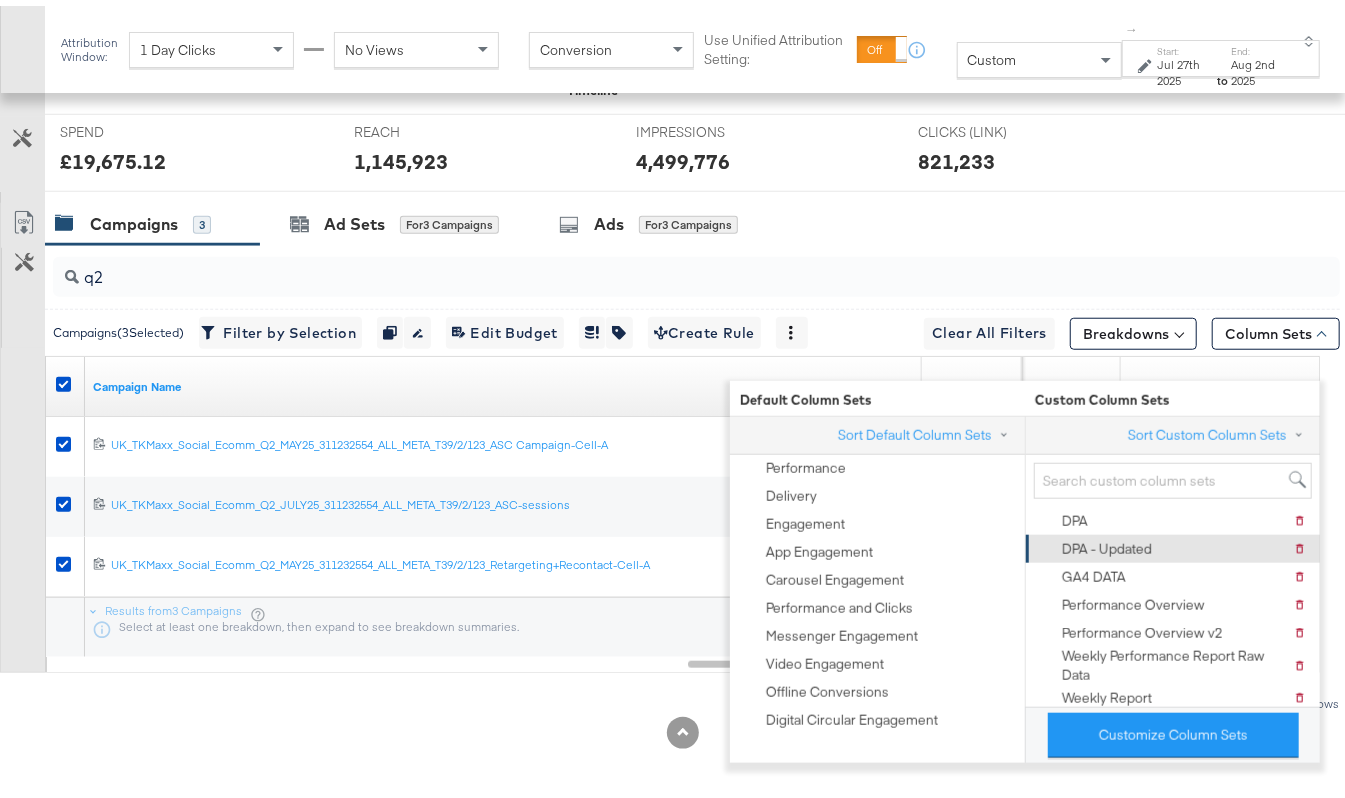 click on "DPA - Updated" at bounding box center [1107, 543] 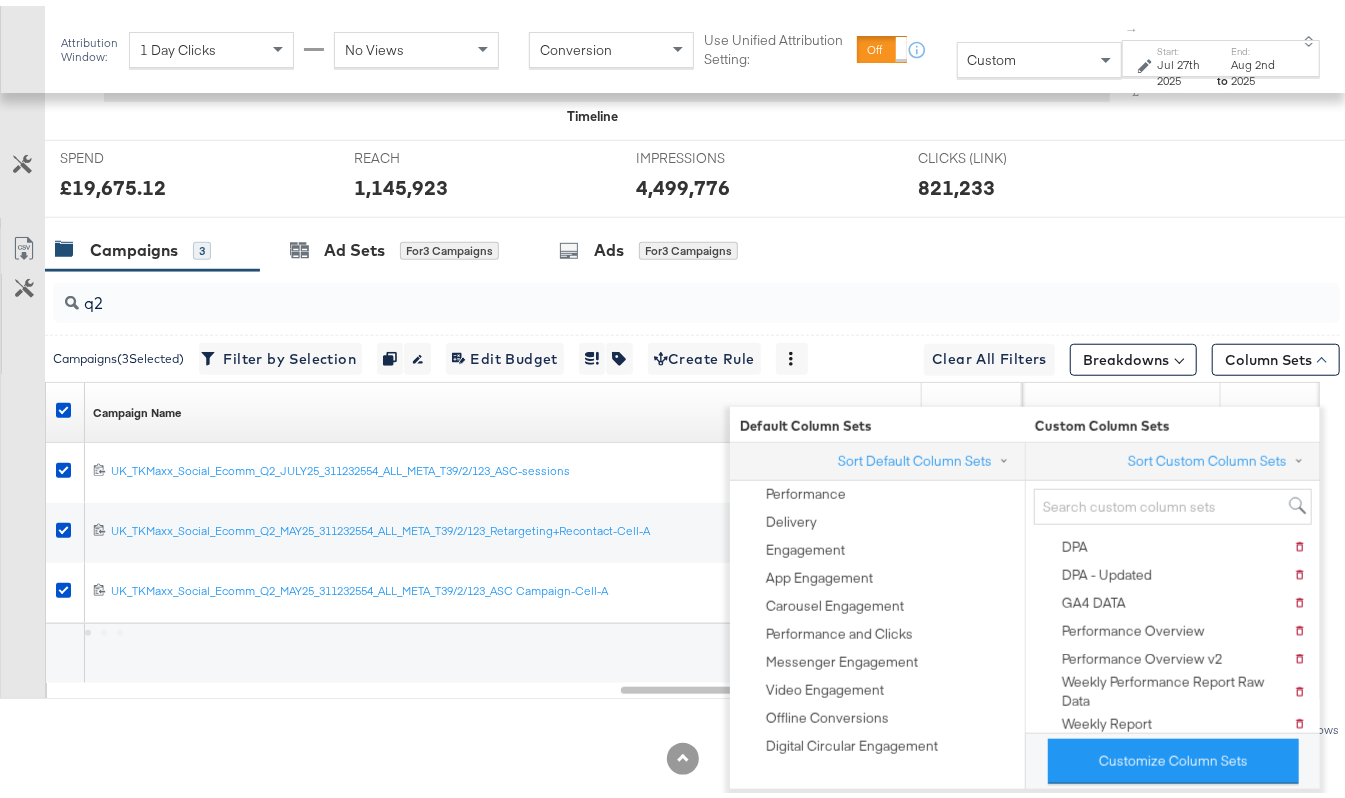 scroll, scrollTop: 821, scrollLeft: 0, axis: vertical 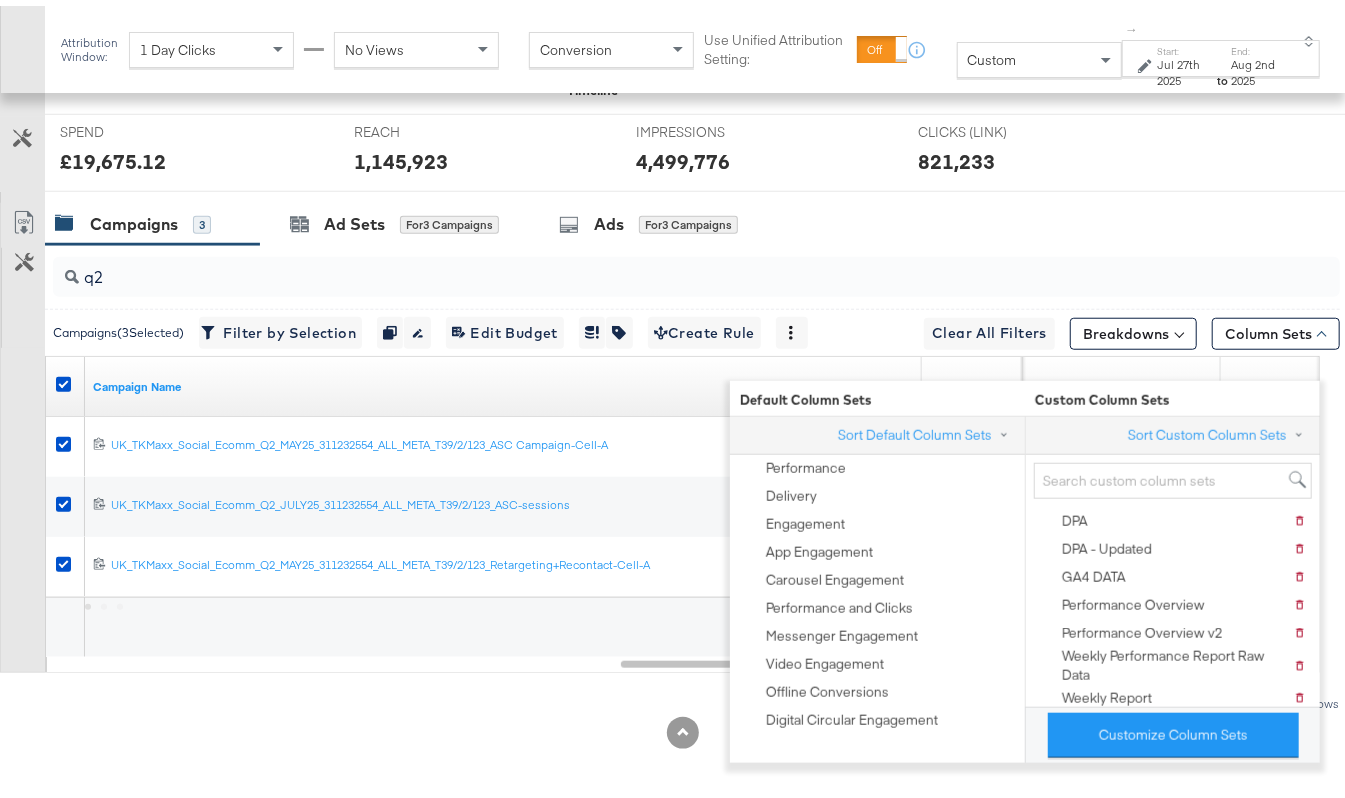click on "Showing:   3    Rows" at bounding box center (670, 698) 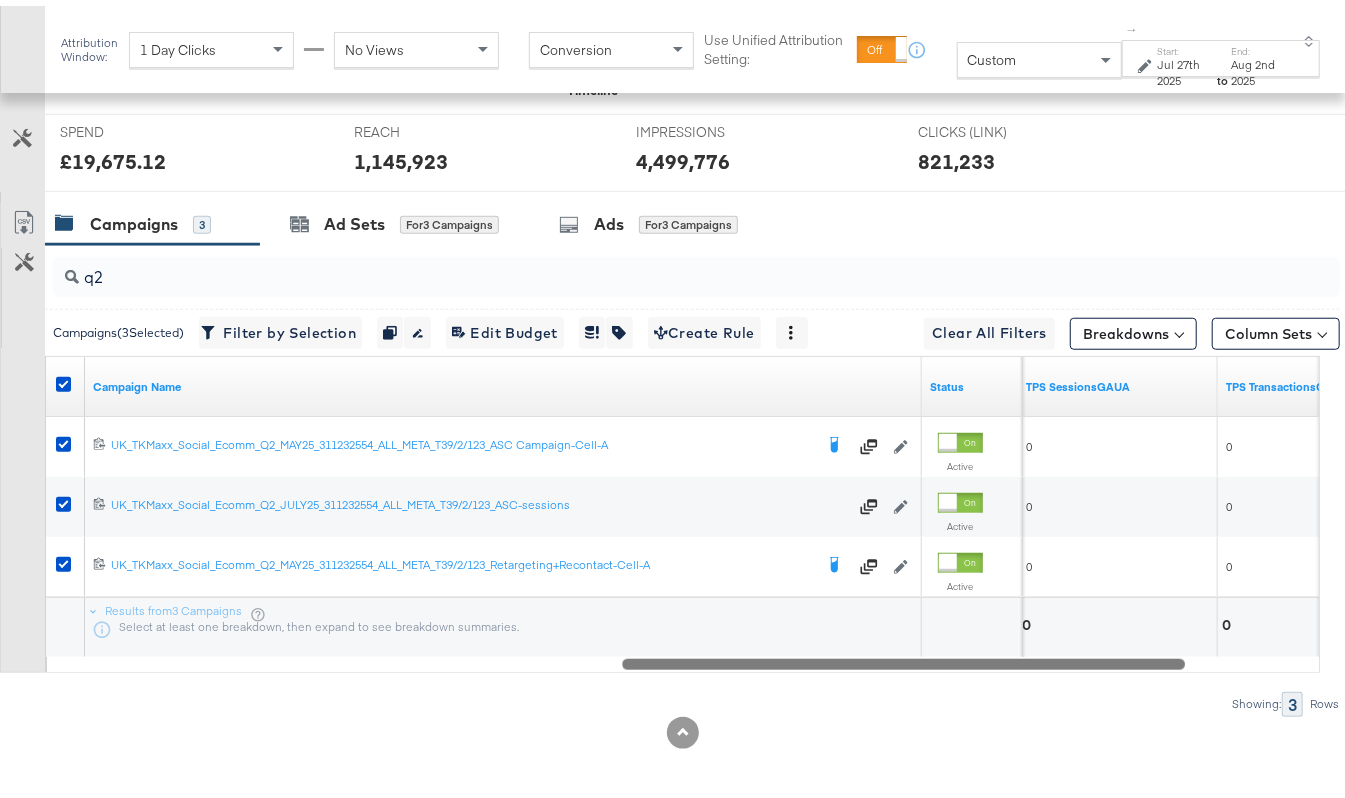 drag, startPoint x: 929, startPoint y: 654, endPoint x: 1080, endPoint y: 658, distance: 151.05296 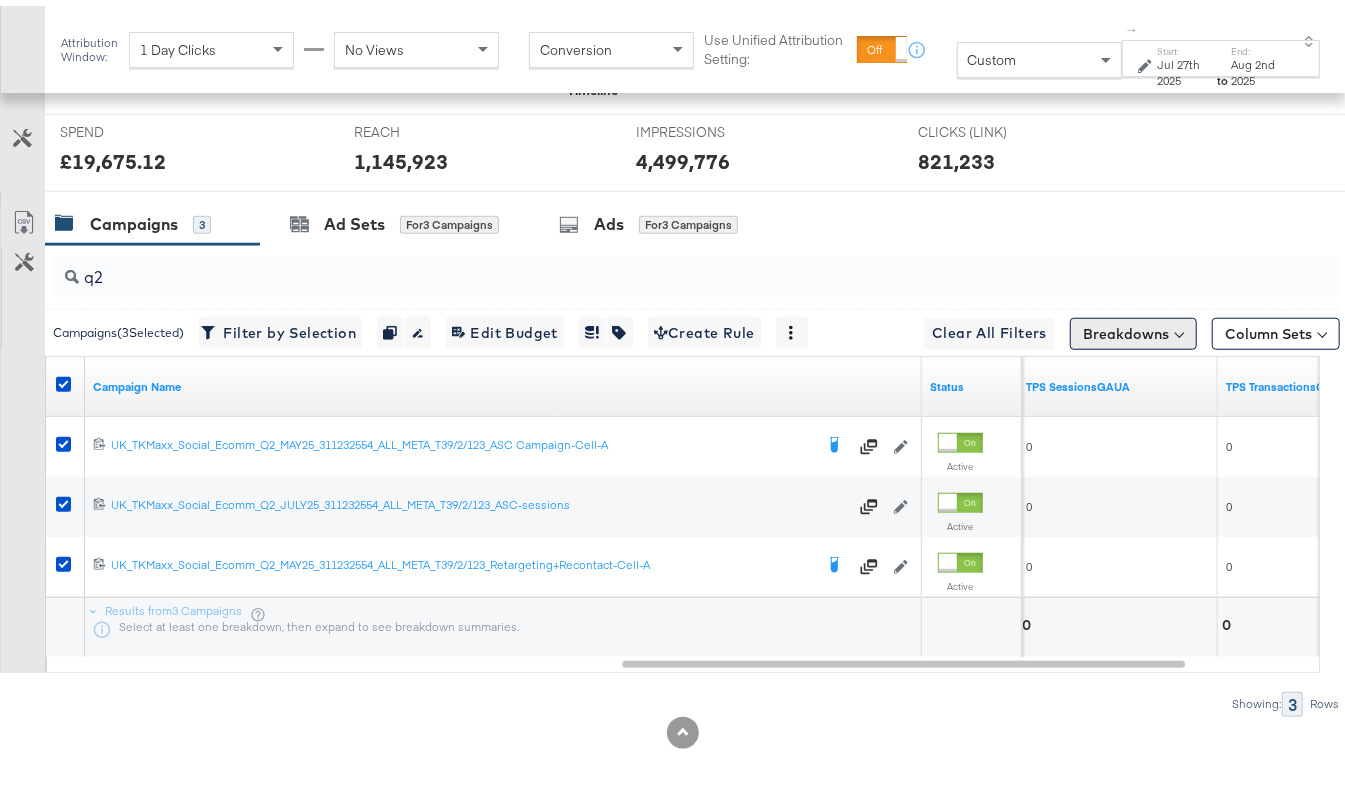 click on "Breakdowns" at bounding box center [1133, 328] 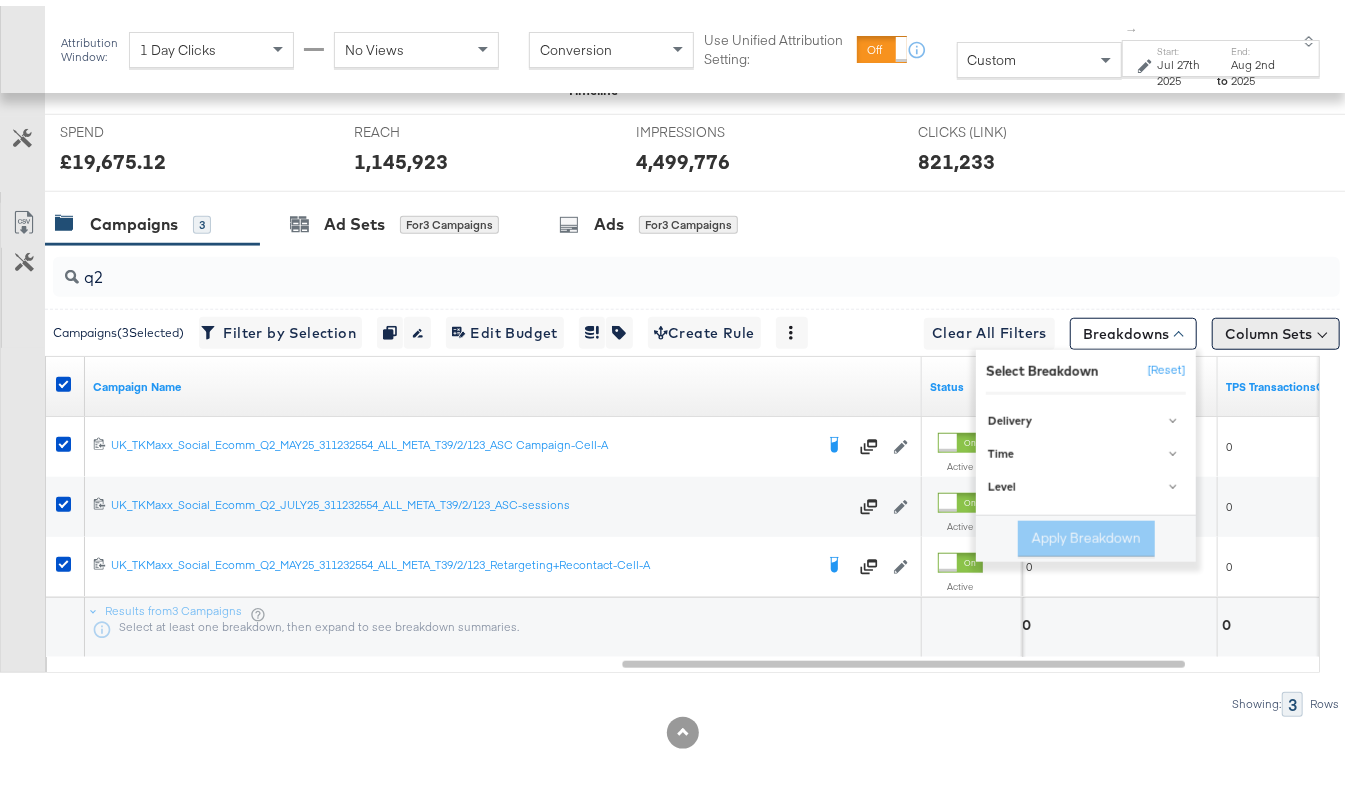click on "Column Sets" at bounding box center [1276, 328] 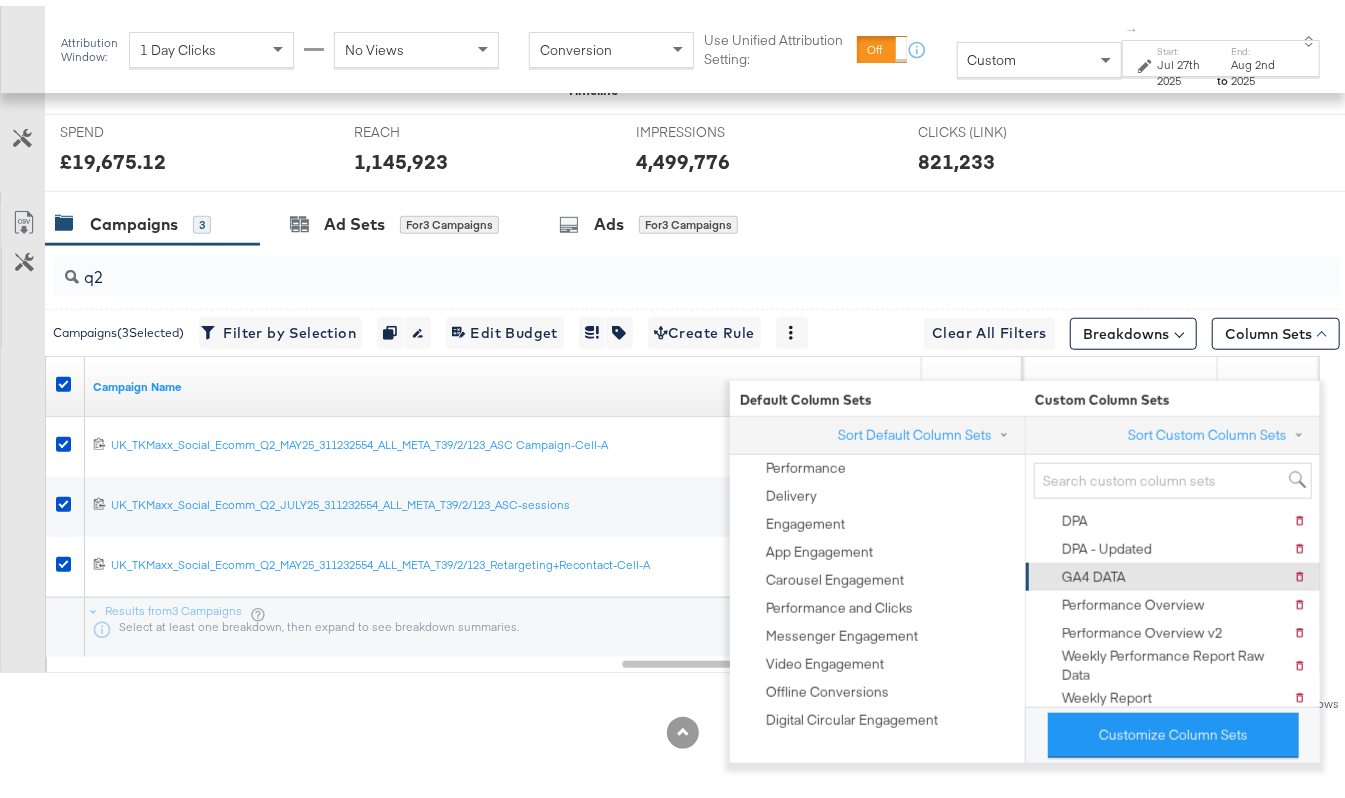 click on "GA4 DATA" at bounding box center [1081, 571] 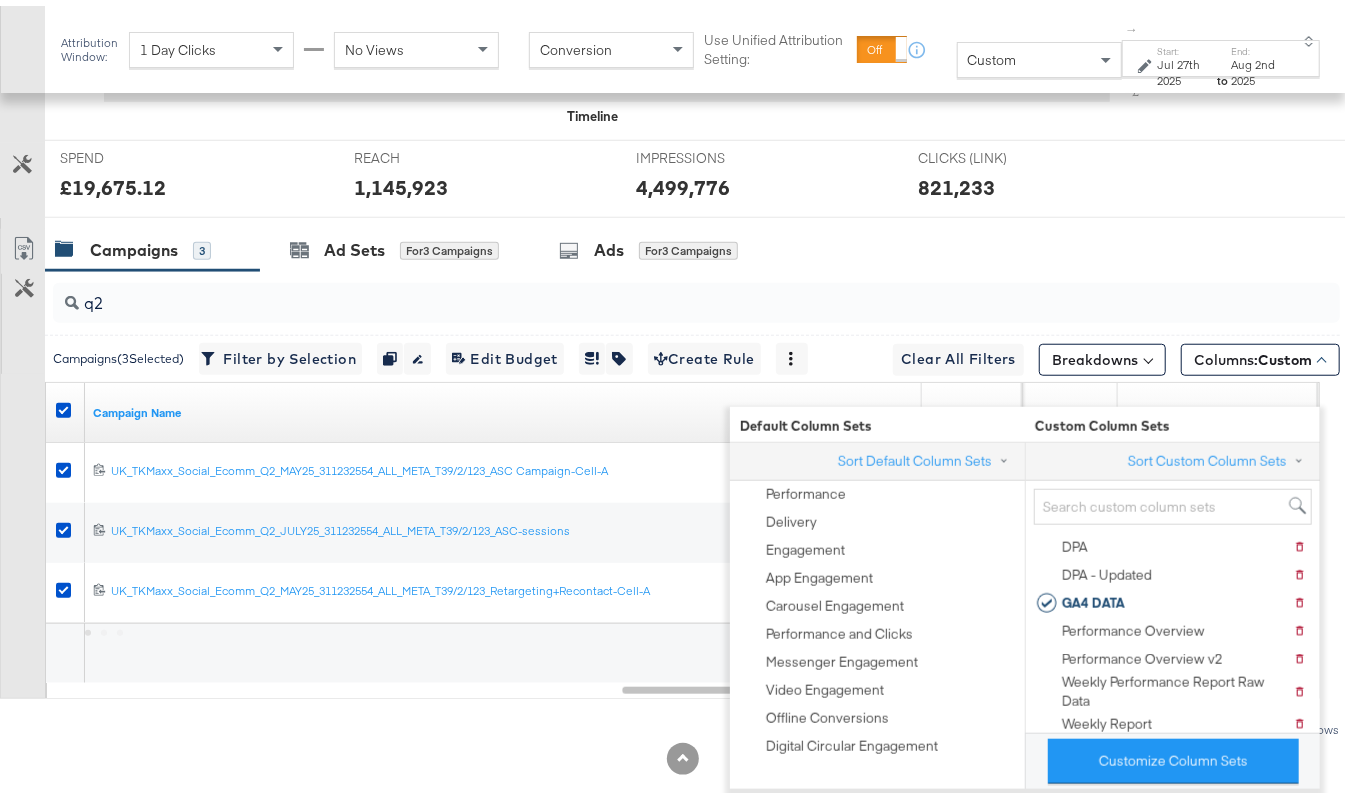 scroll, scrollTop: 821, scrollLeft: 0, axis: vertical 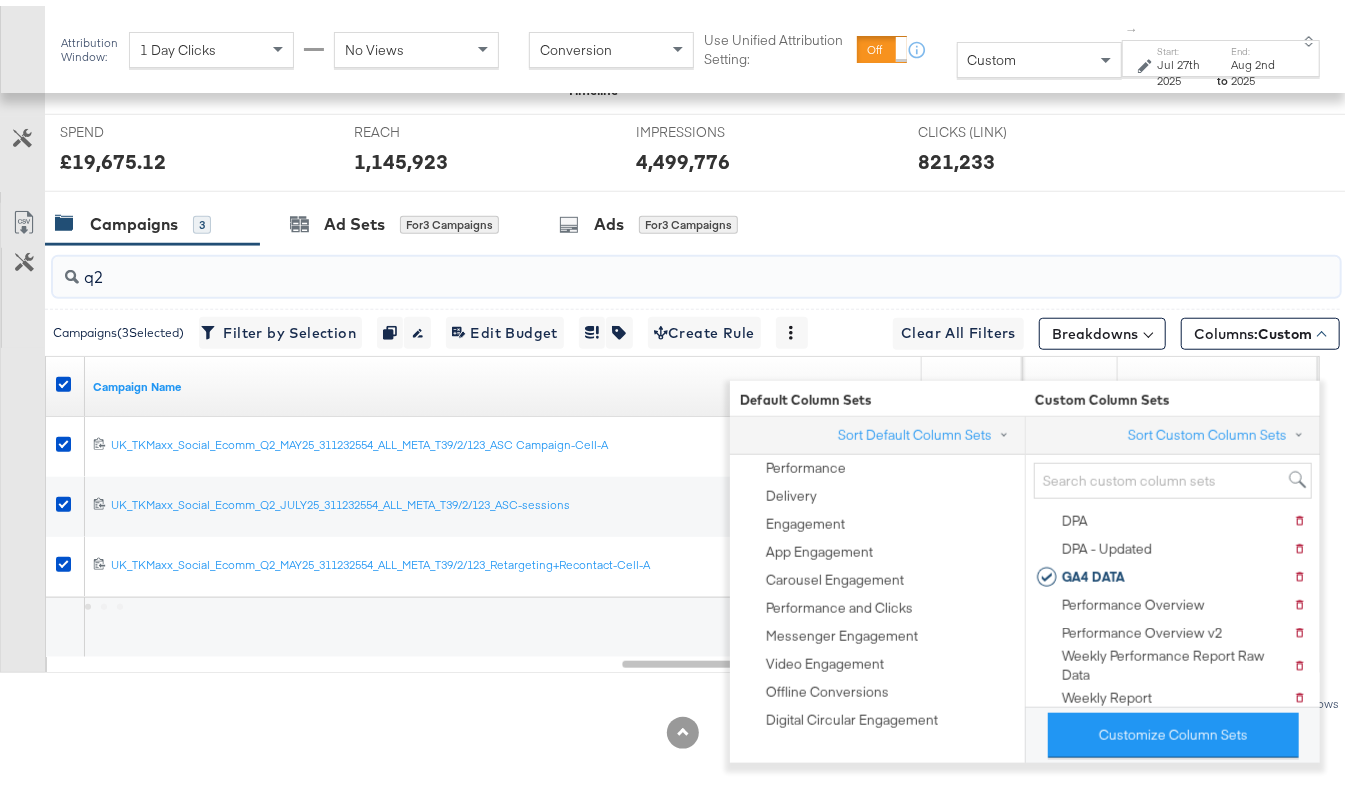click on "q2" at bounding box center (653, 263) 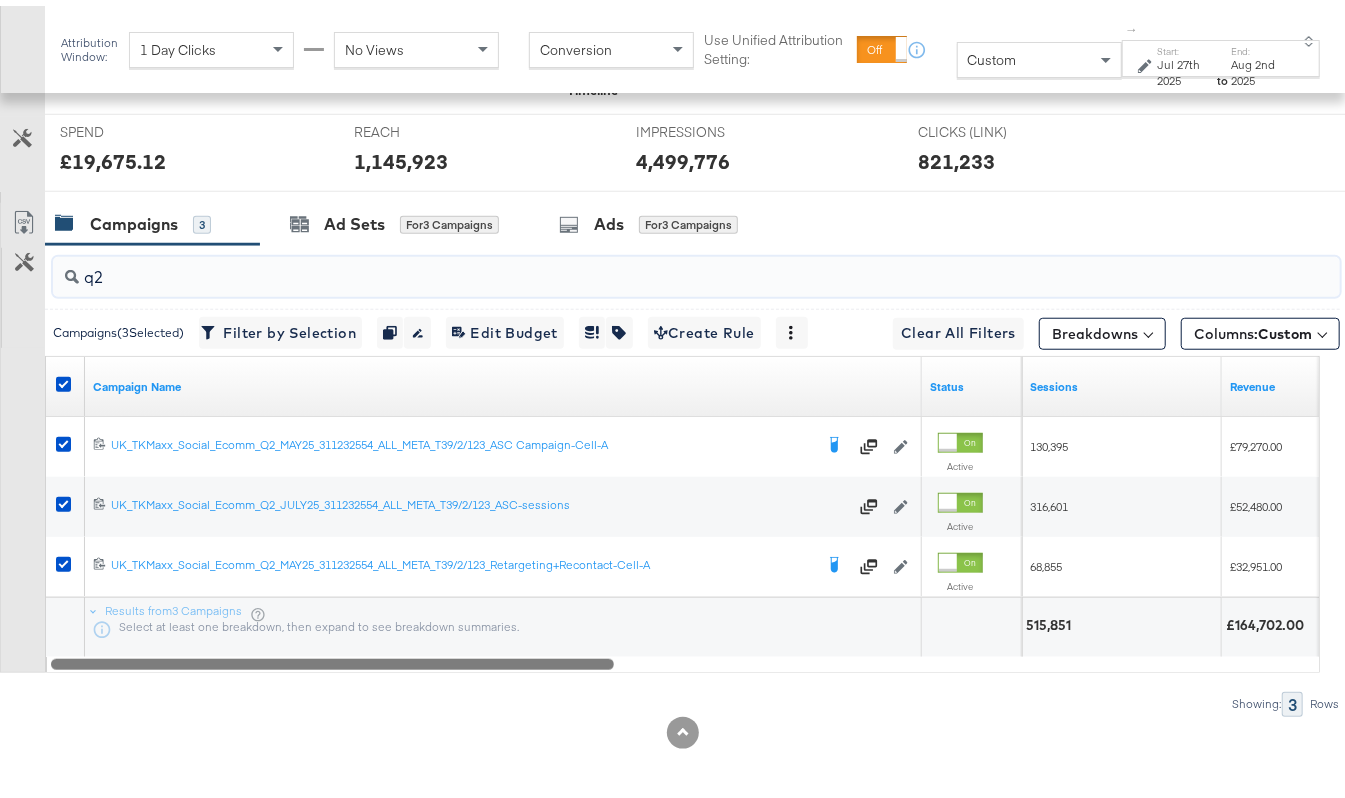 drag, startPoint x: 869, startPoint y: 653, endPoint x: 225, endPoint y: 645, distance: 644.0497 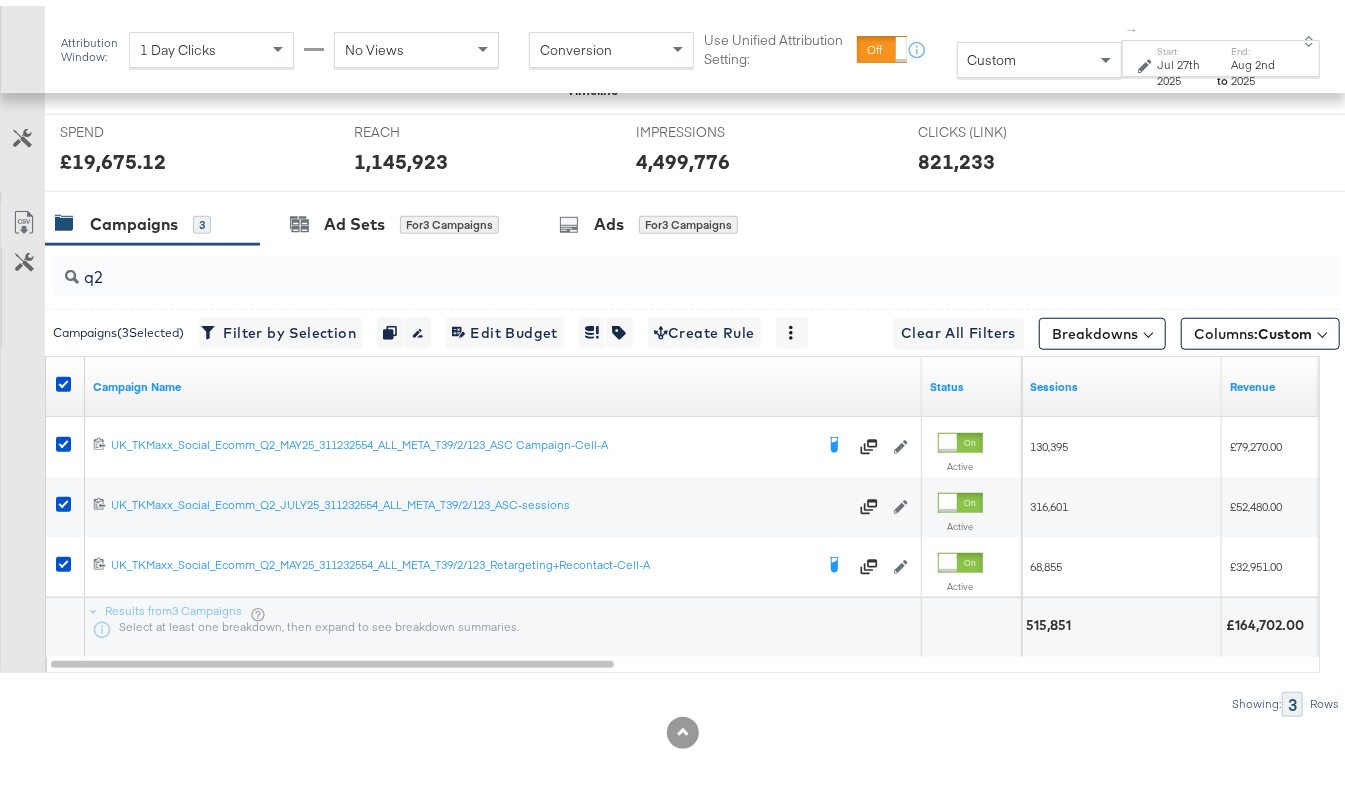 click on "End:" at bounding box center (1260, 45) 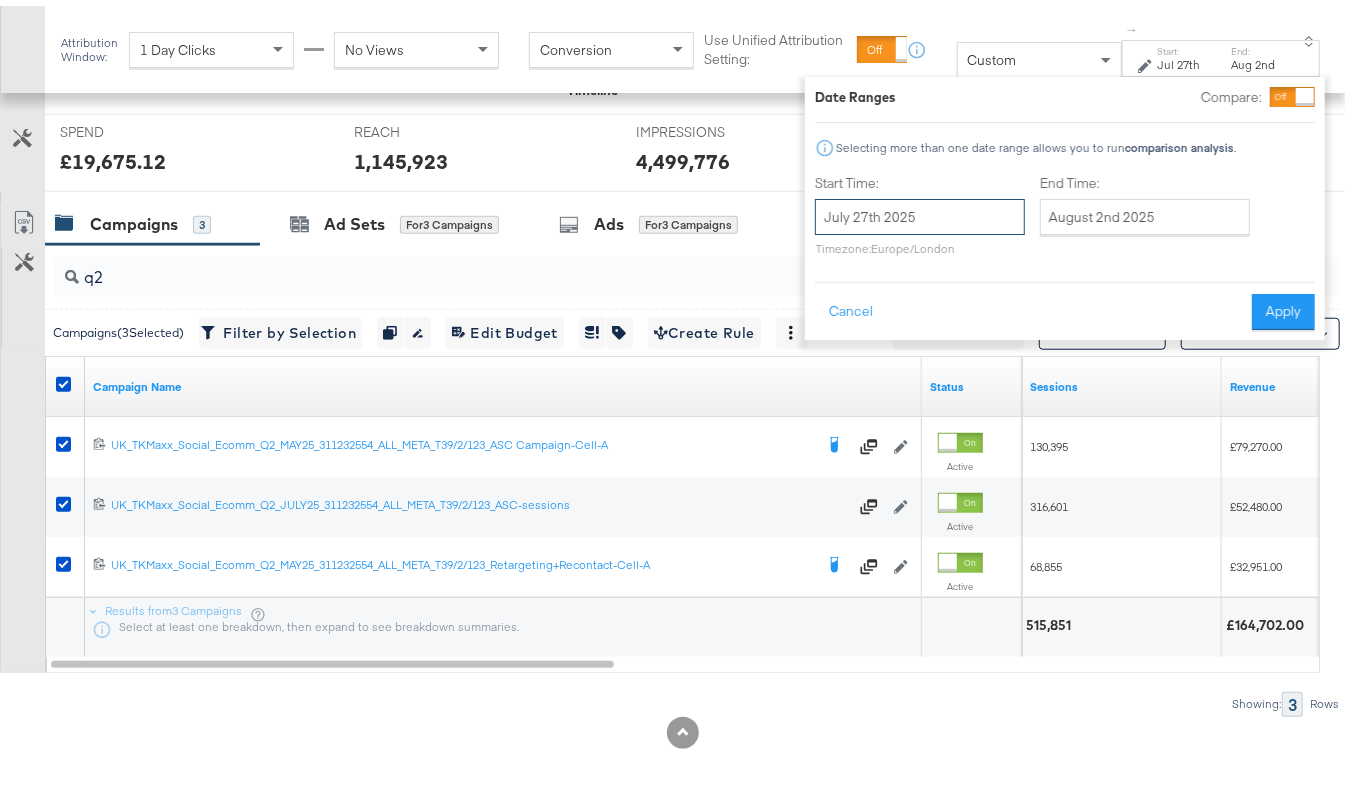 click on "July 27th 2025" at bounding box center [920, 211] 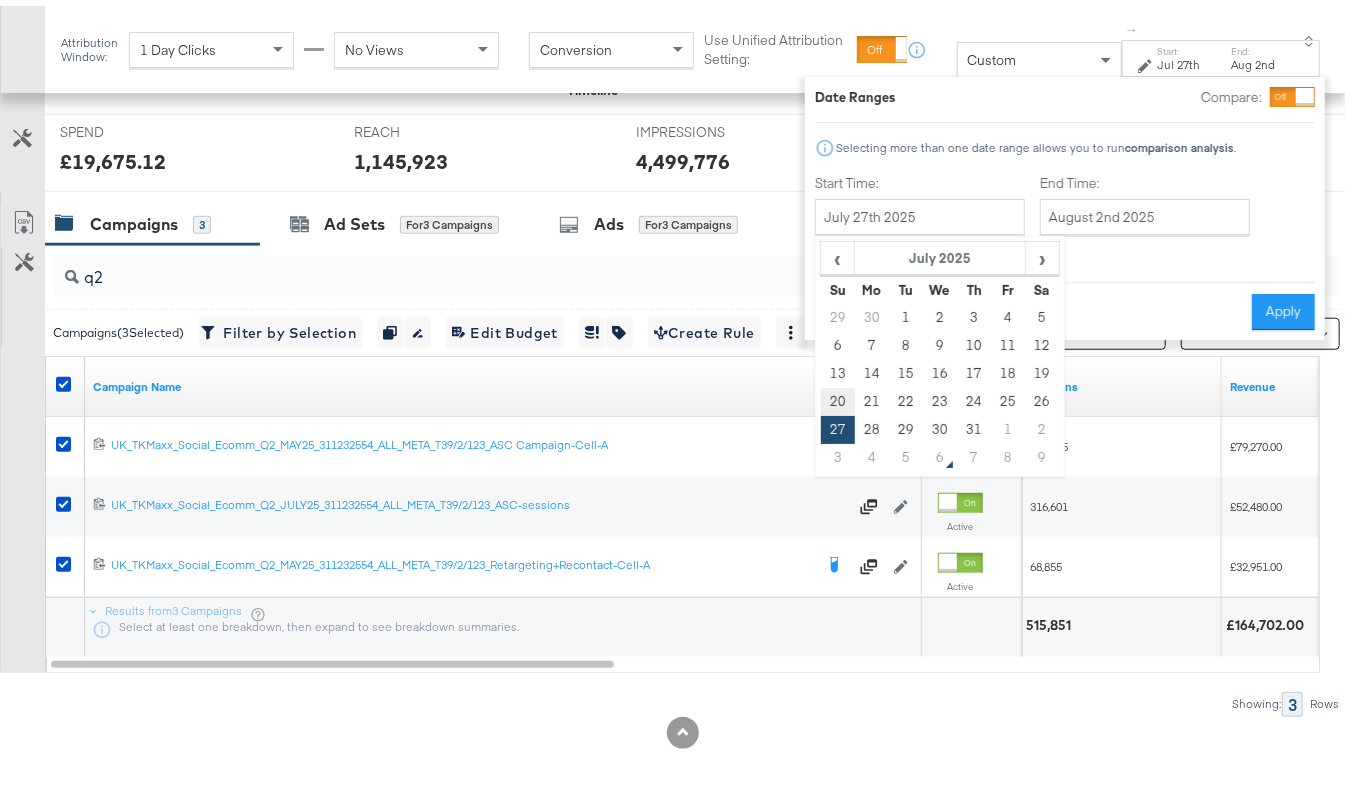 click on "20" at bounding box center [837, 396] 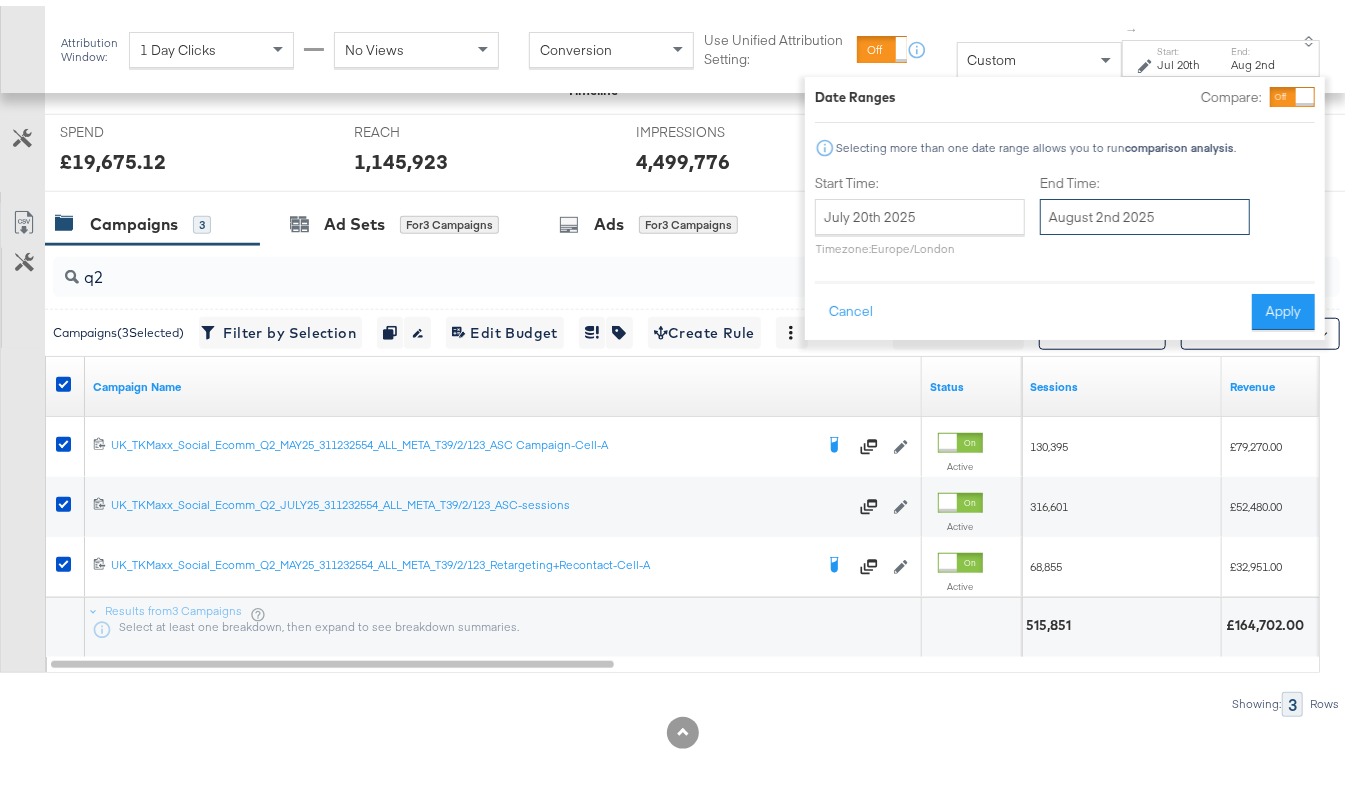 click on "August 2nd 2025" at bounding box center (1145, 211) 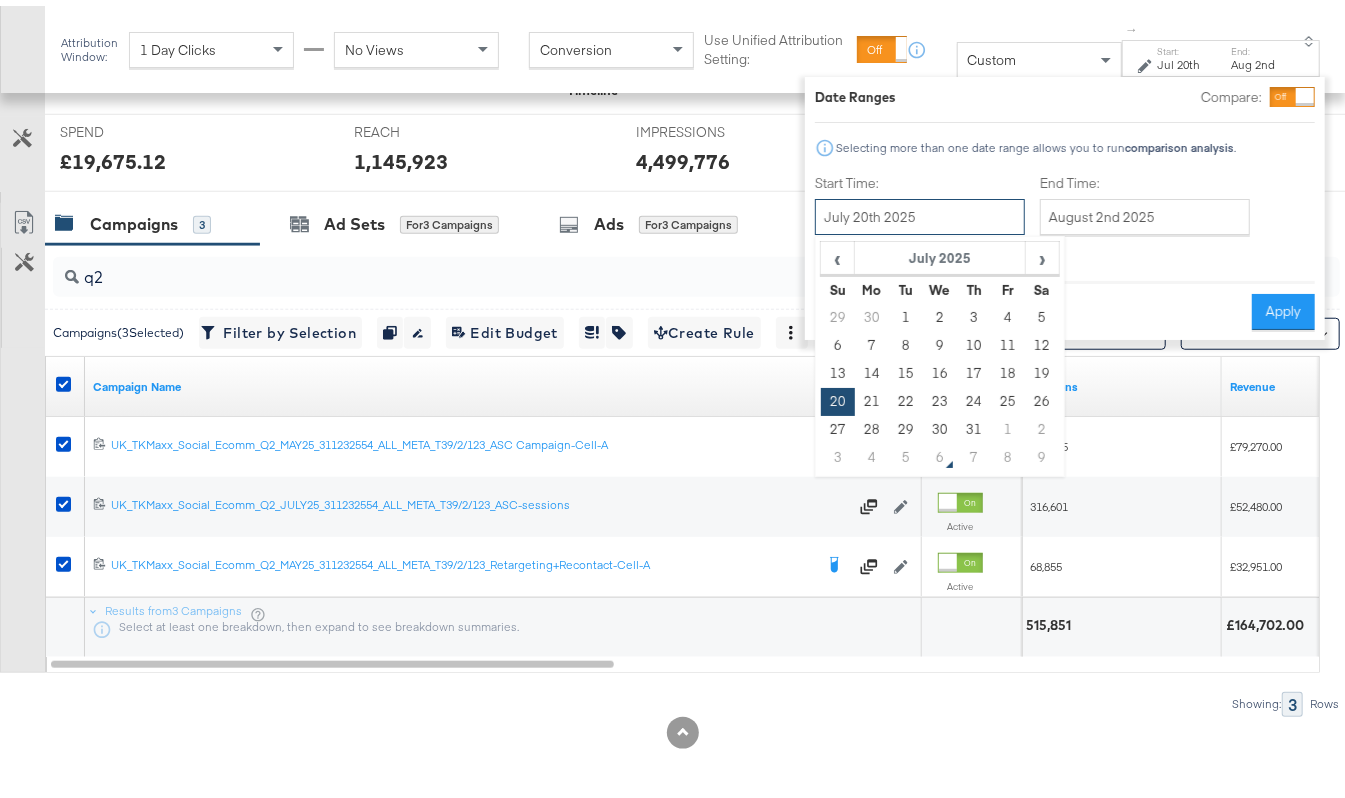 click on "July 20th 2025" at bounding box center (920, 211) 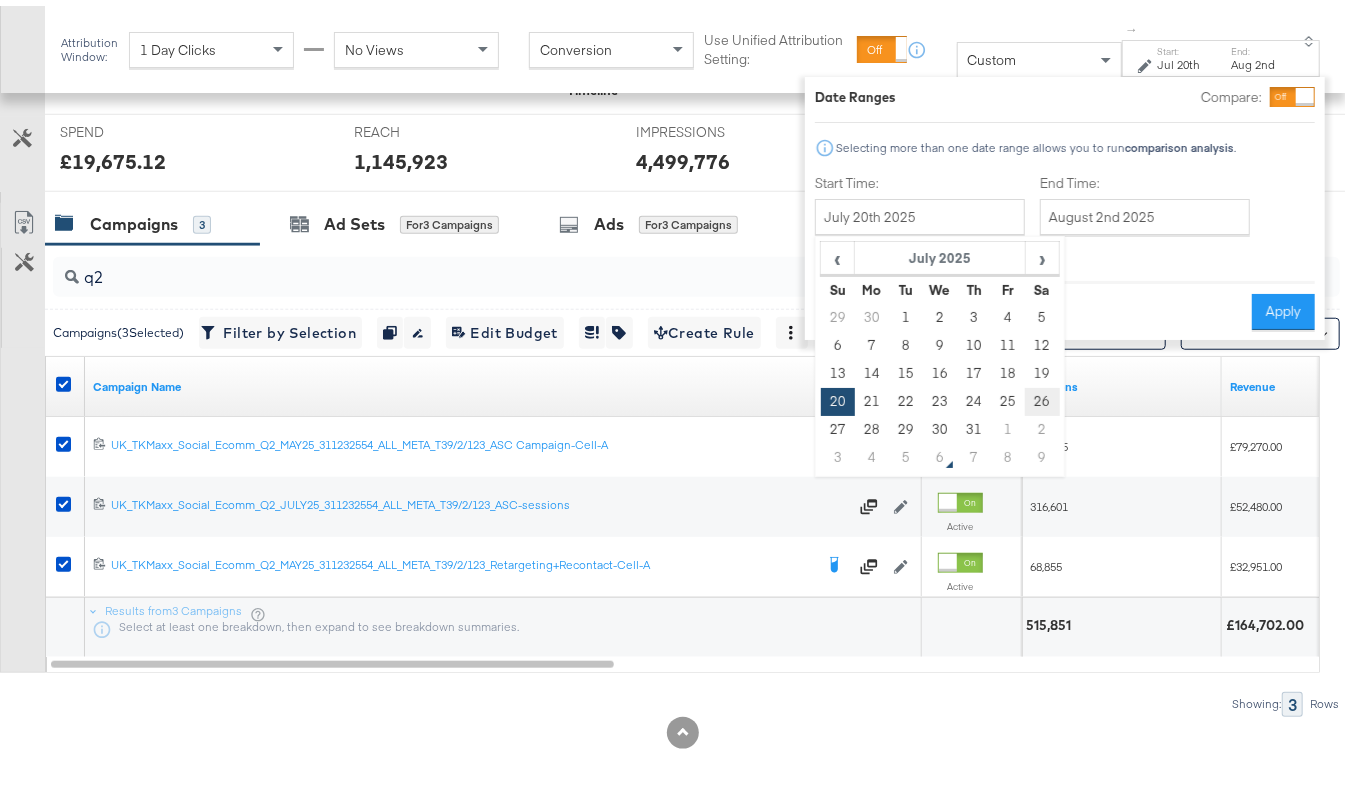 click on "26" at bounding box center (1042, 396) 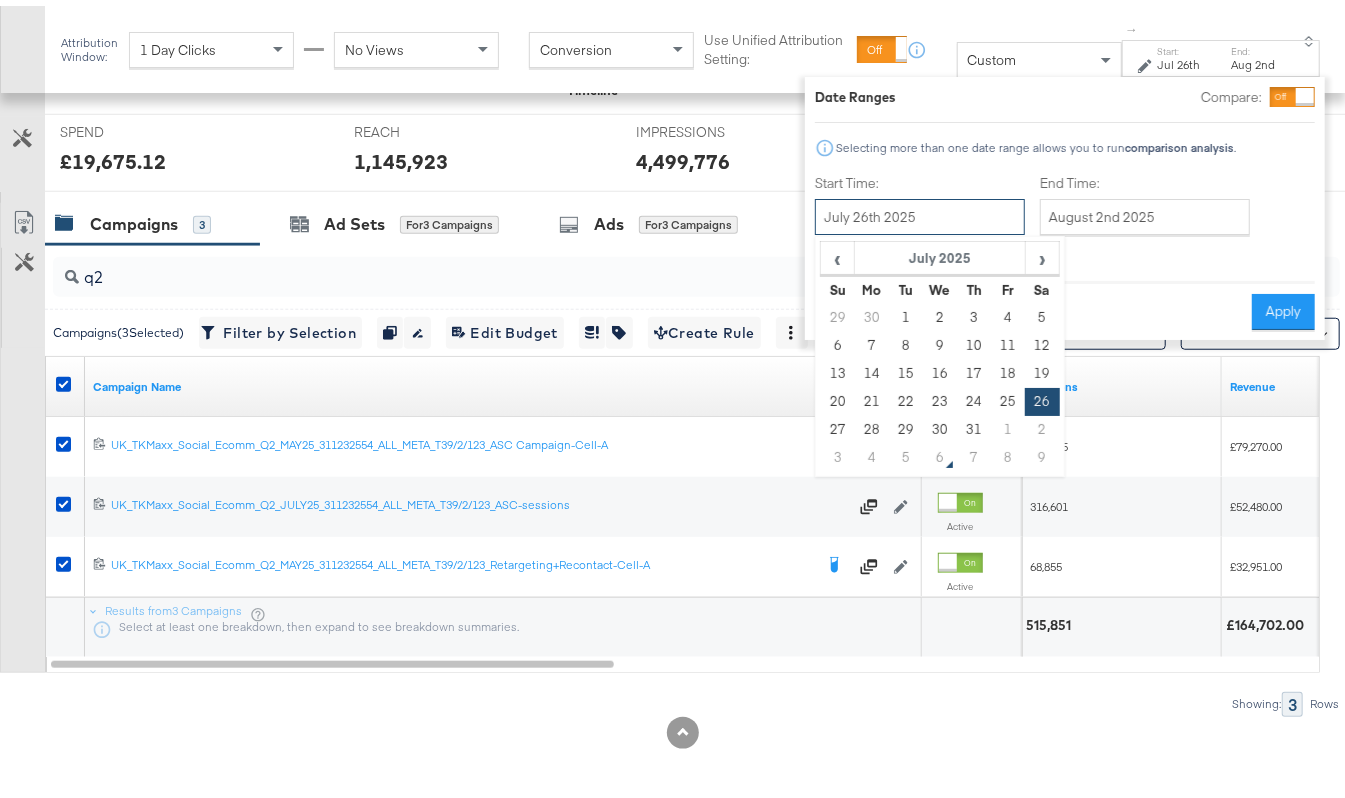 click on "July 26th 2025" at bounding box center (920, 211) 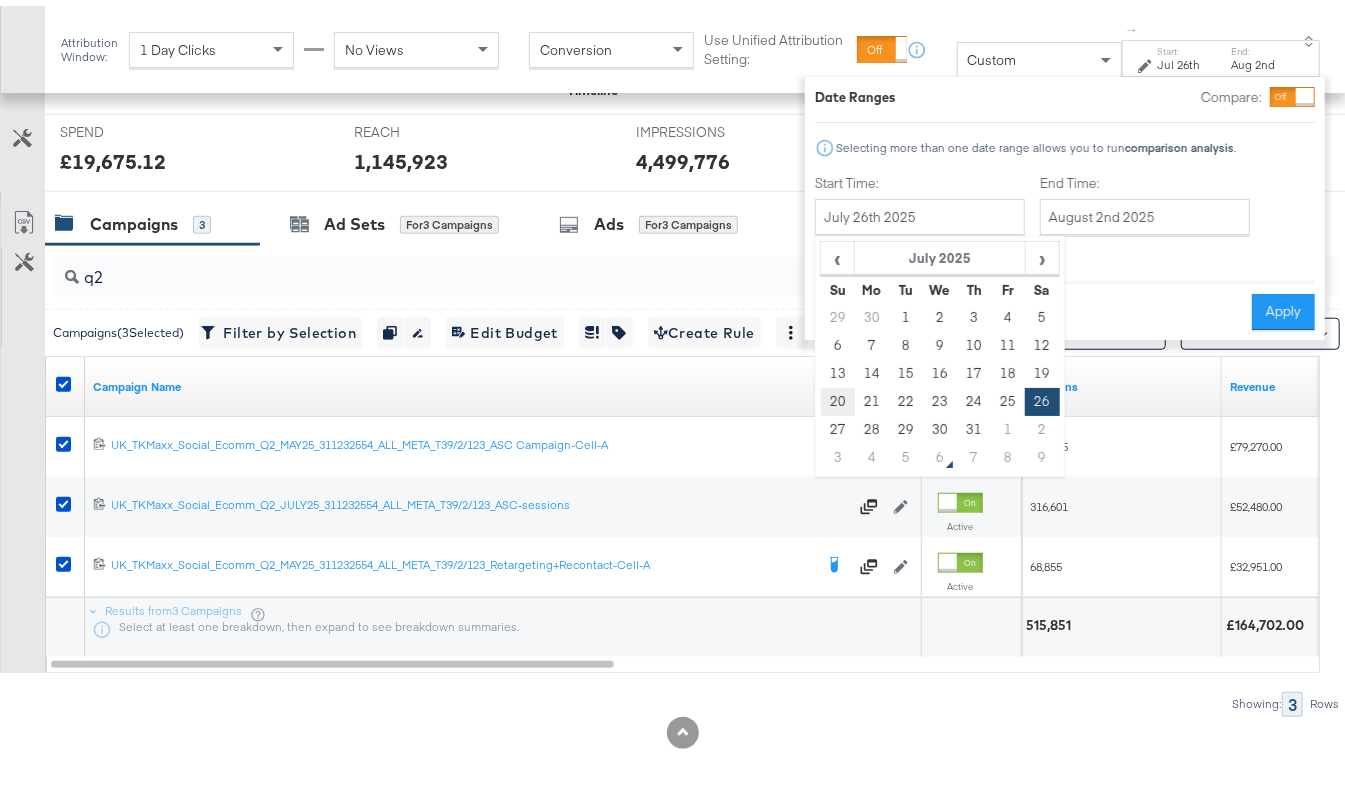 click on "20" at bounding box center (837, 396) 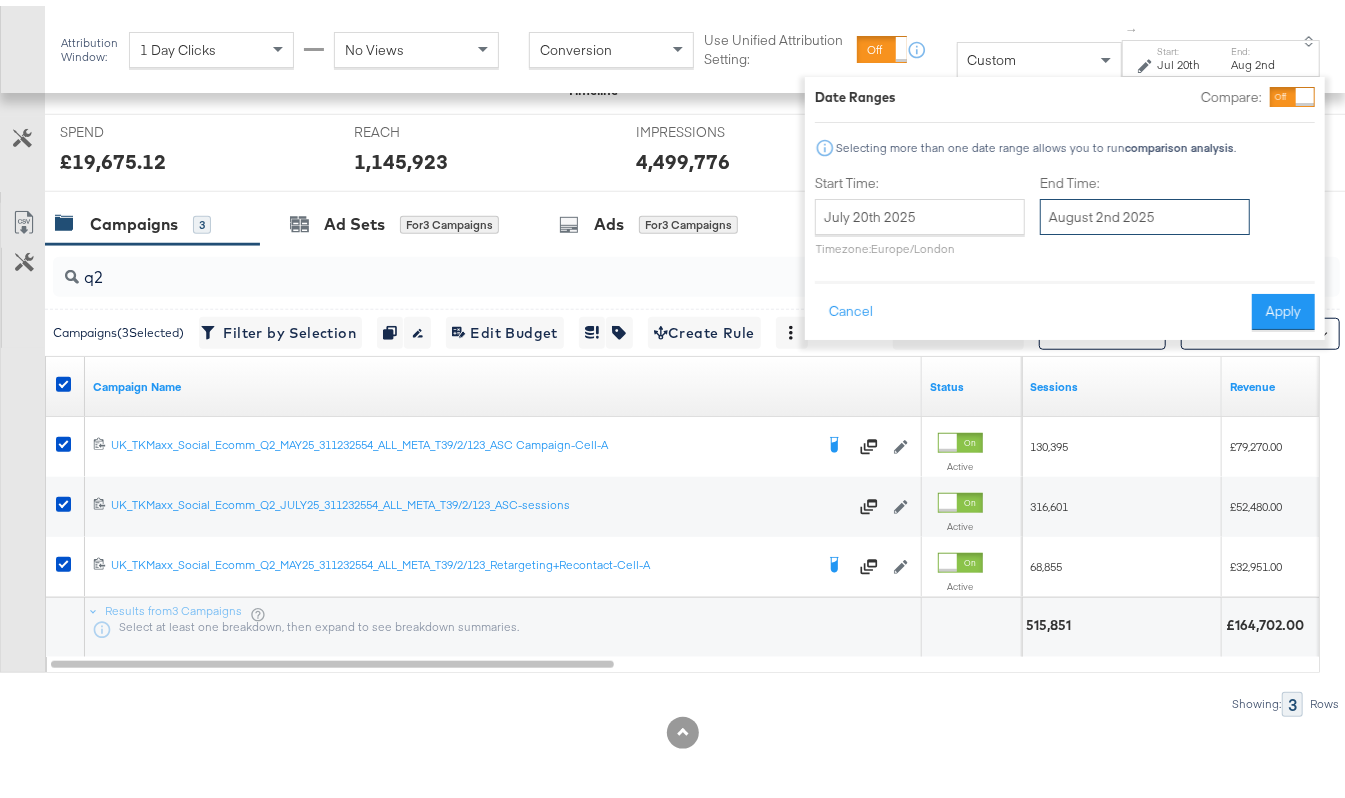 click on "August 2nd 2025" at bounding box center (1145, 211) 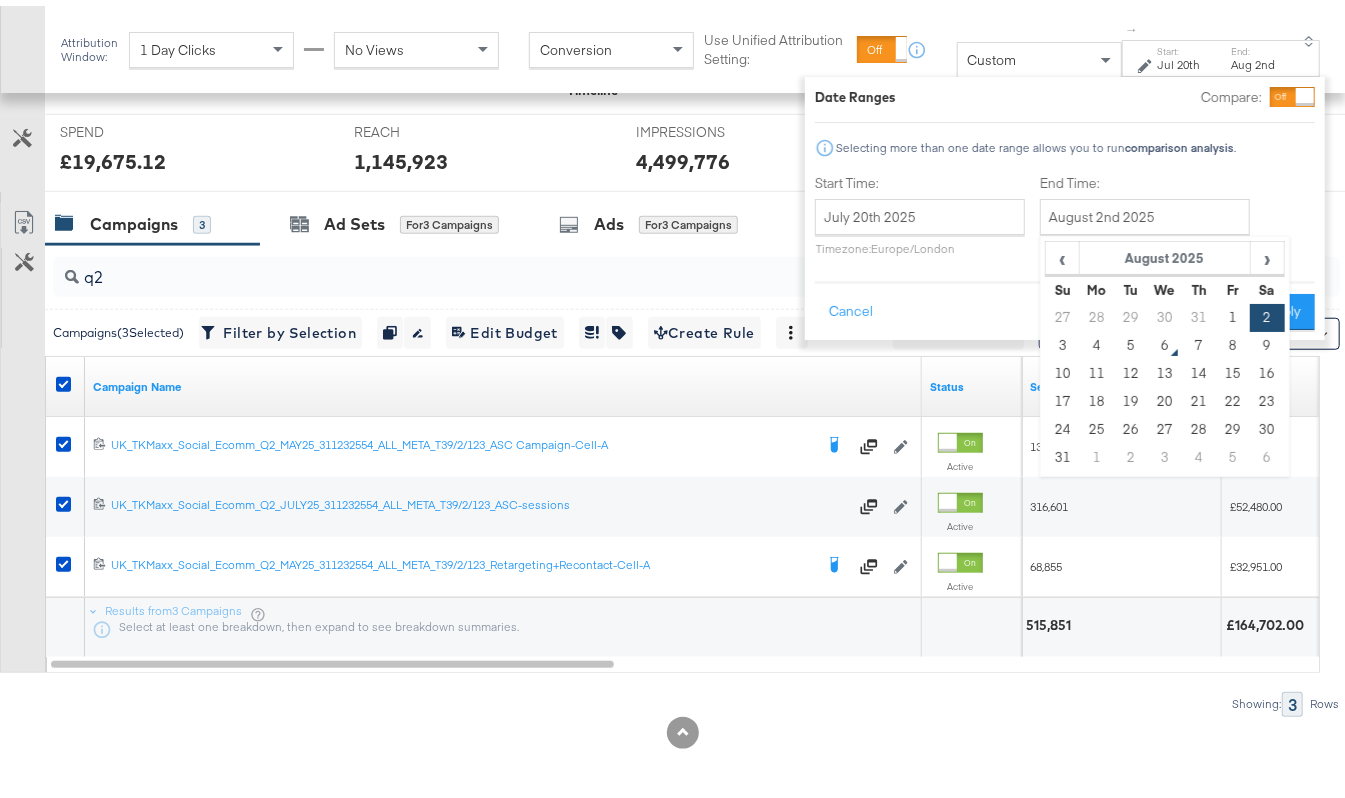 click on "Showing:   3    Rows" at bounding box center [670, 698] 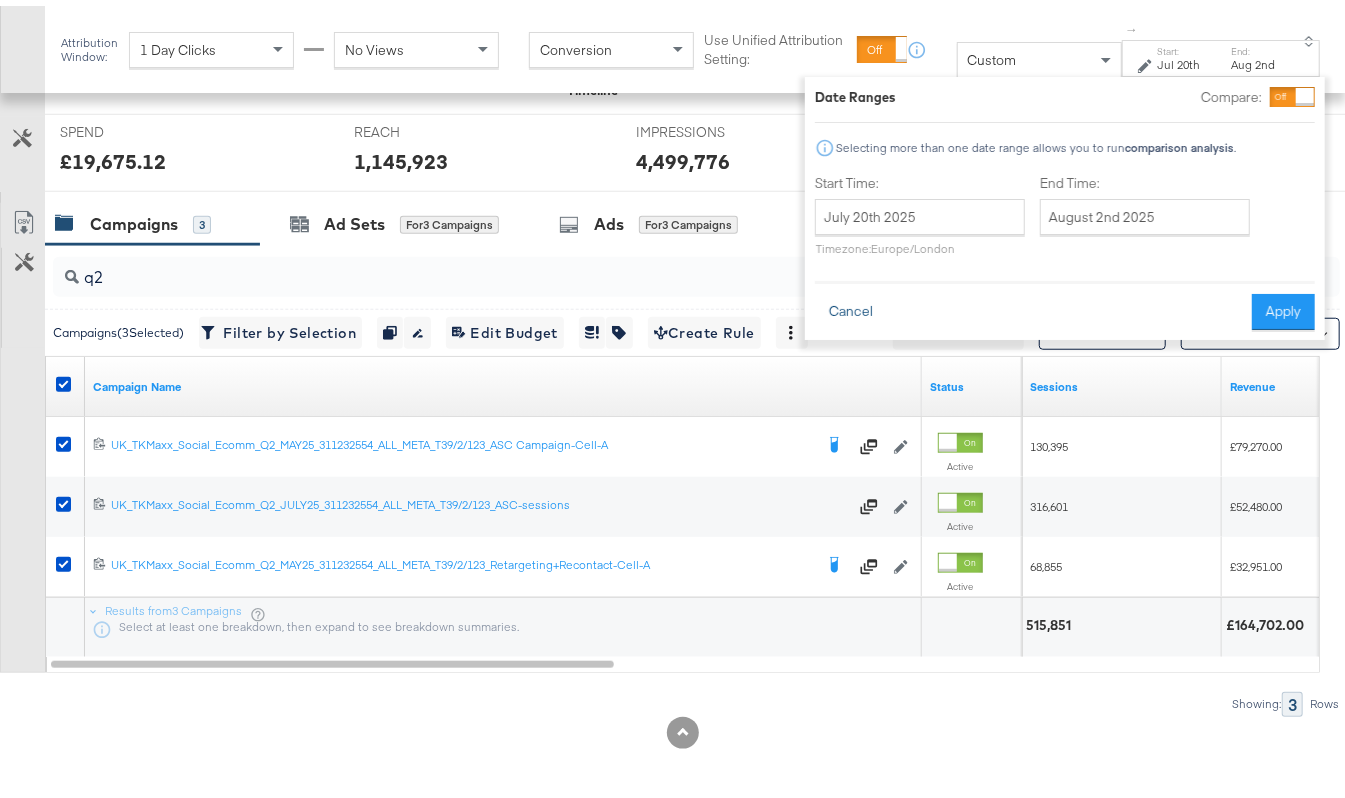 click on "Cancel" at bounding box center [851, 306] 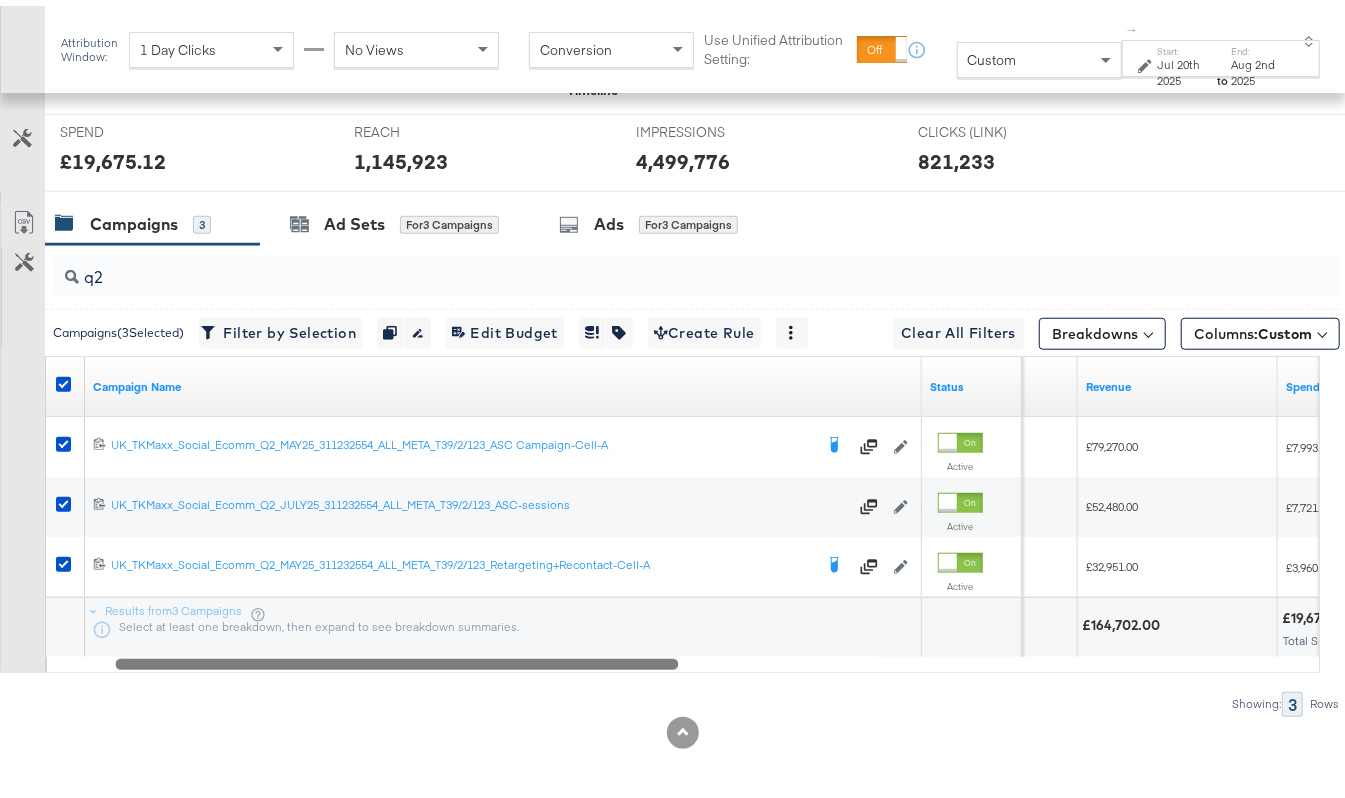 drag, startPoint x: 569, startPoint y: 657, endPoint x: 654, endPoint y: 686, distance: 89.81091 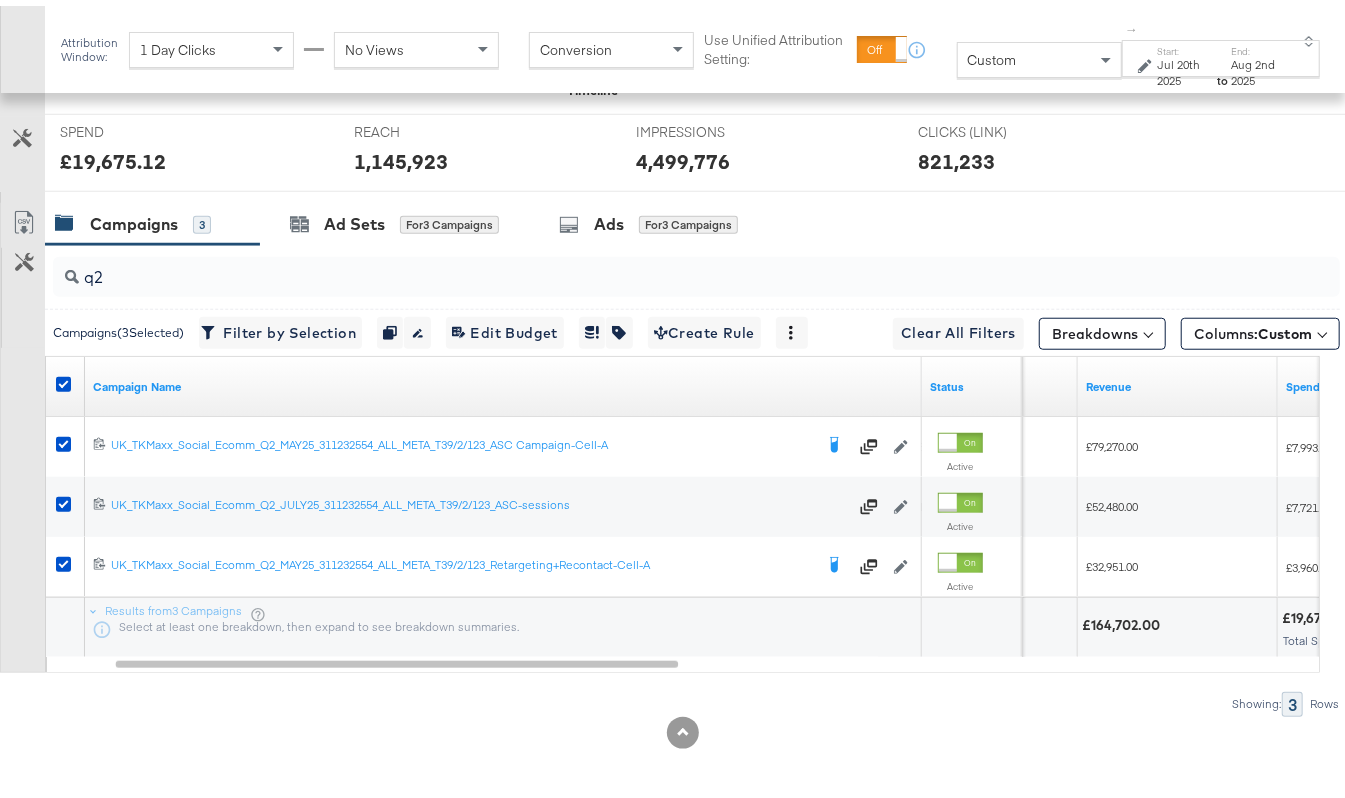 click on "Jul 20th 2025" at bounding box center [1185, 66] 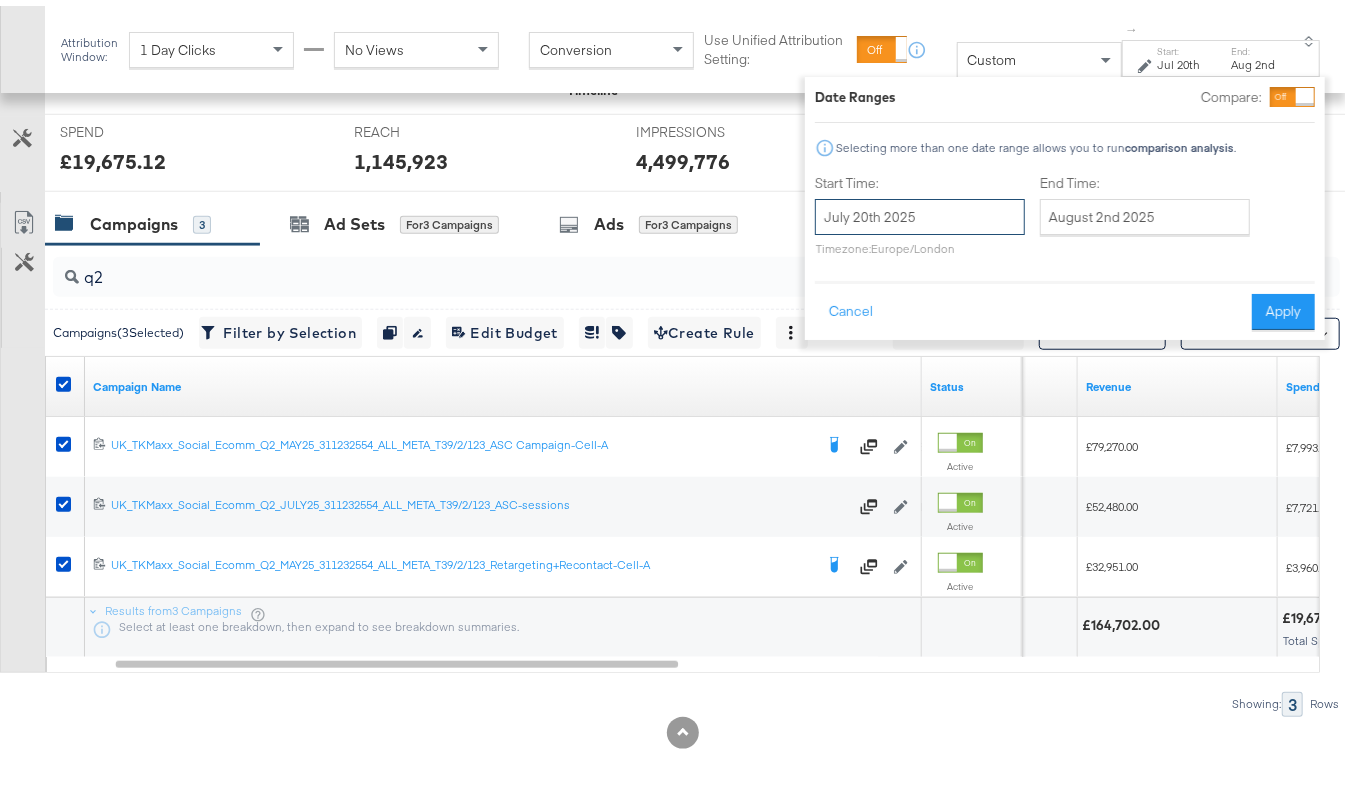 click on "July 20th 2025" at bounding box center [920, 211] 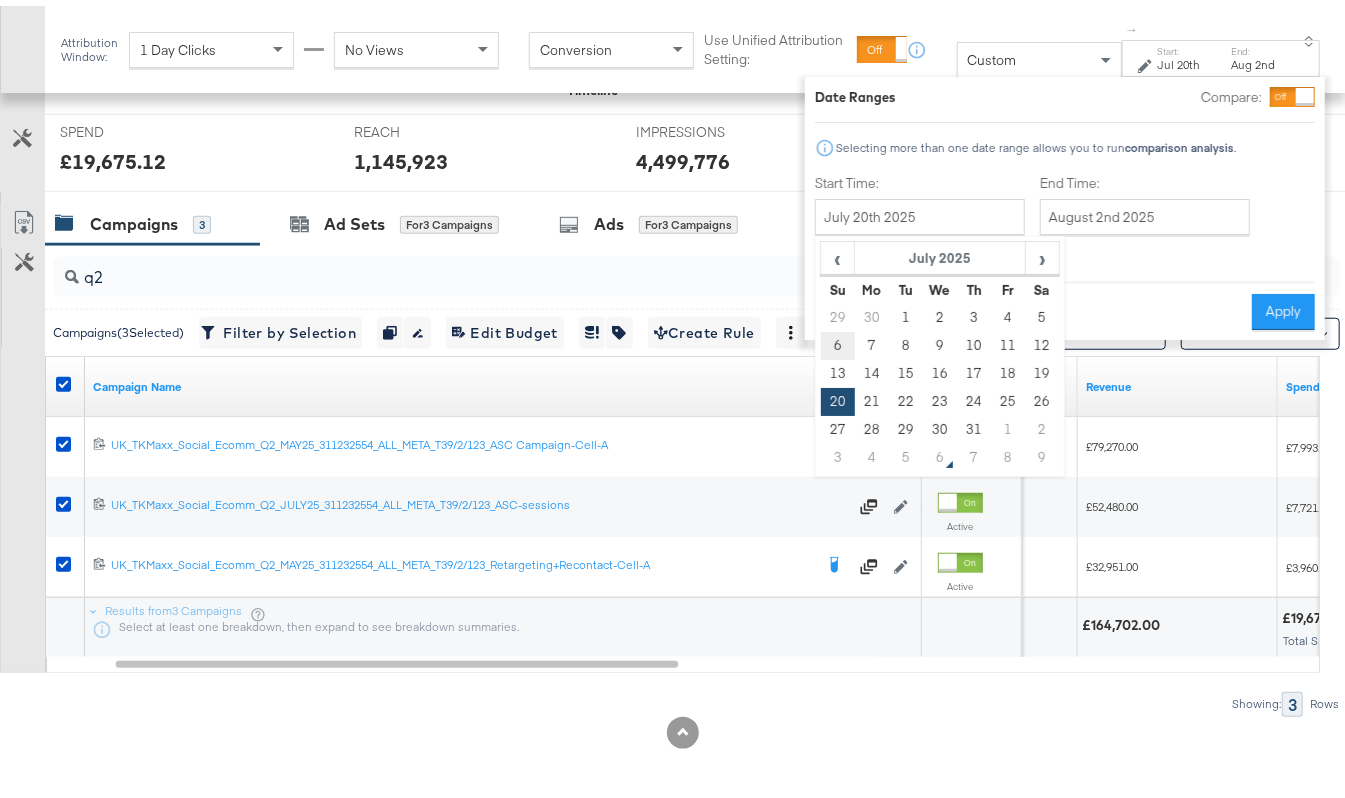 click on "6" at bounding box center (837, 340) 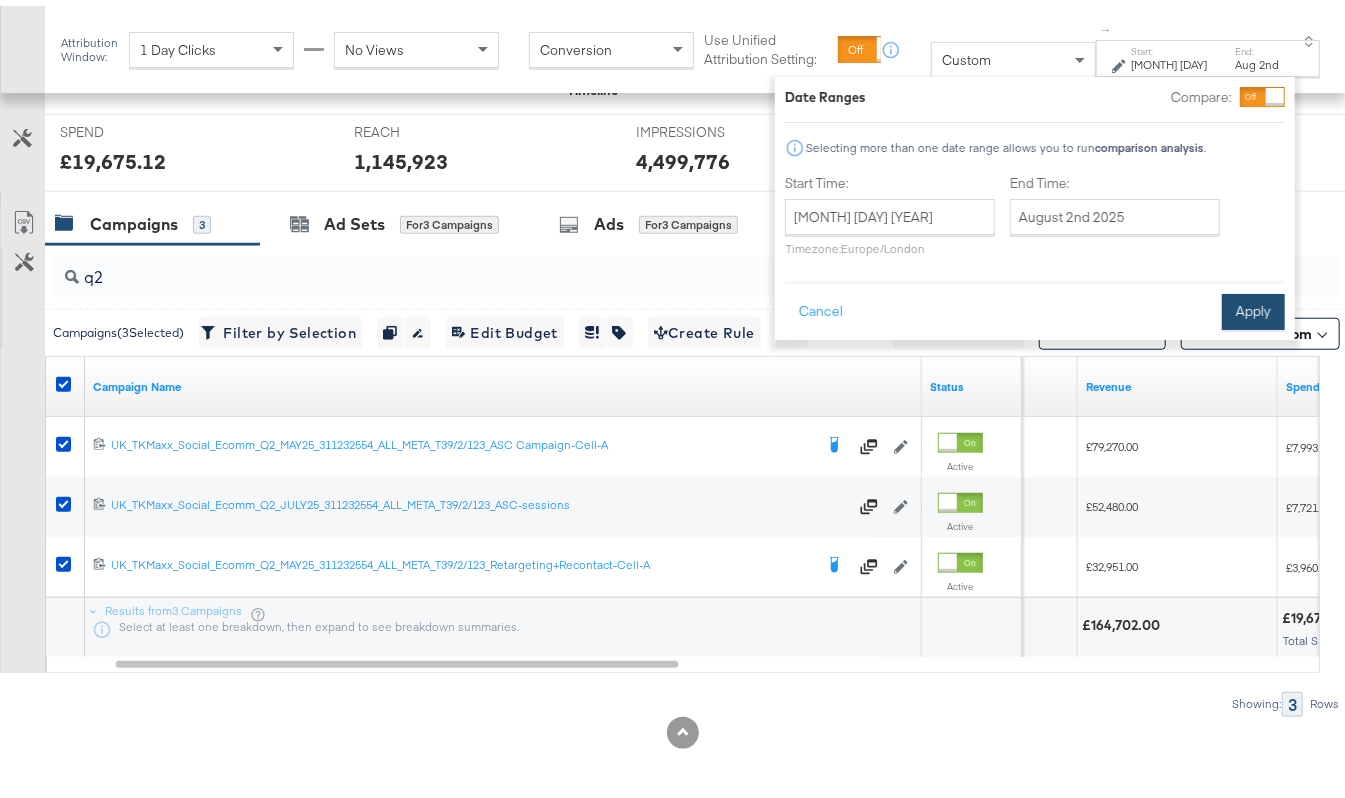 click on "Apply" at bounding box center (1253, 306) 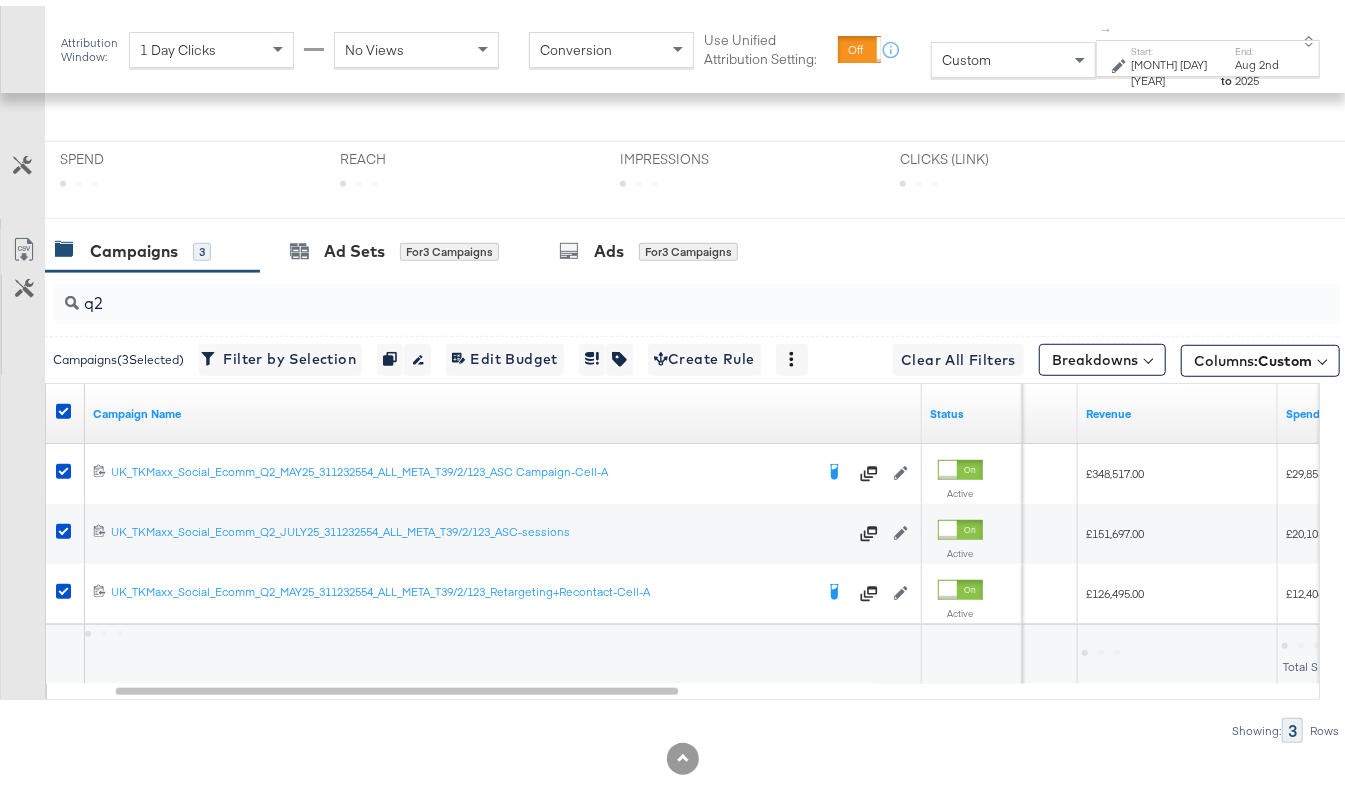 scroll, scrollTop: 650, scrollLeft: 0, axis: vertical 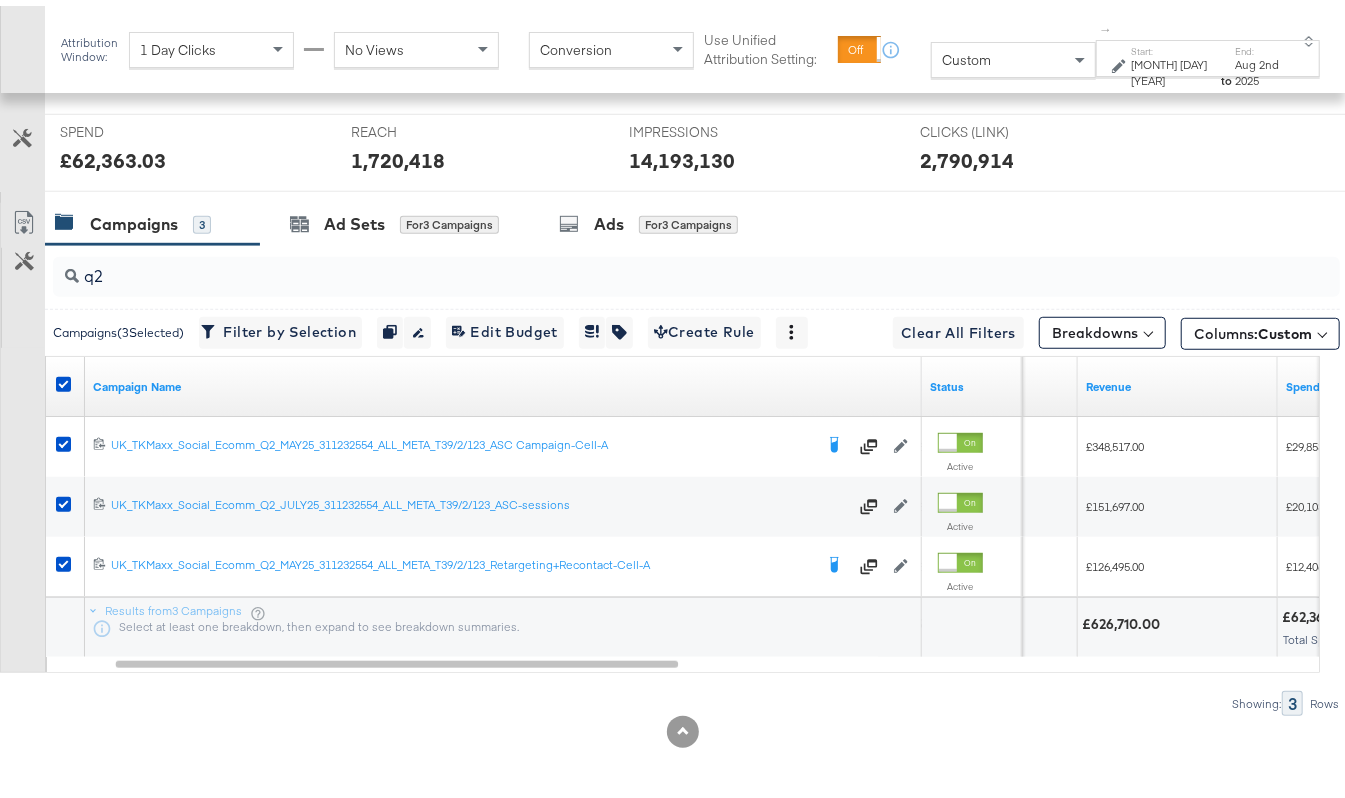 click on "Results from  3   Campaigns Select at least one breakdown, then expand to see breakdown summaries." at bounding box center (503, 622) 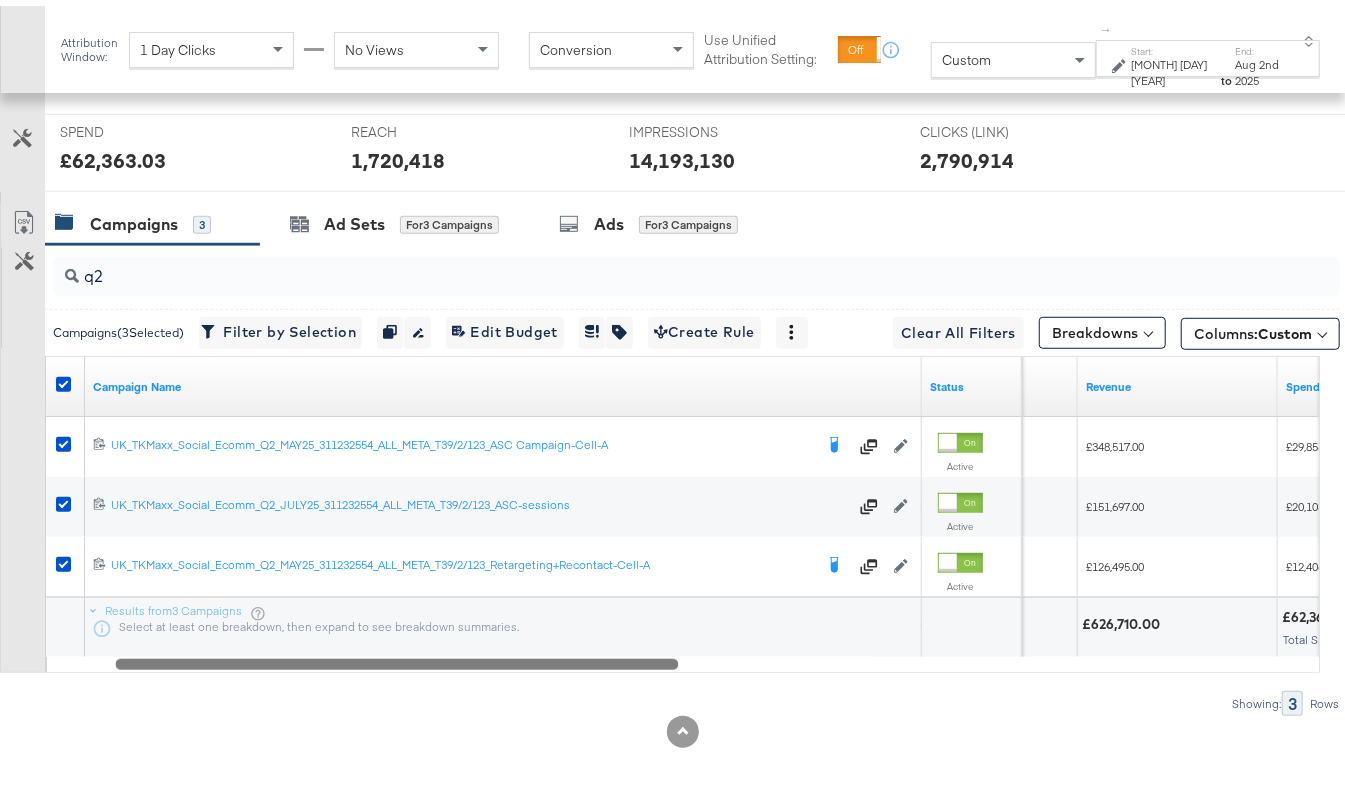 click on "Results from  3   Campaigns Select at least one breakdown, then expand to see breakdown summaries." at bounding box center (503, 622) 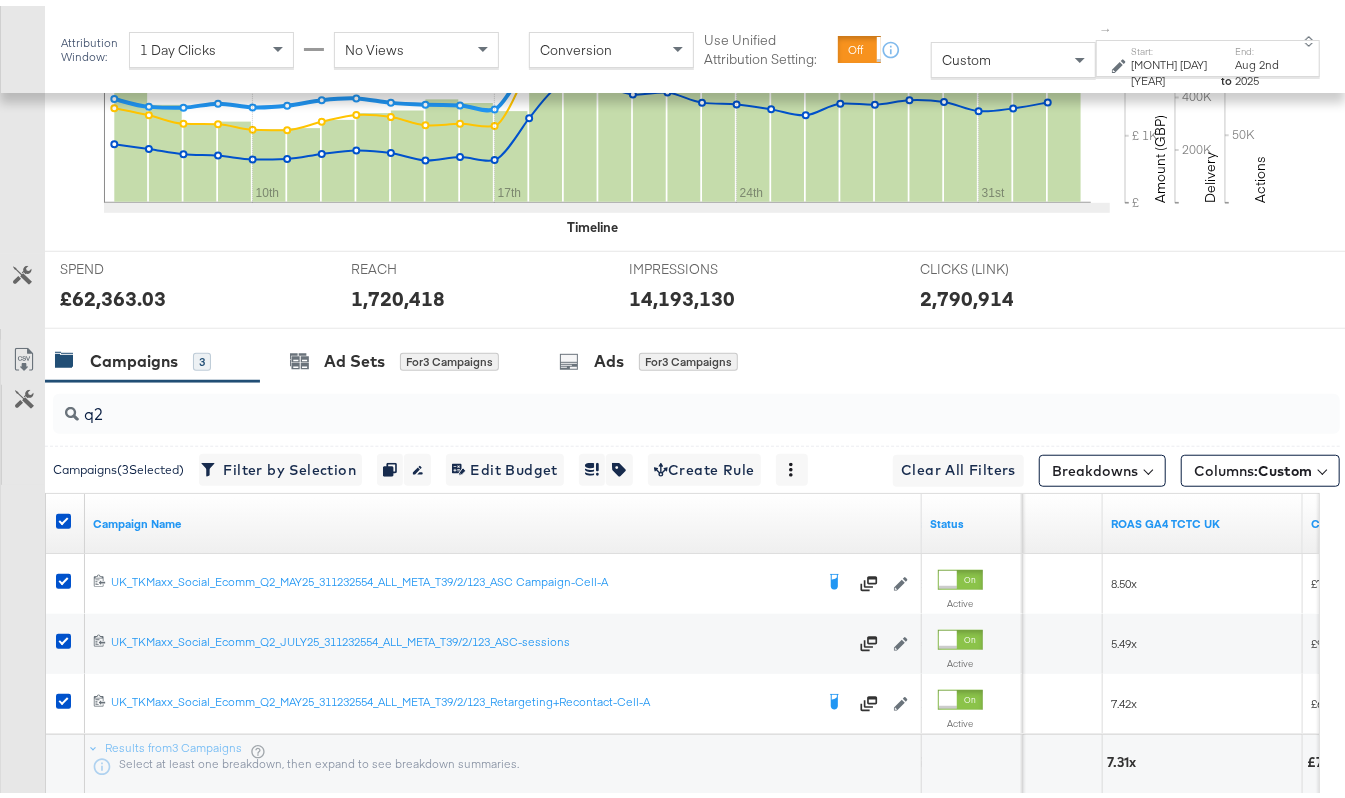 scroll, scrollTop: 821, scrollLeft: 0, axis: vertical 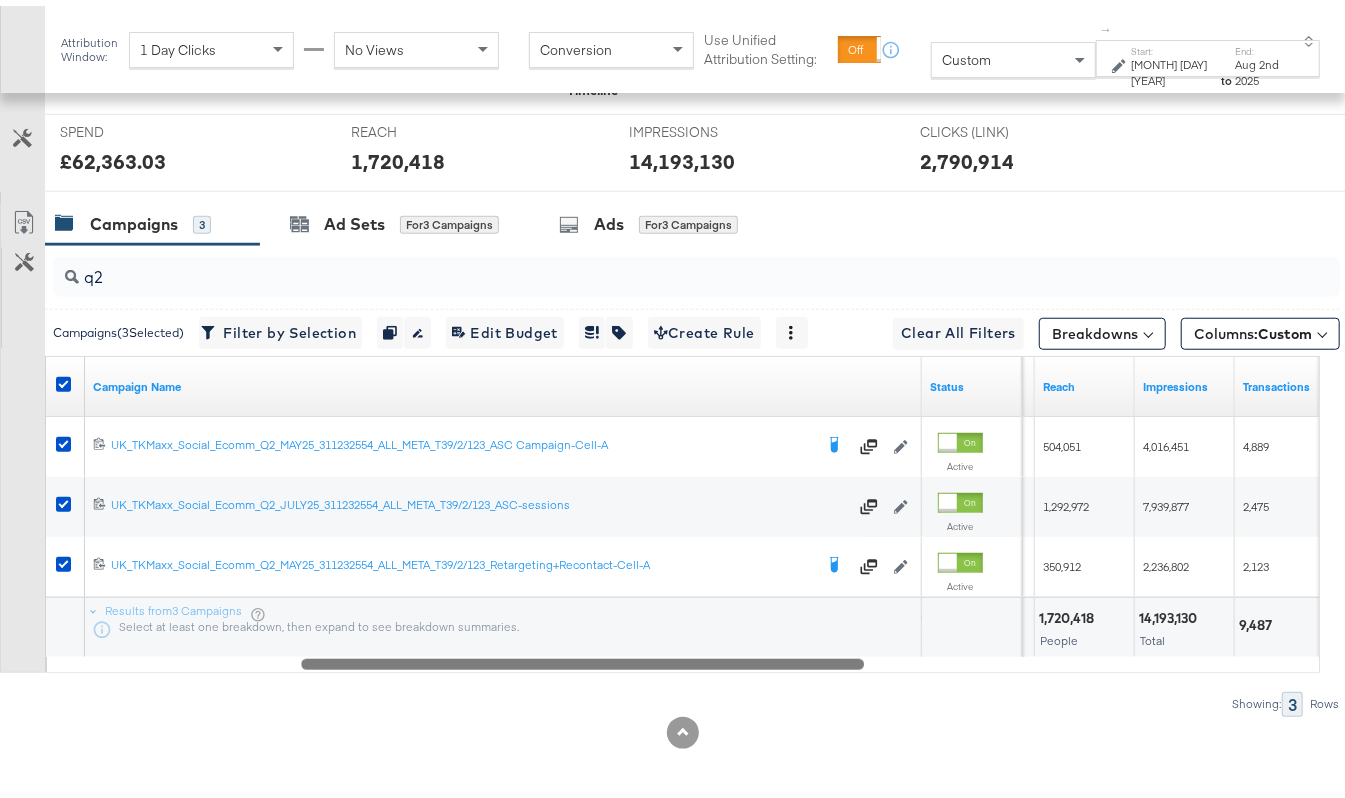 drag, startPoint x: 601, startPoint y: 660, endPoint x: 801, endPoint y: 621, distance: 203.76703 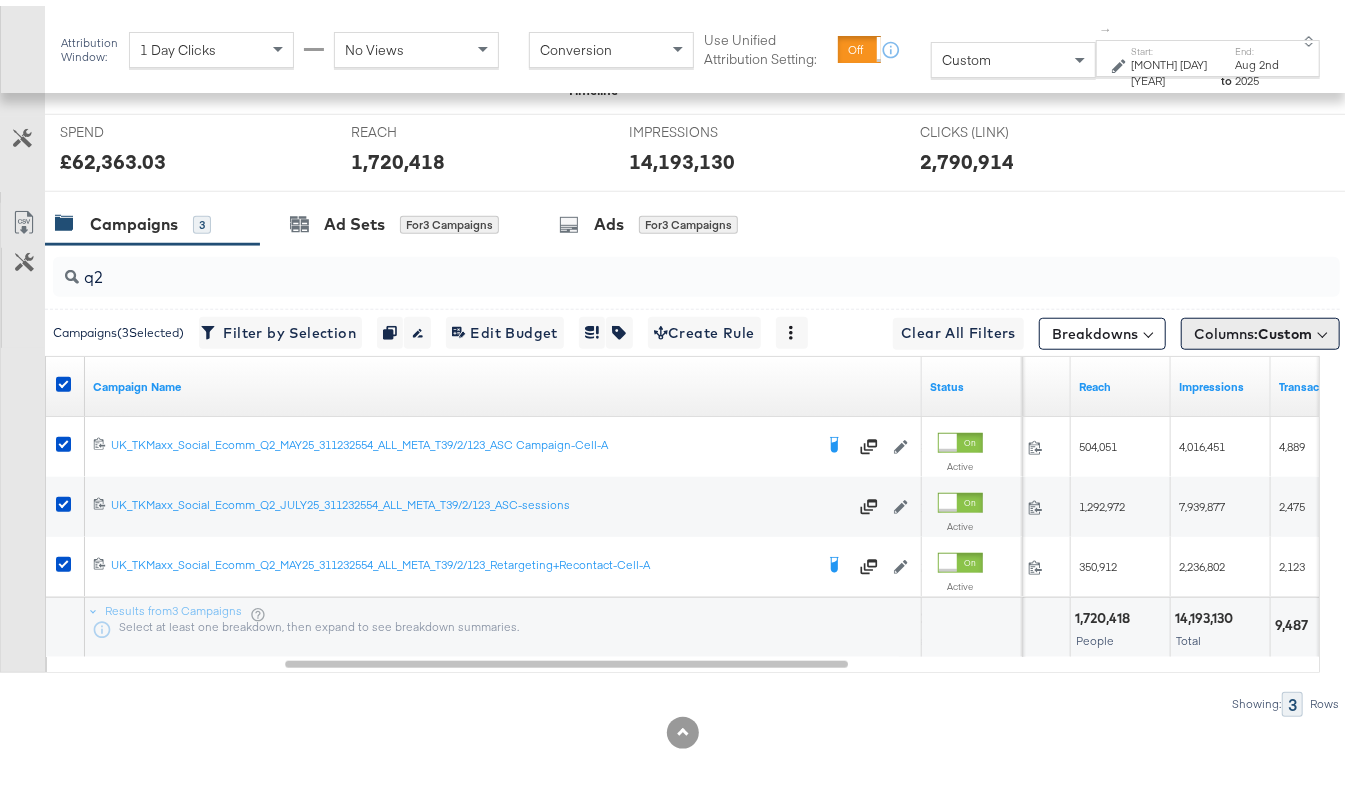 click on "Columns:  Custom" at bounding box center (1253, 328) 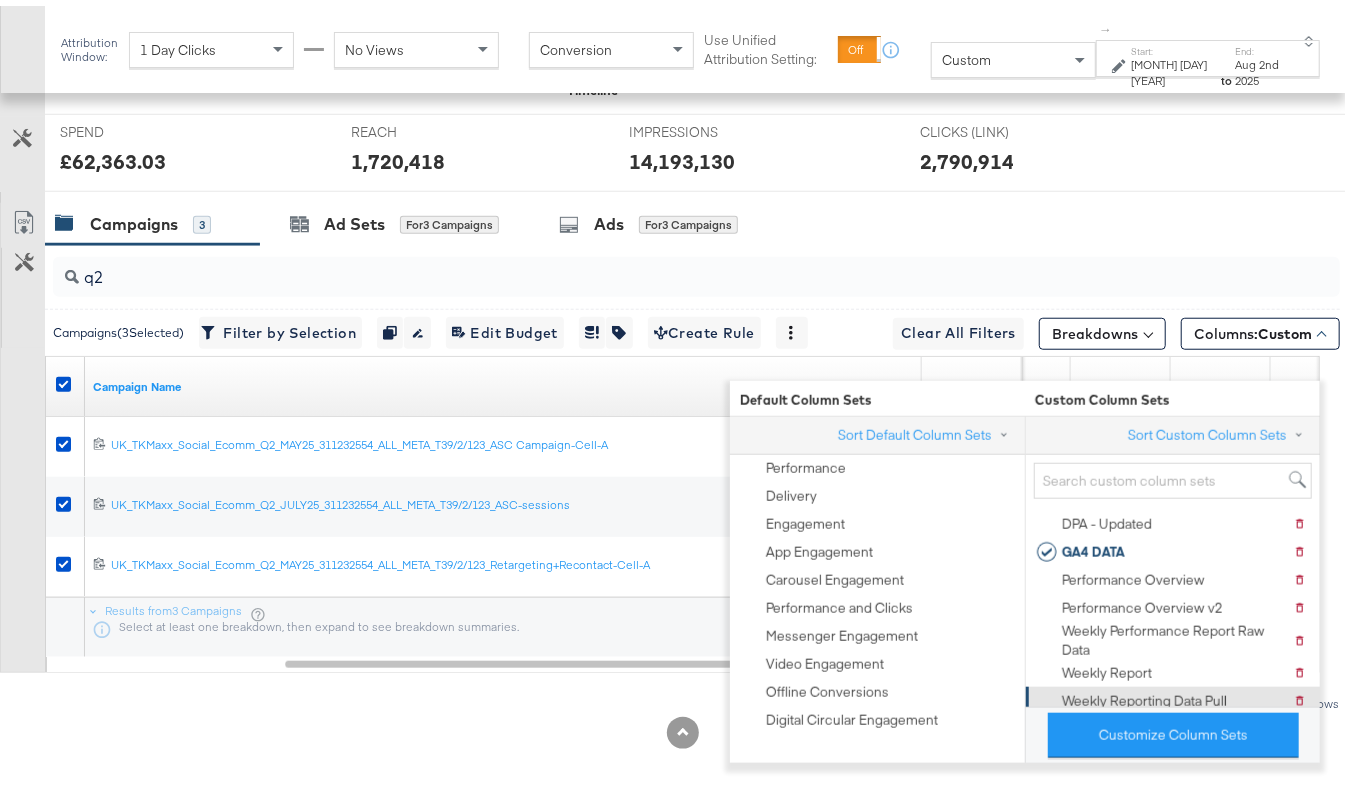 scroll, scrollTop: 0, scrollLeft: 0, axis: both 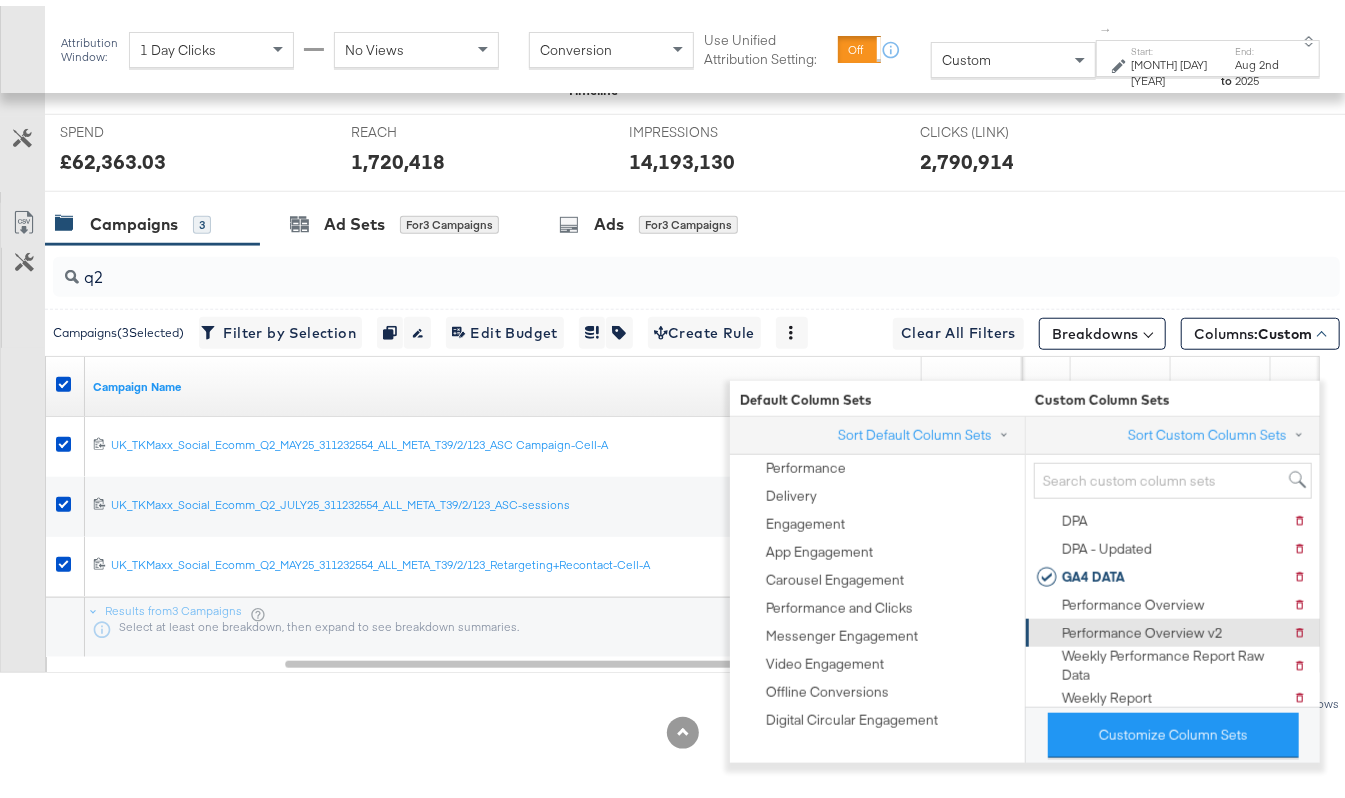 click on "Performance Overview v2" at bounding box center (1142, 627) 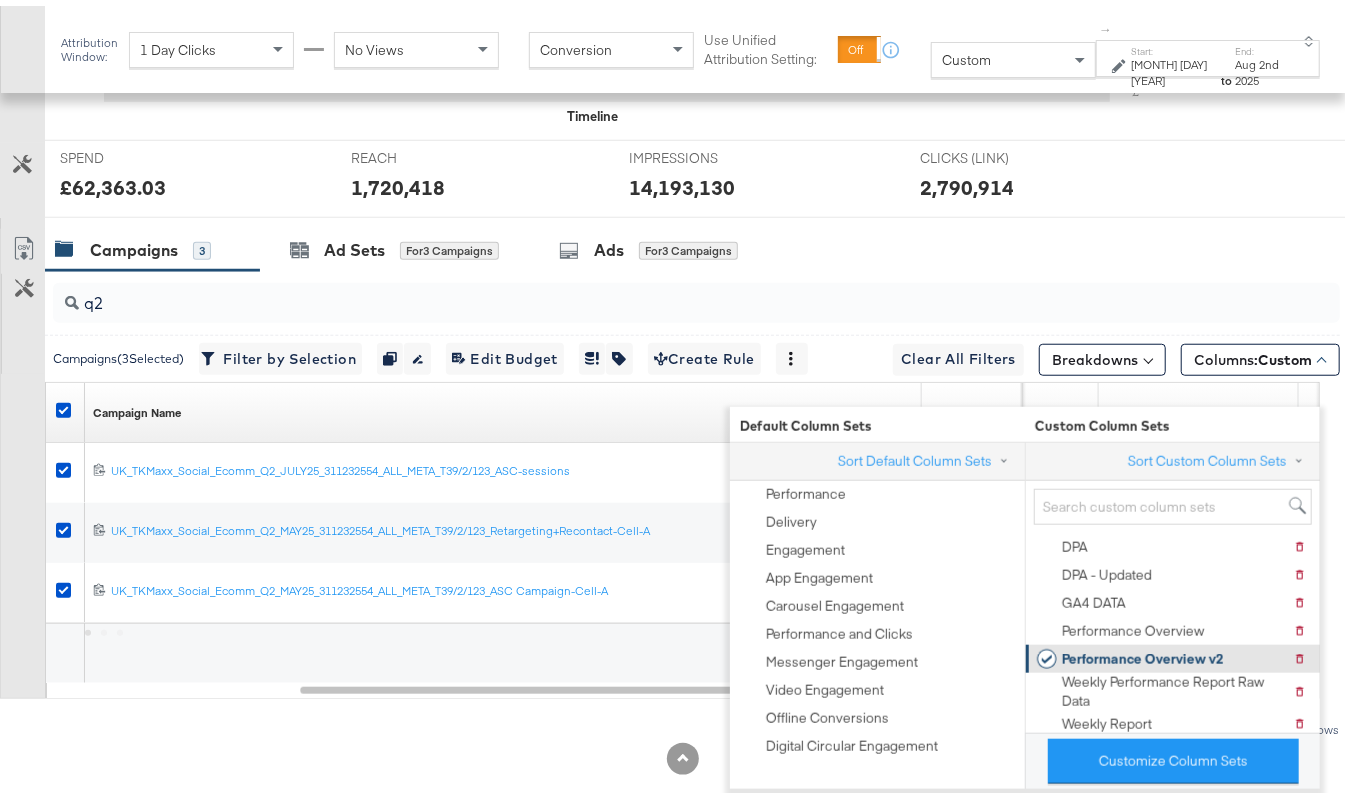 scroll, scrollTop: 821, scrollLeft: 0, axis: vertical 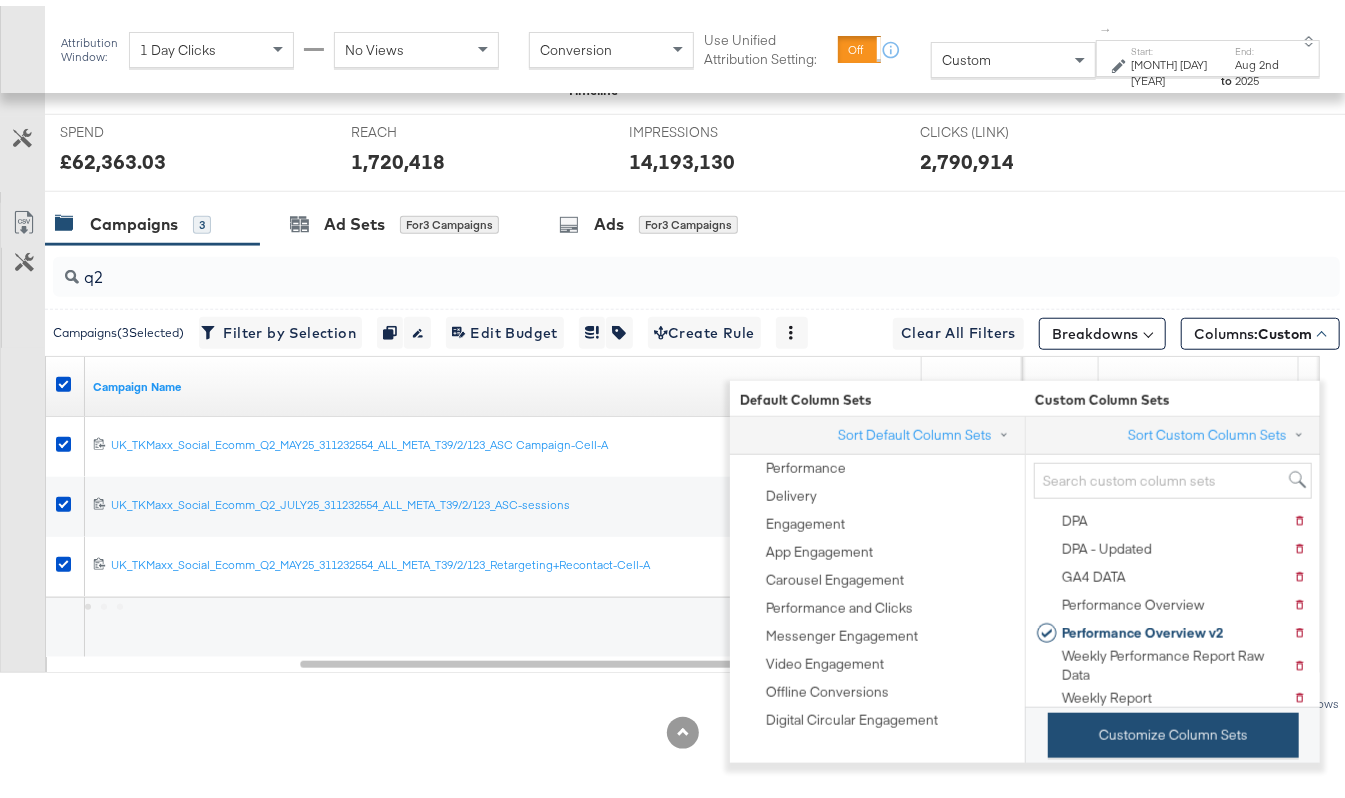 click on "Customize Column Sets" at bounding box center [1173, 729] 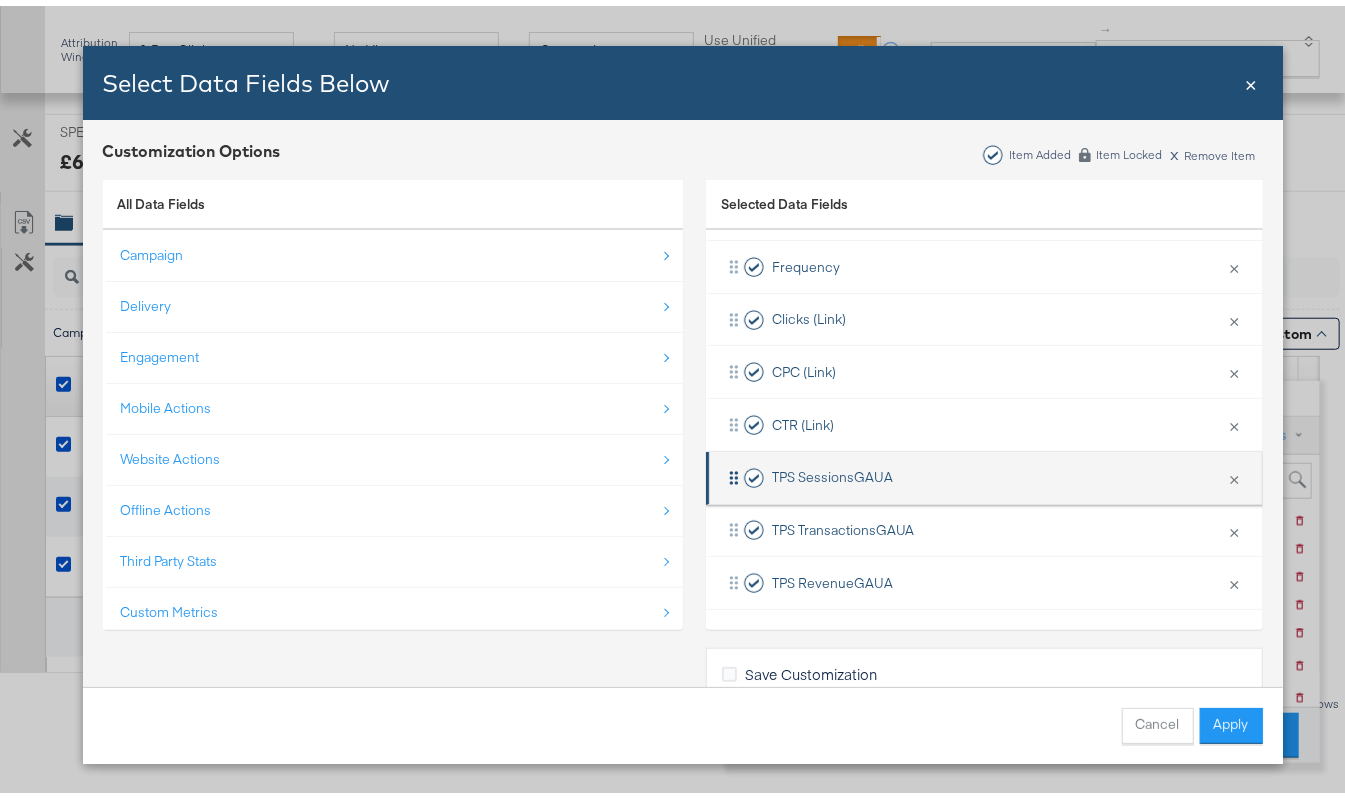 scroll, scrollTop: 297, scrollLeft: 0, axis: vertical 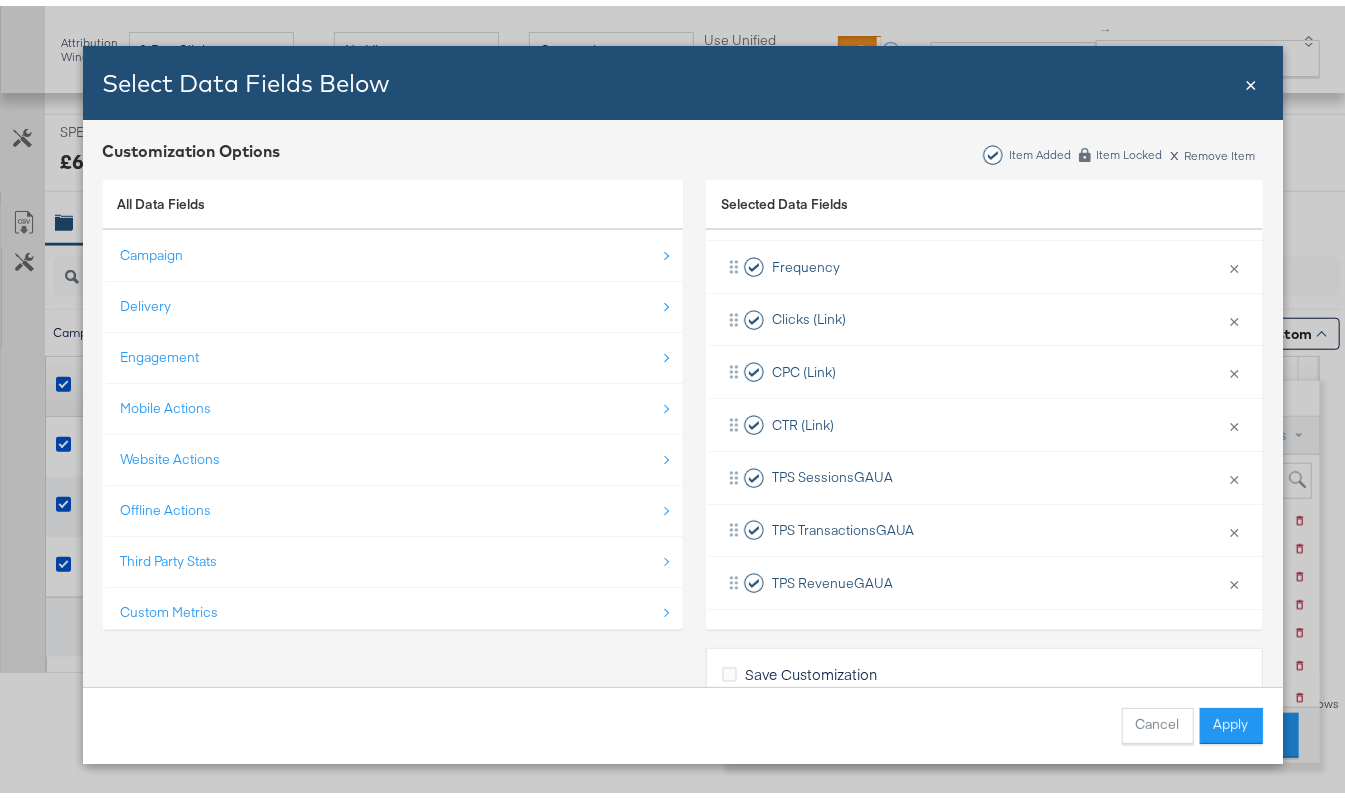 click on "×" at bounding box center [1252, 76] 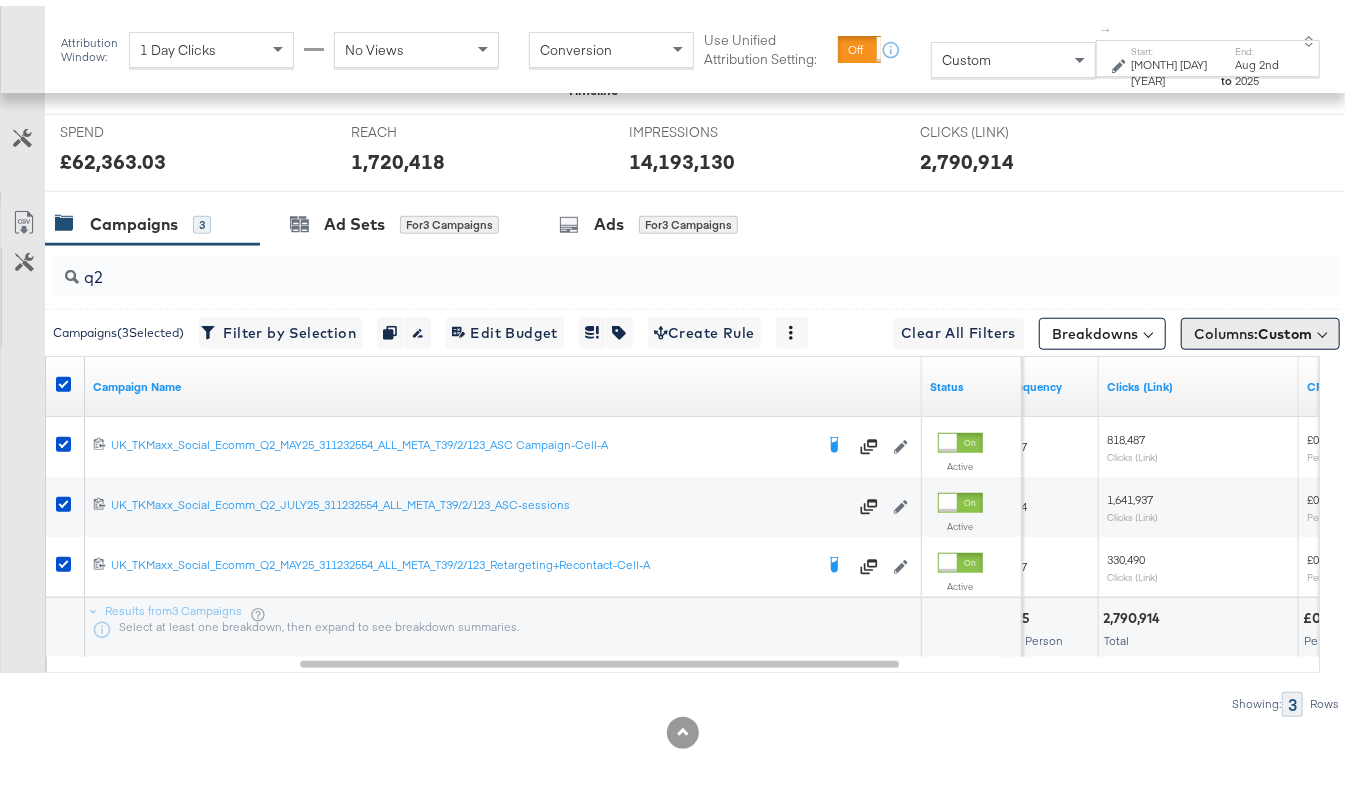click on "Columns:  Custom" at bounding box center (1253, 328) 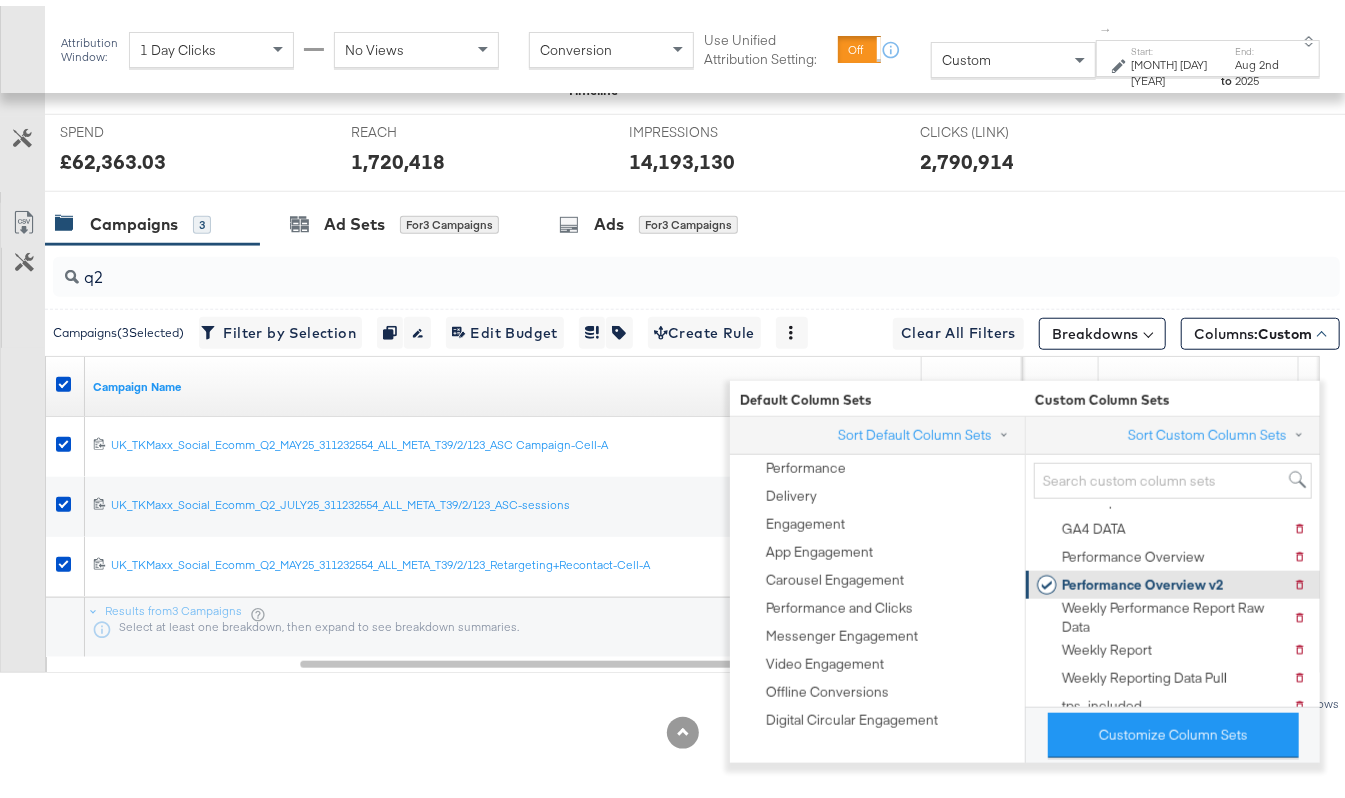scroll, scrollTop: 81, scrollLeft: 0, axis: vertical 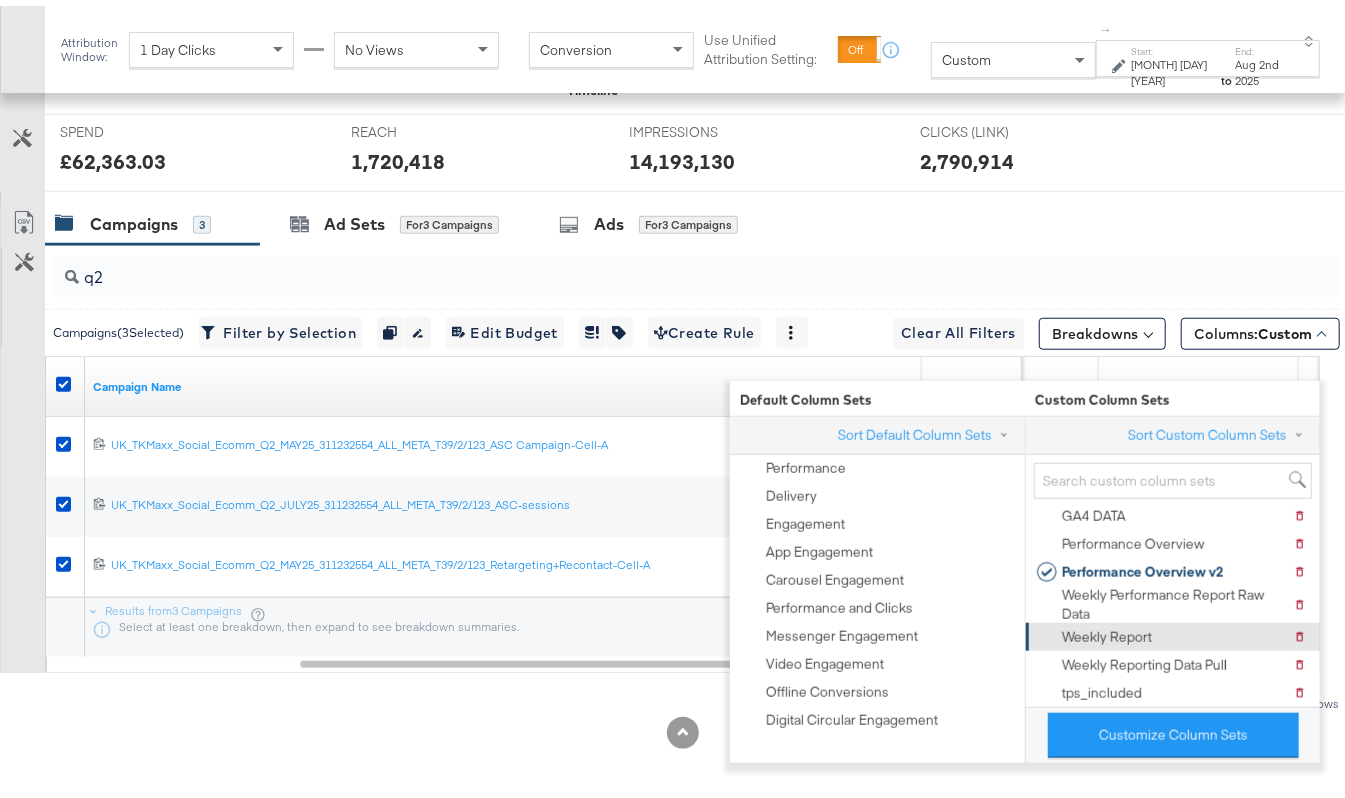 click on "Weekly Report" at bounding box center (1107, 631) 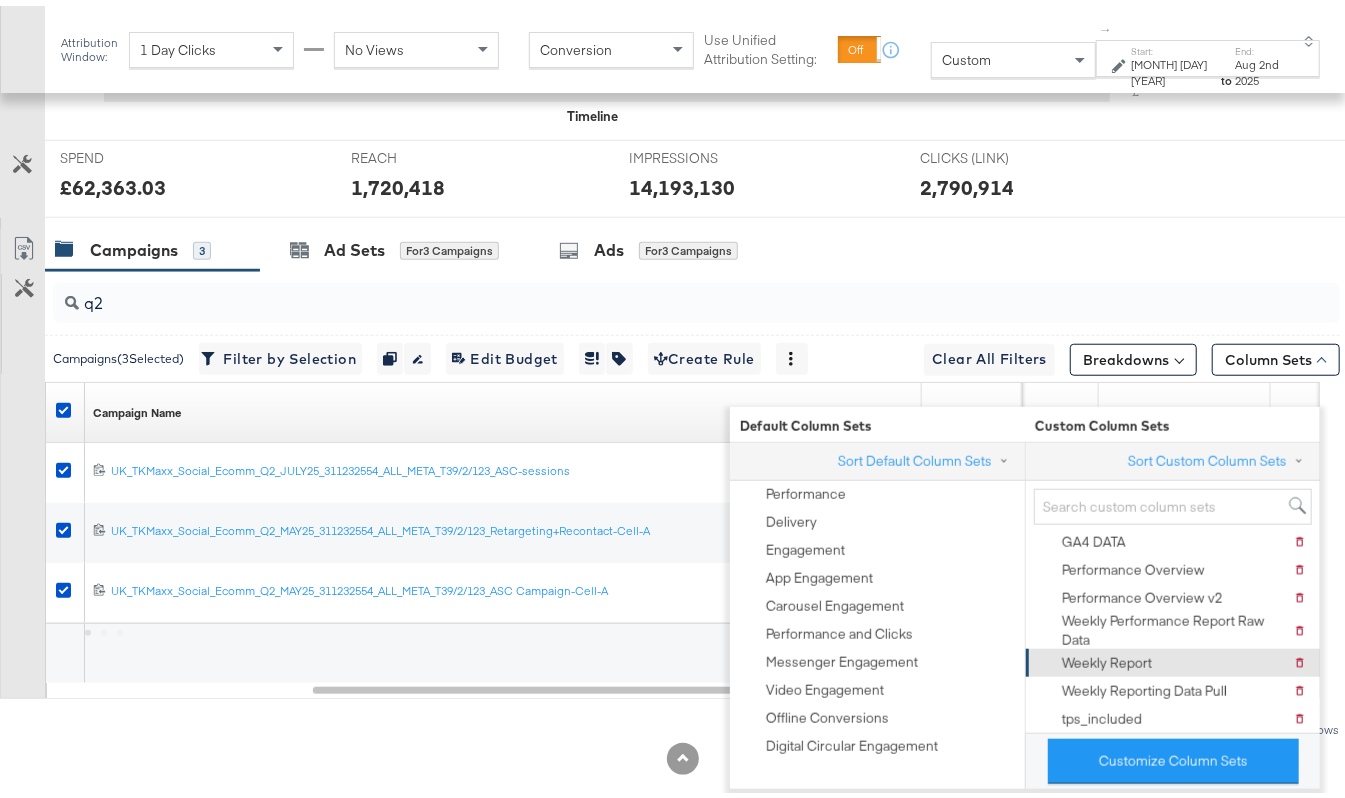 scroll, scrollTop: 821, scrollLeft: 0, axis: vertical 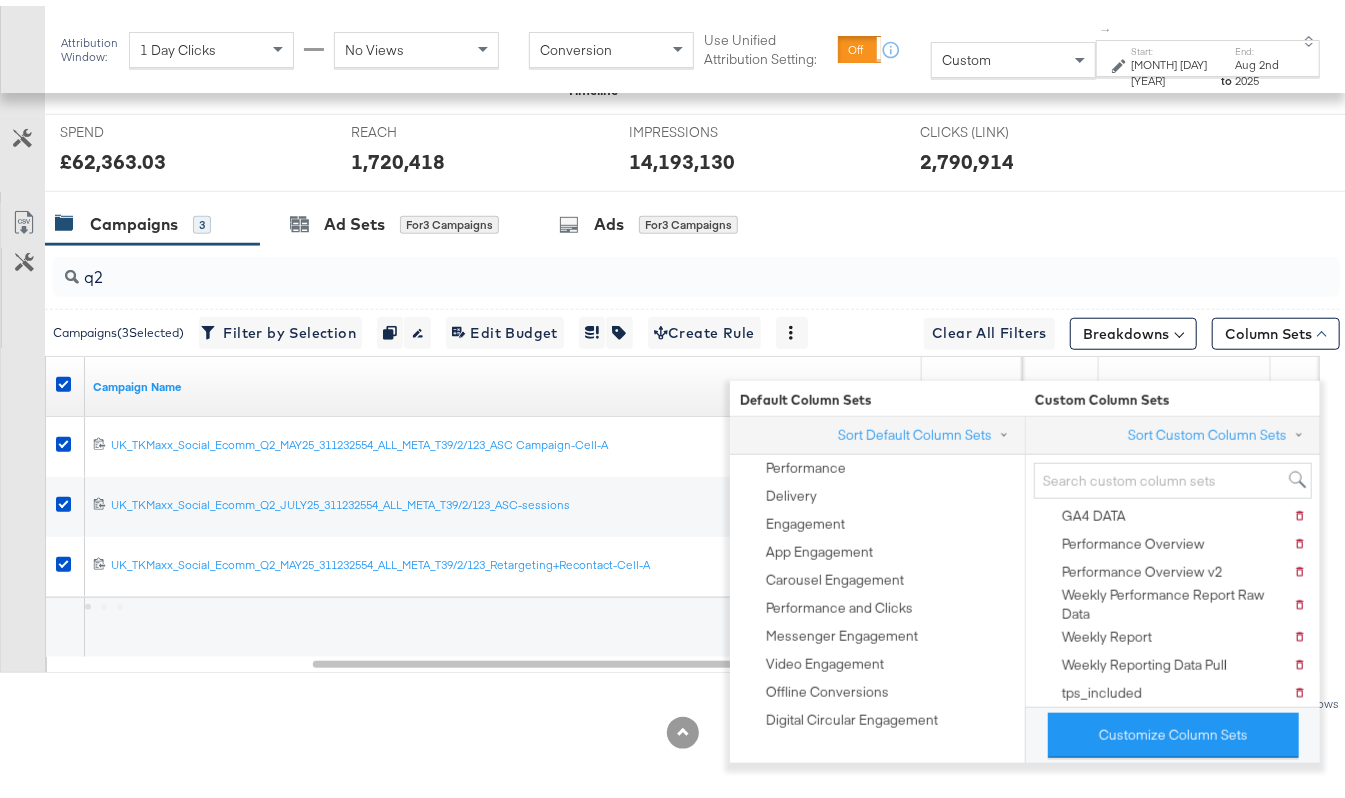 click on "Campaigns 3 Ad Sets for  3   Campaigns Ads for  3   Campaigns" at bounding box center [705, 218] 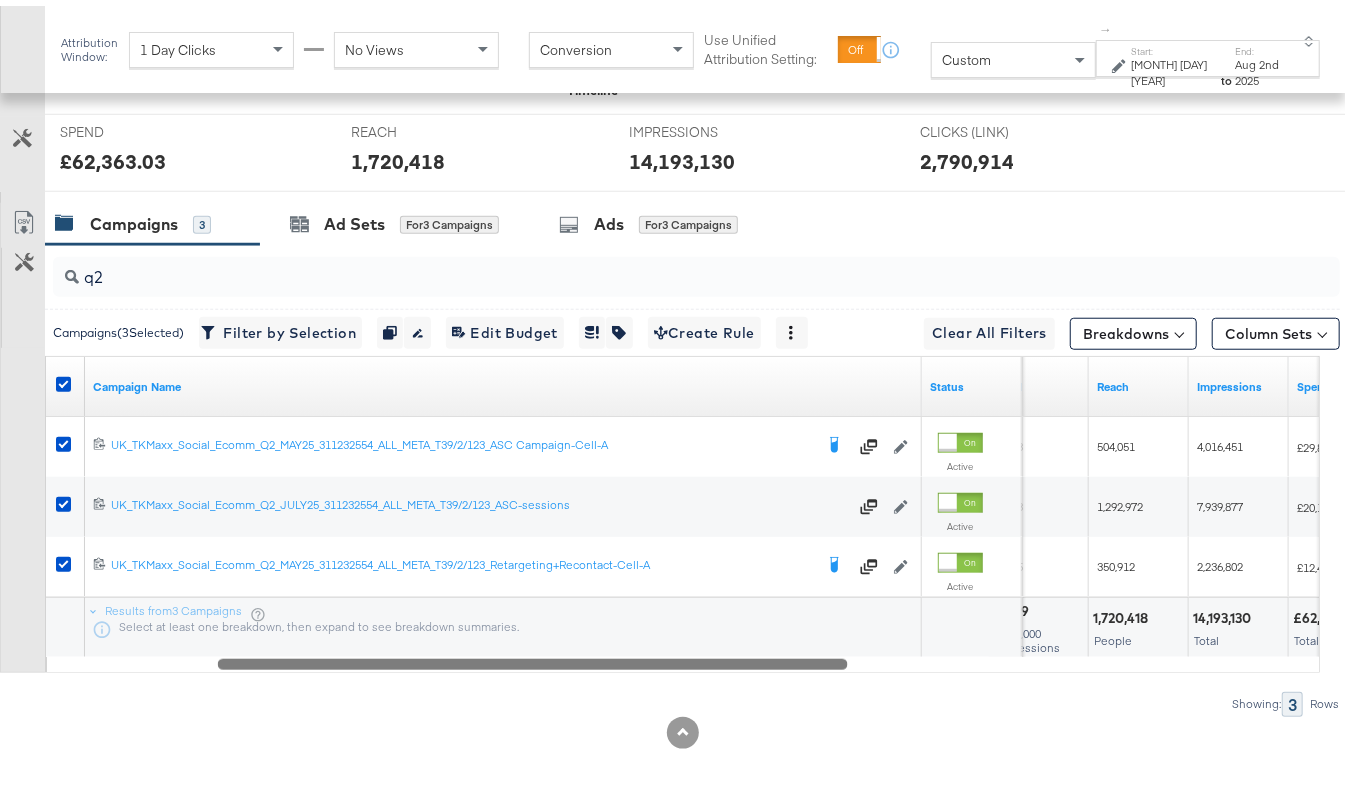 drag, startPoint x: 833, startPoint y: 652, endPoint x: 738, endPoint y: 662, distance: 95.524864 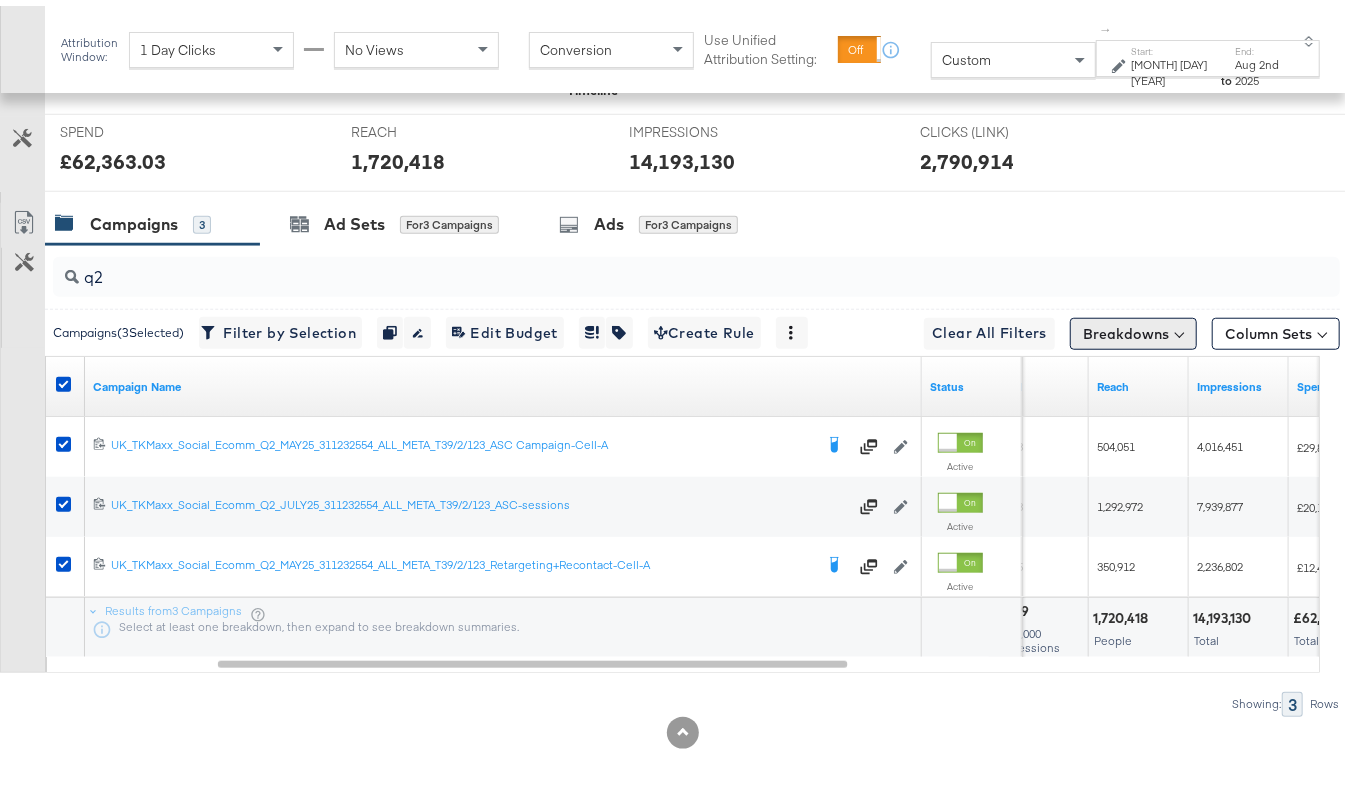click on "Breakdowns" at bounding box center [1133, 328] 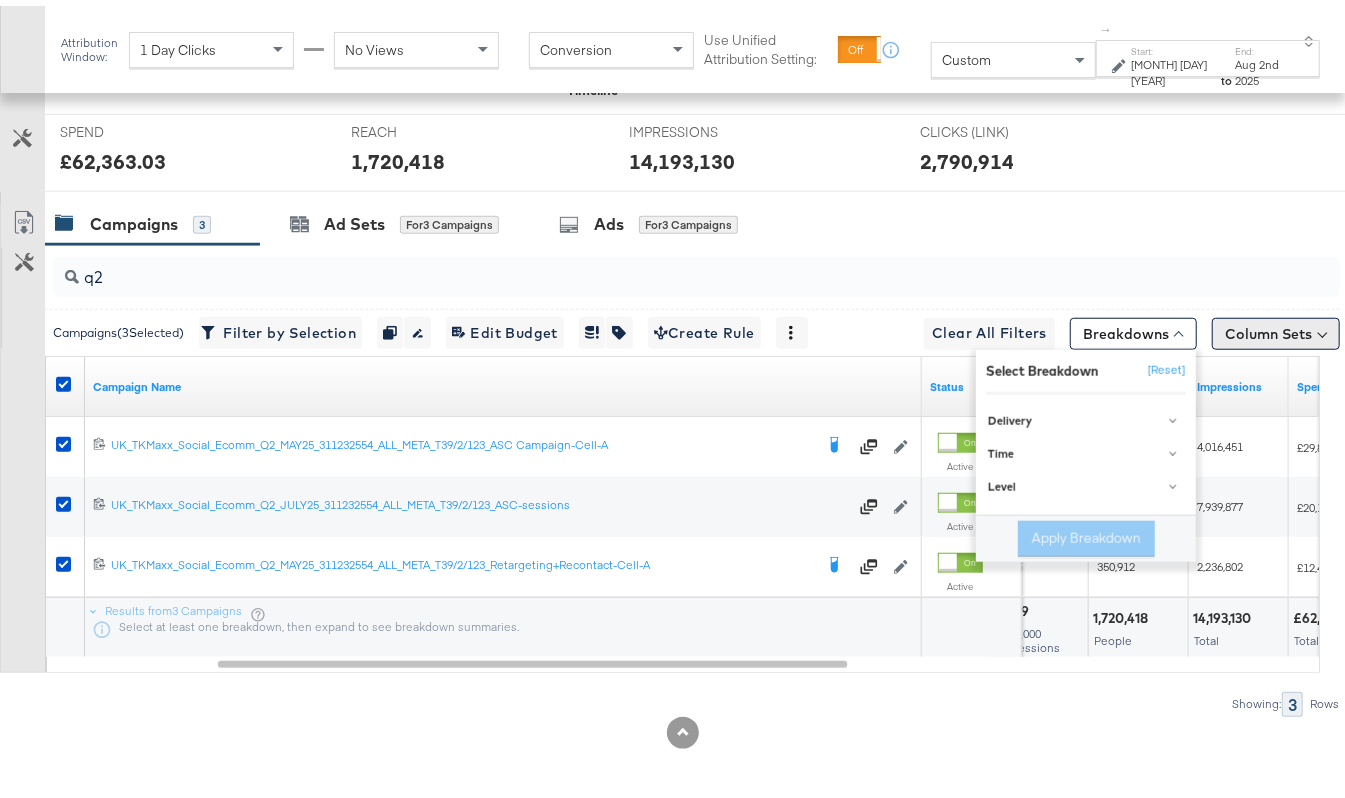 click on "Column Sets" at bounding box center (1276, 328) 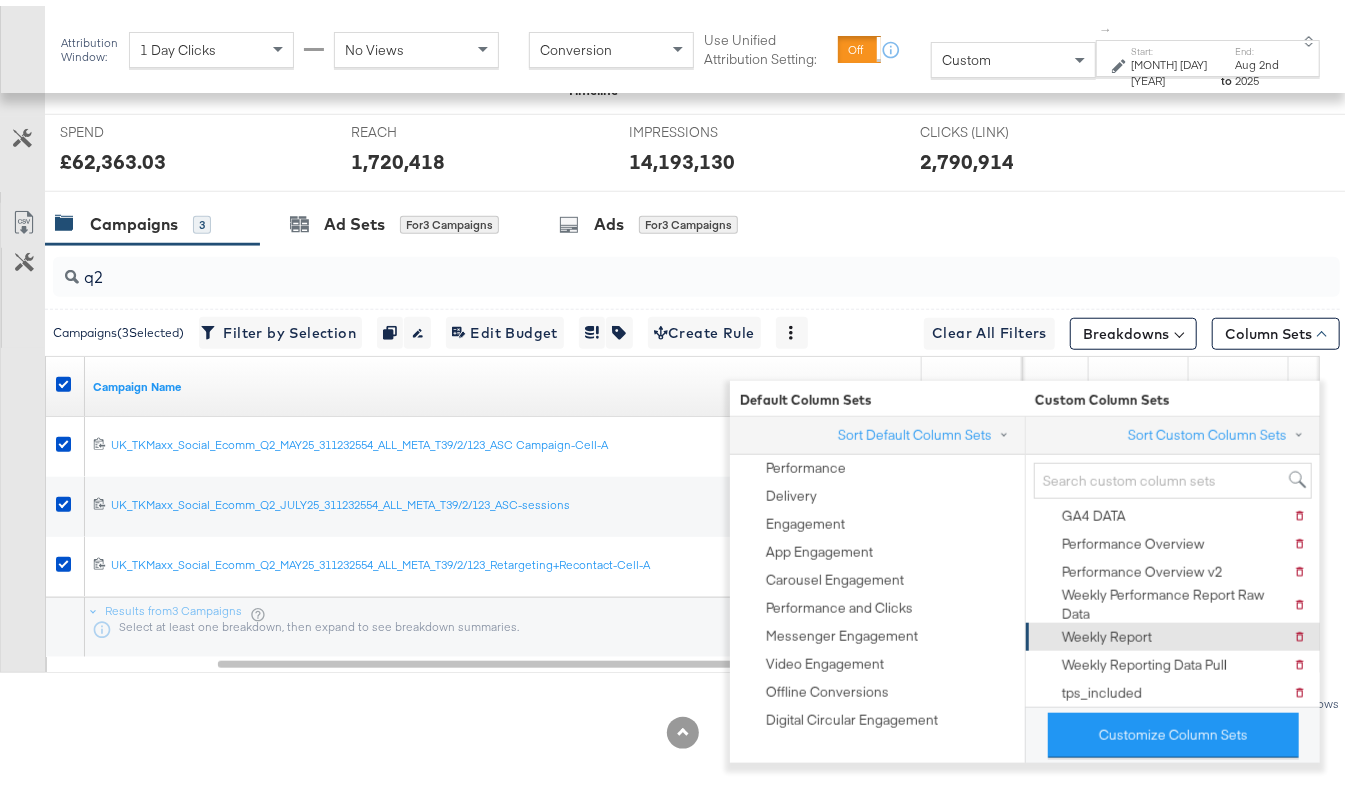 scroll, scrollTop: 0, scrollLeft: 0, axis: both 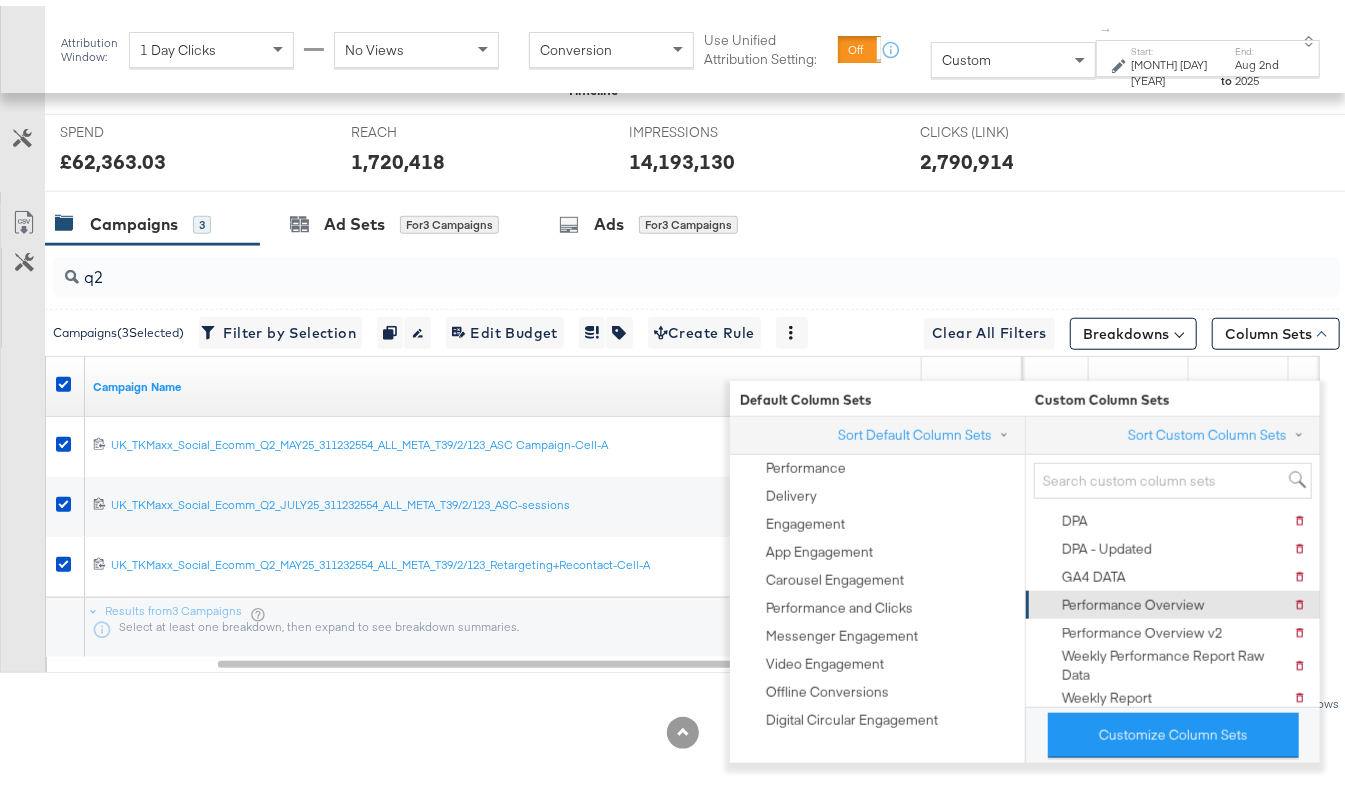 click on "Performance Overview" at bounding box center [1133, 599] 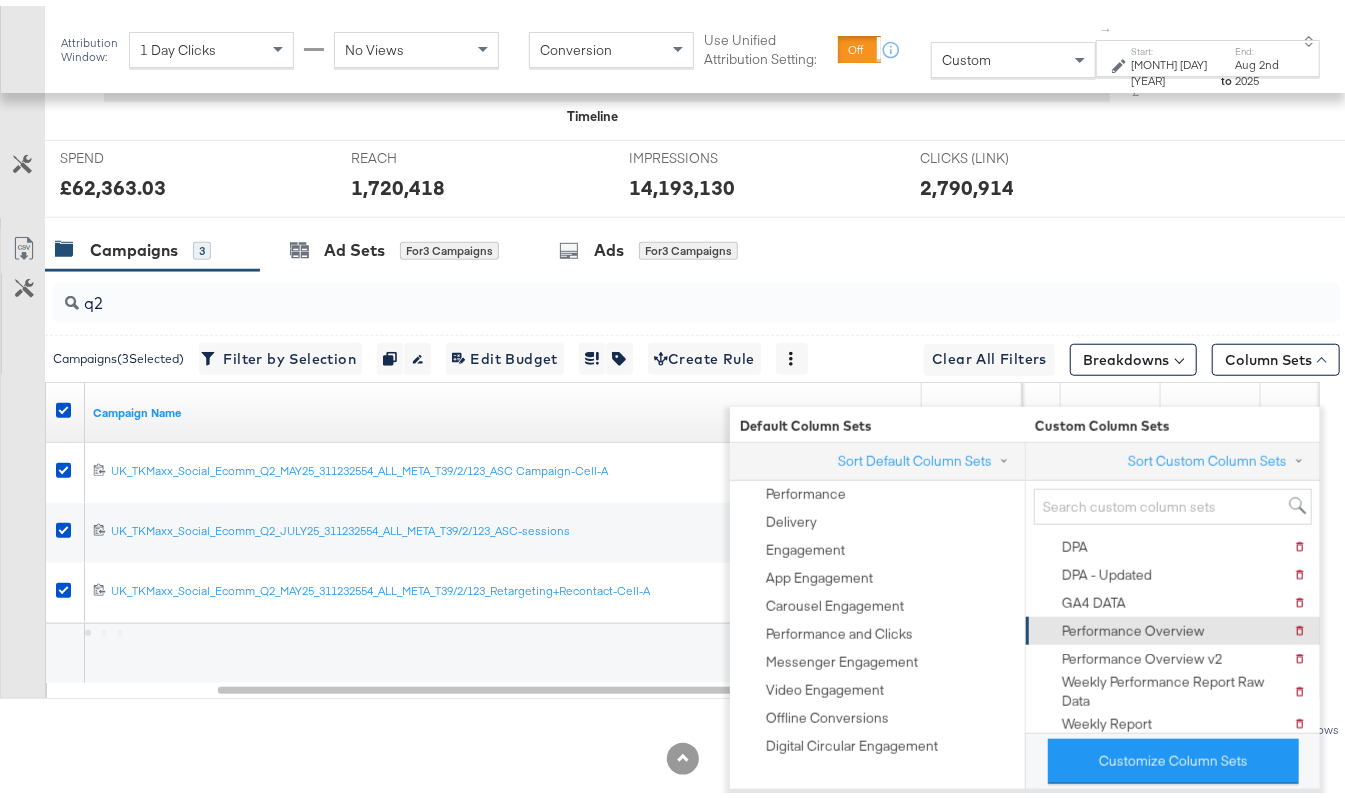 scroll, scrollTop: 821, scrollLeft: 0, axis: vertical 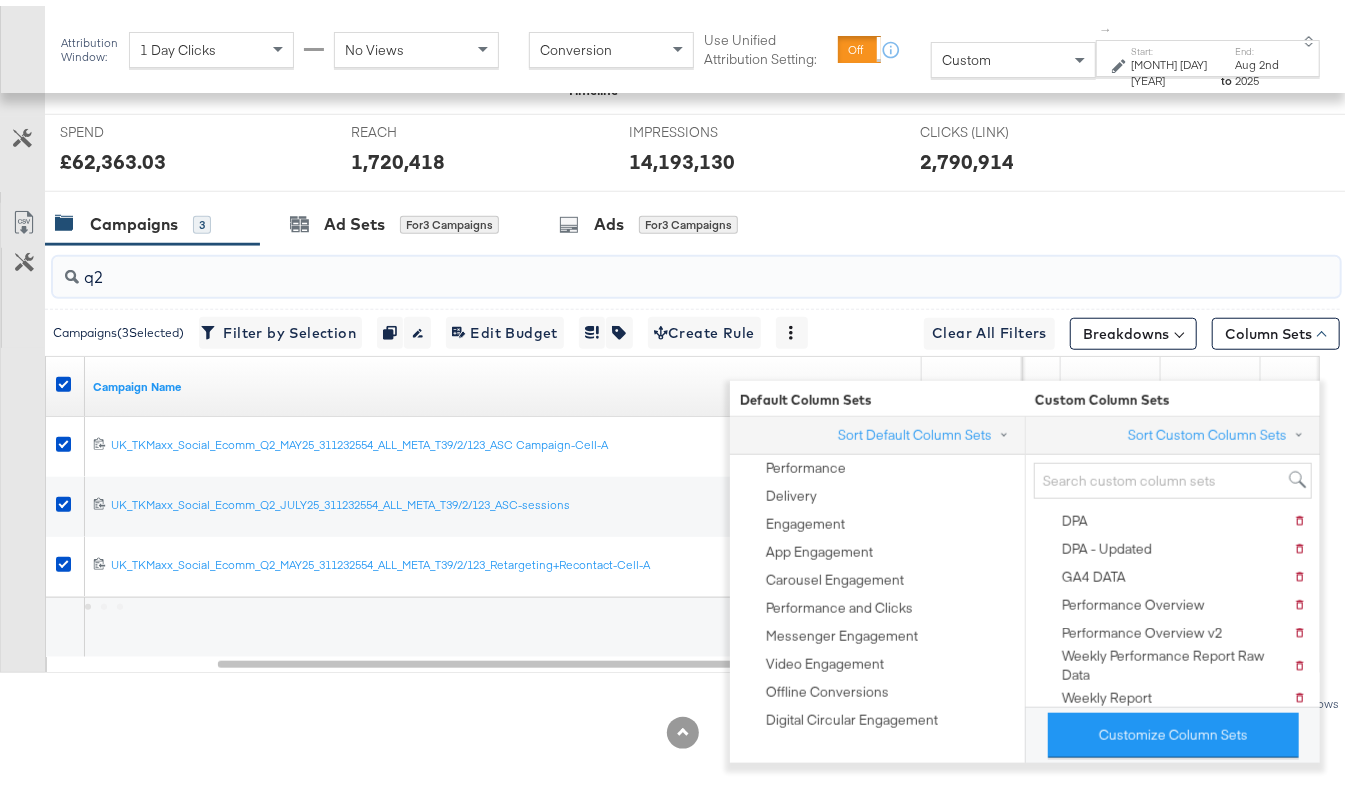 click on "q2" at bounding box center [653, 263] 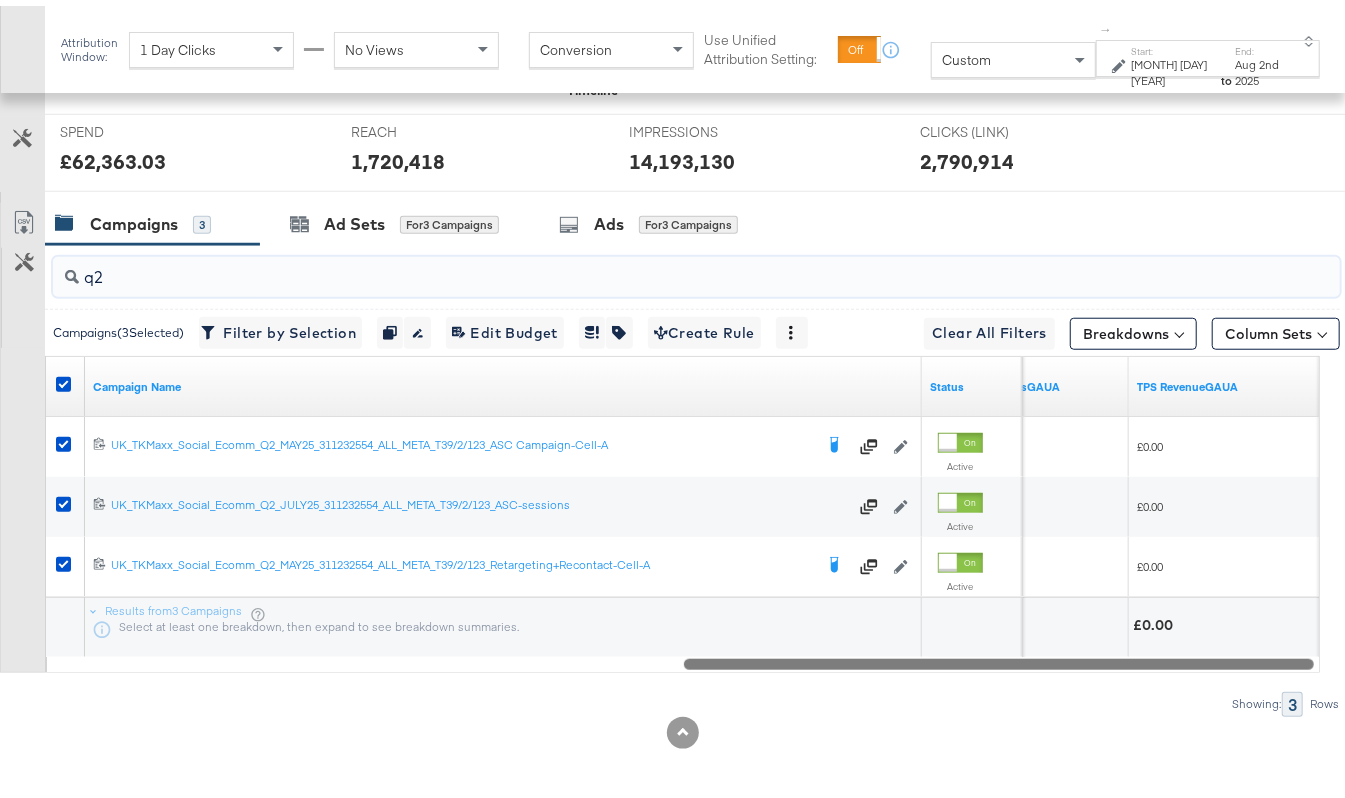 drag, startPoint x: 760, startPoint y: 652, endPoint x: 1228, endPoint y: 662, distance: 468.1068 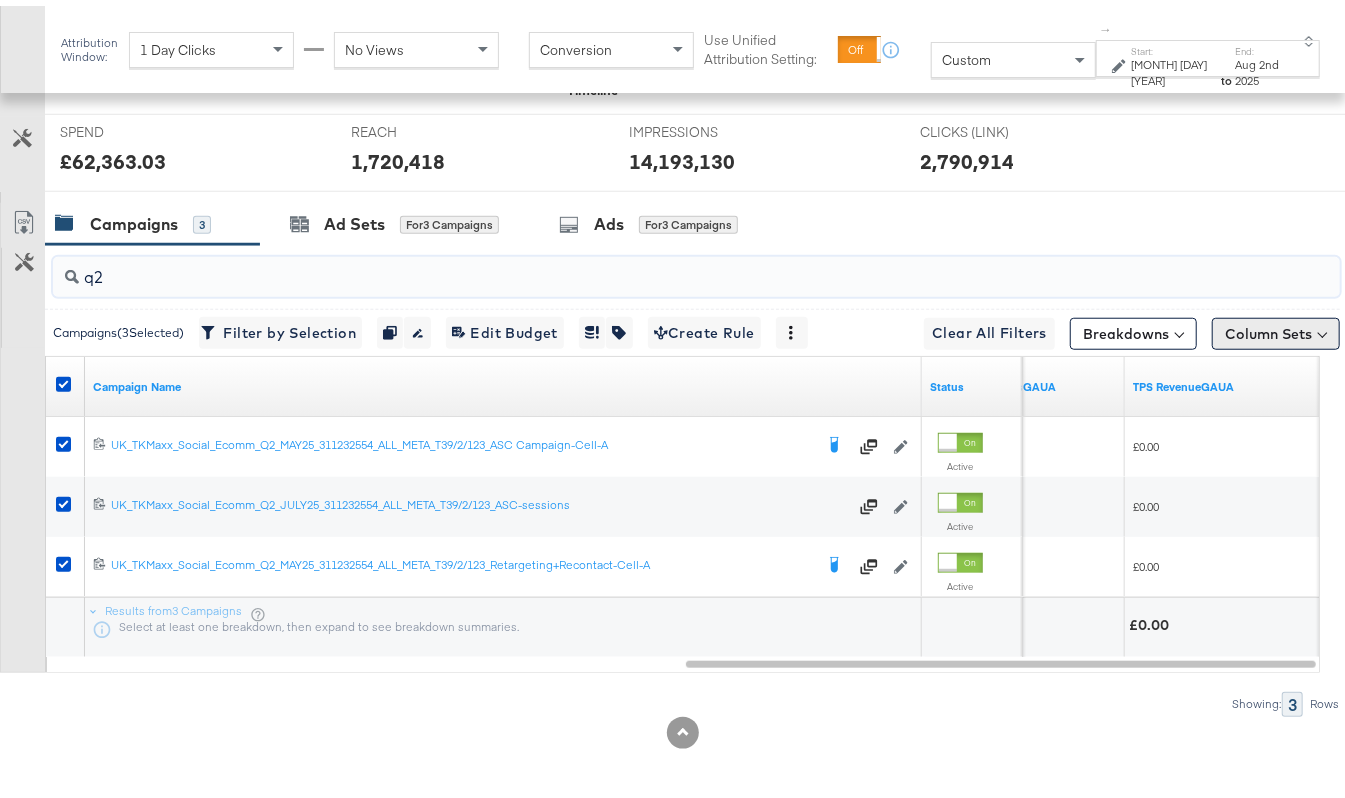 click on "Column Sets" at bounding box center [1276, 328] 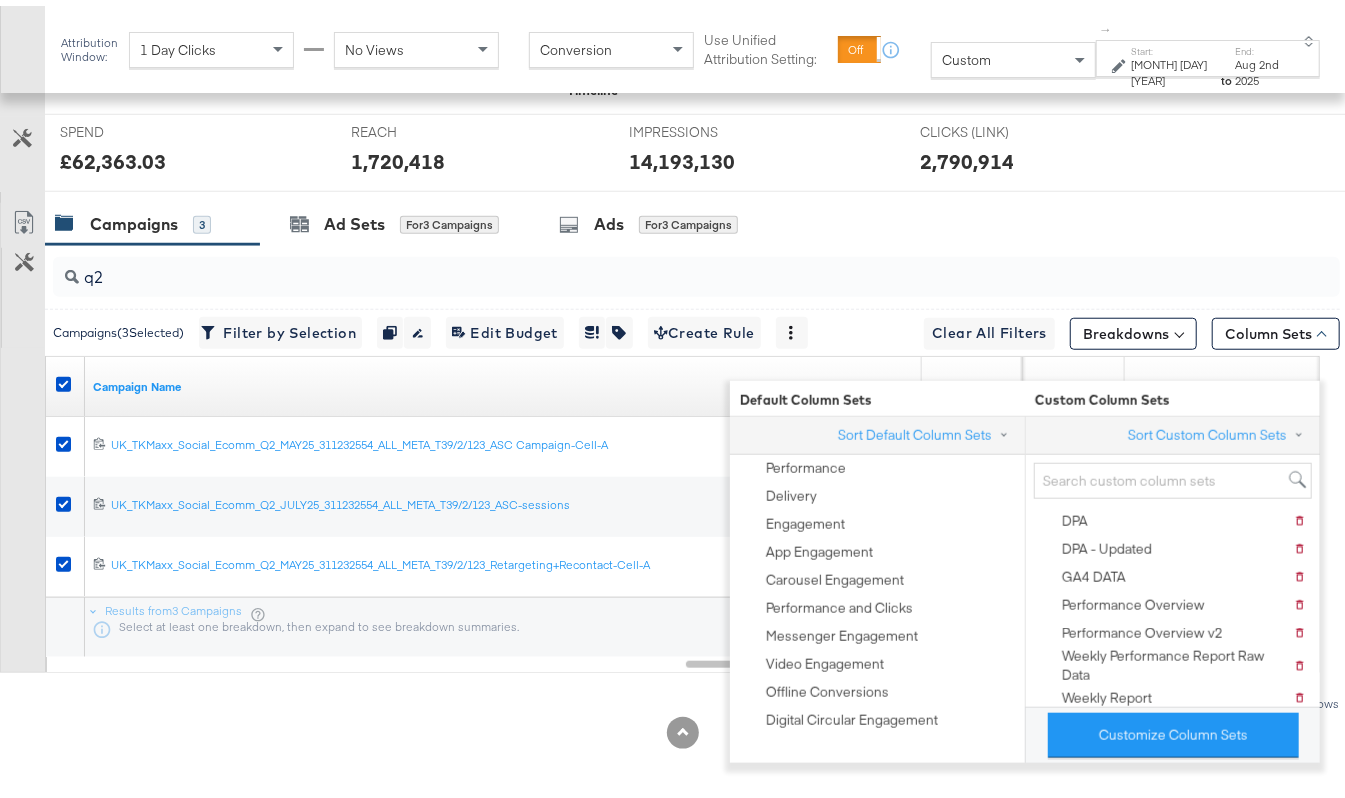 drag, startPoint x: 1076, startPoint y: 476, endPoint x: 1082, endPoint y: 466, distance: 11.661903 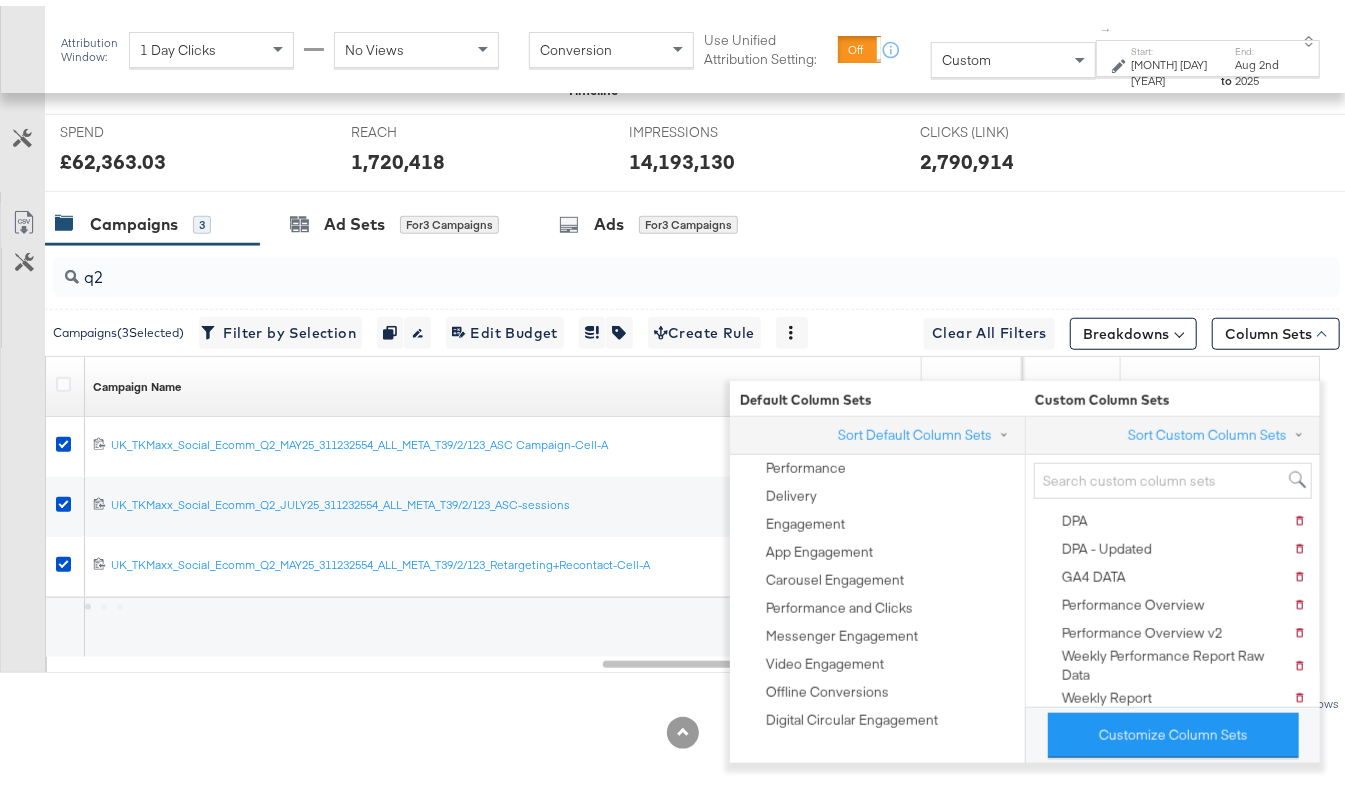 scroll, scrollTop: 761, scrollLeft: 0, axis: vertical 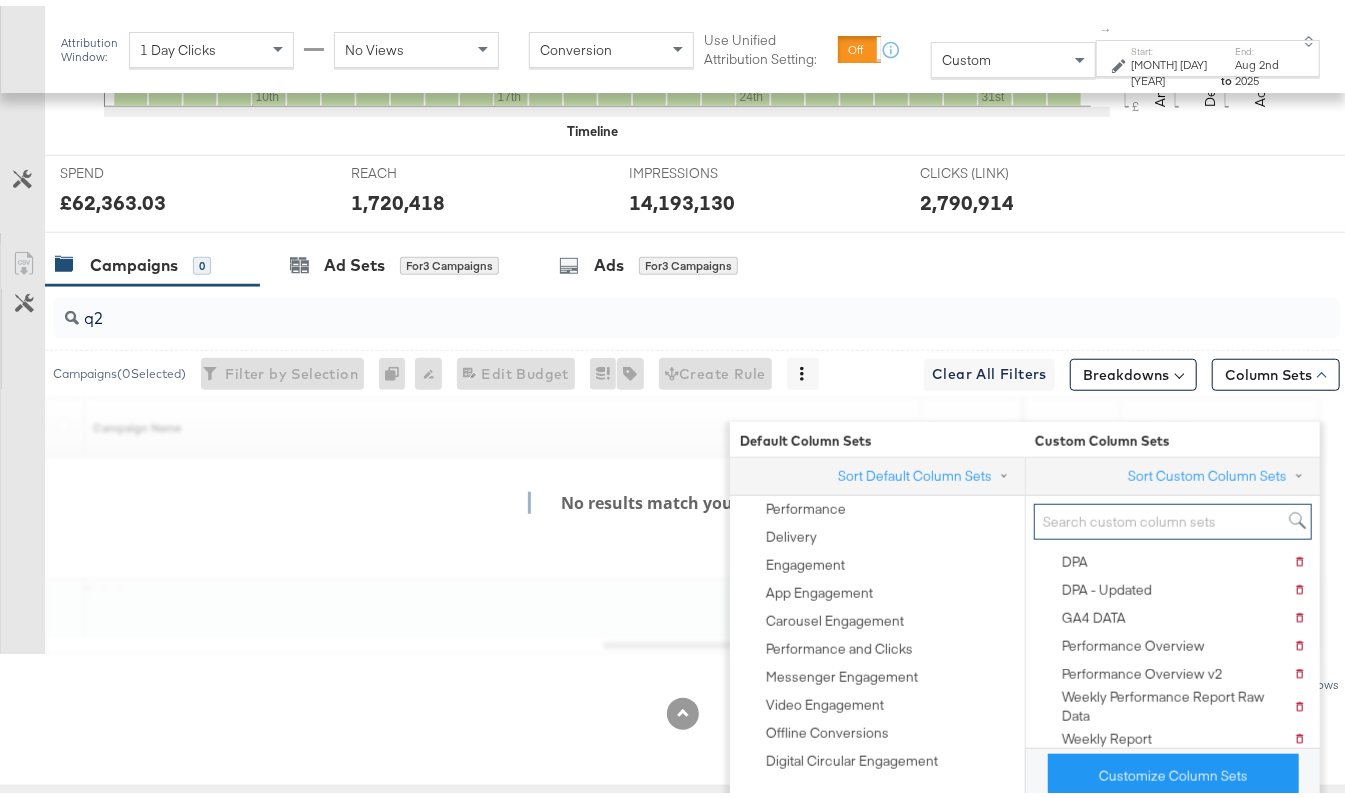 click at bounding box center [1173, 516] 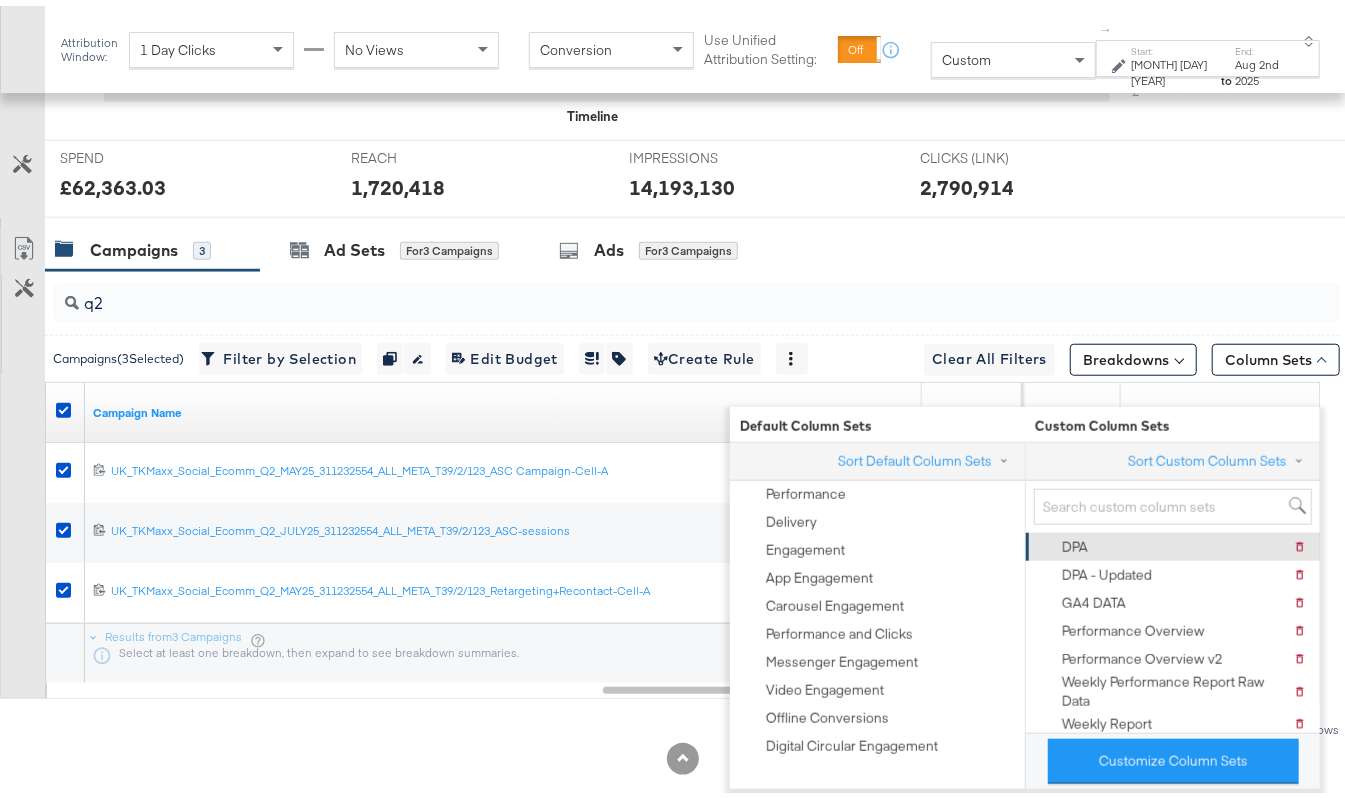 click on "DPA" at bounding box center (1075, 541) 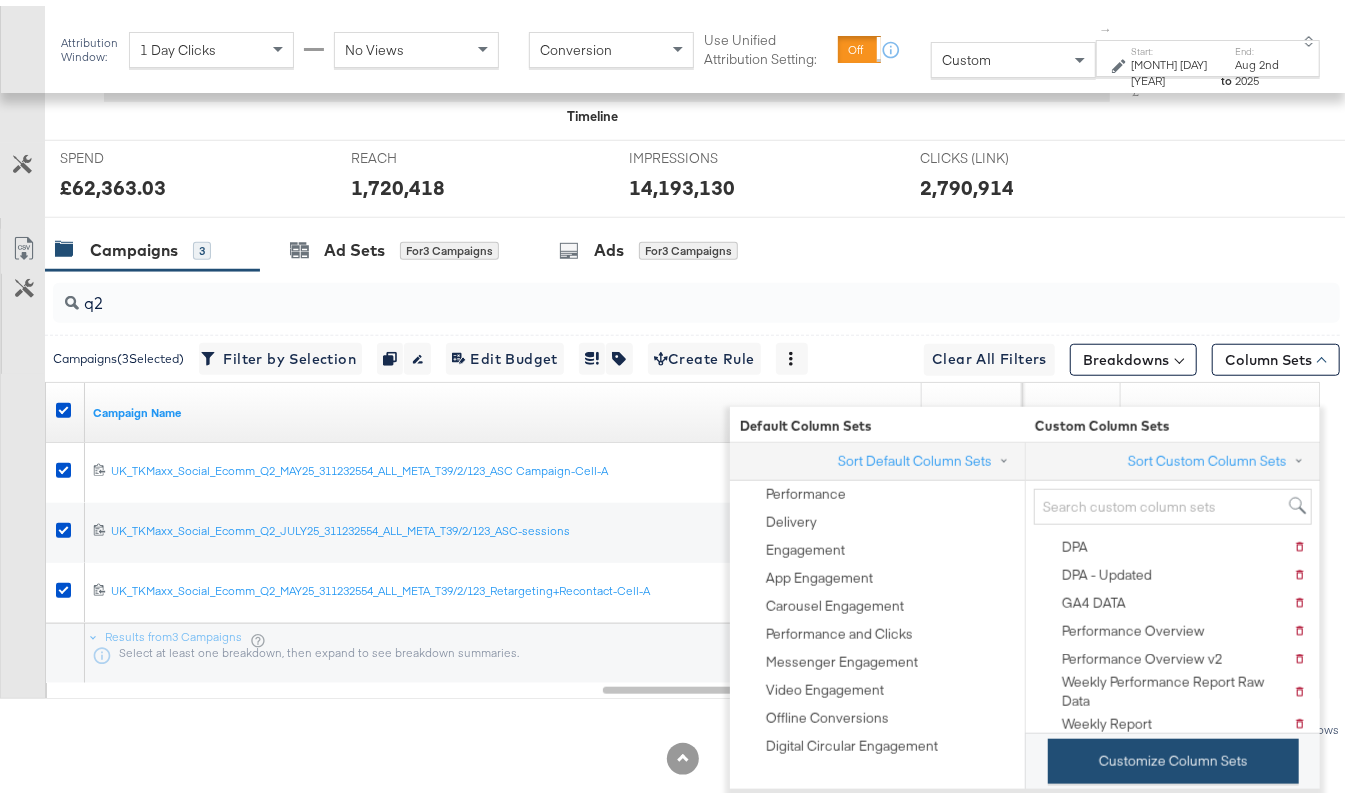 click on "Customize Column Sets" at bounding box center (1173, 755) 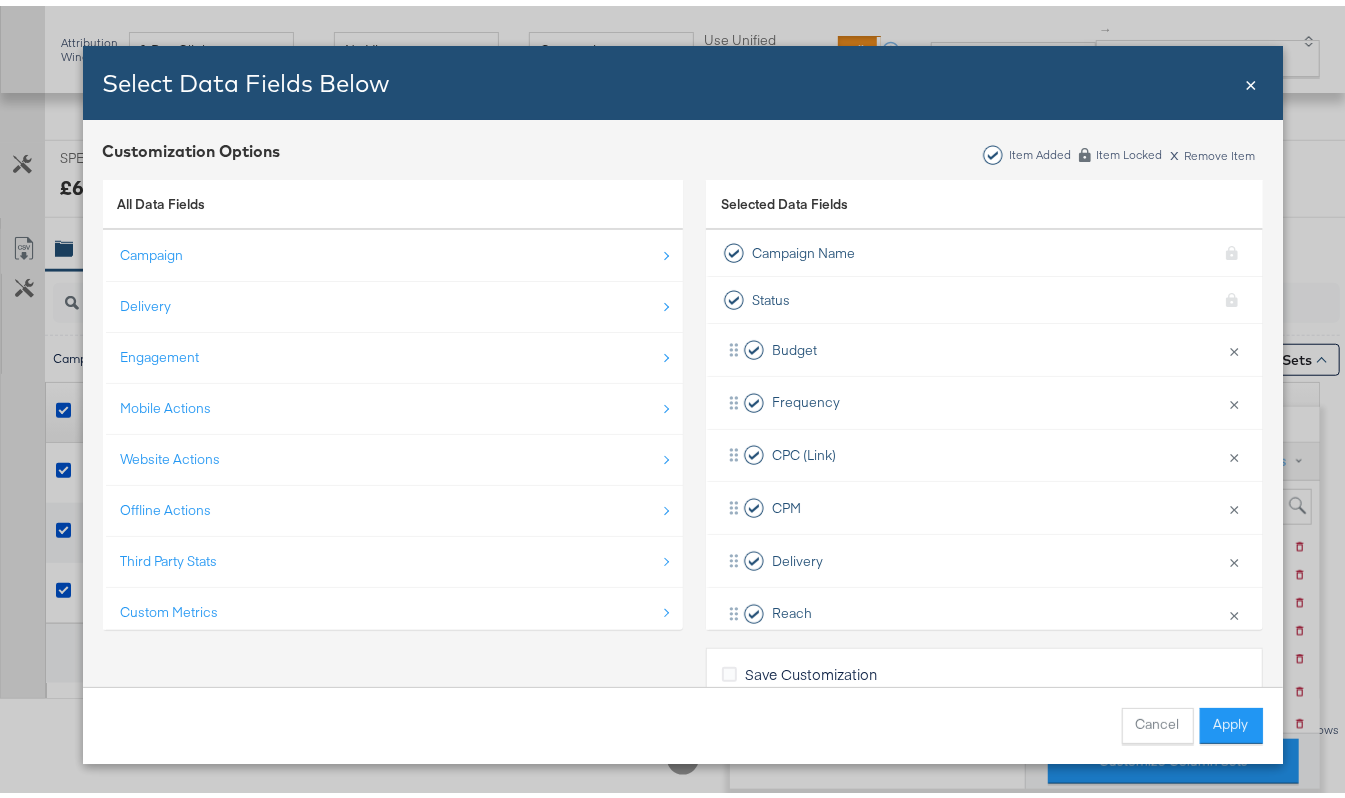 click on "Select Data Fields Below Close ×" at bounding box center (683, 77) 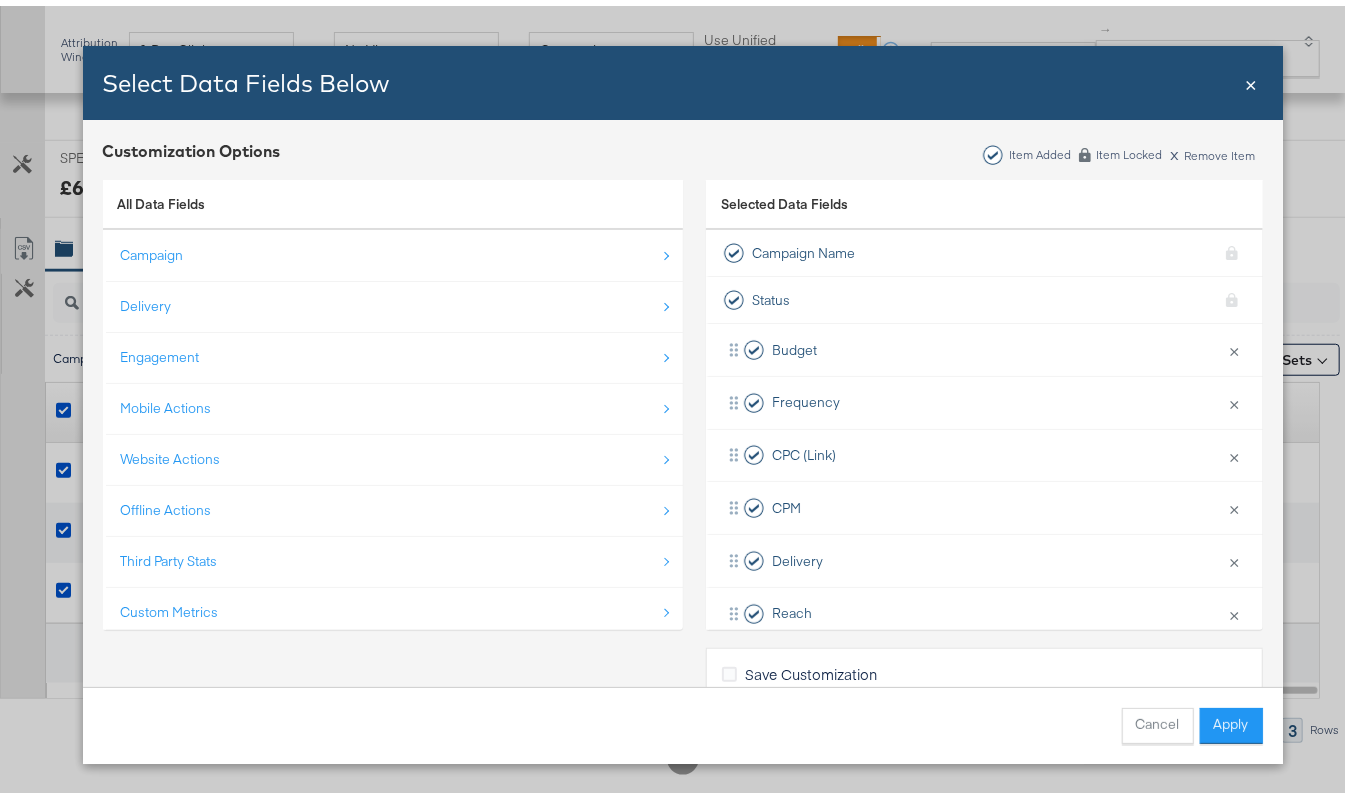 click on "×" at bounding box center [1252, 76] 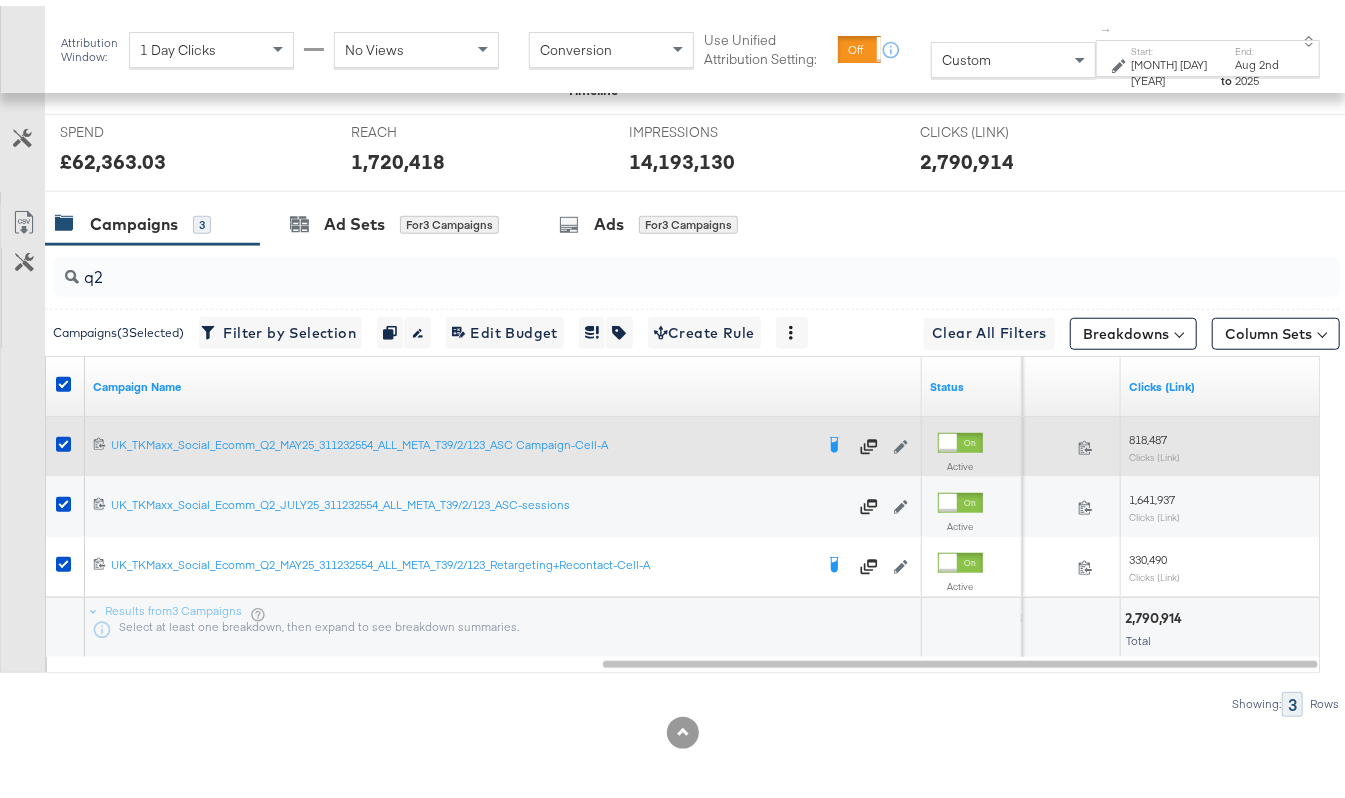 scroll, scrollTop: 821, scrollLeft: 0, axis: vertical 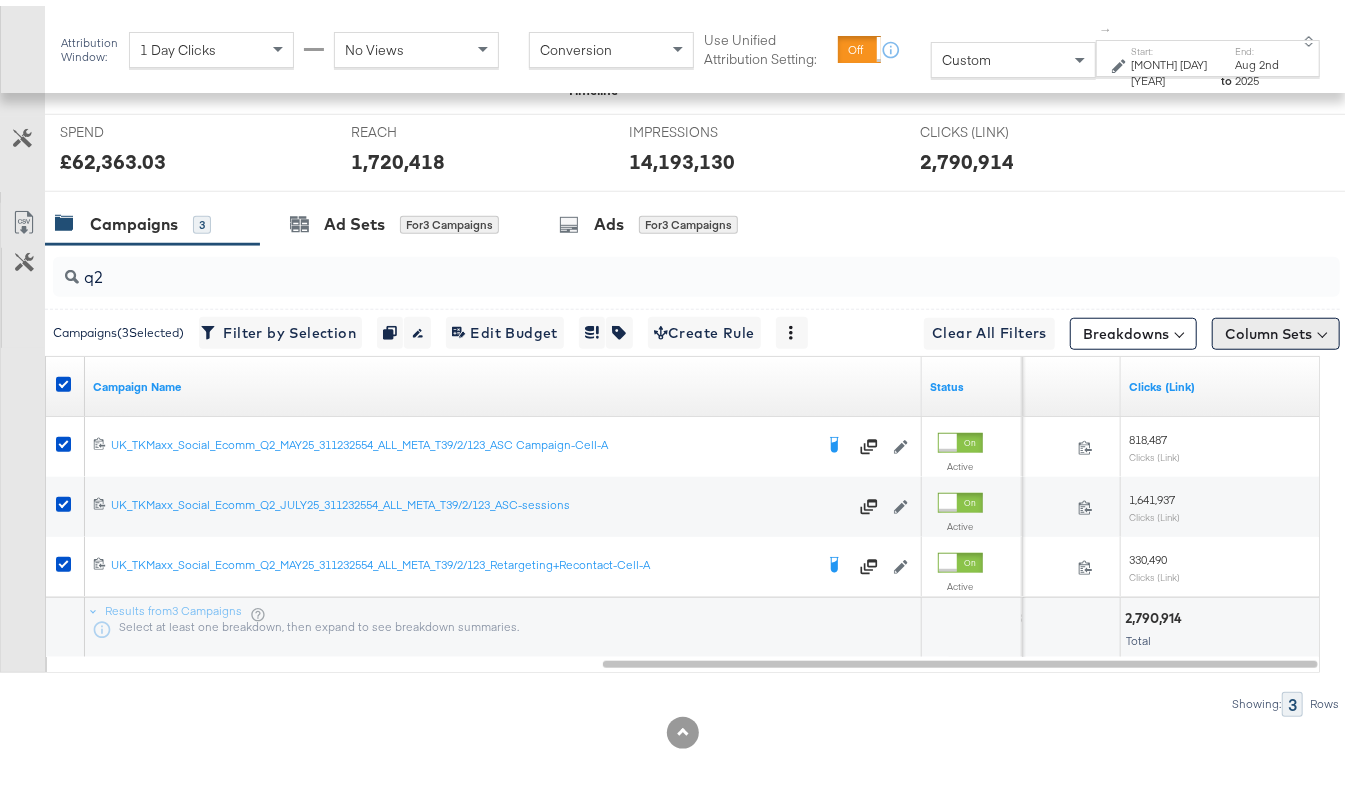 click on "Column Sets" at bounding box center [1276, 328] 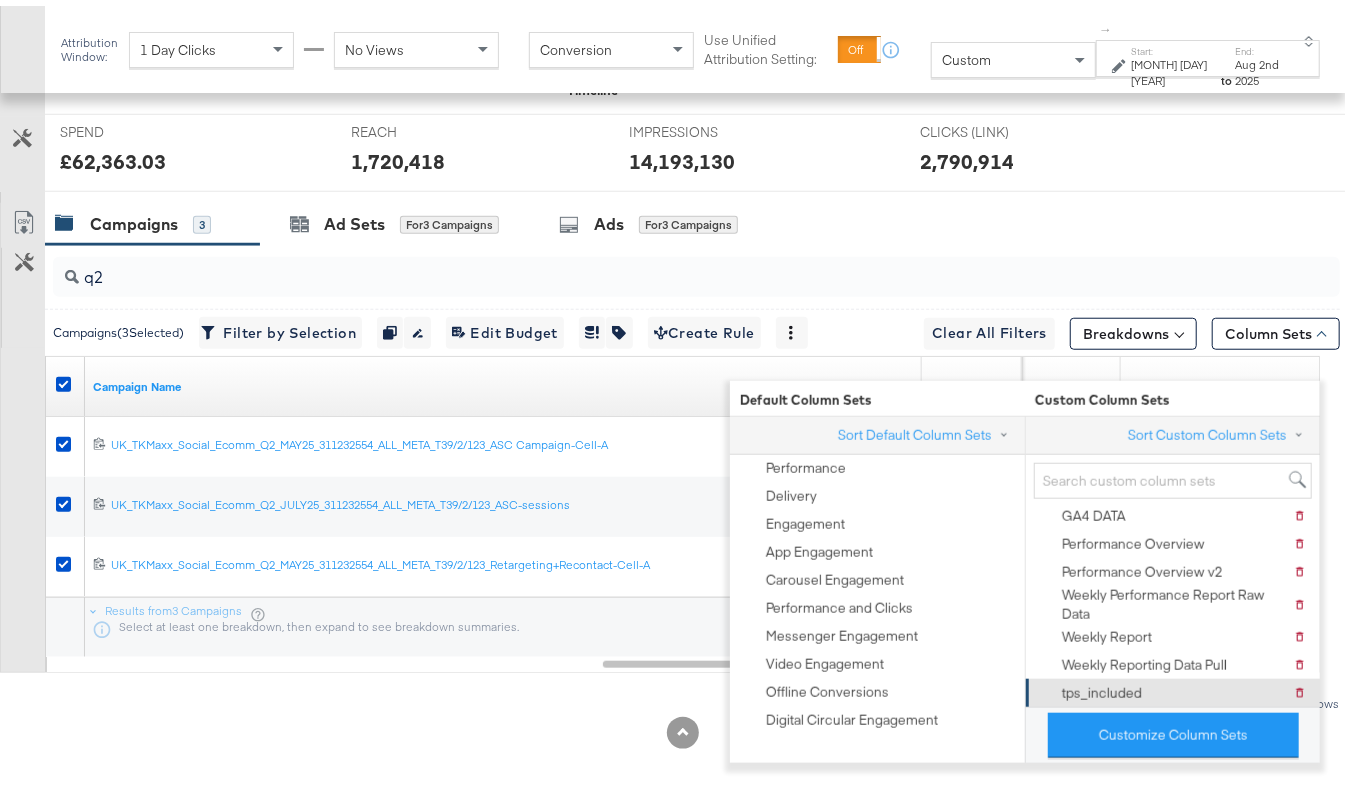 scroll, scrollTop: 0, scrollLeft: 0, axis: both 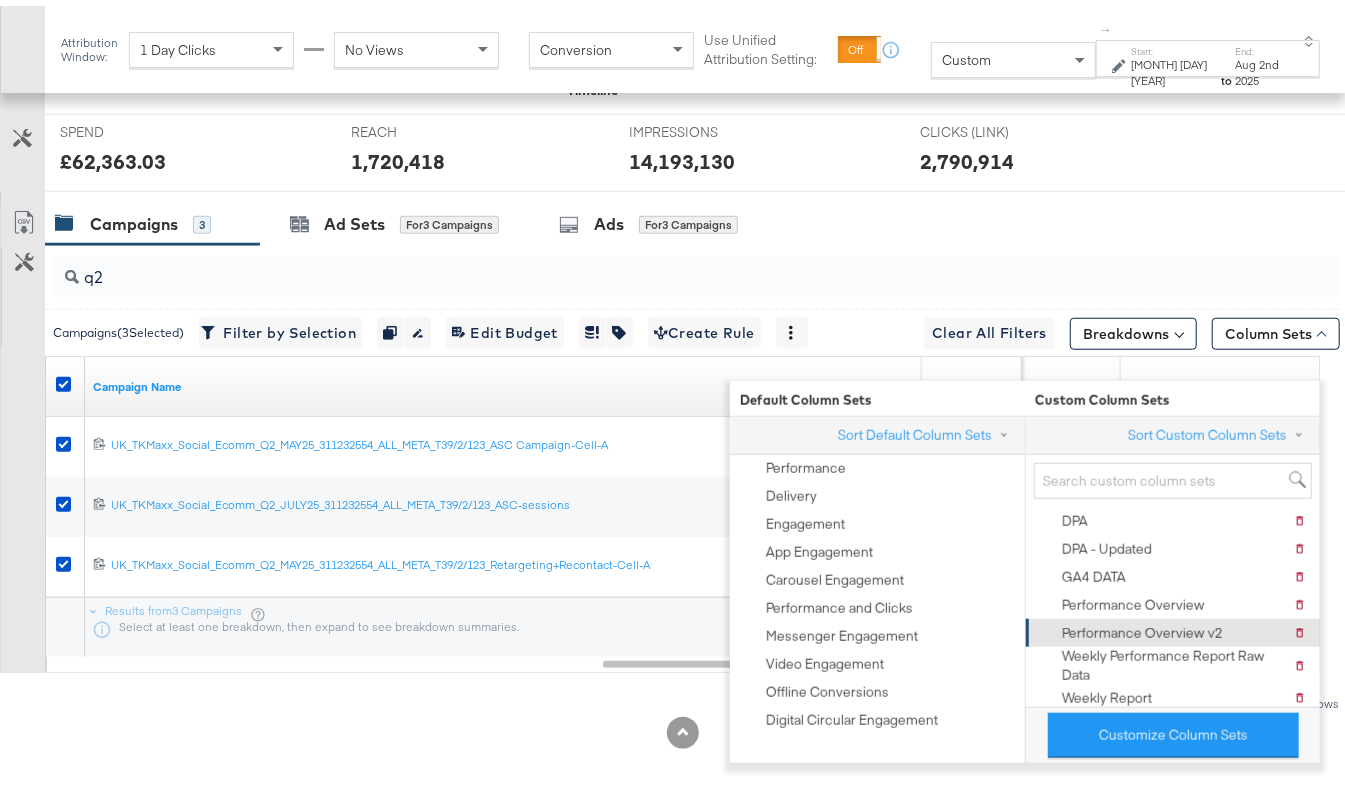 click on "Performance Overview v2" at bounding box center [1142, 627] 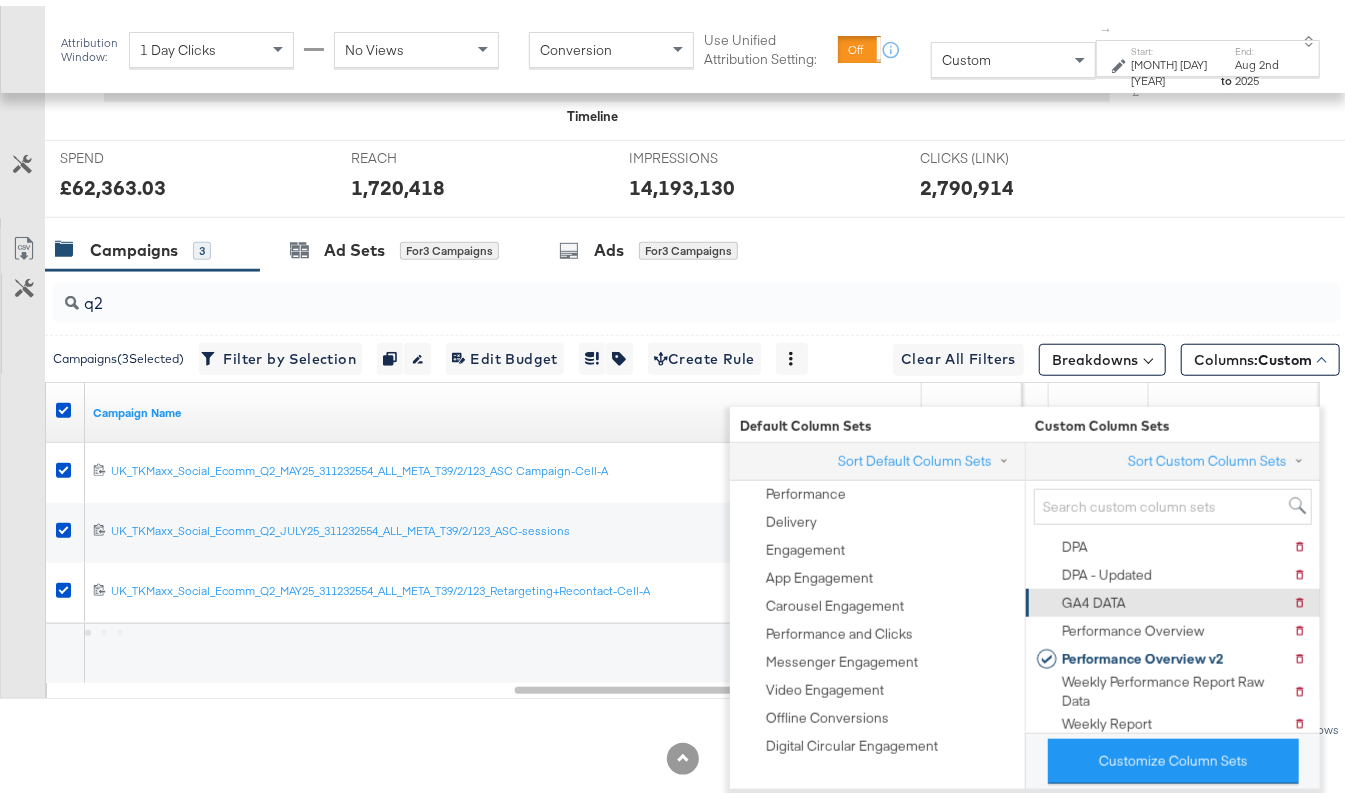 scroll, scrollTop: 821, scrollLeft: 0, axis: vertical 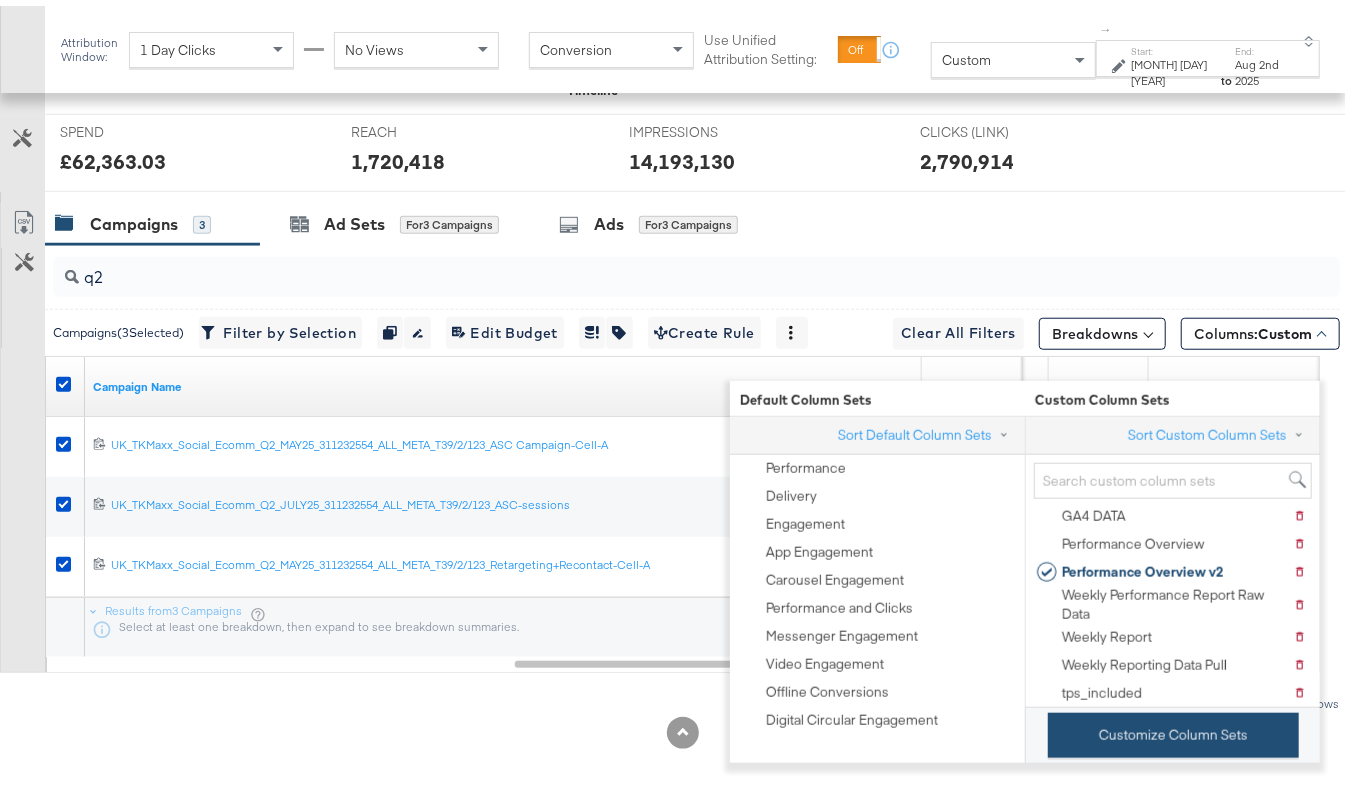 click on "Customize Column Sets" at bounding box center [1173, 729] 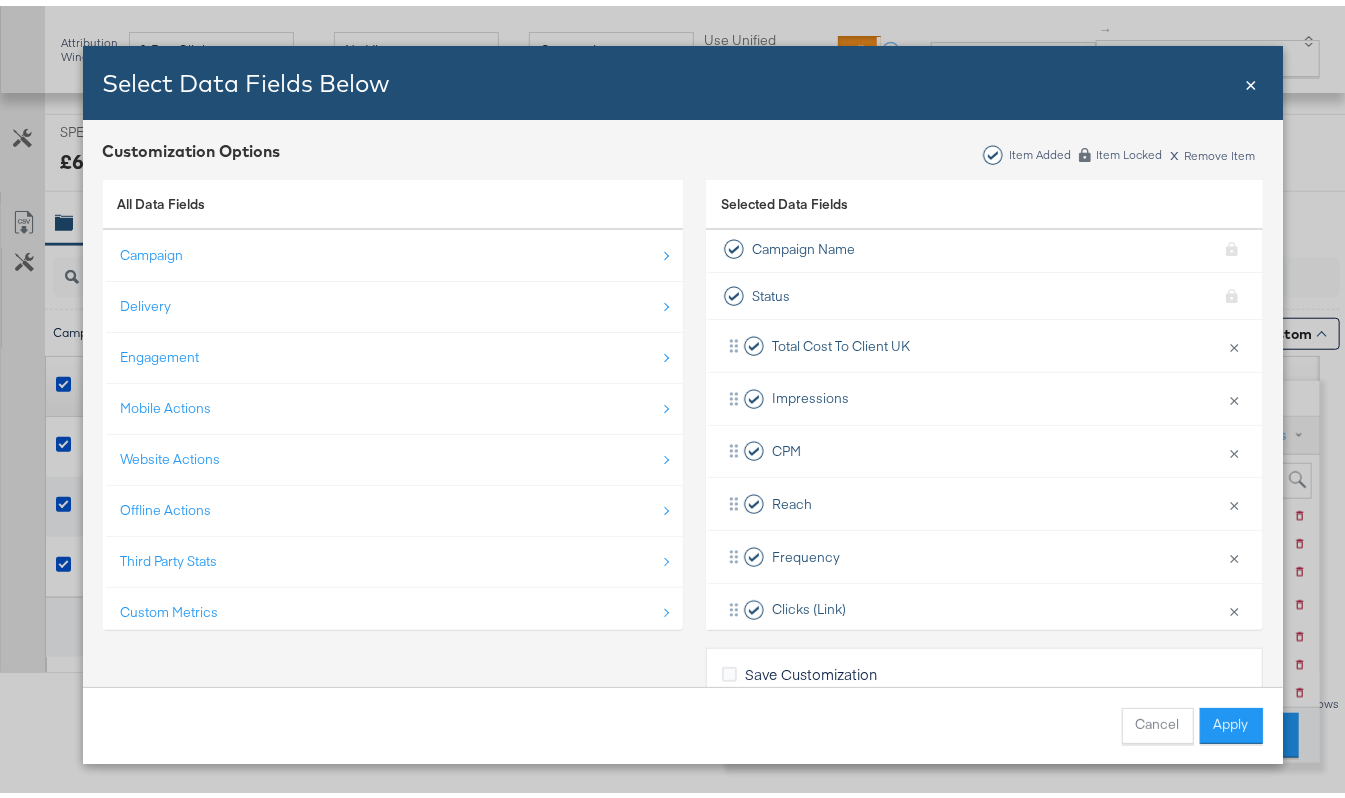 scroll, scrollTop: 0, scrollLeft: 0, axis: both 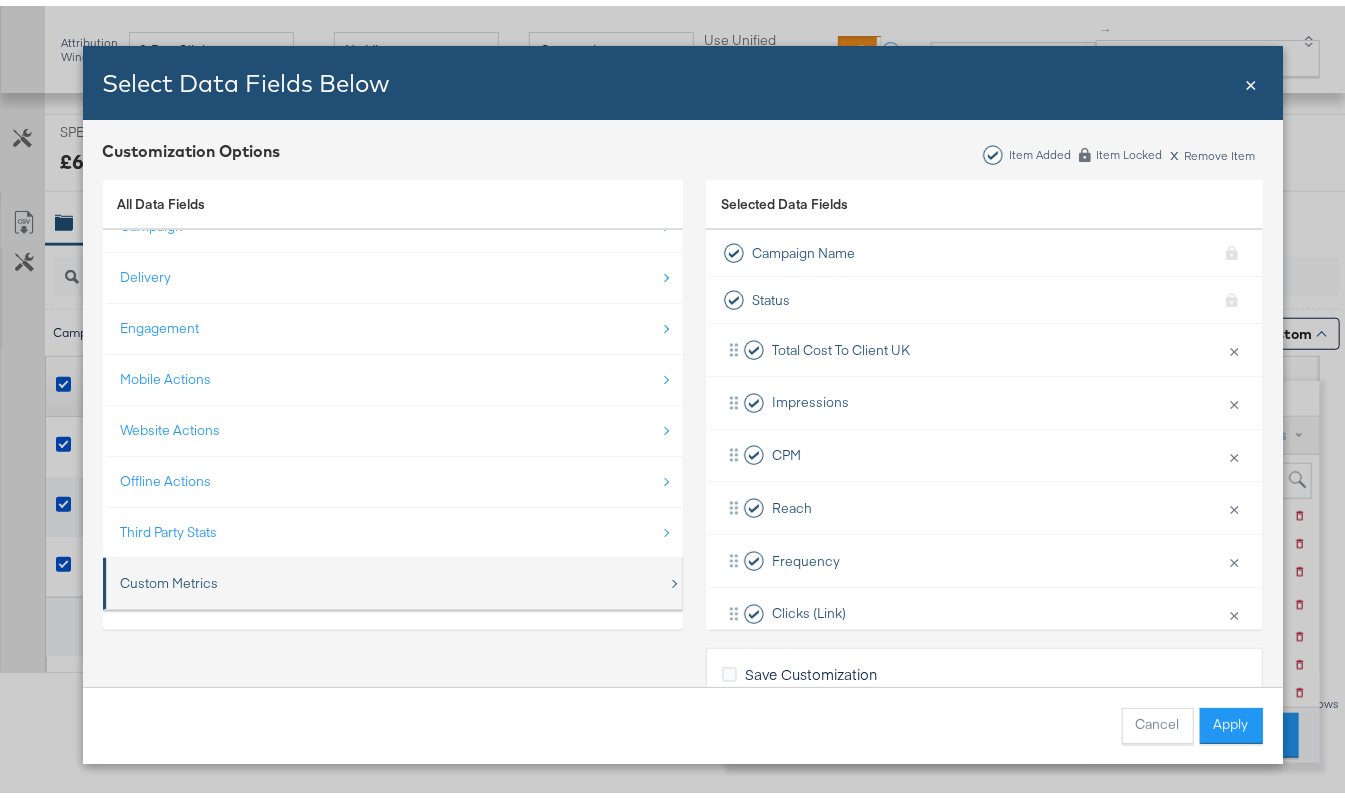 click on "Custom Metrics" at bounding box center [170, 577] 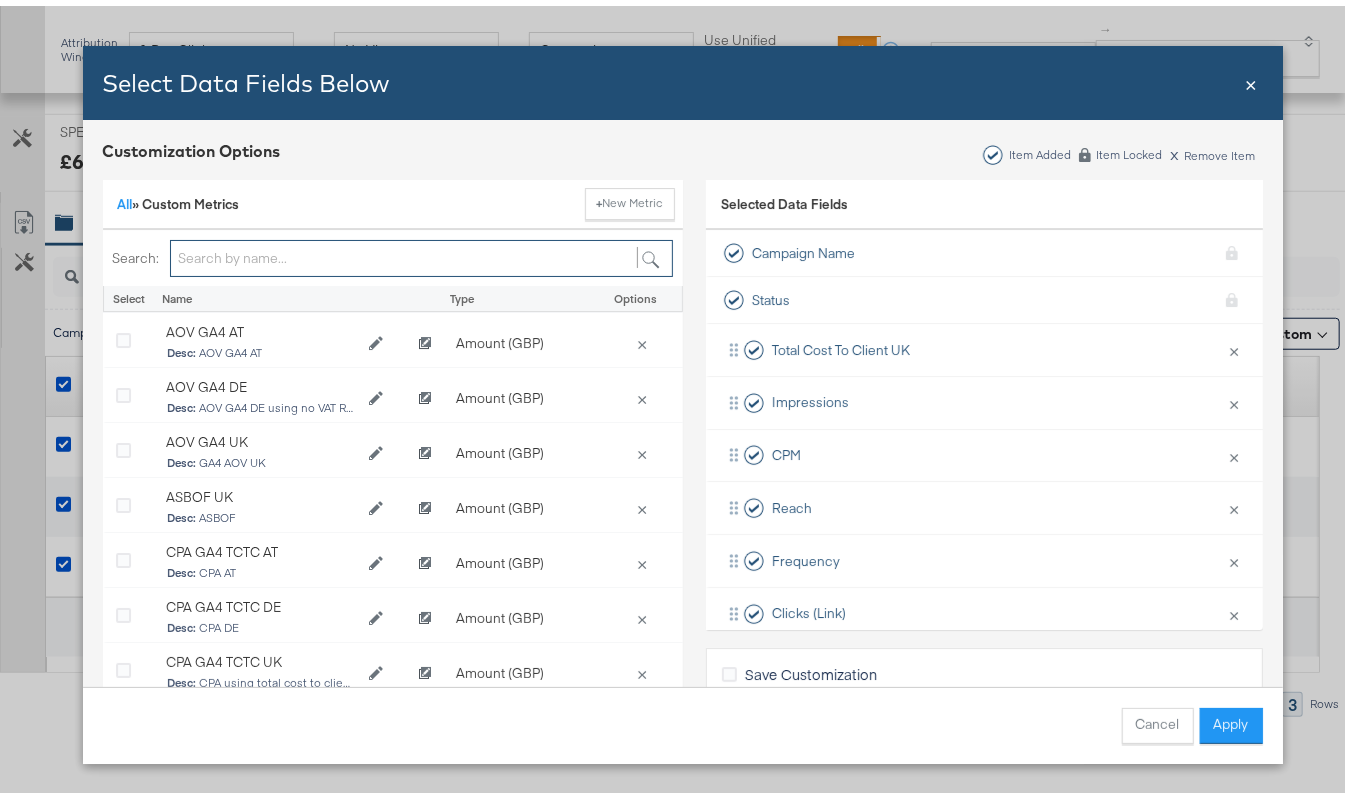 click at bounding box center (421, 252) 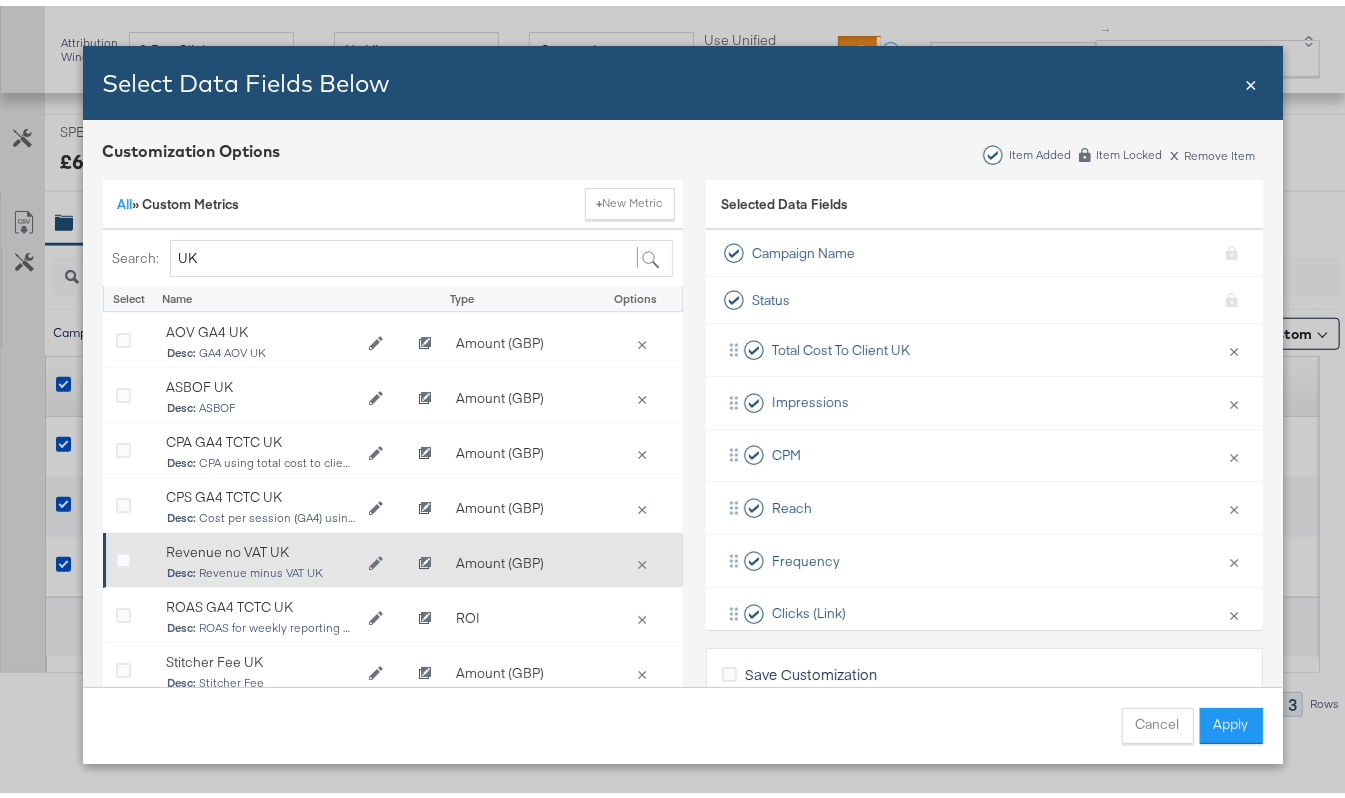 click at bounding box center (131, 558) 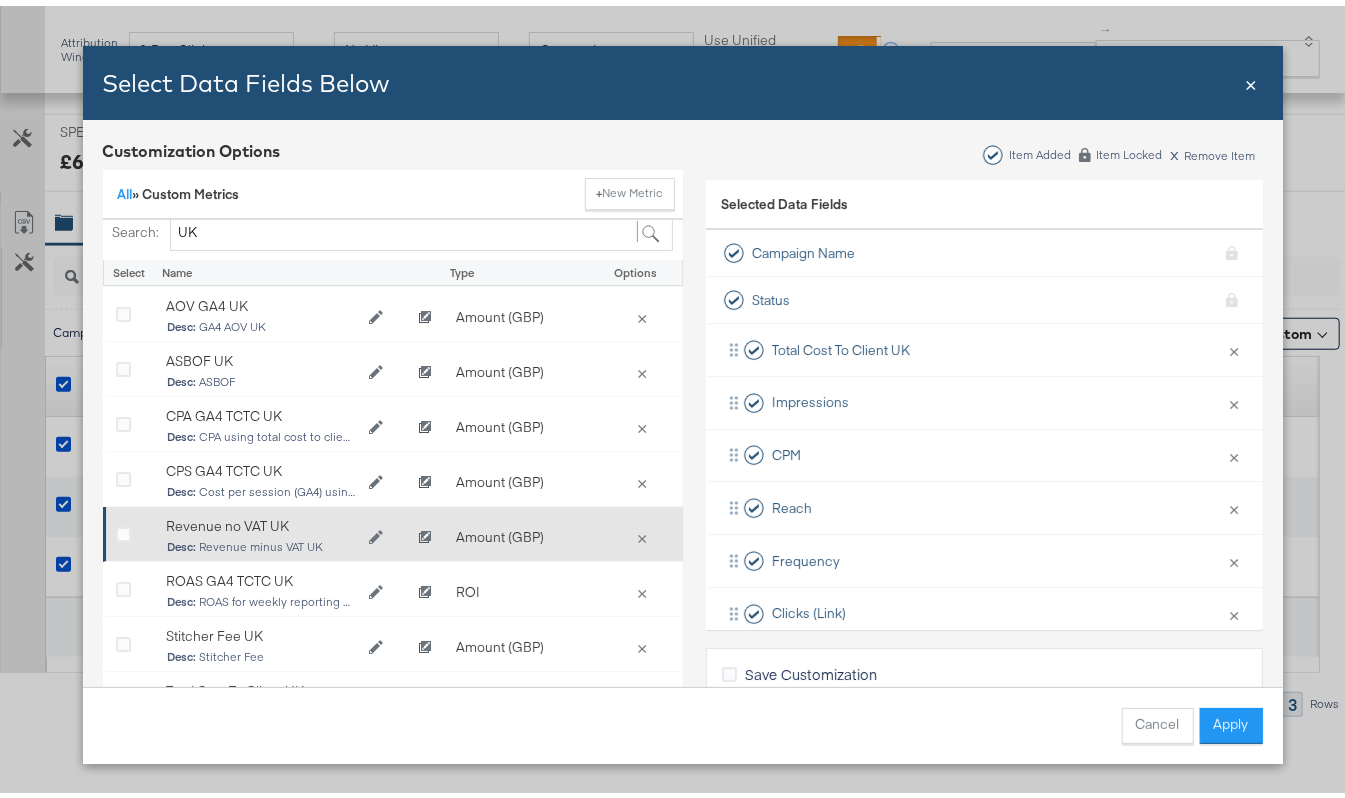 scroll, scrollTop: 44, scrollLeft: 0, axis: vertical 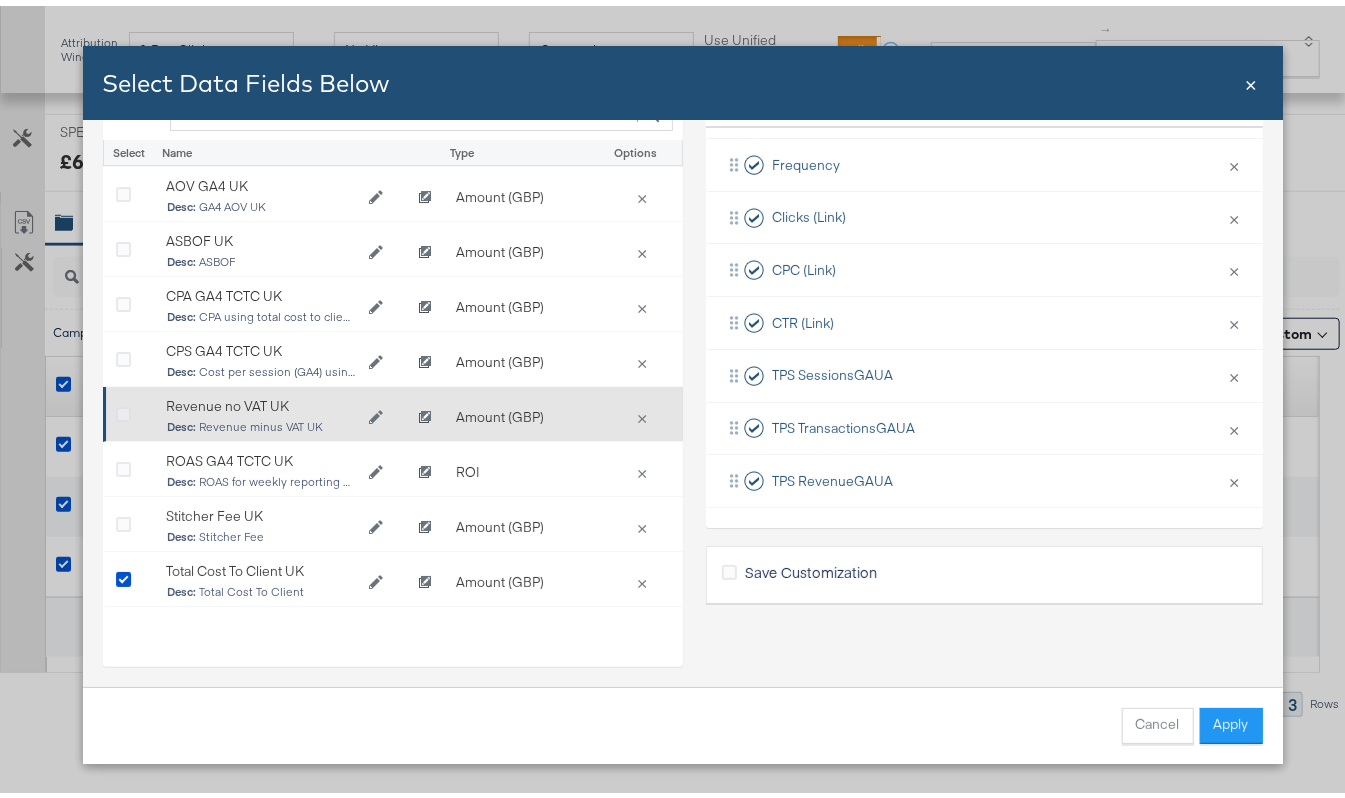 click at bounding box center (123, 409) 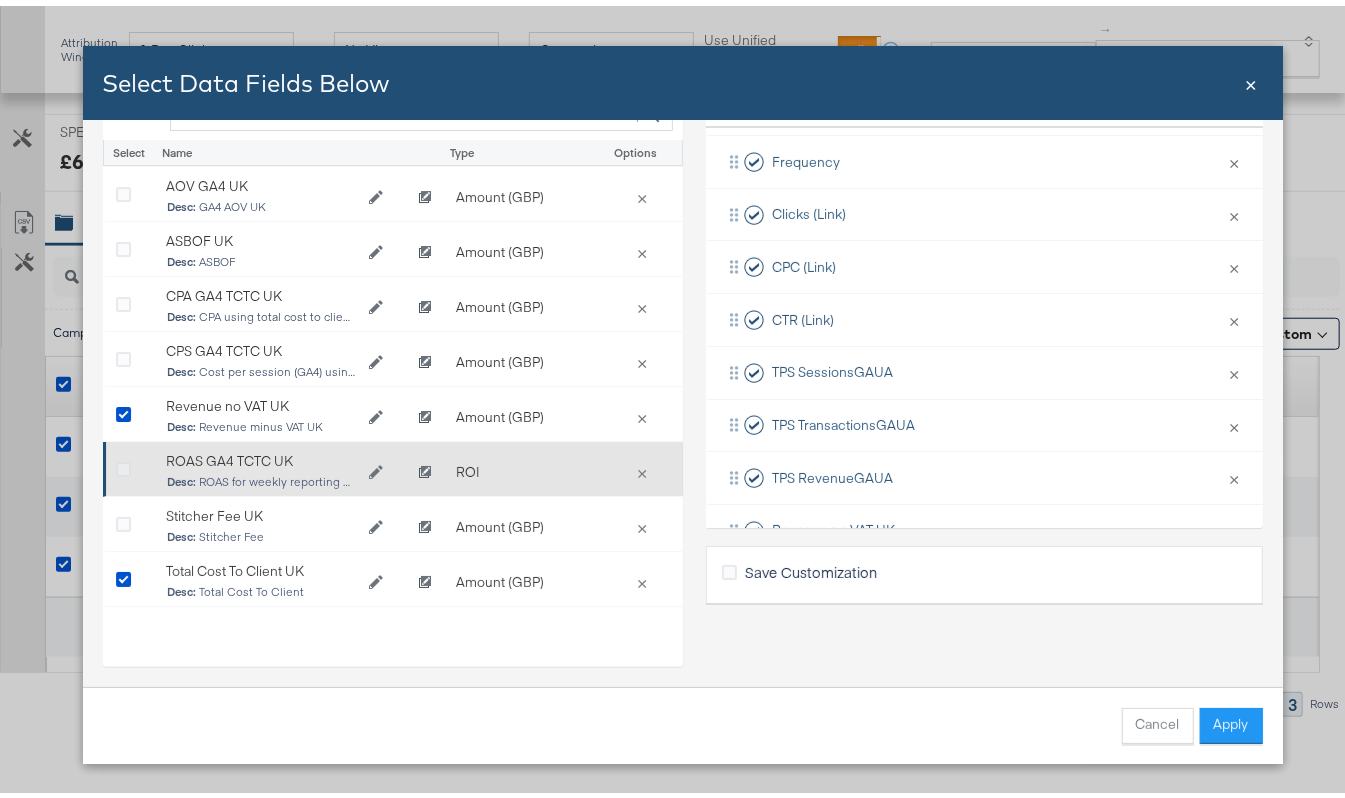 click at bounding box center (123, 464) 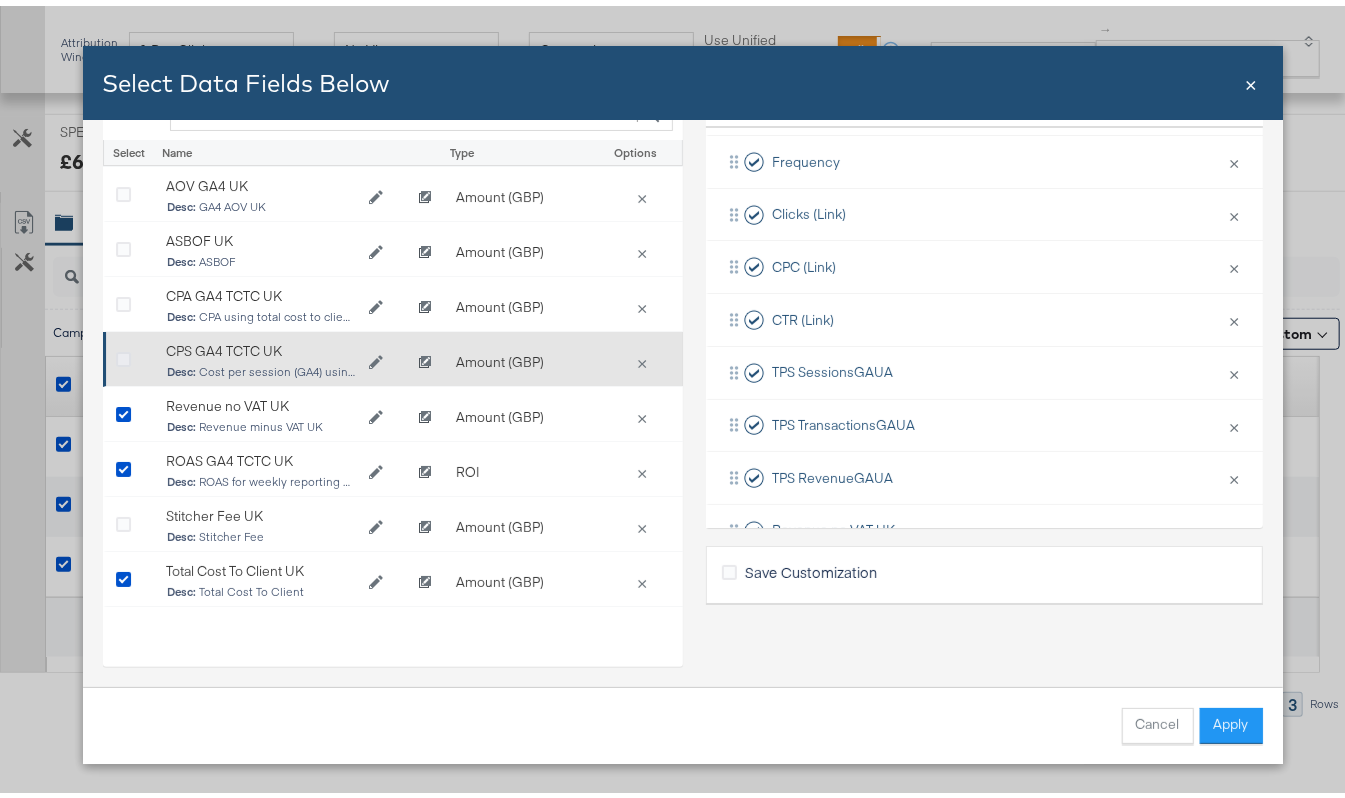 click at bounding box center (123, 354) 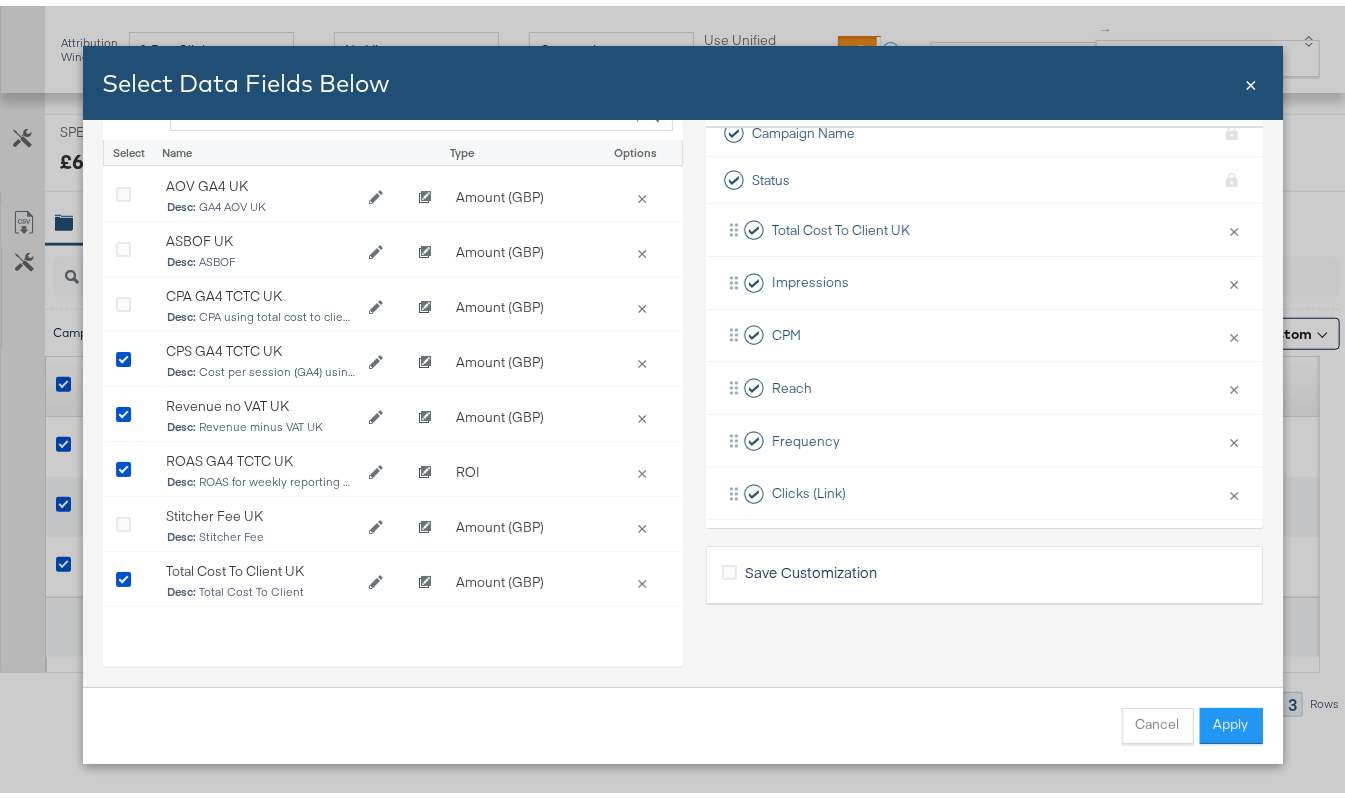 scroll, scrollTop: 0, scrollLeft: 0, axis: both 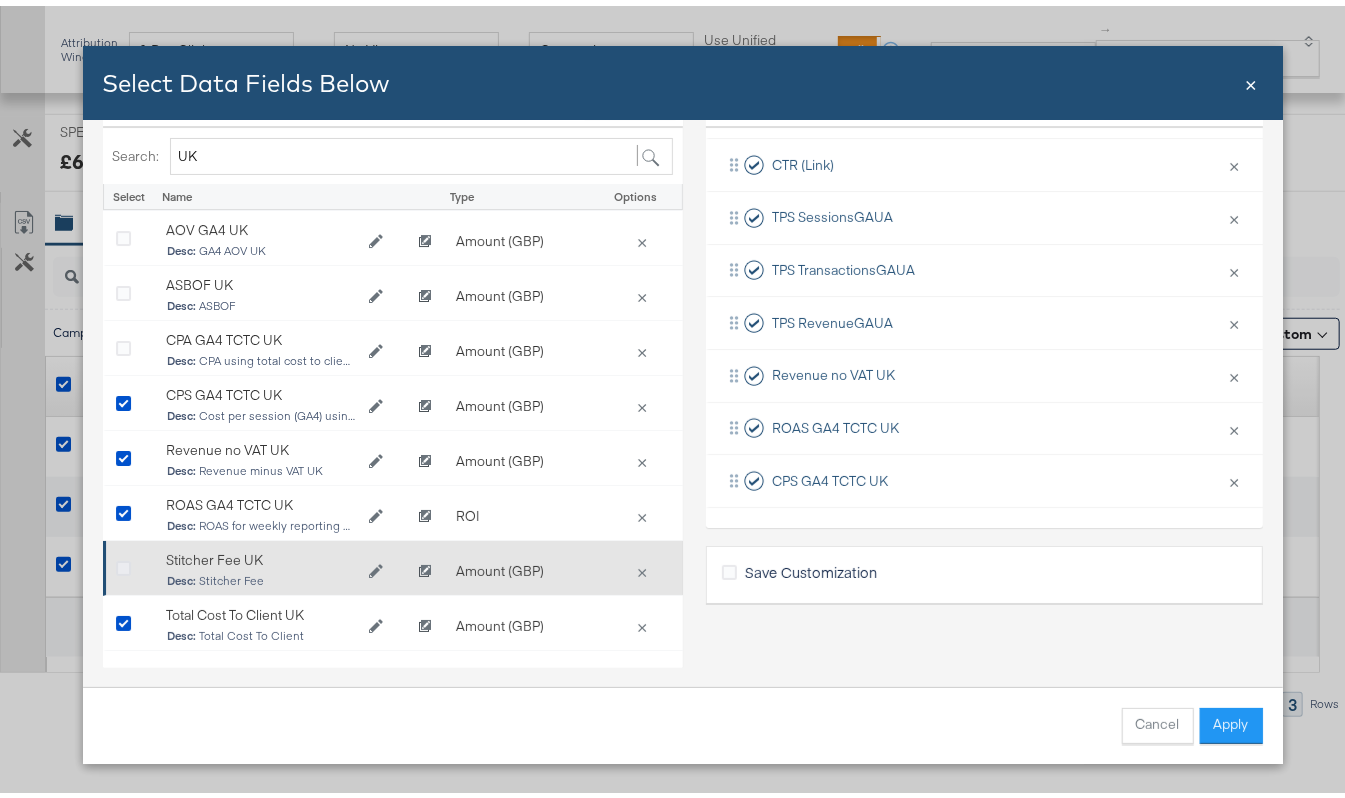 click at bounding box center (123, 563) 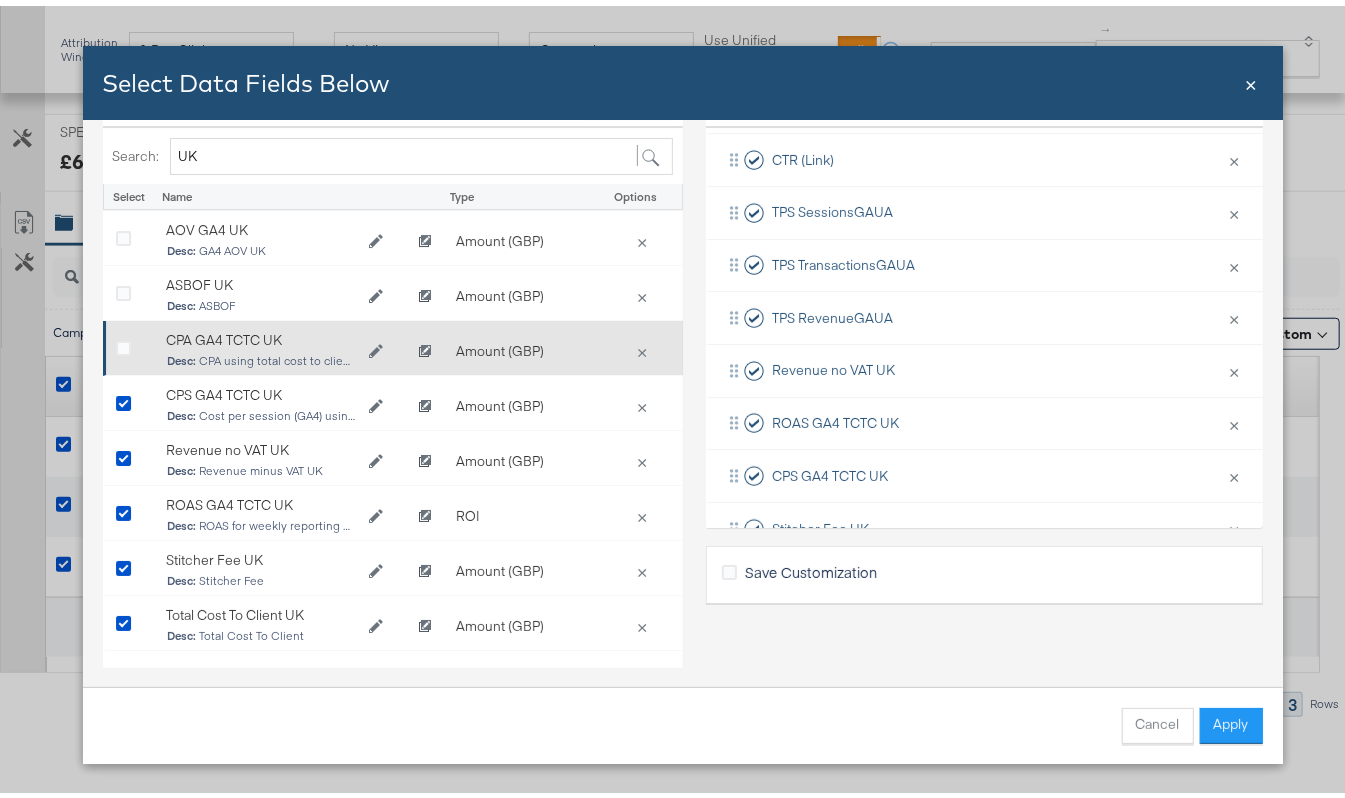 click at bounding box center (131, 346) 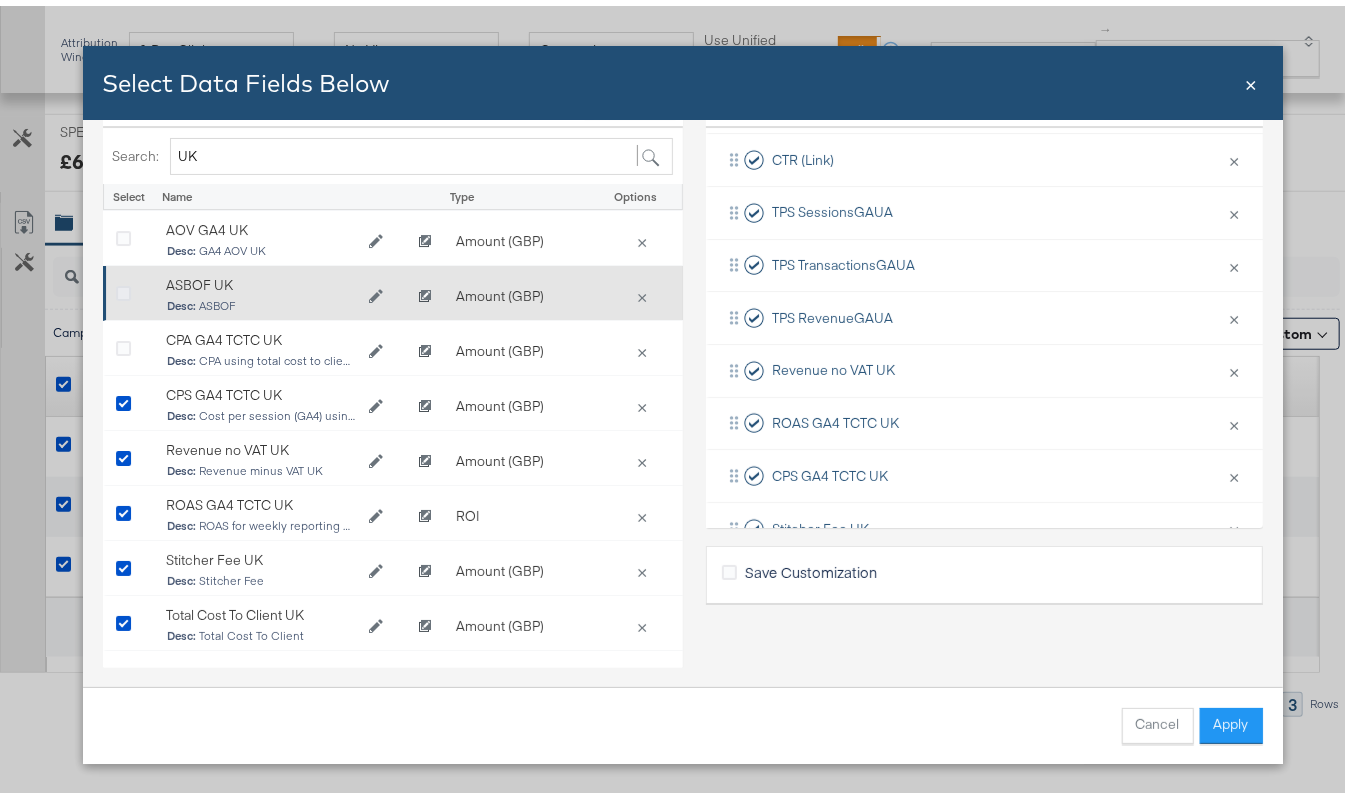 click at bounding box center [123, 288] 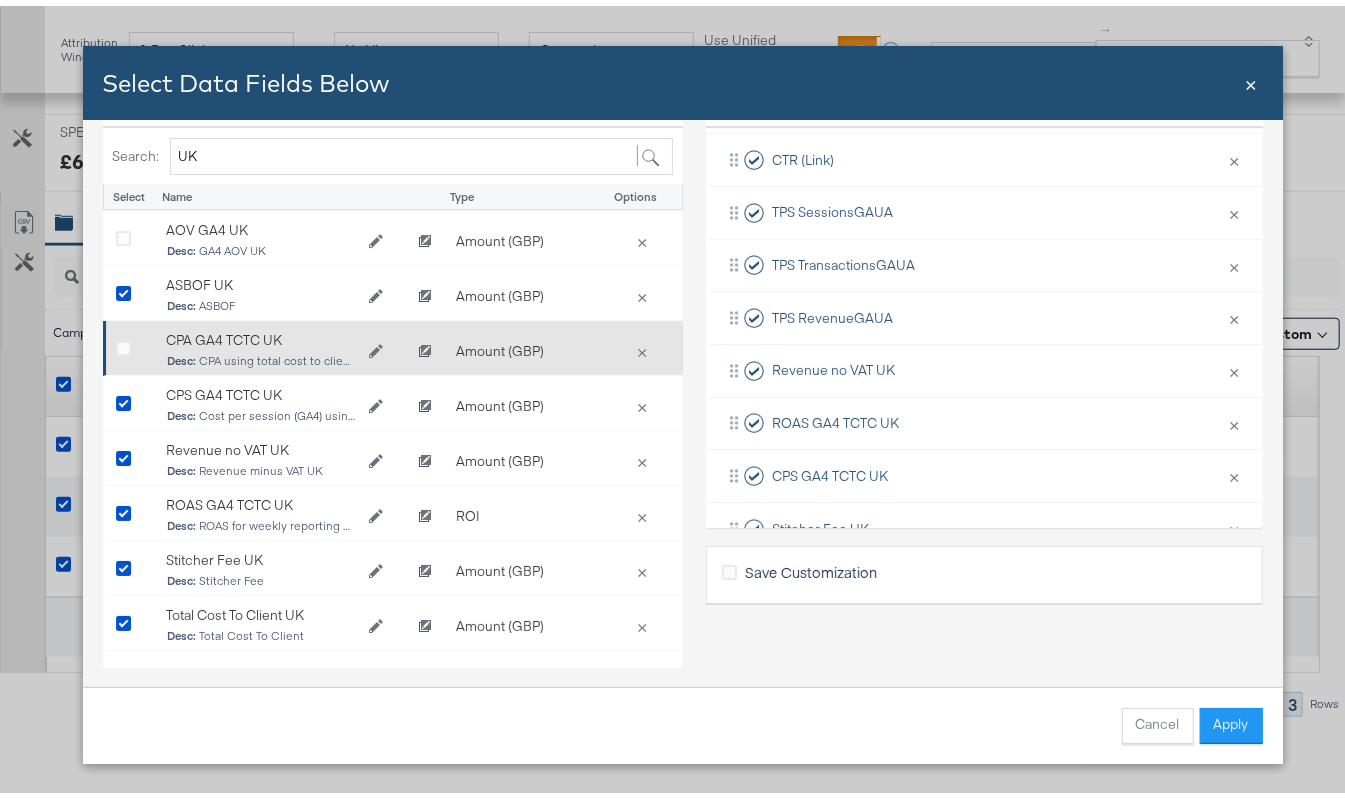 click at bounding box center [131, 346] 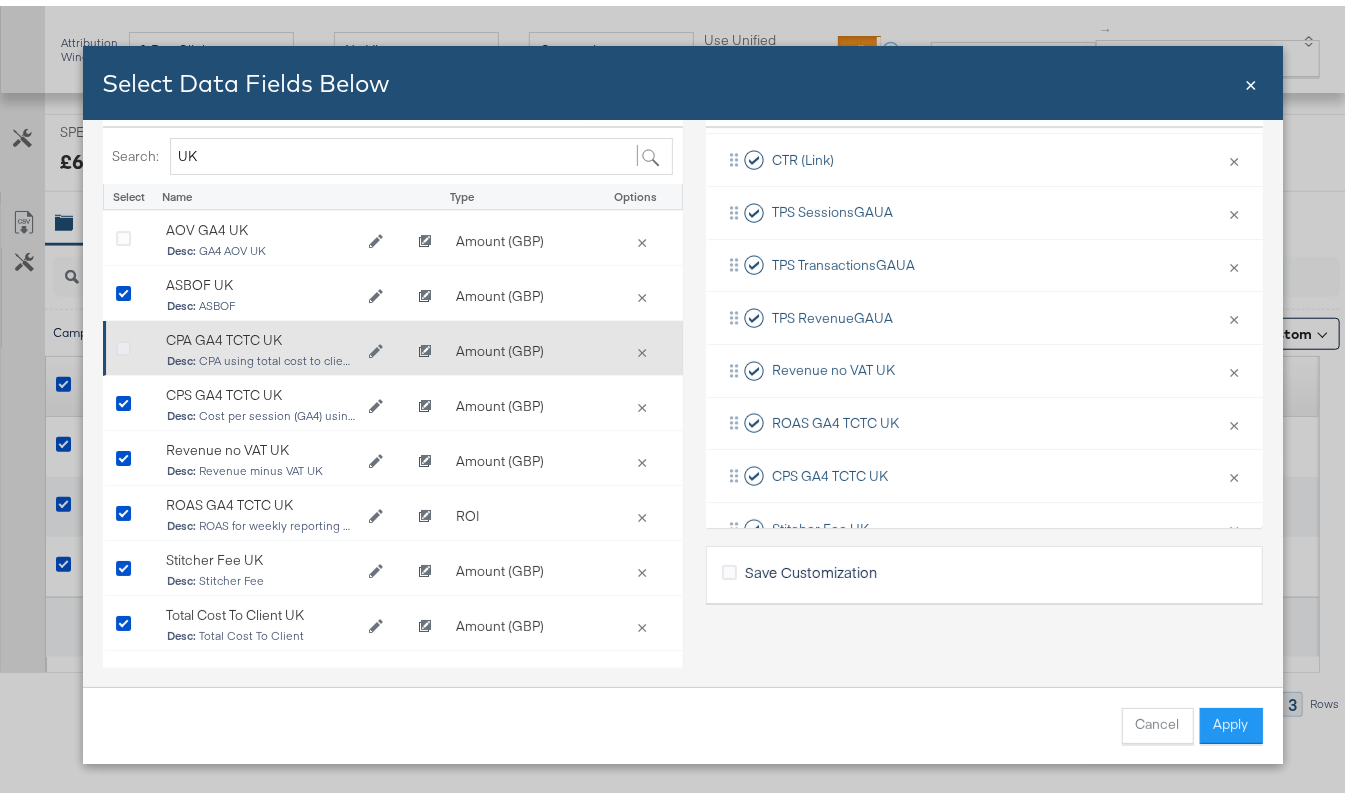 click at bounding box center [123, 343] 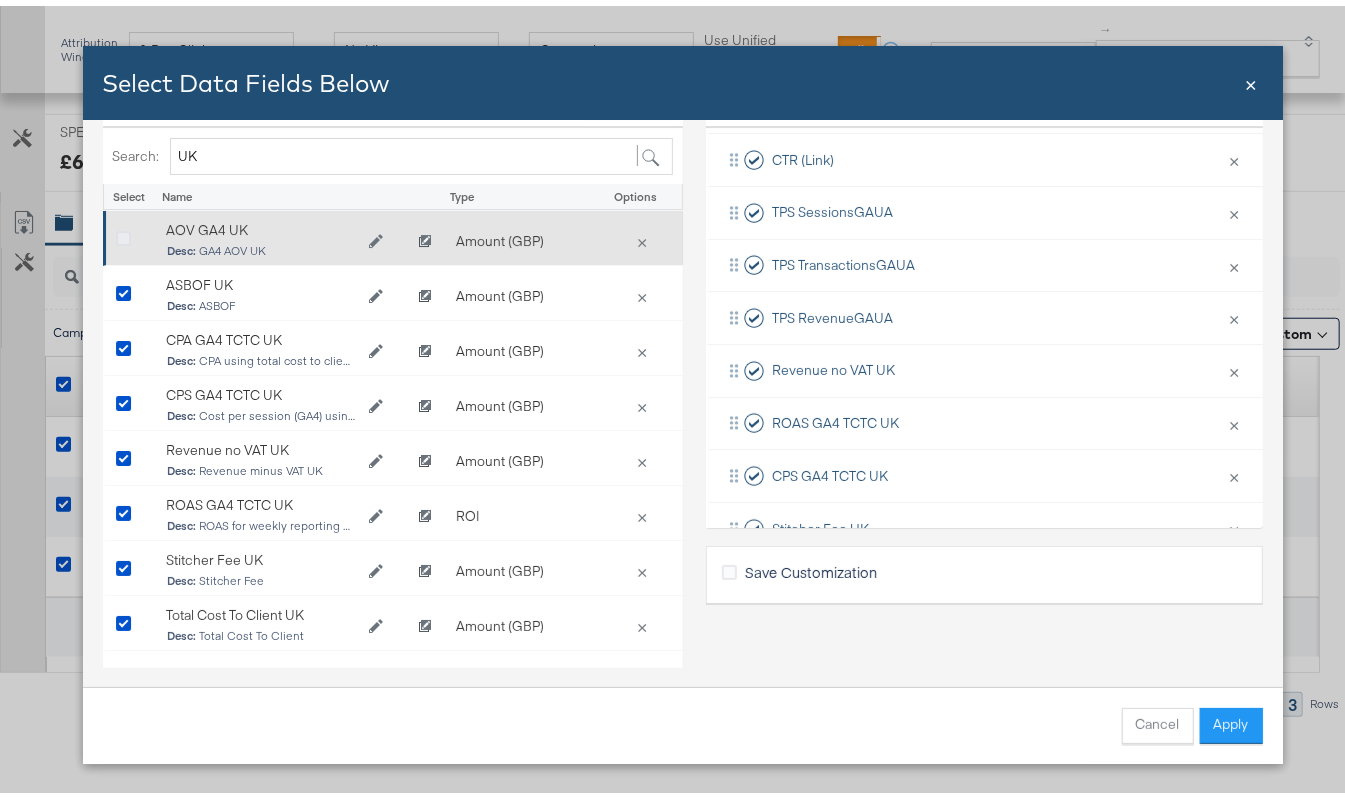 click at bounding box center [123, 233] 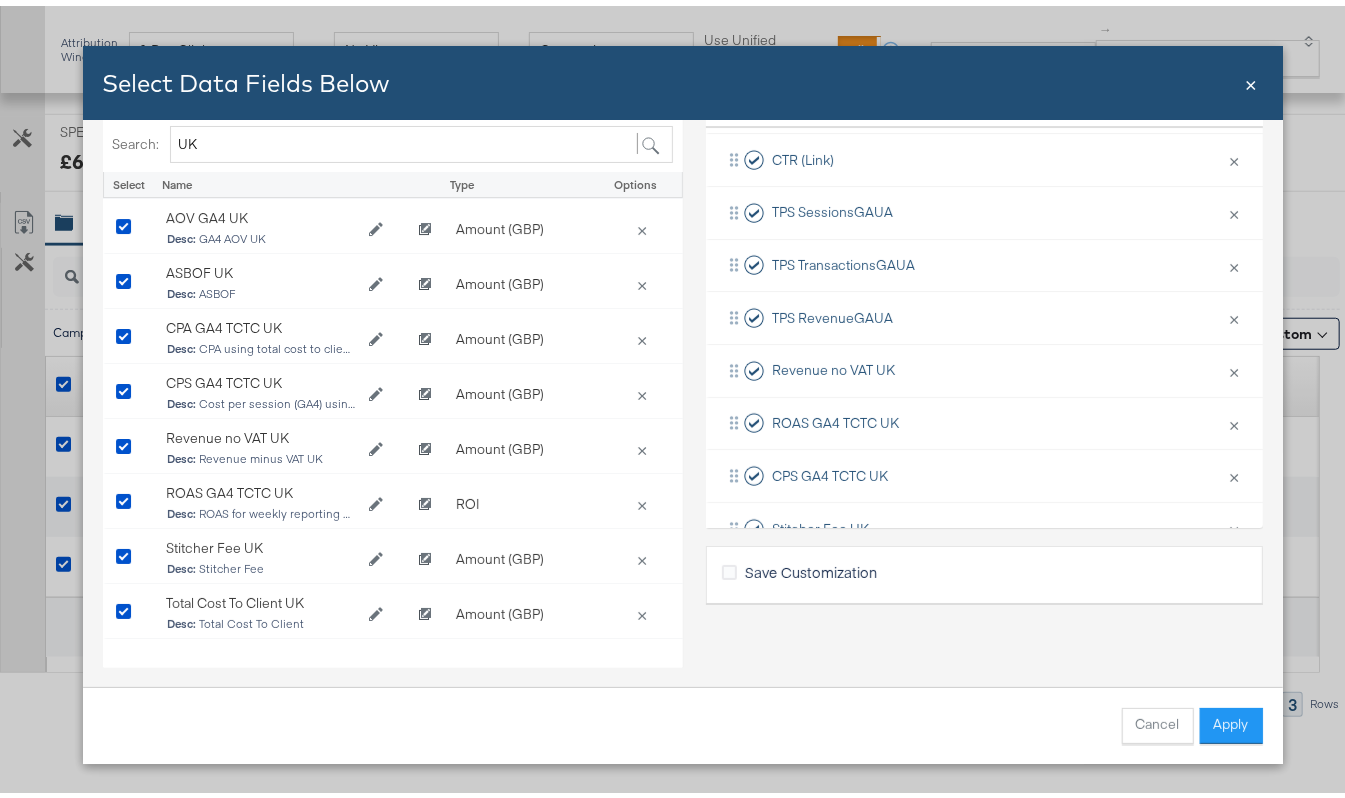 scroll, scrollTop: 44, scrollLeft: 0, axis: vertical 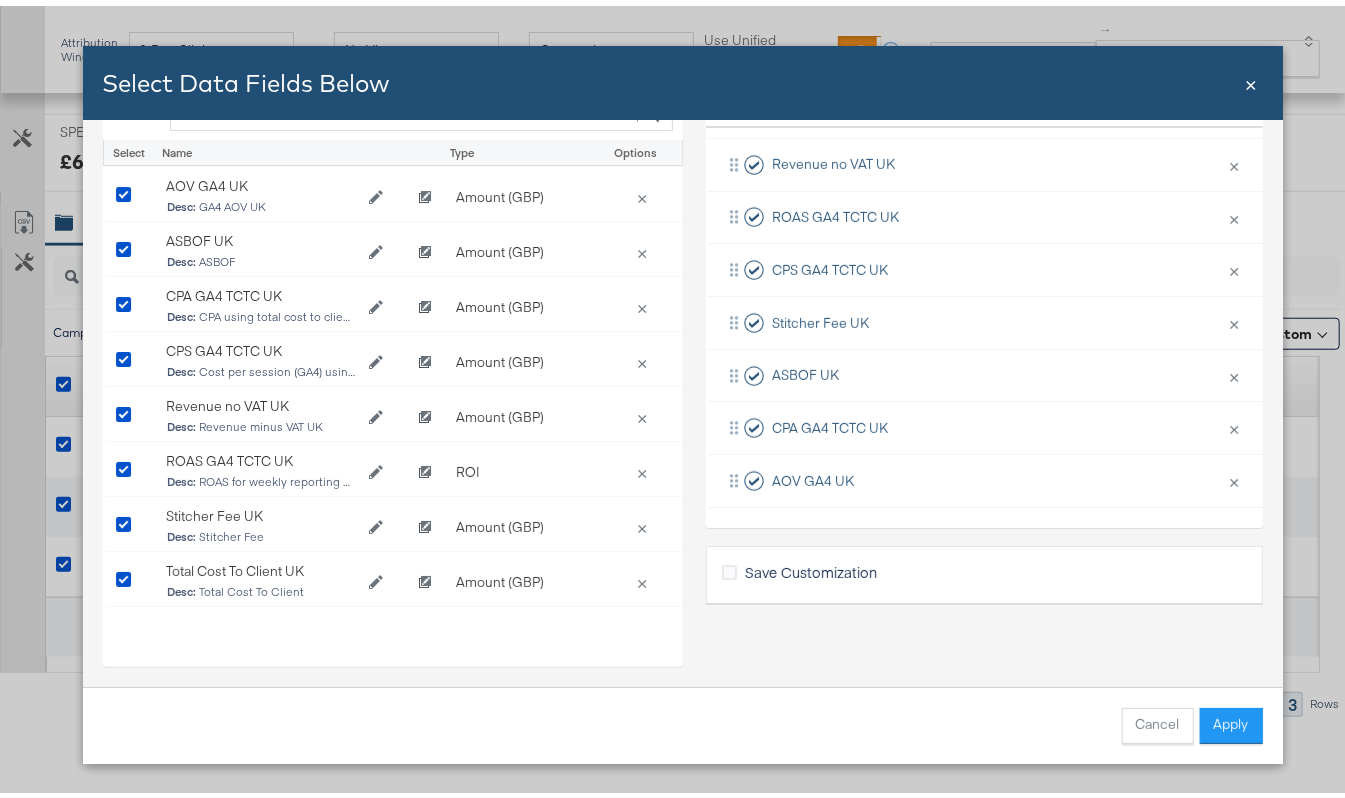 click on "Save Customization" at bounding box center (811, 566) 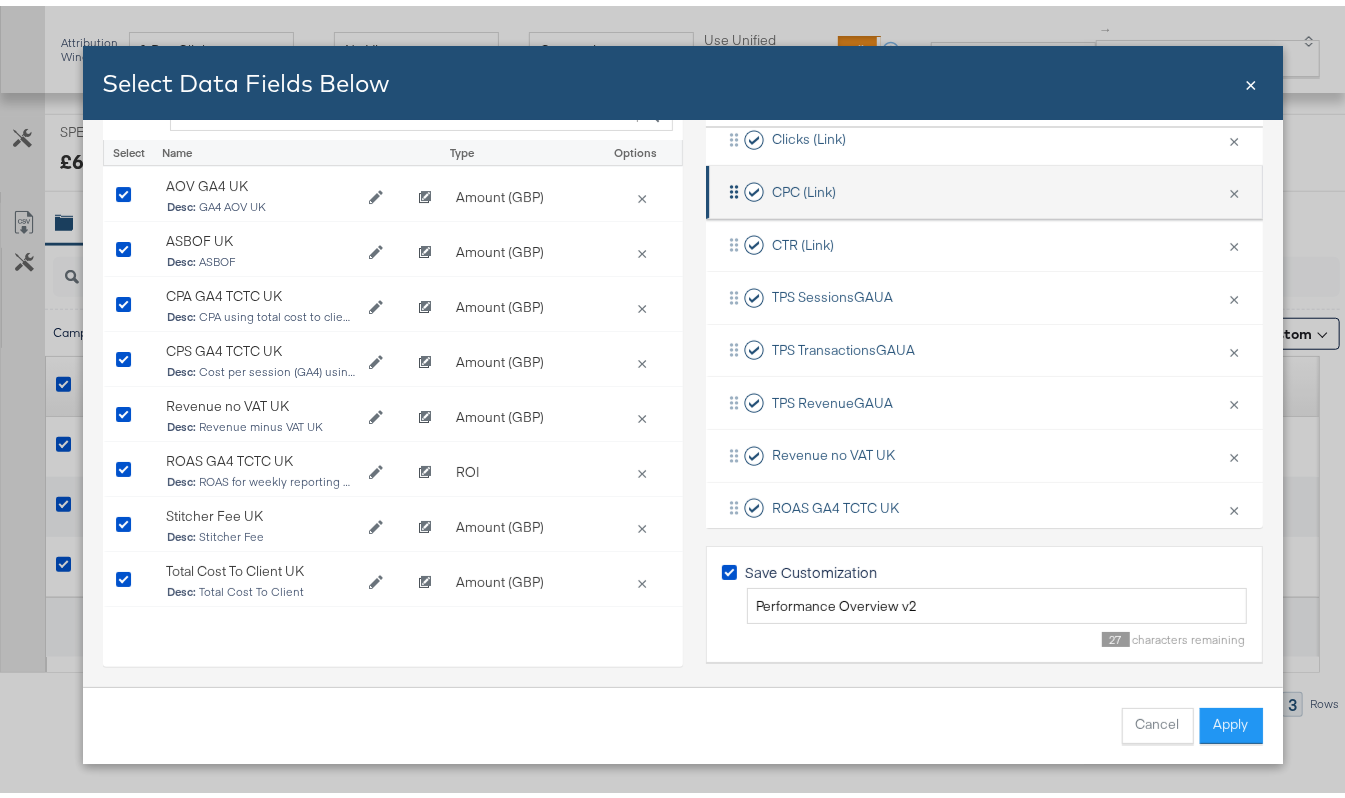 scroll, scrollTop: 400, scrollLeft: 0, axis: vertical 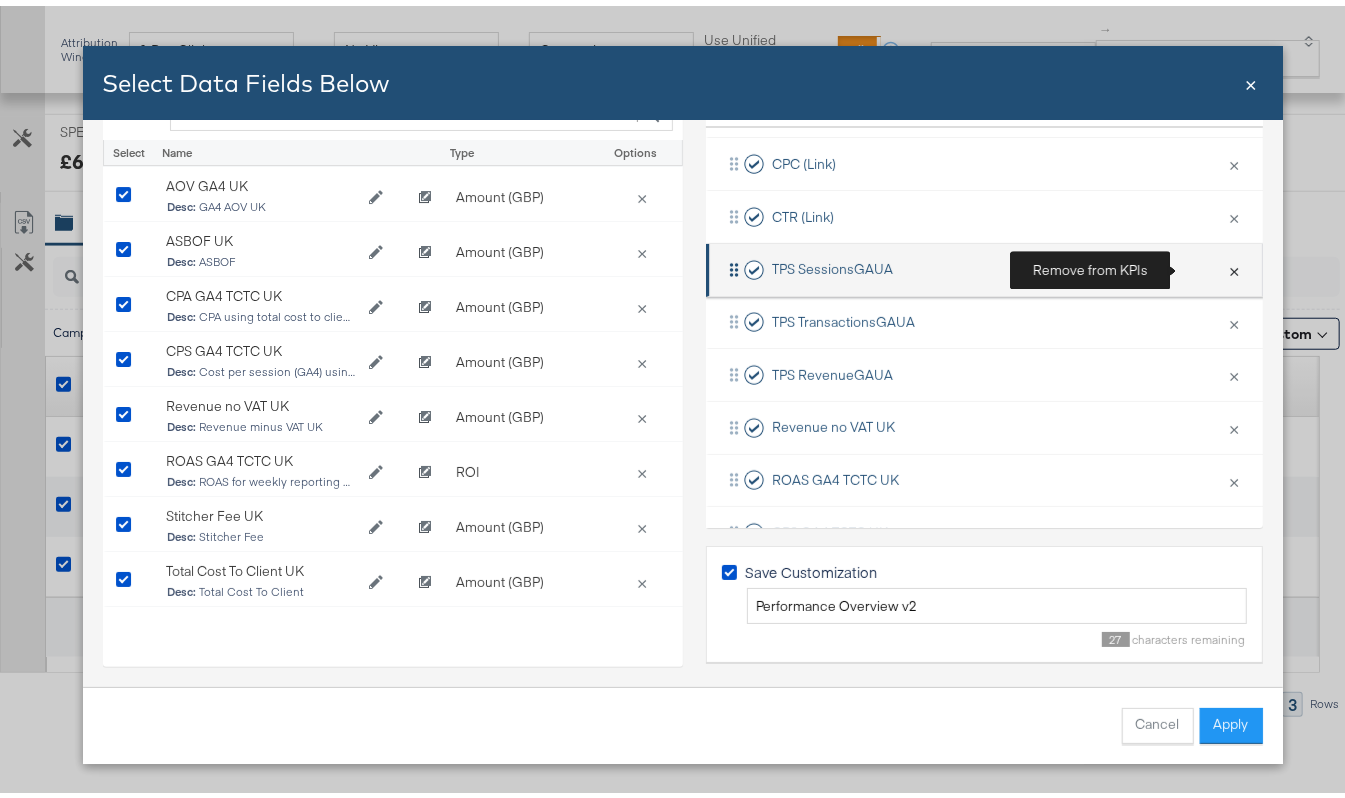 click on "×" at bounding box center [1235, 264] 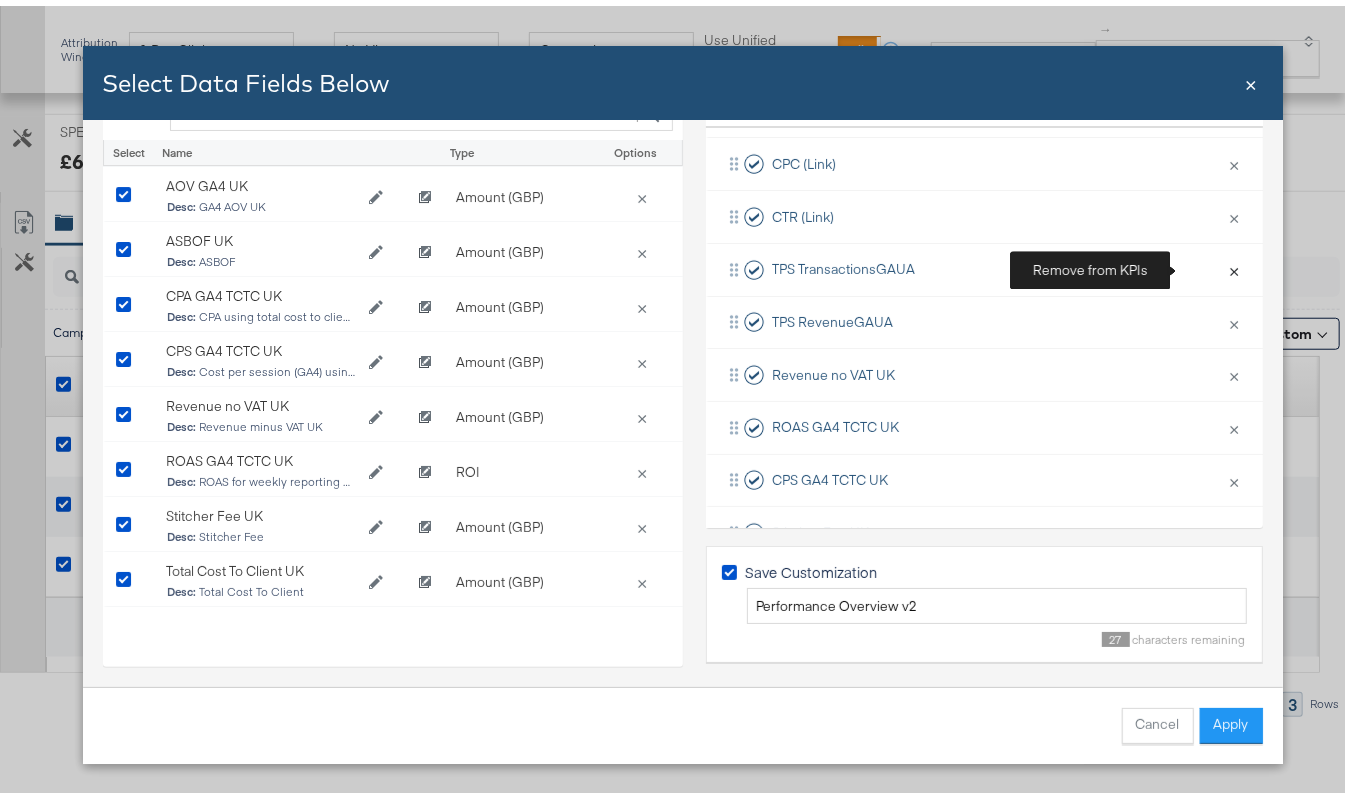 click on "×" at bounding box center (1235, 264) 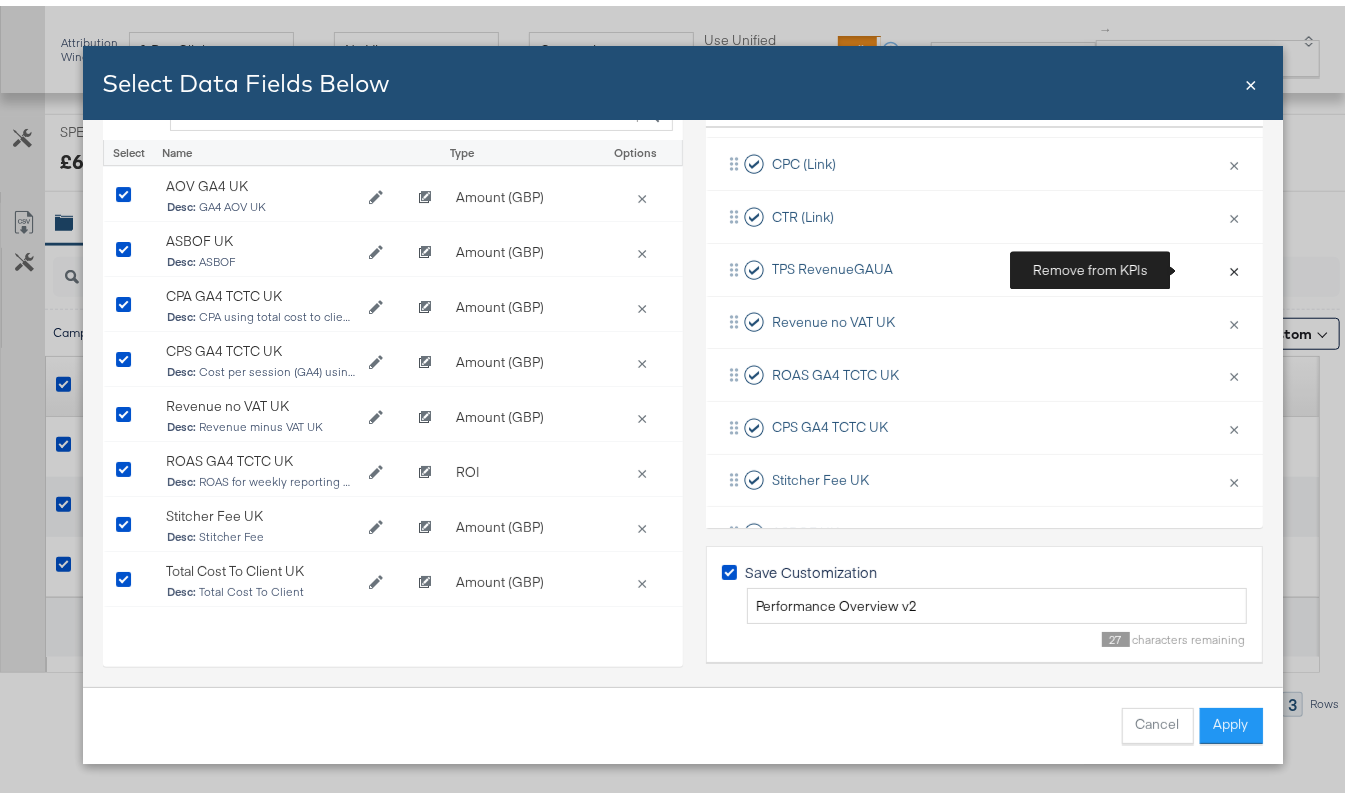click on "×" at bounding box center (1235, 264) 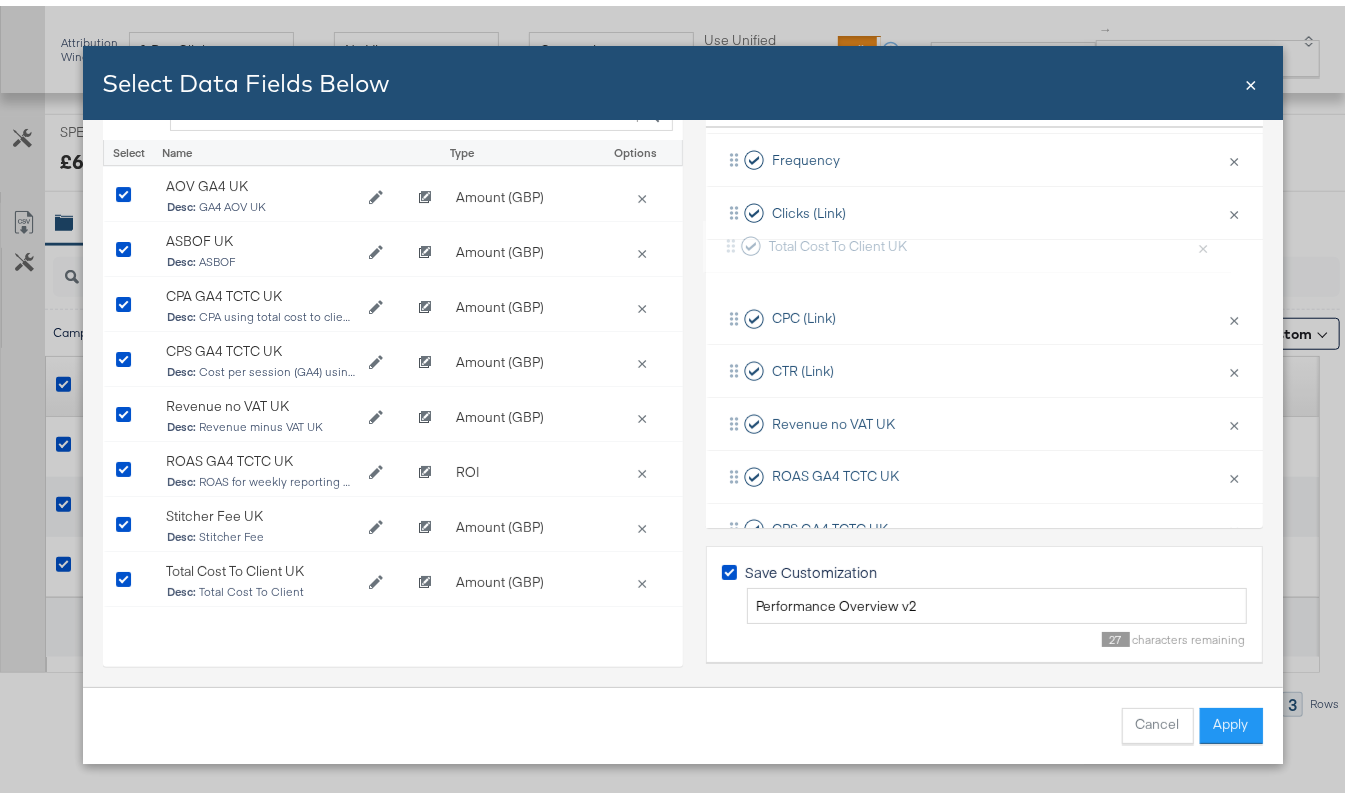 scroll, scrollTop: 246, scrollLeft: 0, axis: vertical 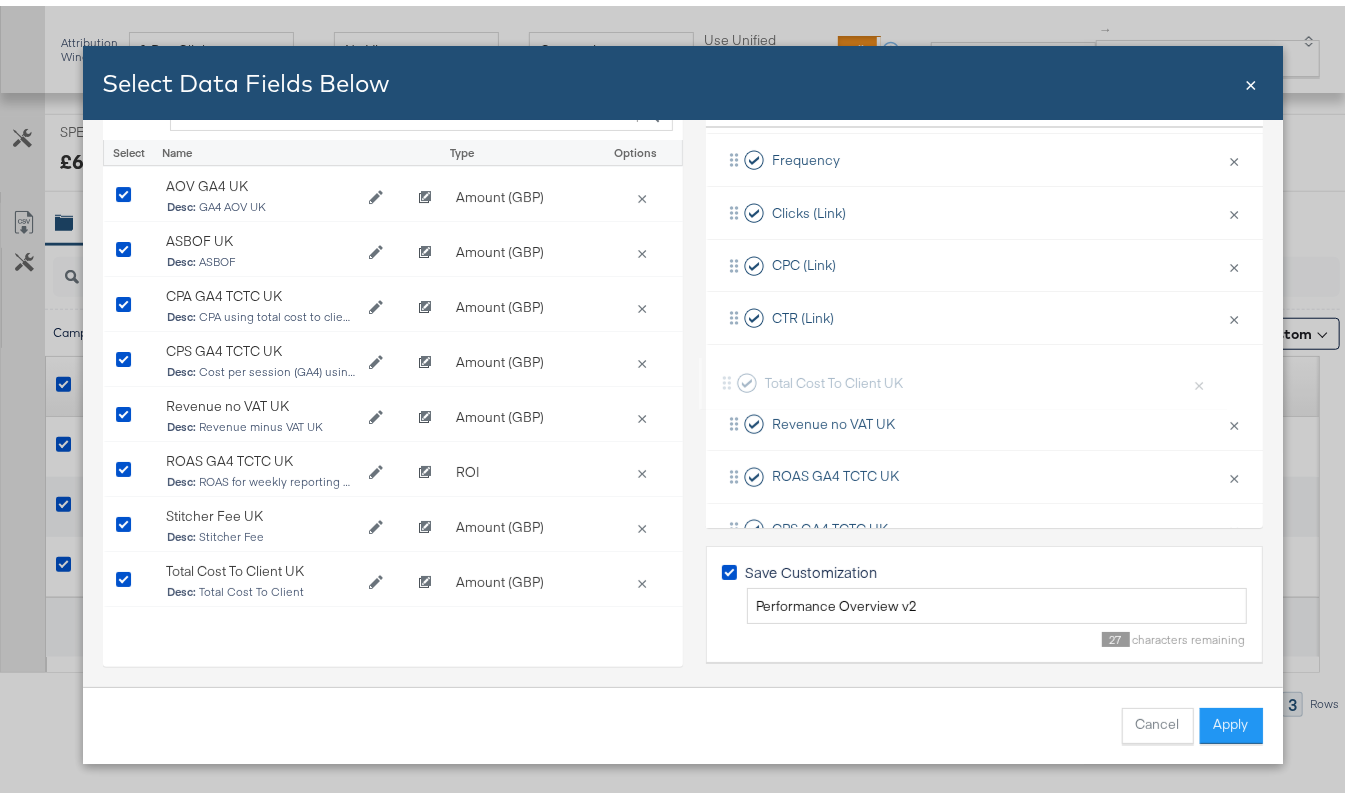 drag, startPoint x: 708, startPoint y: 233, endPoint x: 720, endPoint y: 377, distance: 144.49913 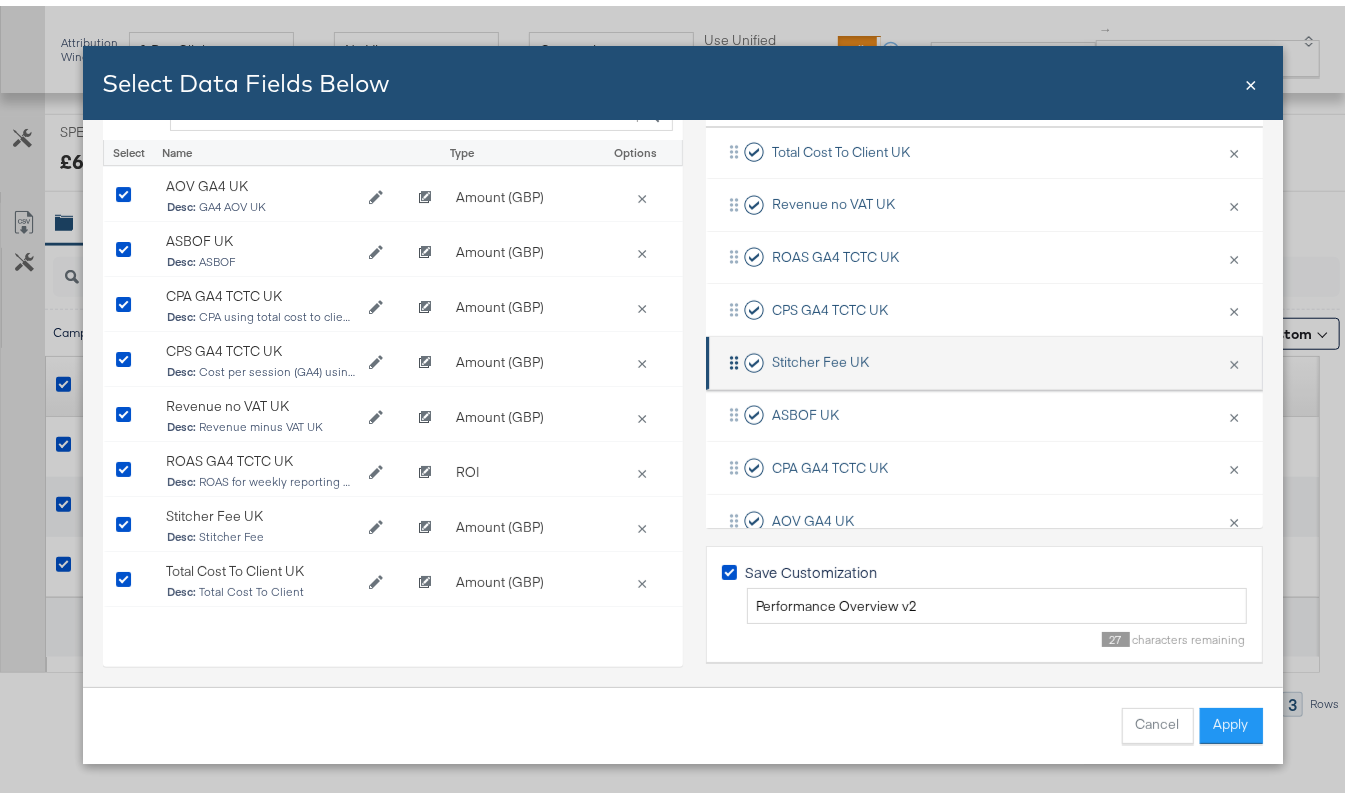scroll, scrollTop: 509, scrollLeft: 0, axis: vertical 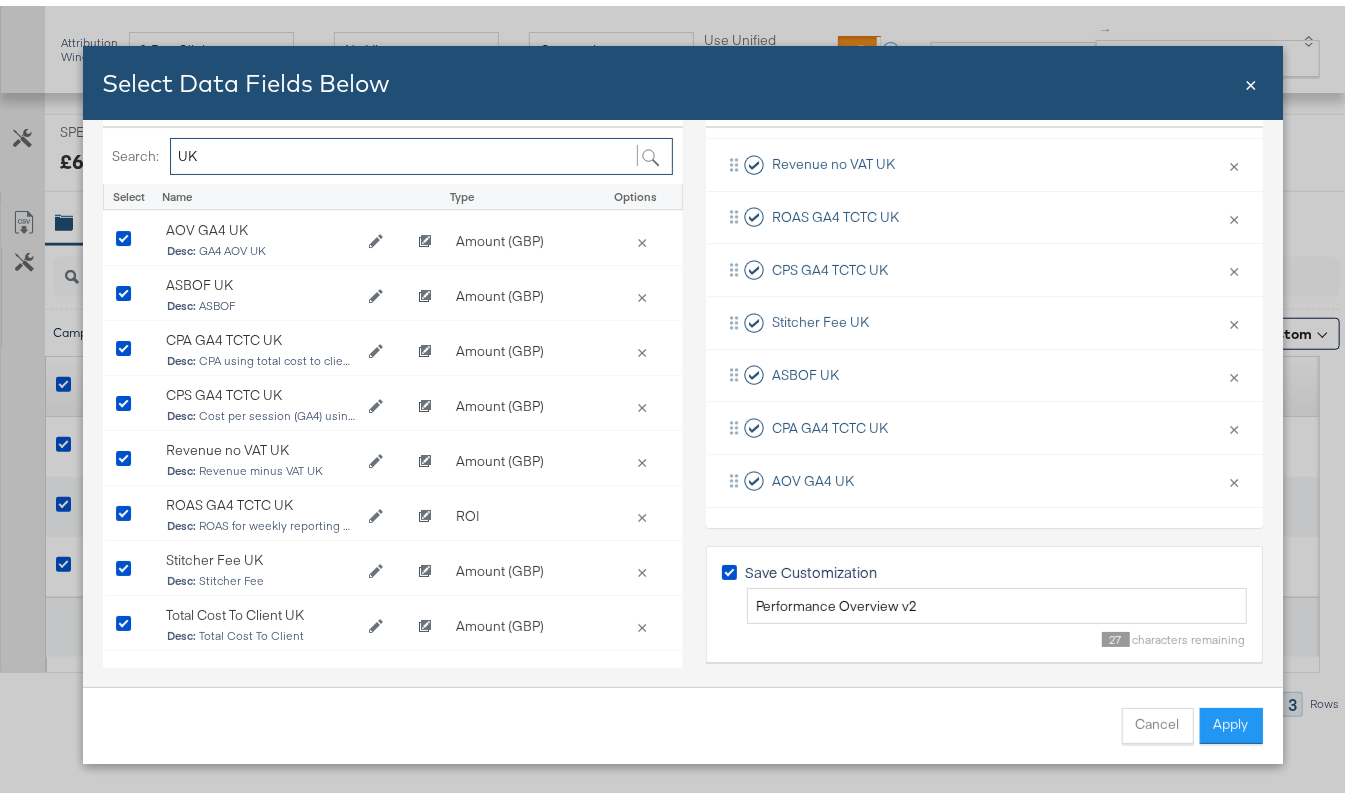 drag, startPoint x: 193, startPoint y: 148, endPoint x: 157, endPoint y: 146, distance: 36.05551 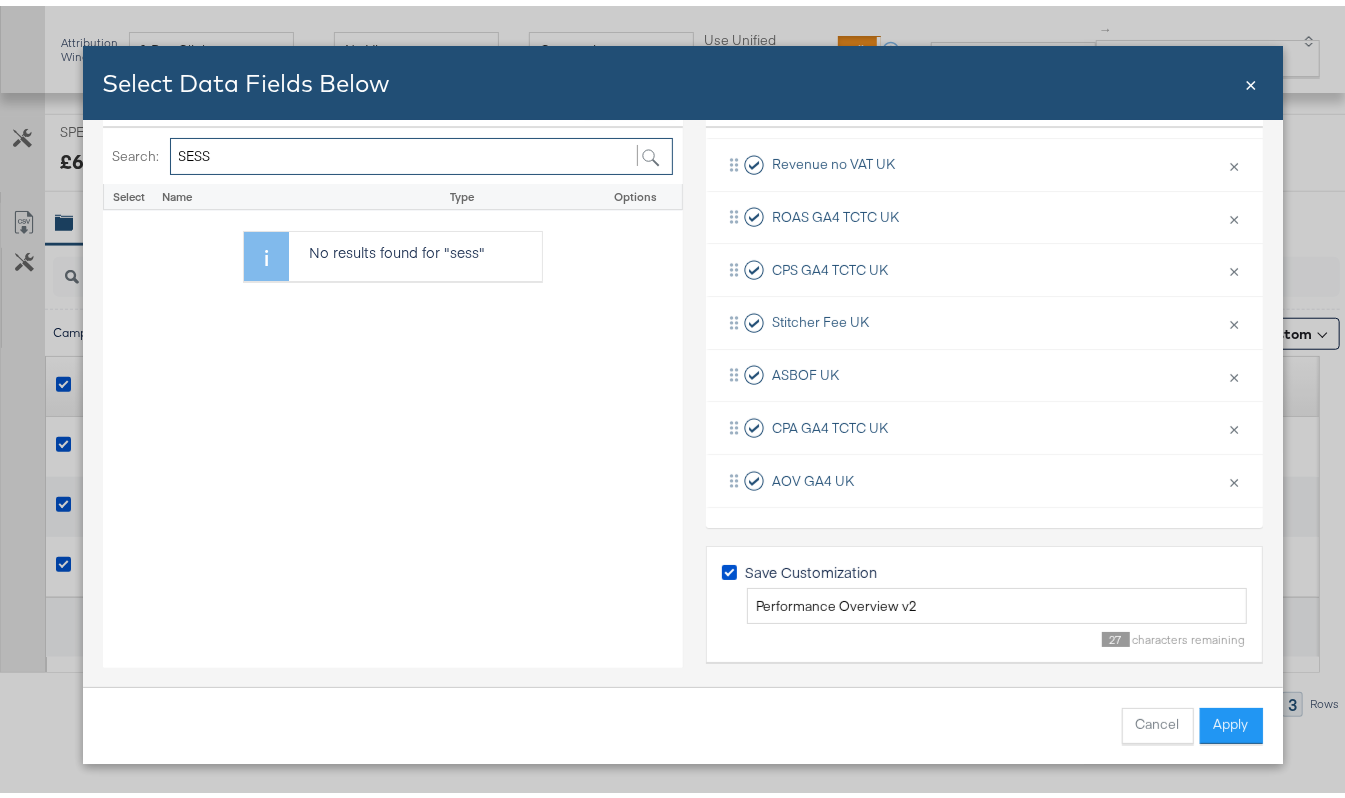 type on "SESS" 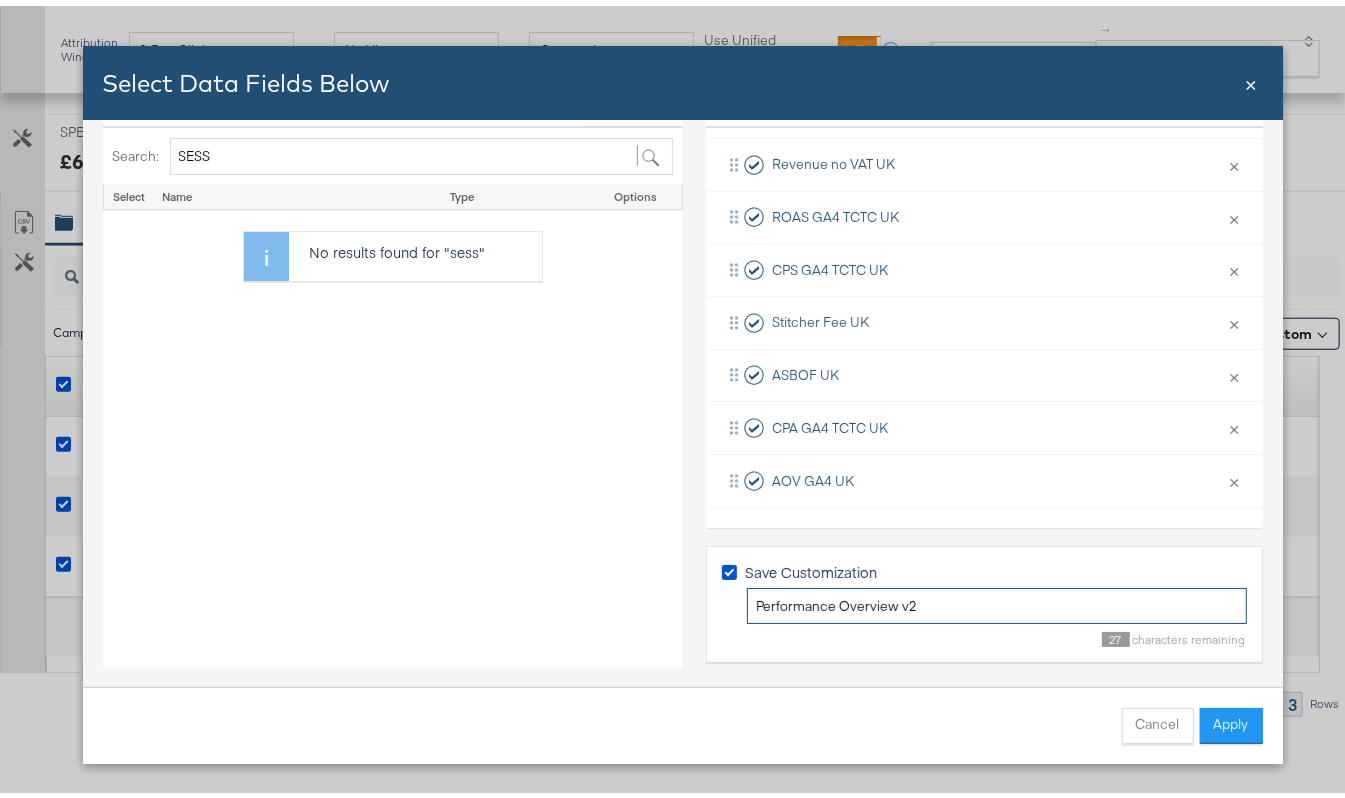 drag, startPoint x: 934, startPoint y: 593, endPoint x: 562, endPoint y: 561, distance: 373.3738 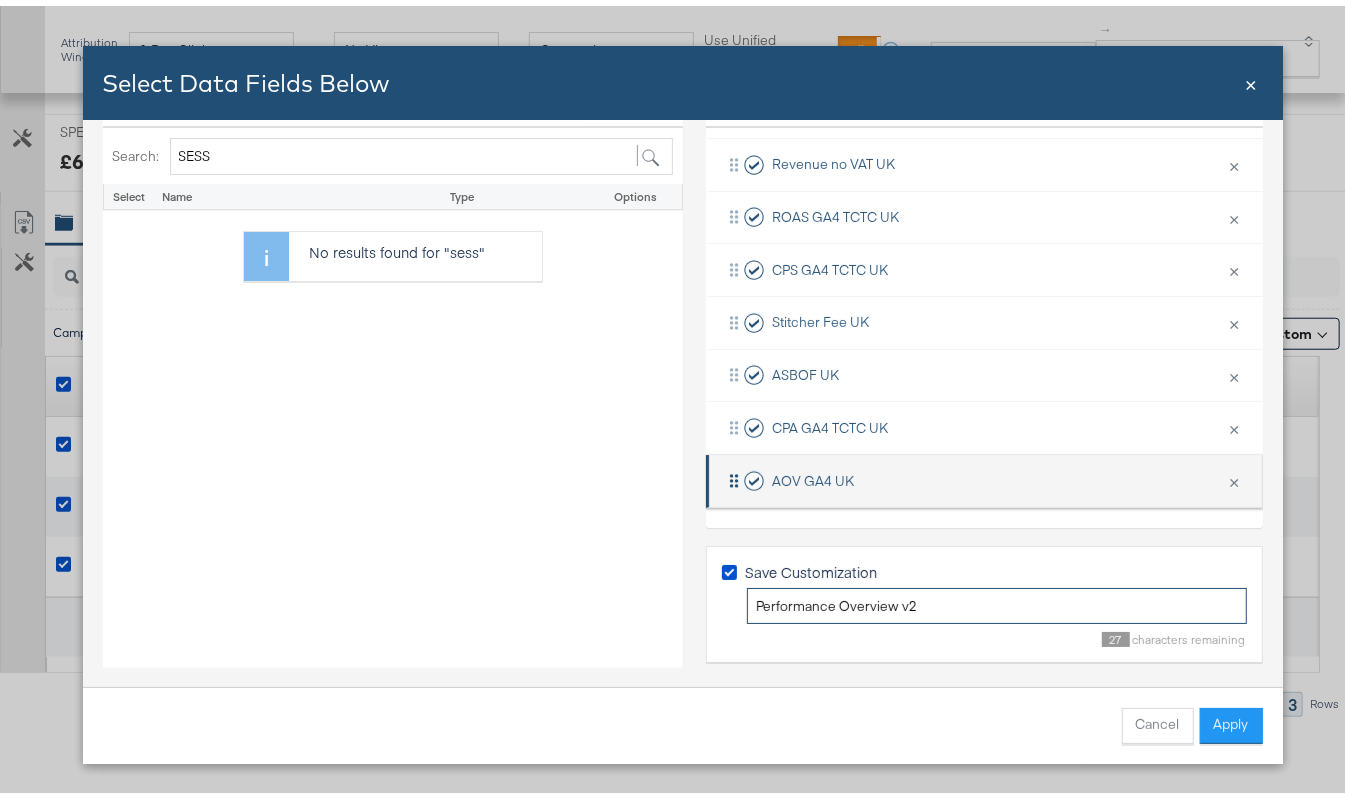 type on "S" 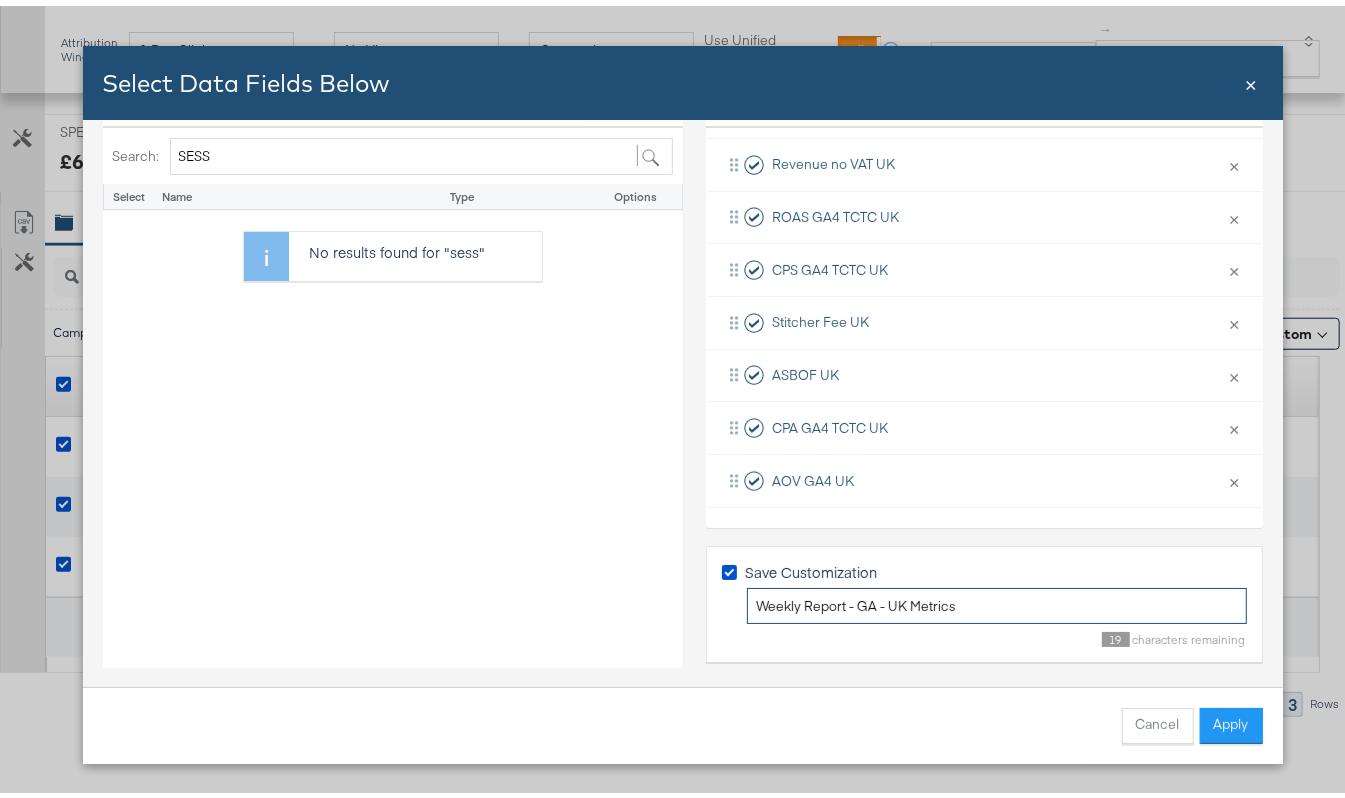 scroll, scrollTop: 114, scrollLeft: 0, axis: vertical 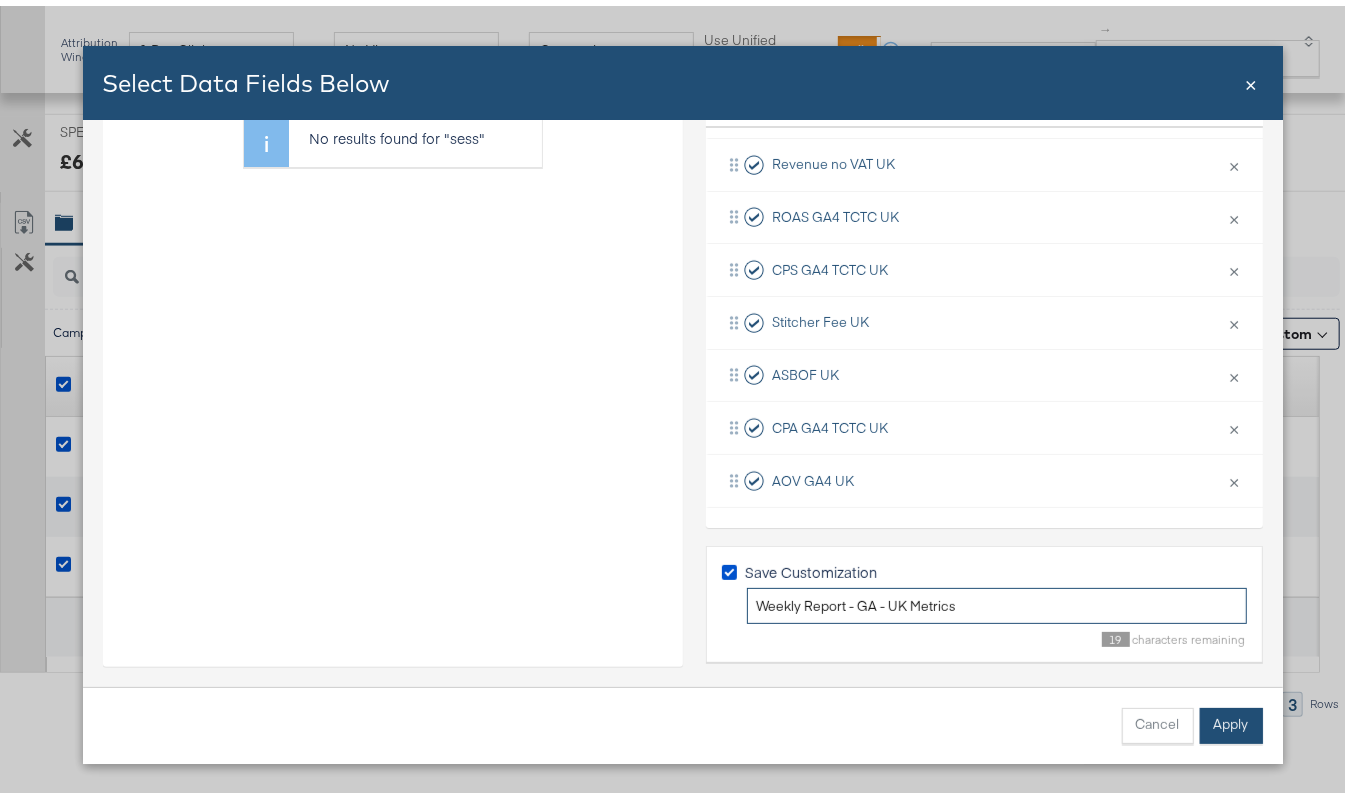 type on "Weekly Report - GA - UK Metrics" 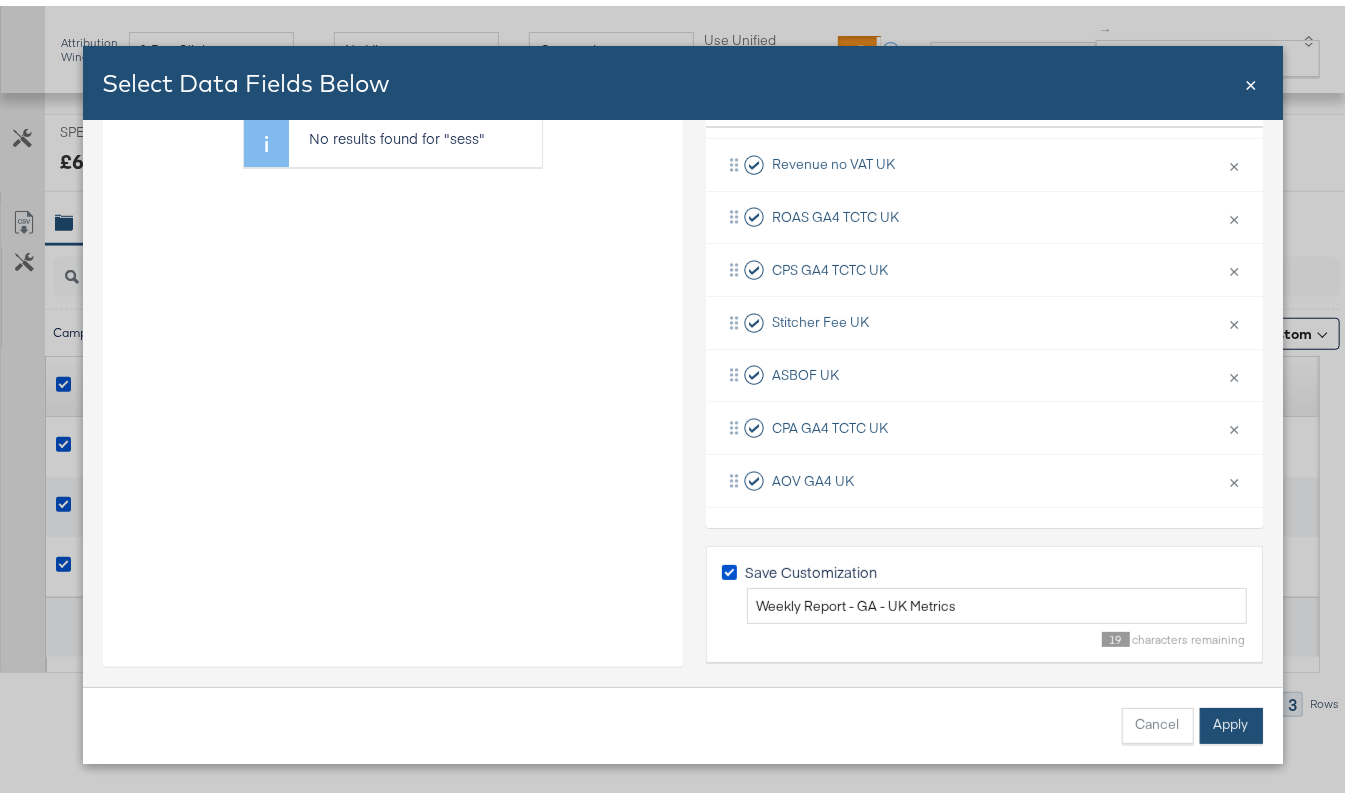 click on "Apply" at bounding box center (1231, 720) 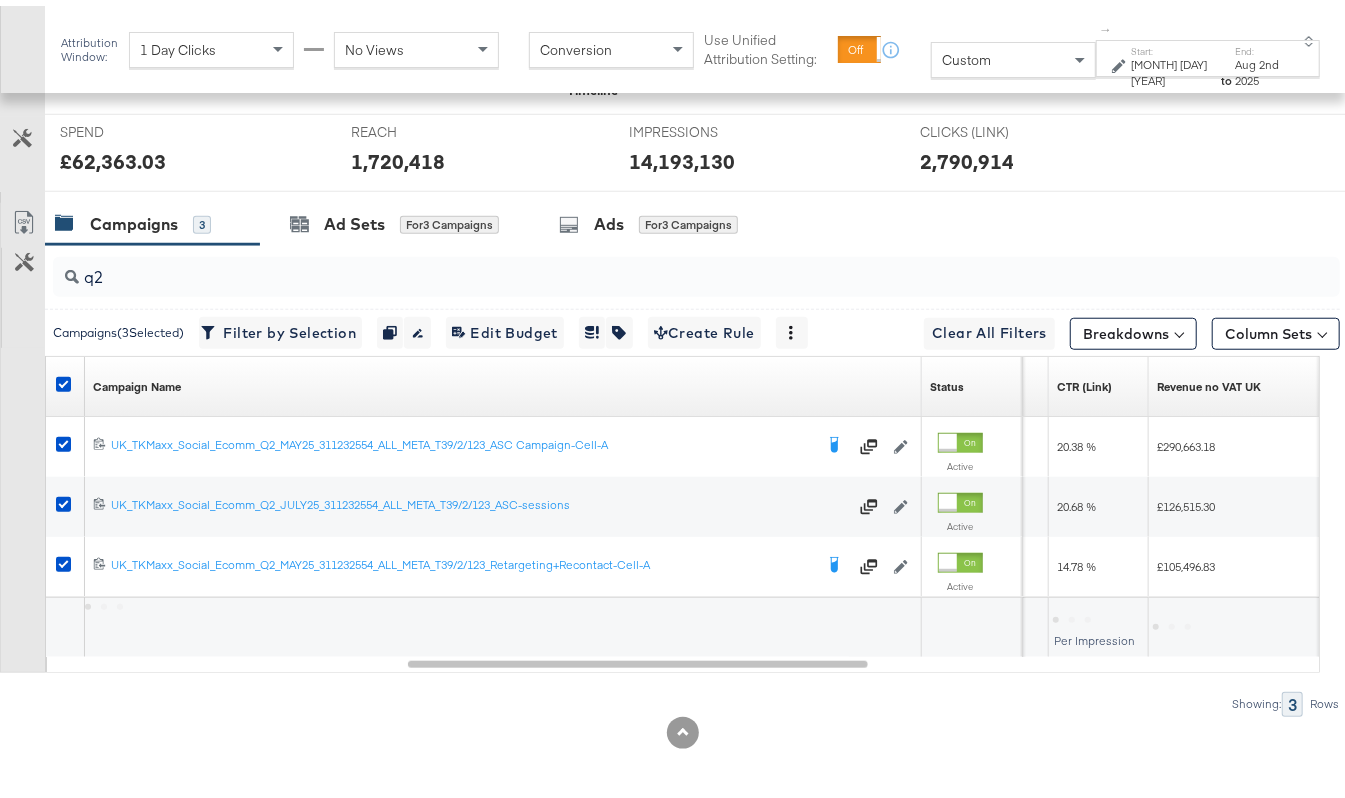 scroll, scrollTop: 0, scrollLeft: 0, axis: both 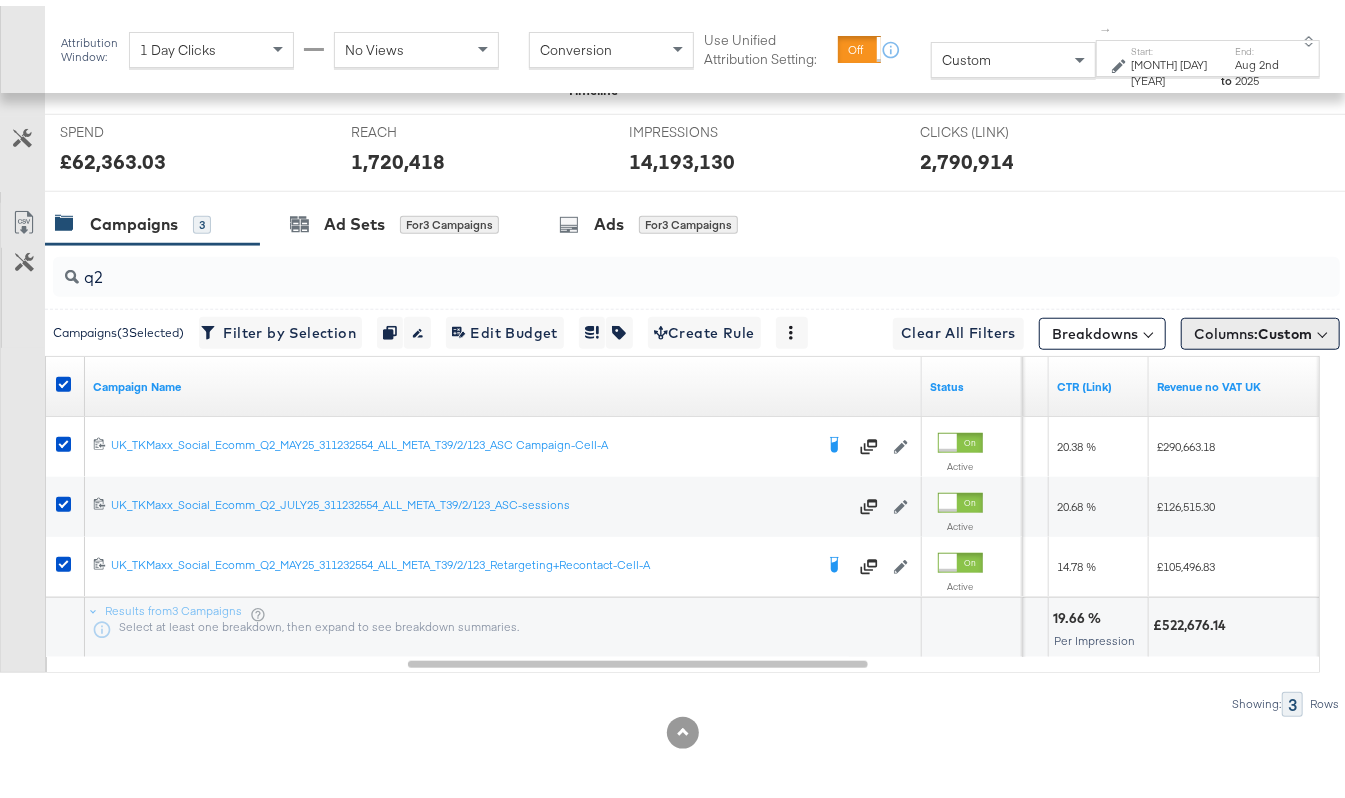 click on "Columns:  Custom" at bounding box center (1253, 328) 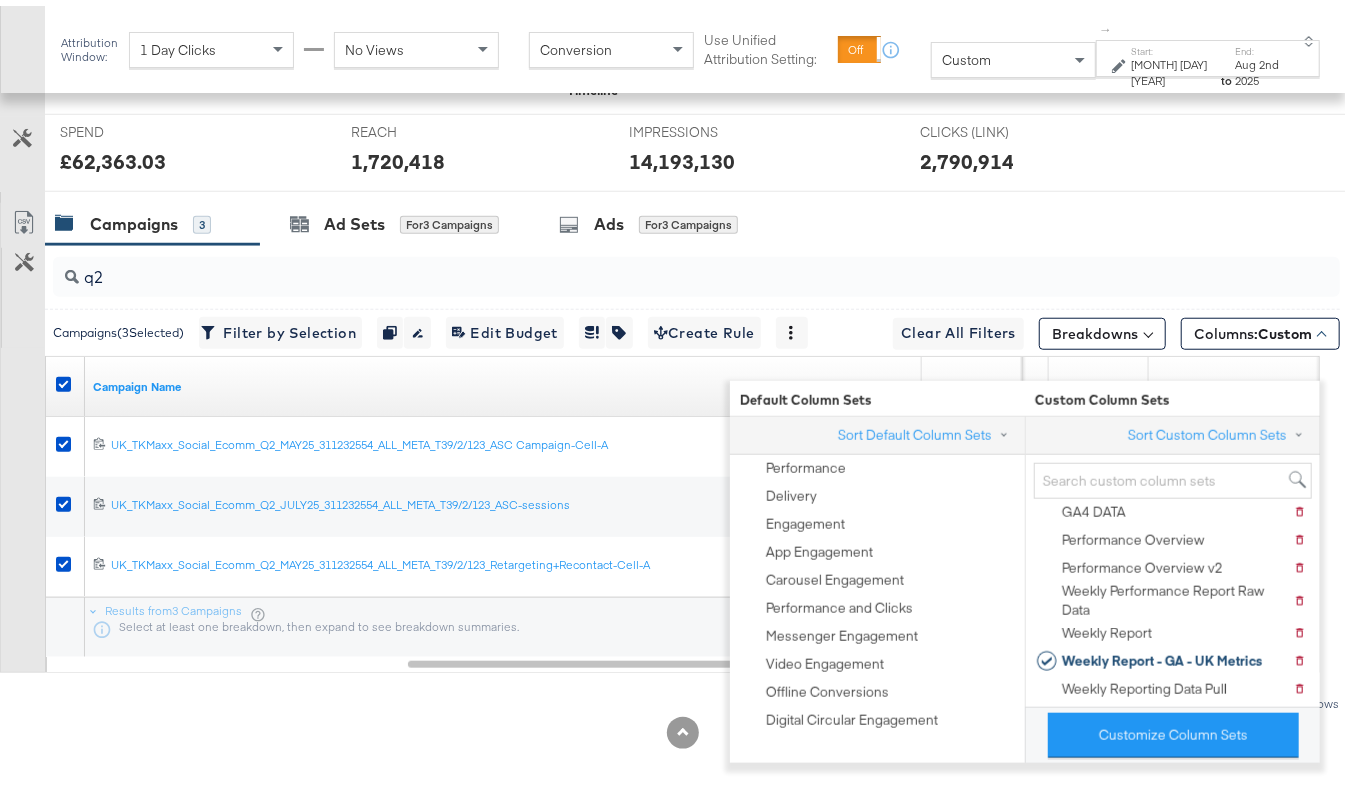 scroll, scrollTop: 109, scrollLeft: 0, axis: vertical 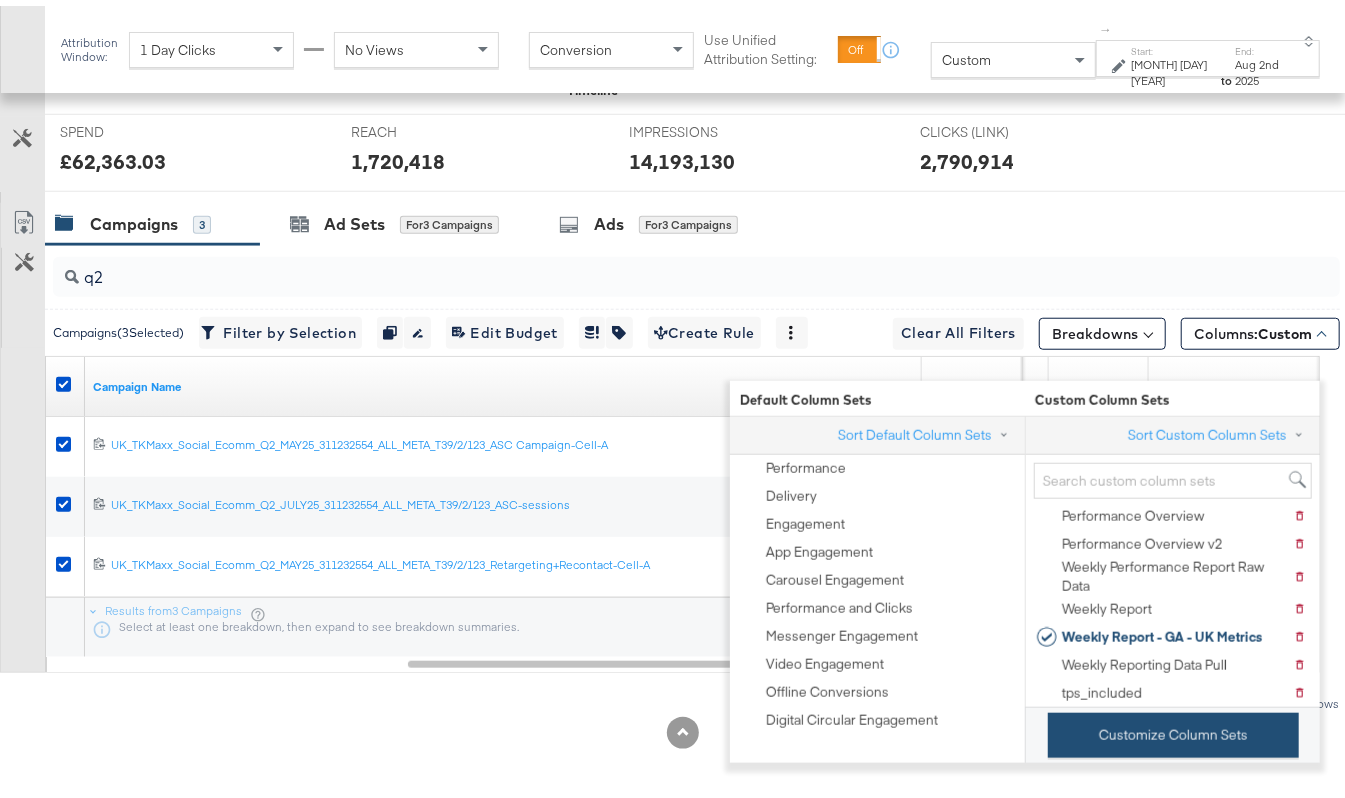click on "Customize Column Sets" at bounding box center [1173, 729] 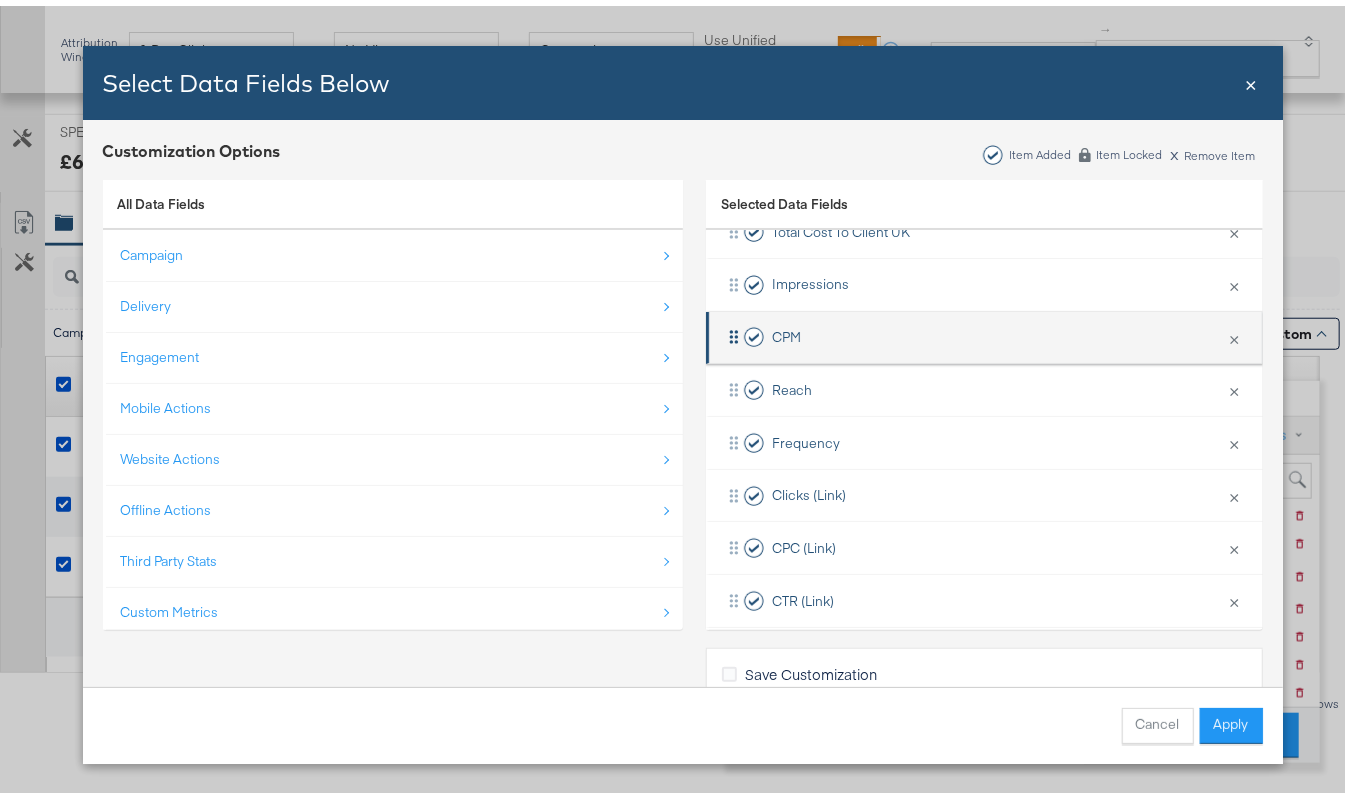 scroll, scrollTop: 509, scrollLeft: 0, axis: vertical 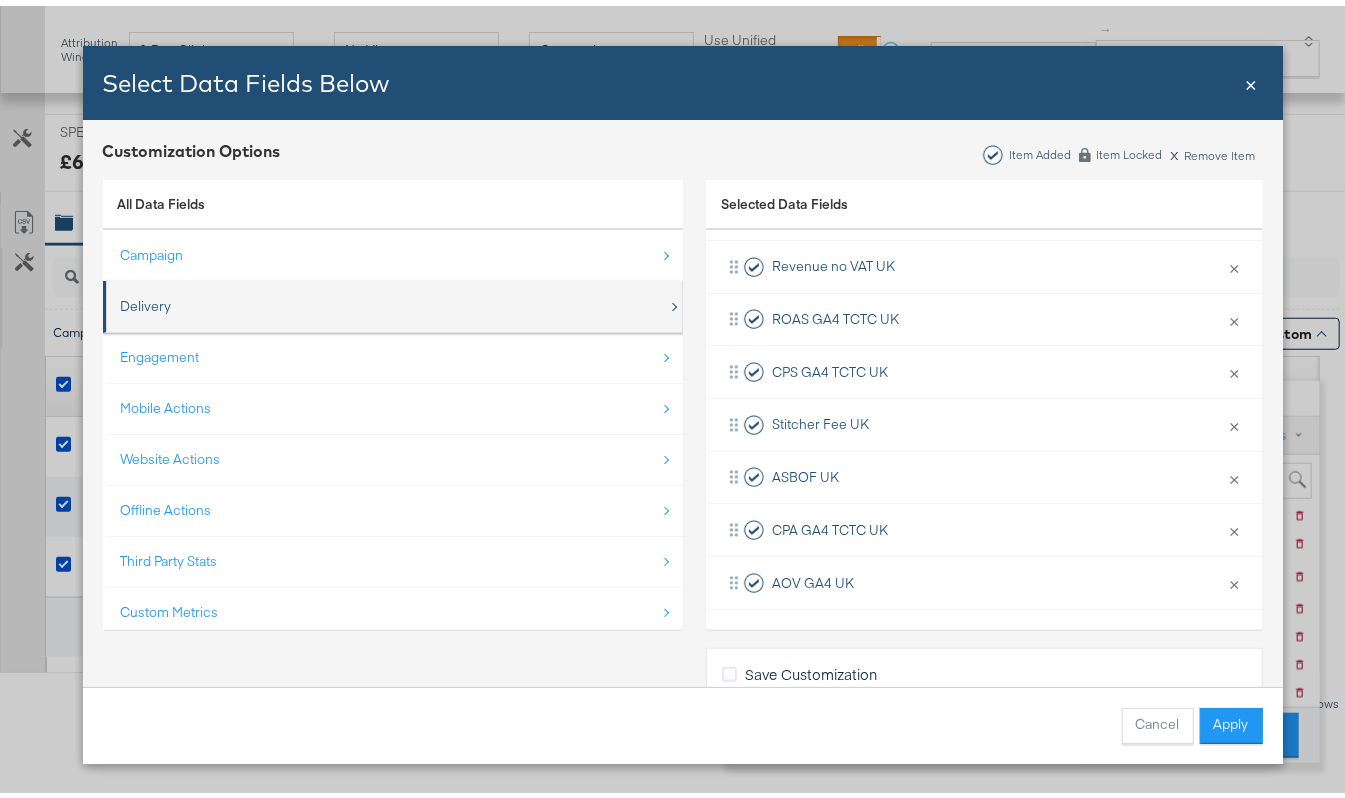 click on "Delivery" at bounding box center (394, 300) 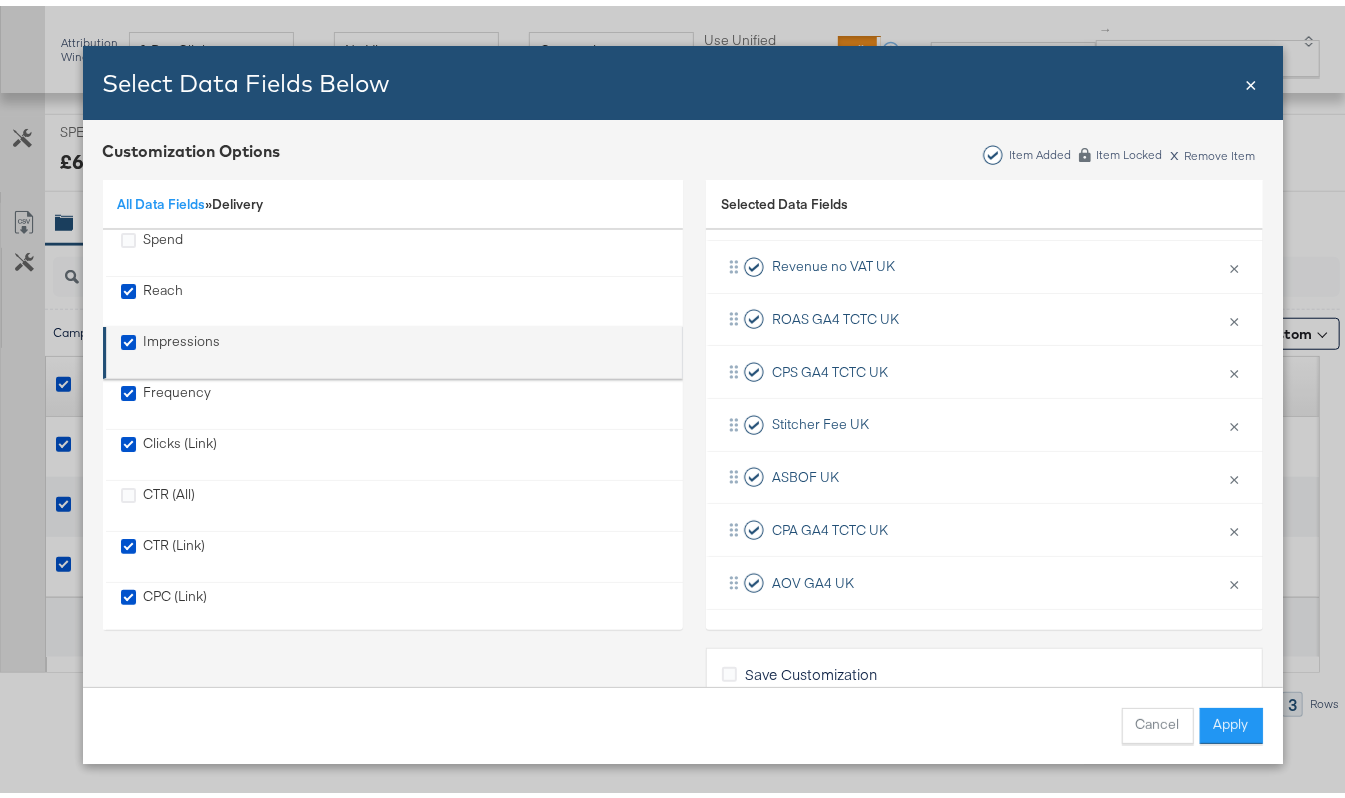 scroll, scrollTop: 0, scrollLeft: 0, axis: both 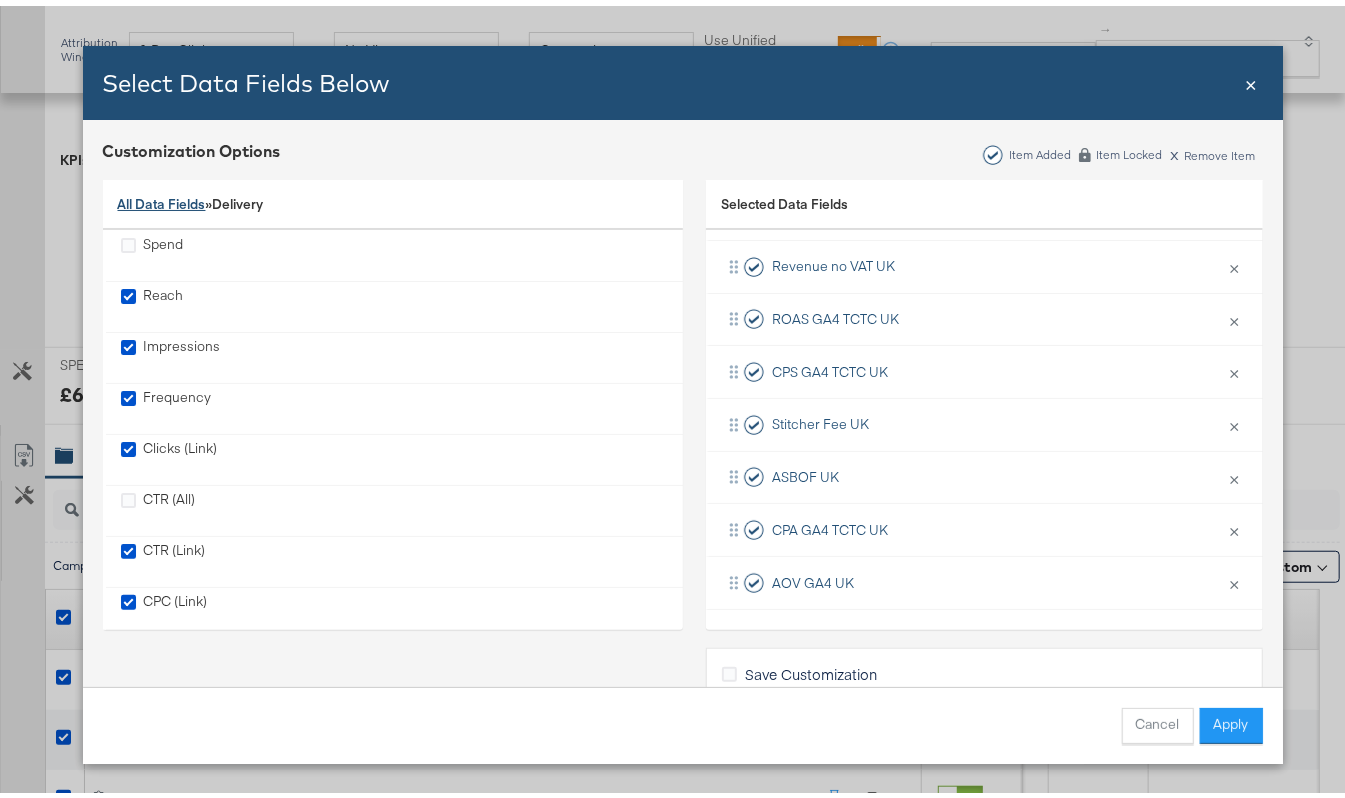 click on "All Data Fields" at bounding box center [162, 198] 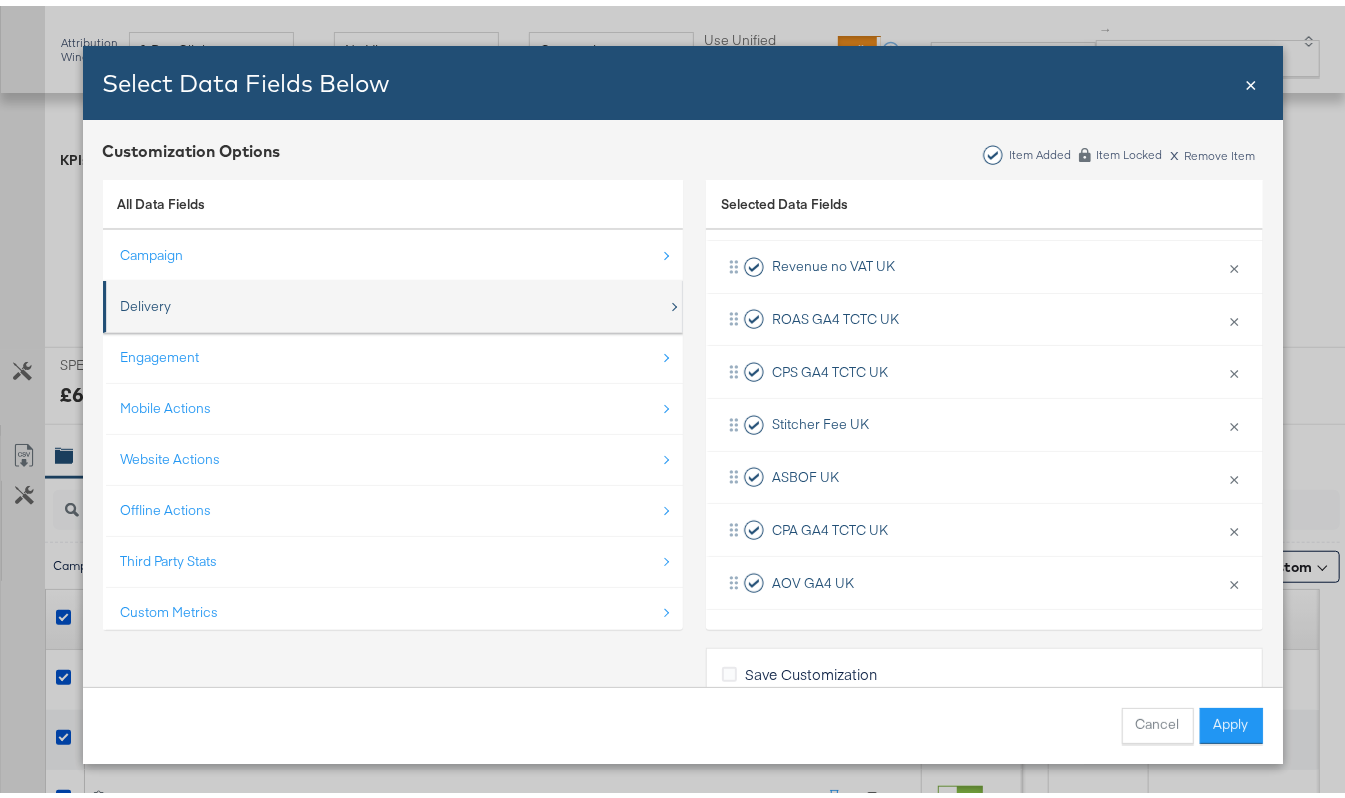 click on "Delivery" at bounding box center [394, 300] 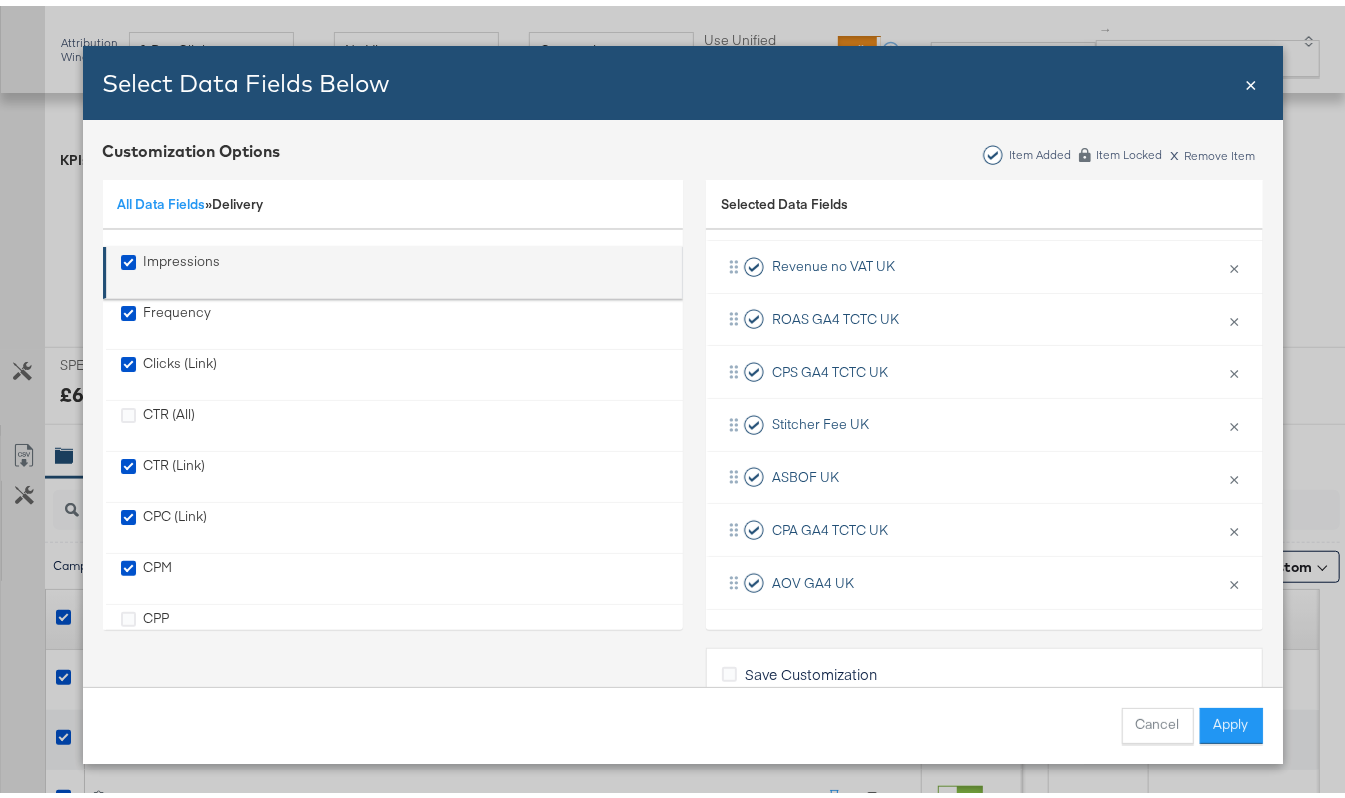 scroll, scrollTop: 0, scrollLeft: 0, axis: both 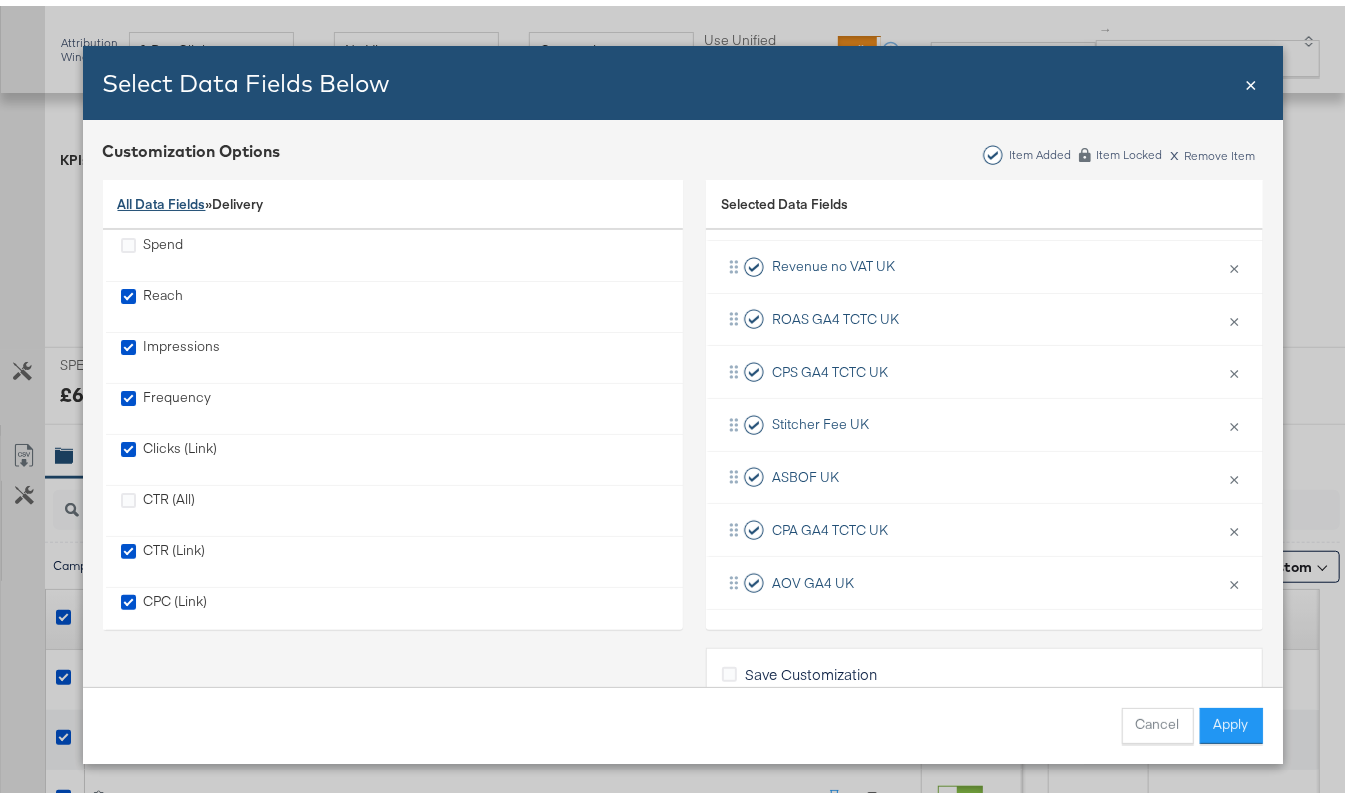 click on "All Data Fields" at bounding box center [162, 198] 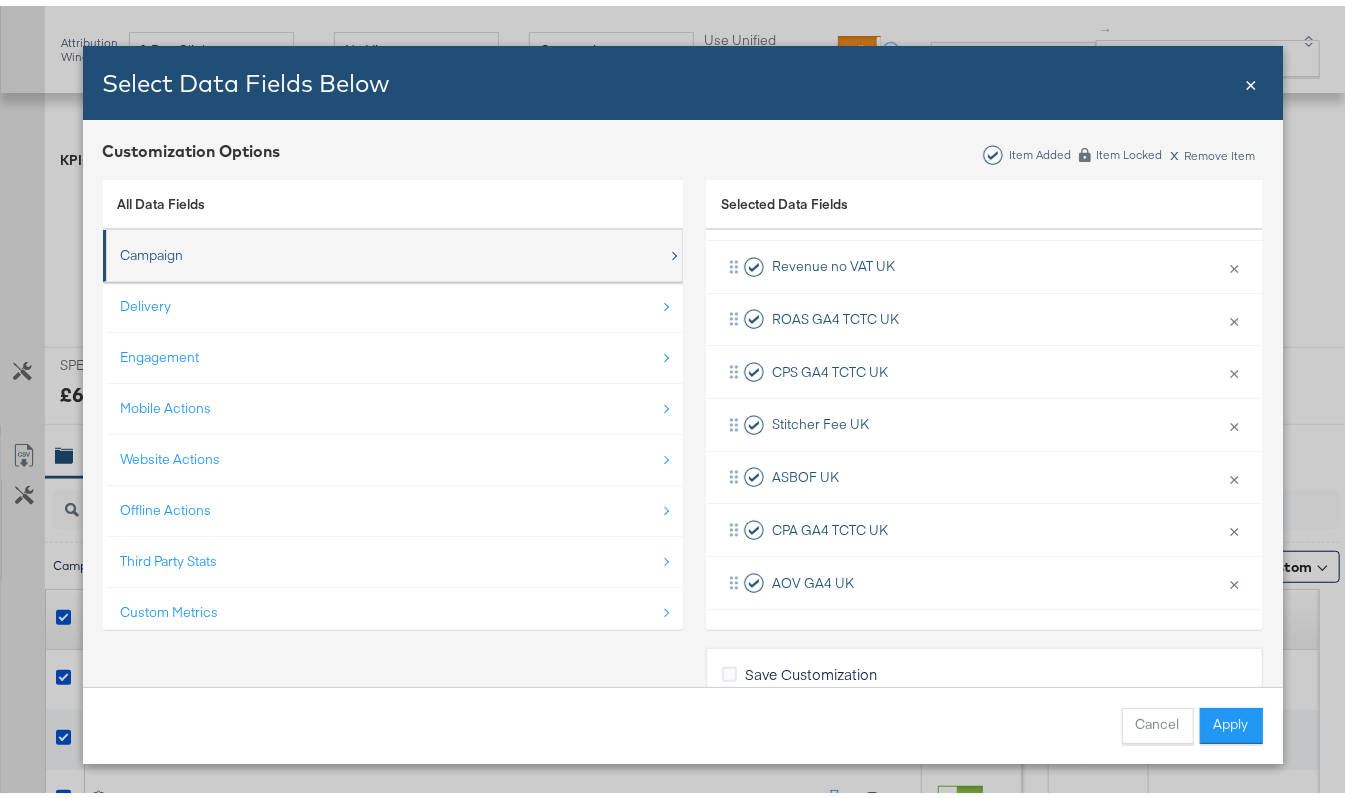 click on "Campaign" at bounding box center [152, 249] 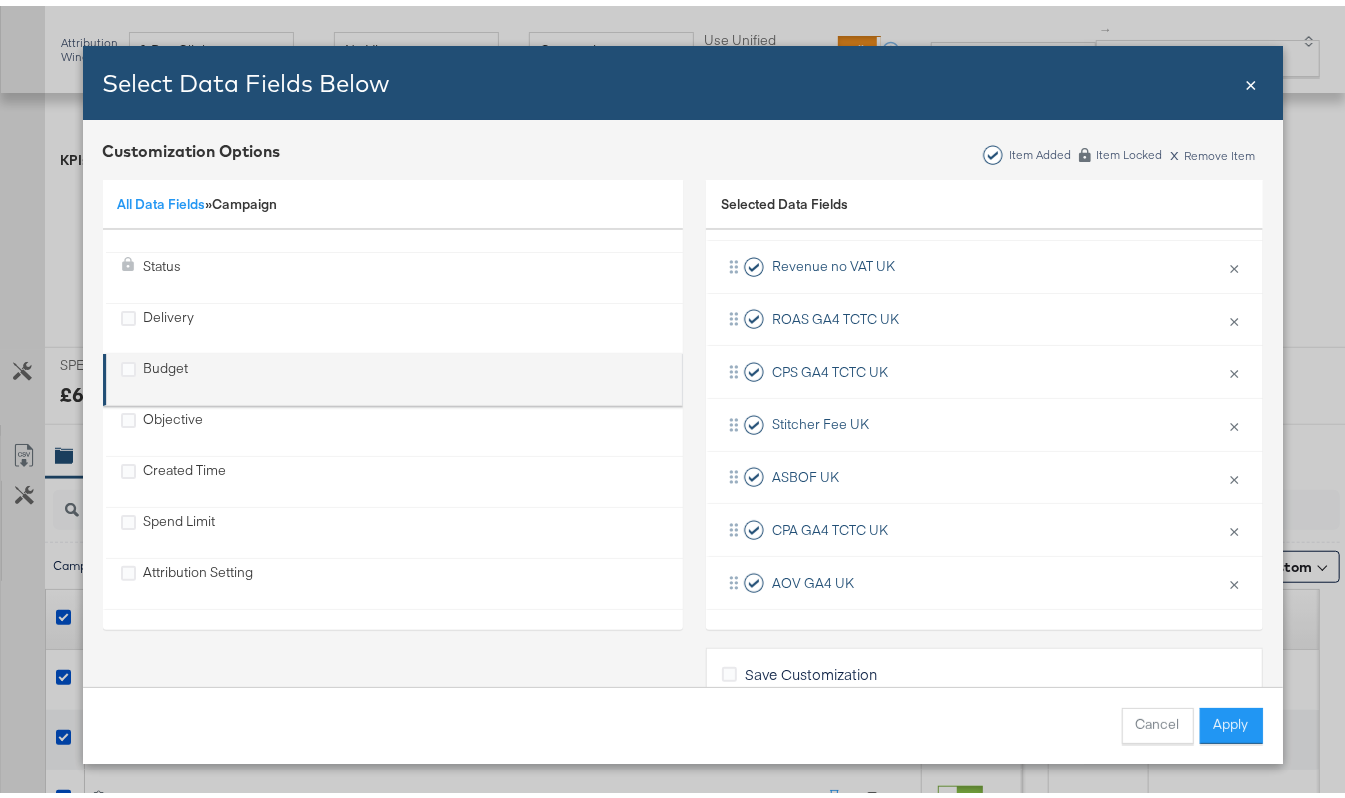 scroll, scrollTop: 82, scrollLeft: 0, axis: vertical 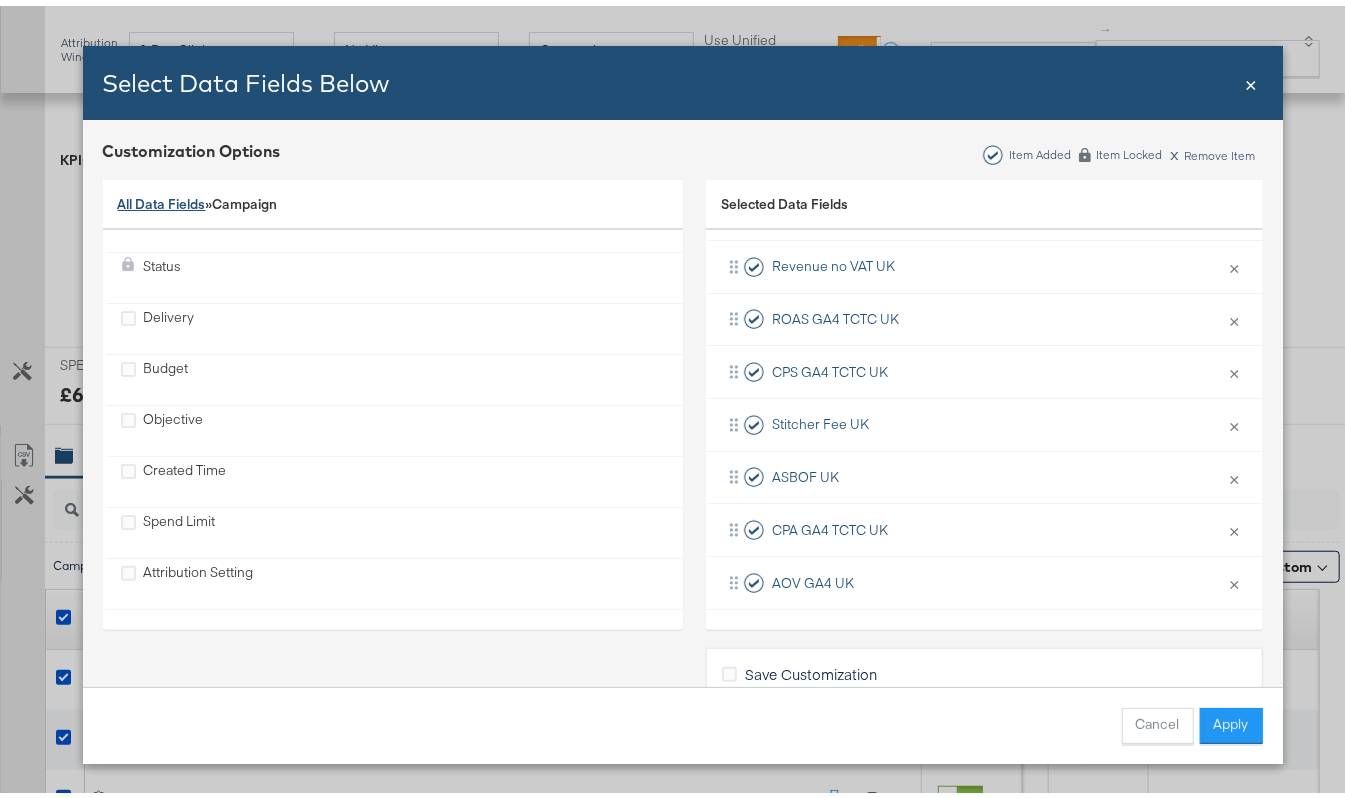 click on "All Data Fields" at bounding box center (162, 198) 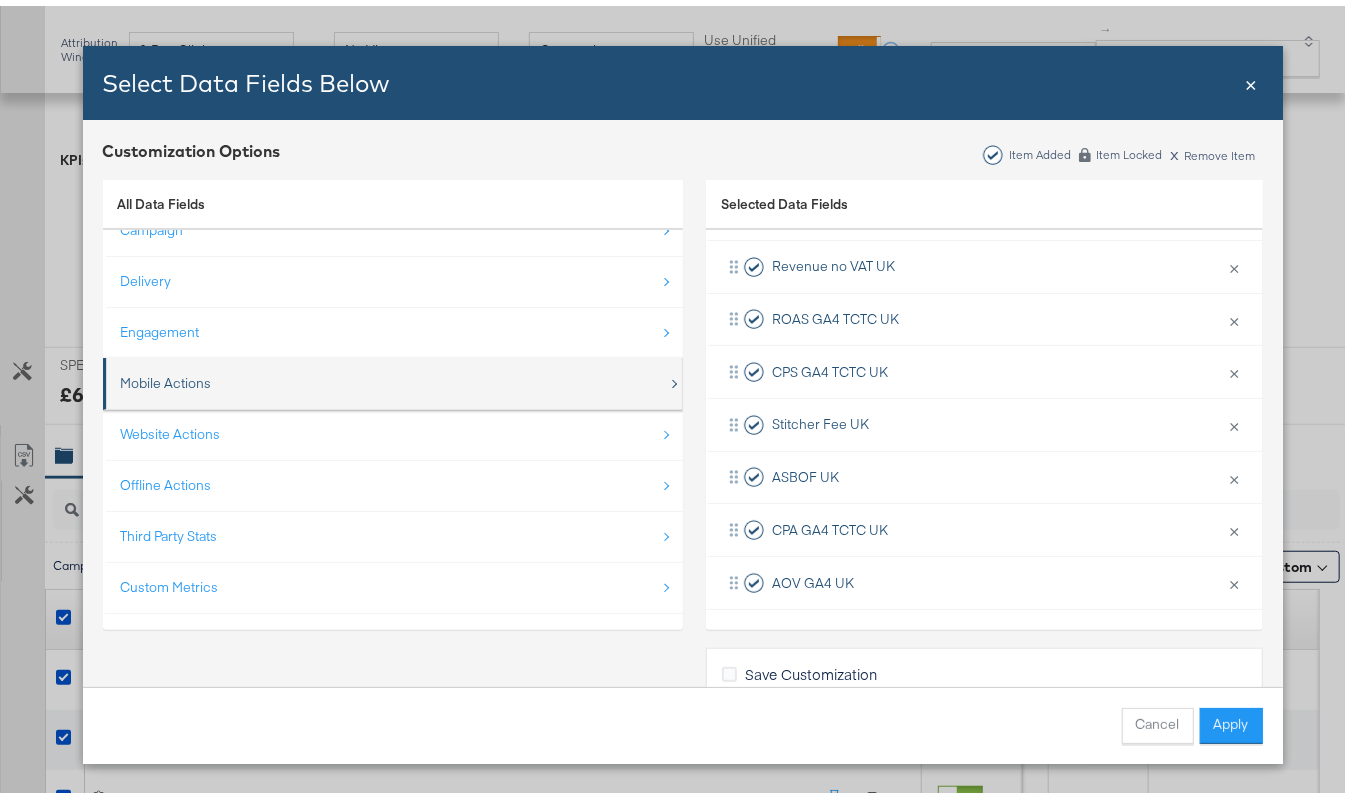 scroll, scrollTop: 30, scrollLeft: 0, axis: vertical 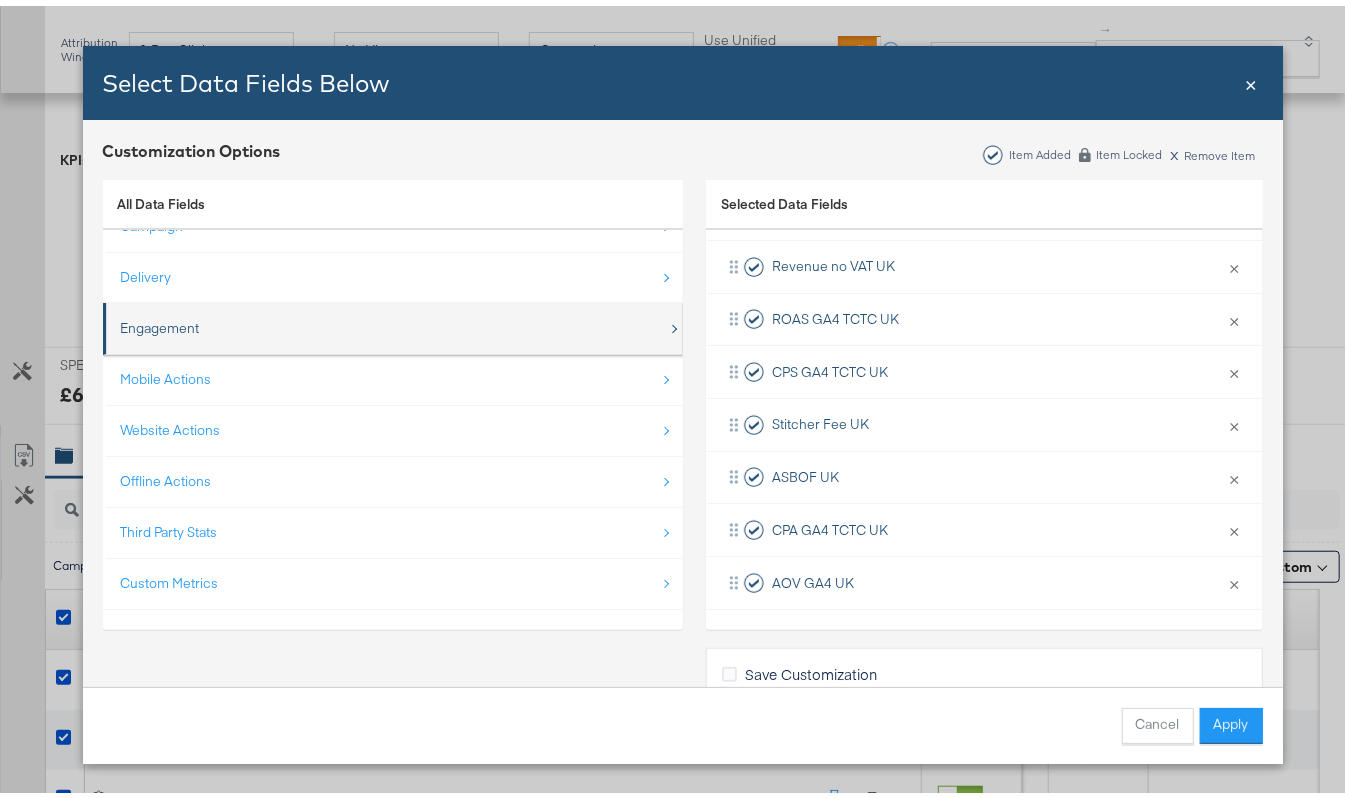 click on "Engagement" at bounding box center (160, 322) 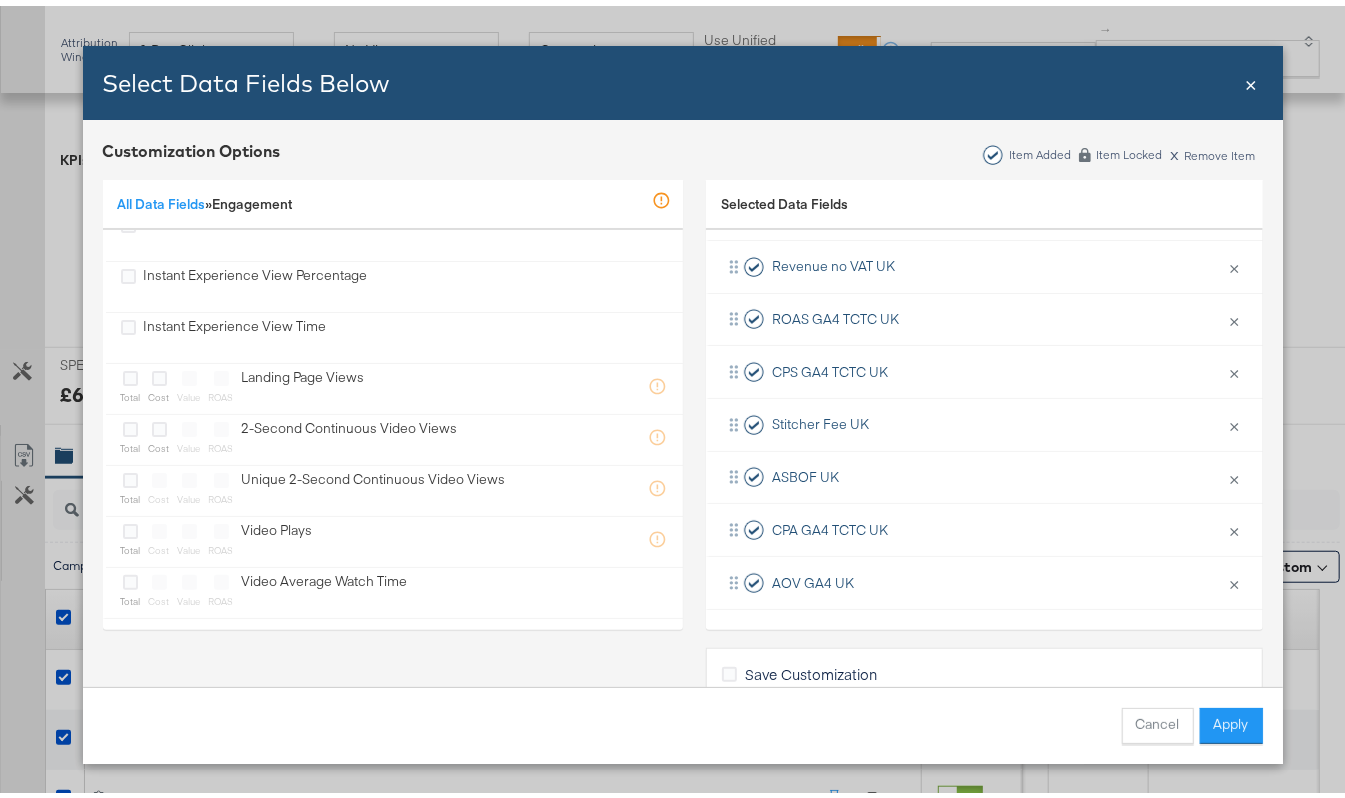 scroll, scrollTop: 1570, scrollLeft: 0, axis: vertical 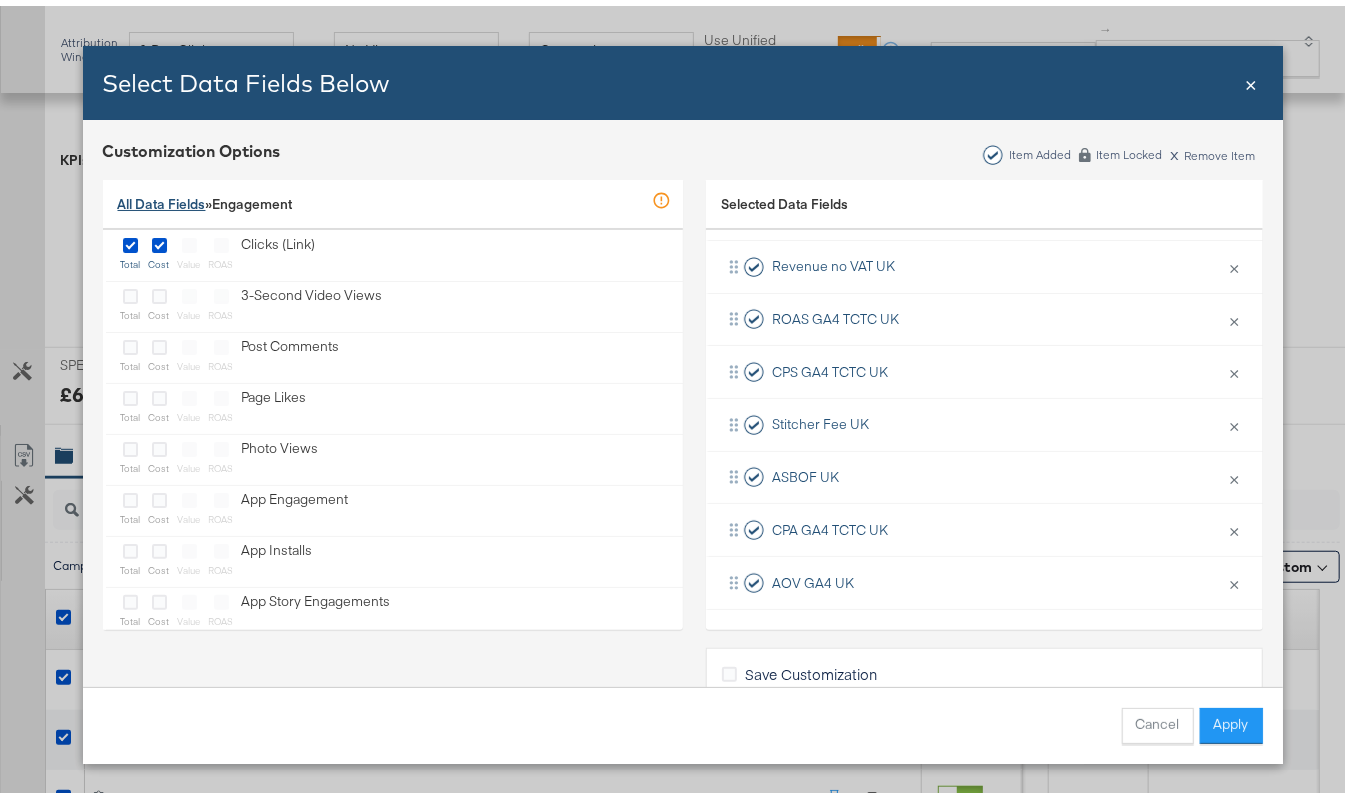 click on "All Data Fields" at bounding box center [162, 198] 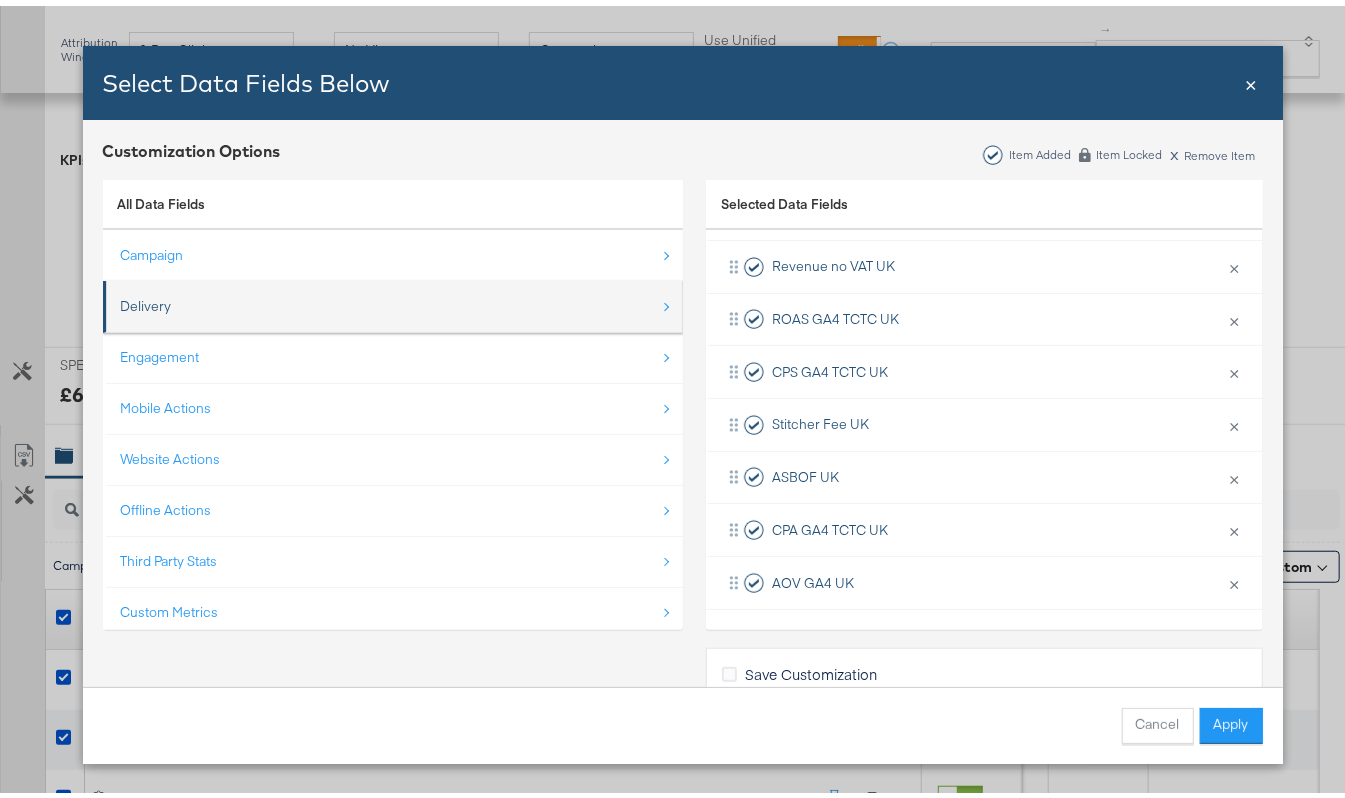 scroll, scrollTop: 0, scrollLeft: 0, axis: both 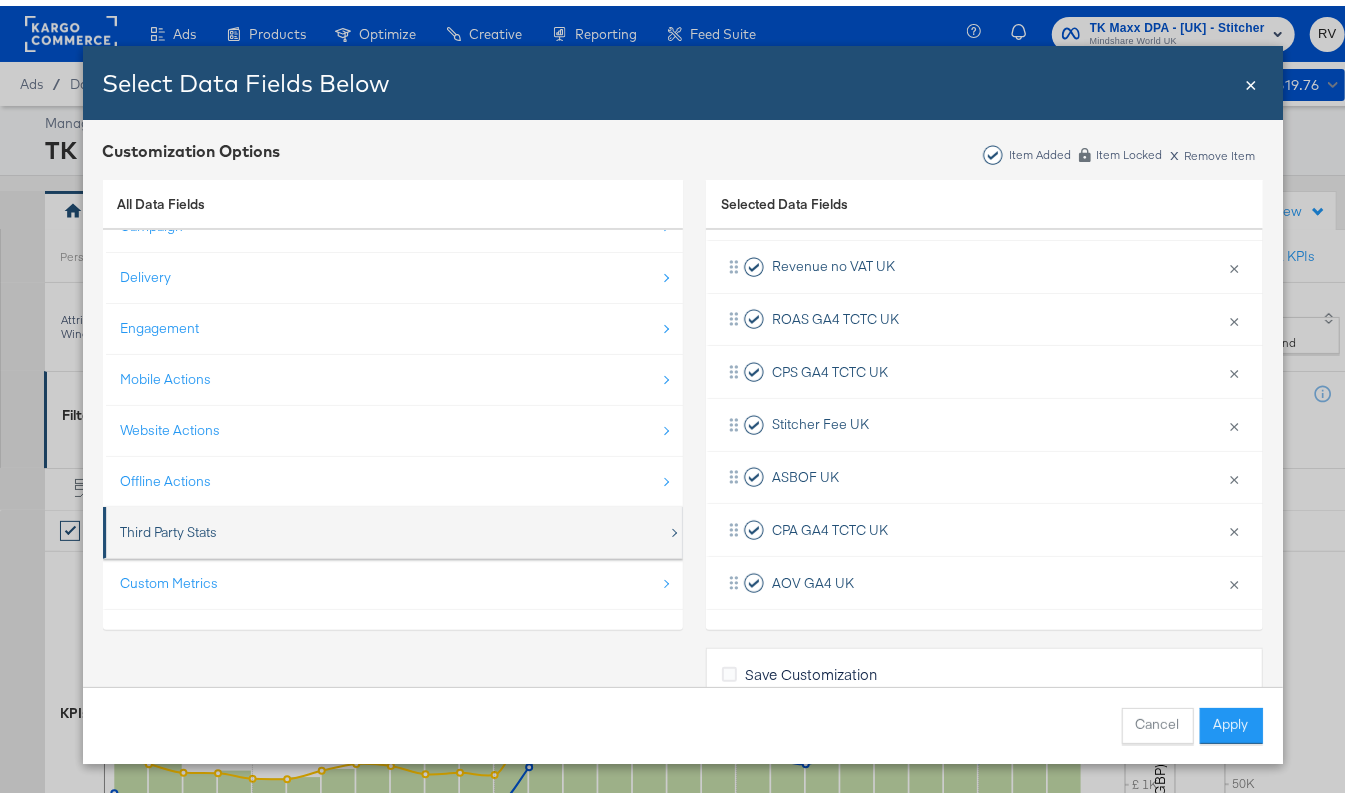 click on "Third Party Stats" at bounding box center [169, 526] 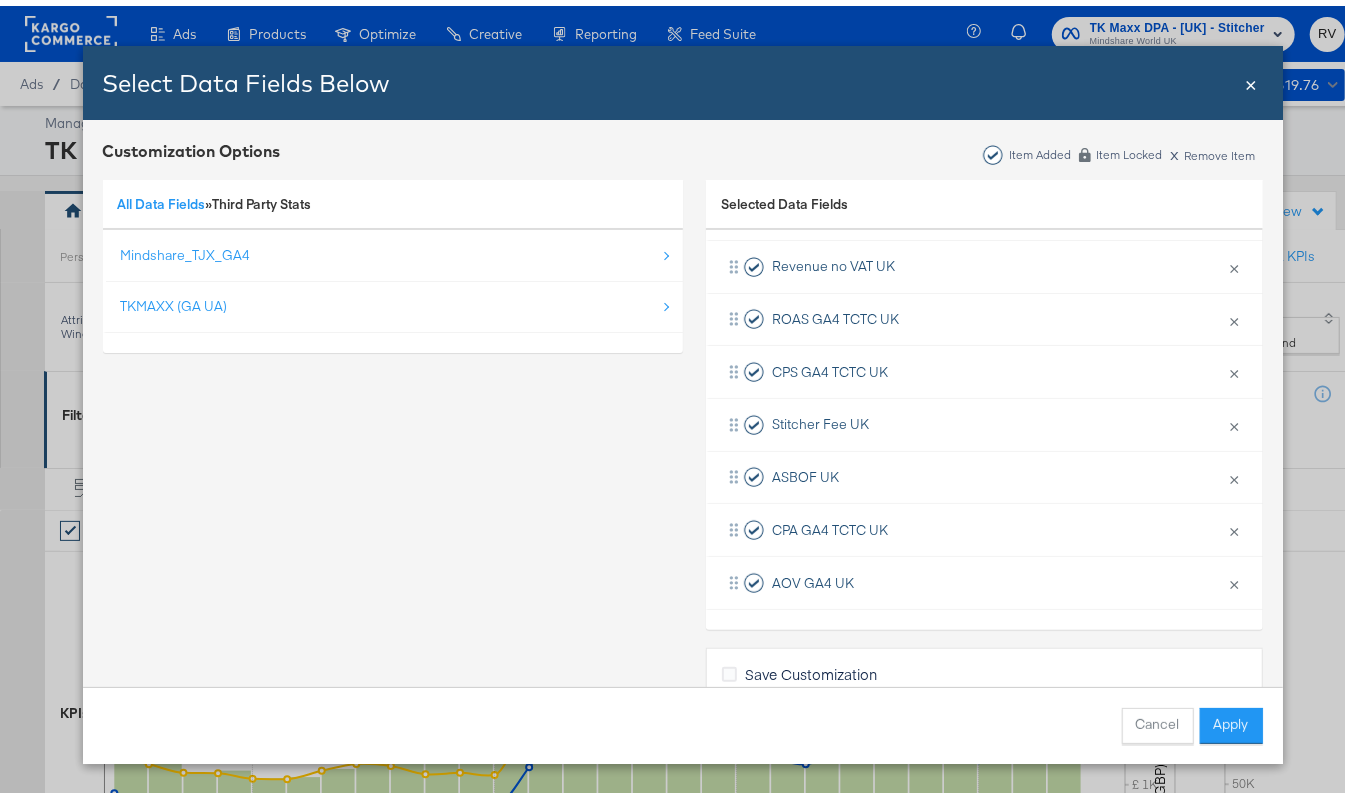 scroll, scrollTop: 0, scrollLeft: 0, axis: both 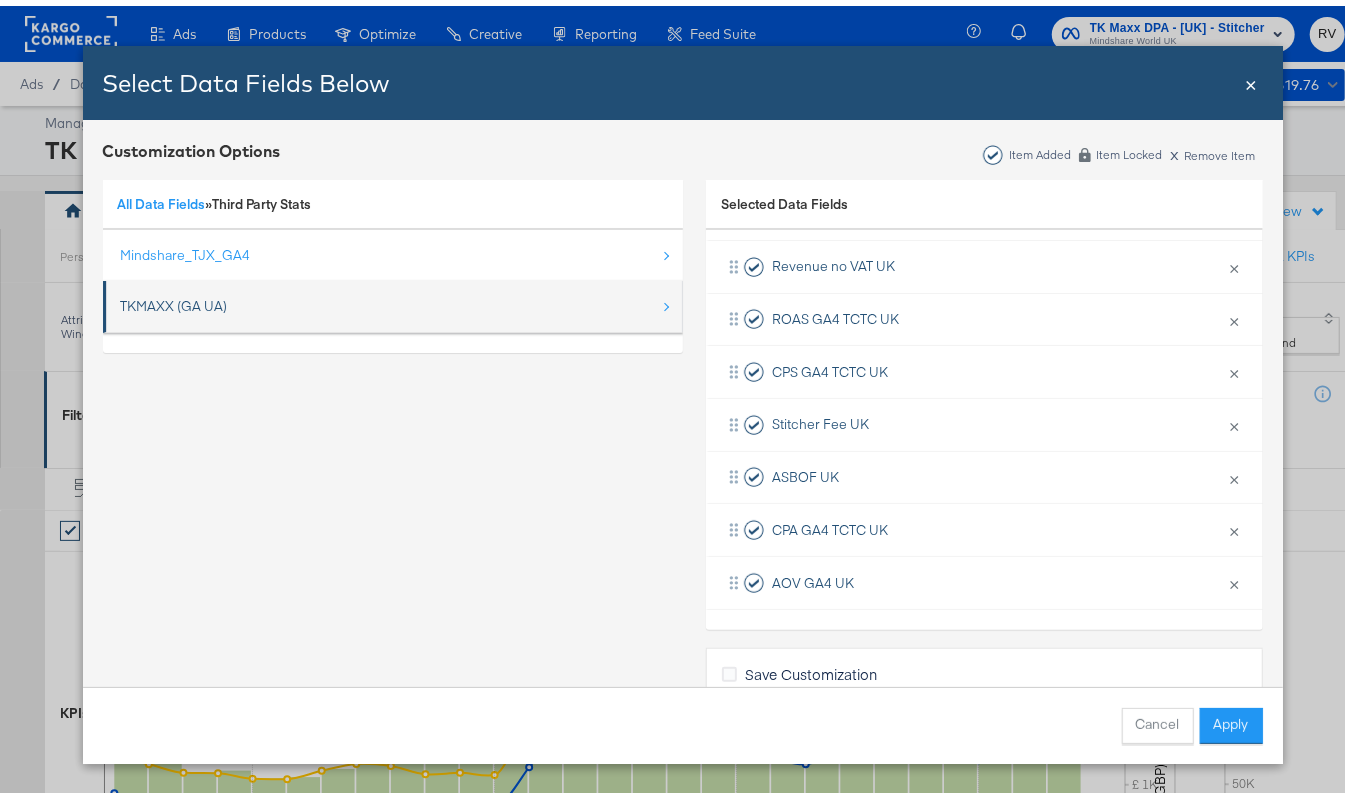 click on "TKMAXX (GA UA)" at bounding box center [393, 301] 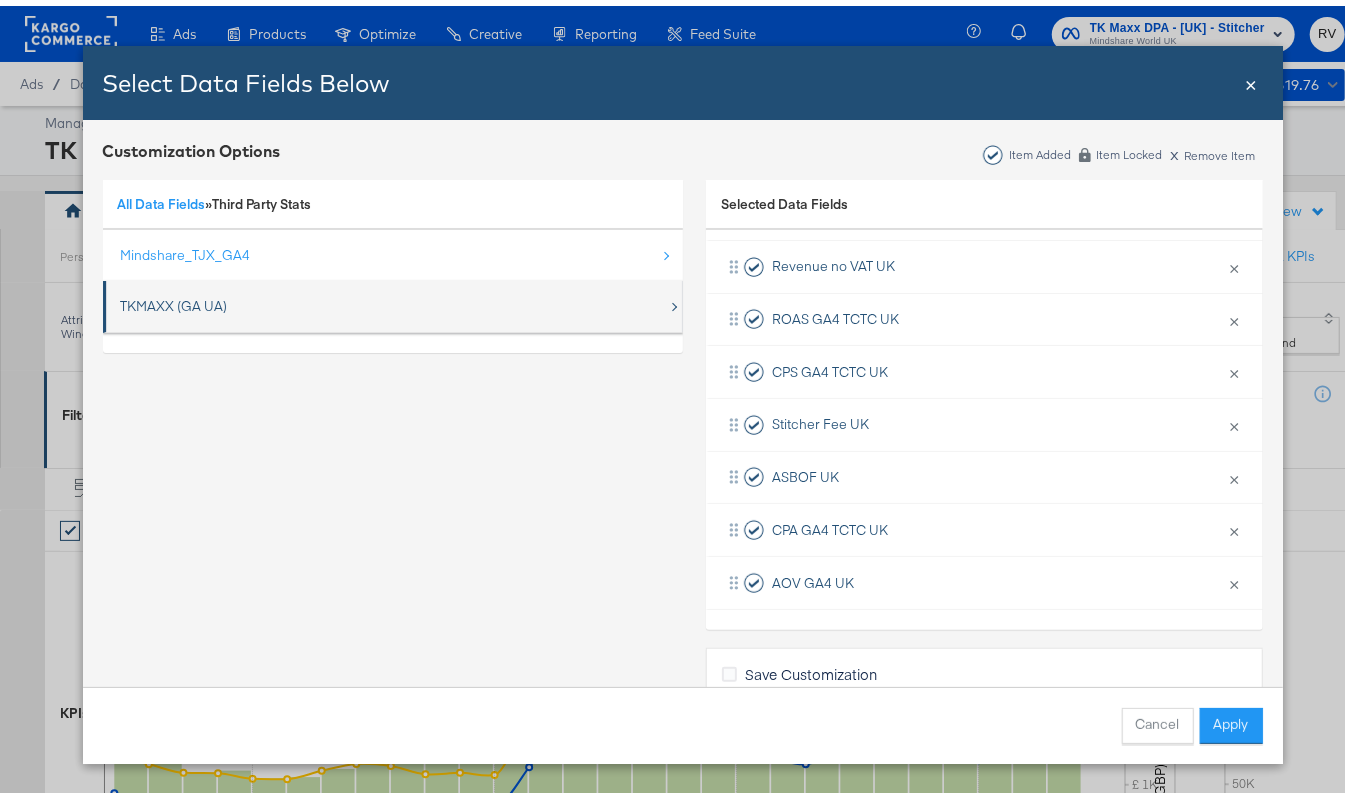 click on "TKMAXX (GA UA)" at bounding box center (394, 300) 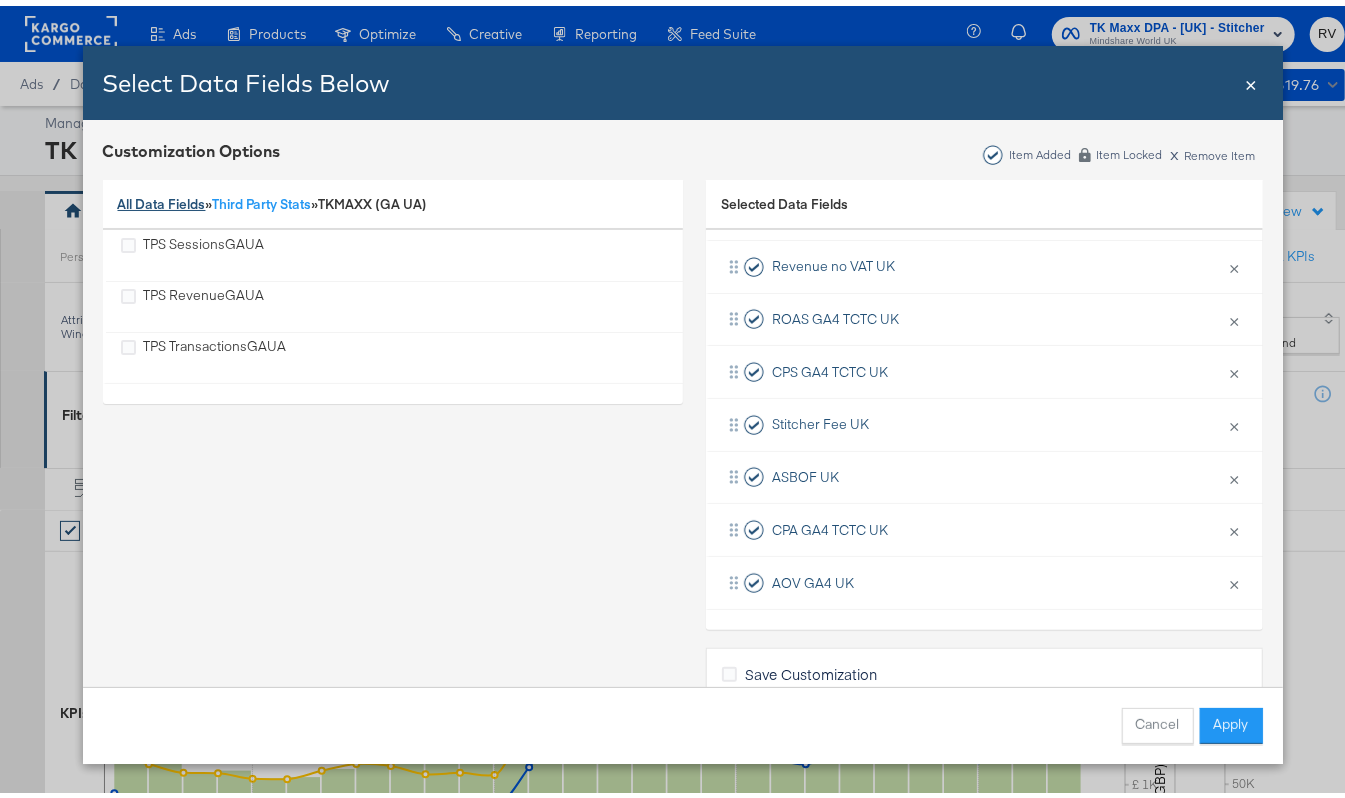 click on "All Data Fields" at bounding box center (162, 198) 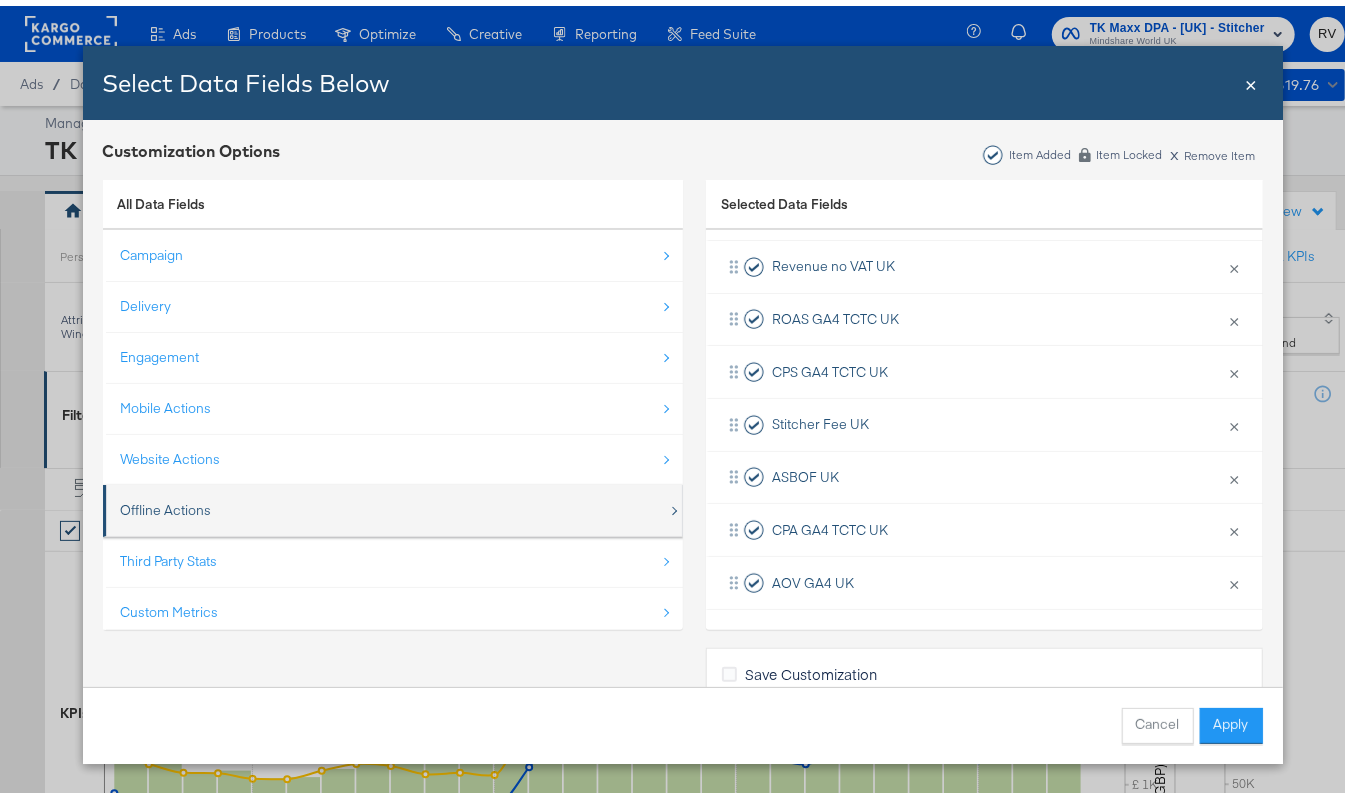 click on "Offline Actions" at bounding box center [166, 504] 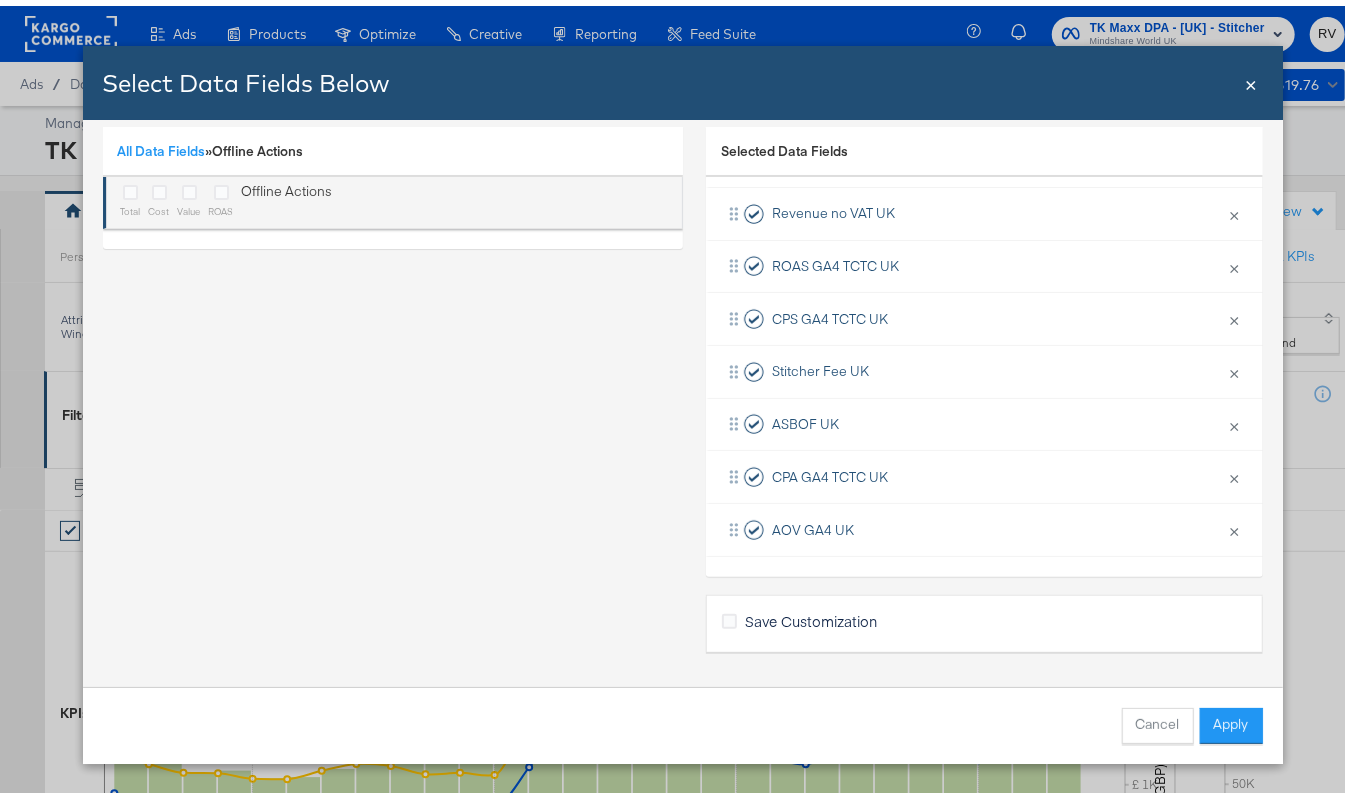 scroll, scrollTop: 0, scrollLeft: 0, axis: both 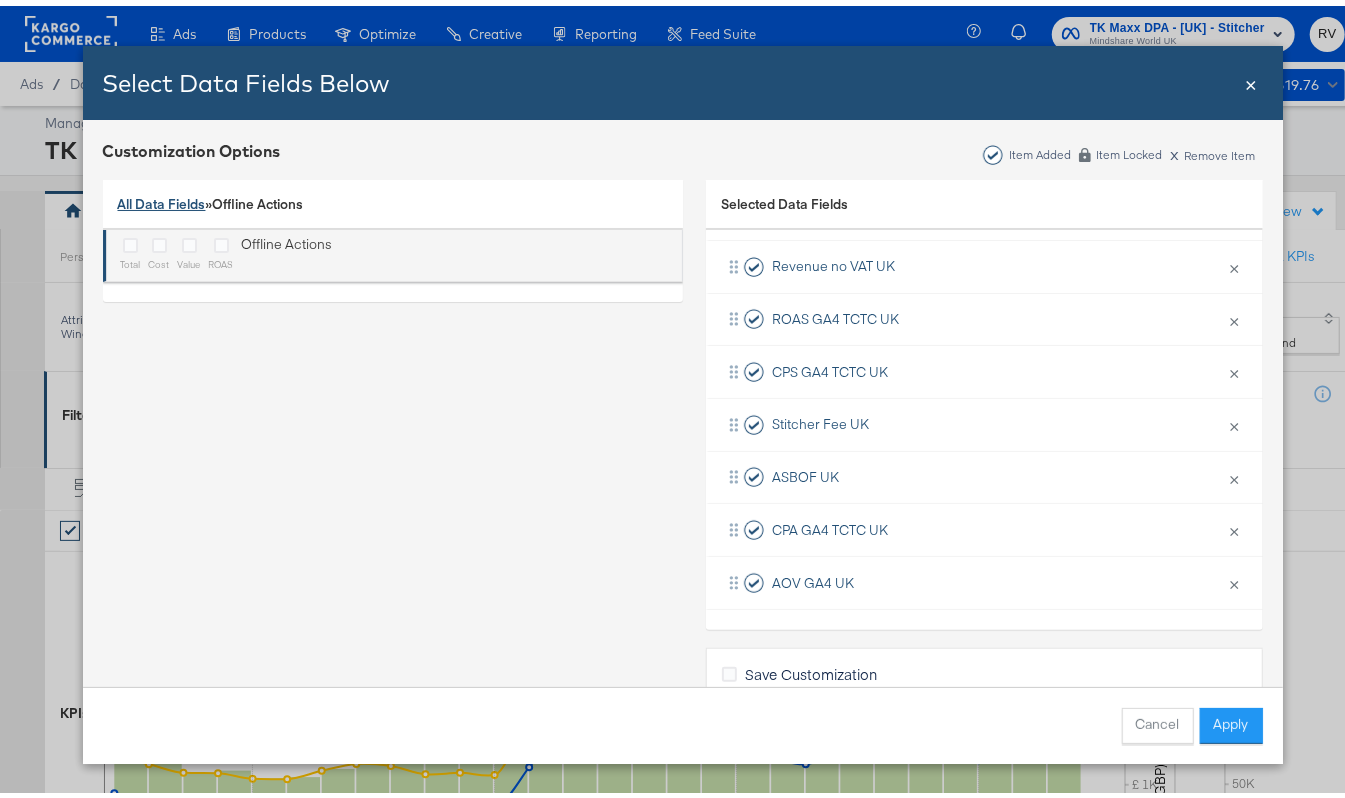 click on "All Data Fields" at bounding box center (162, 198) 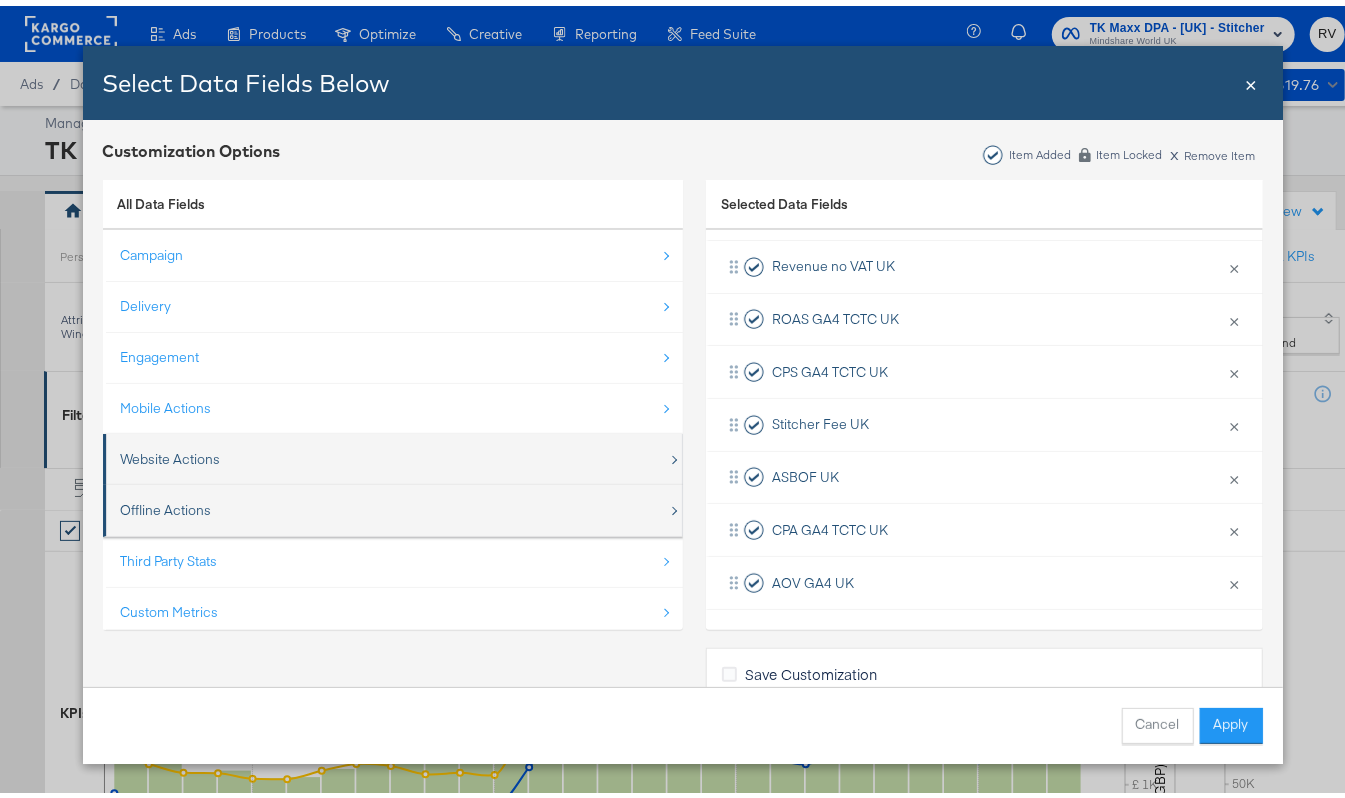 click on "Website Actions" at bounding box center (171, 453) 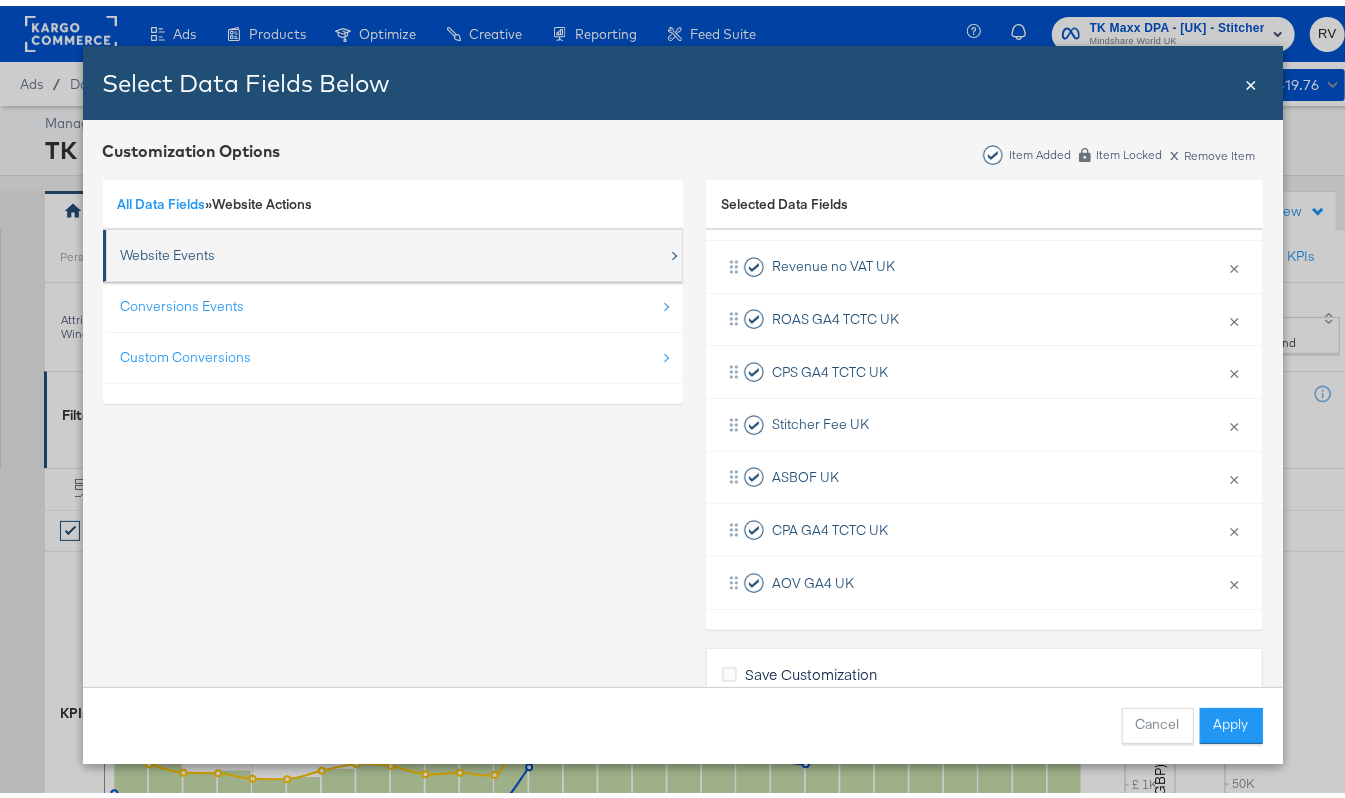 click on "Website Events" at bounding box center [168, 249] 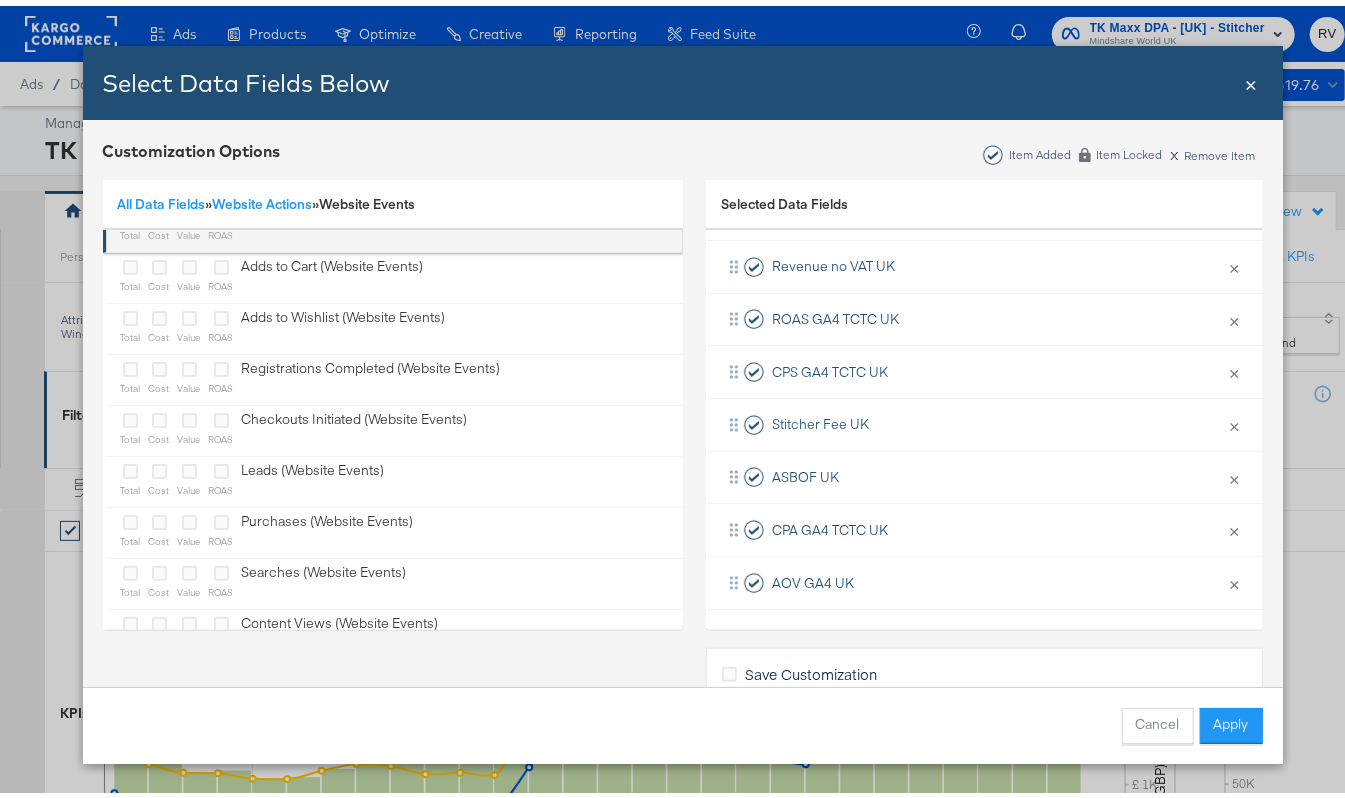 scroll, scrollTop: 0, scrollLeft: 0, axis: both 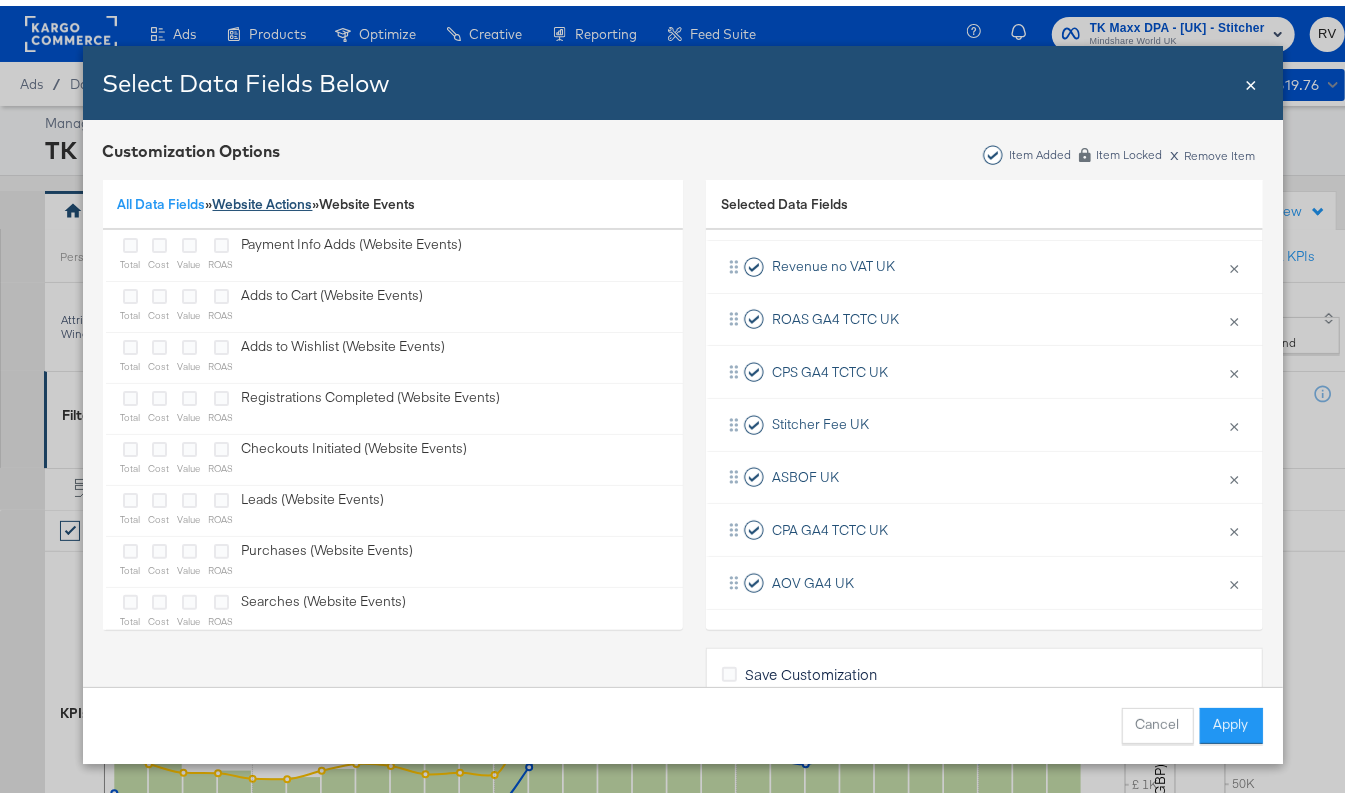 click on "Website Actions" at bounding box center (263, 198) 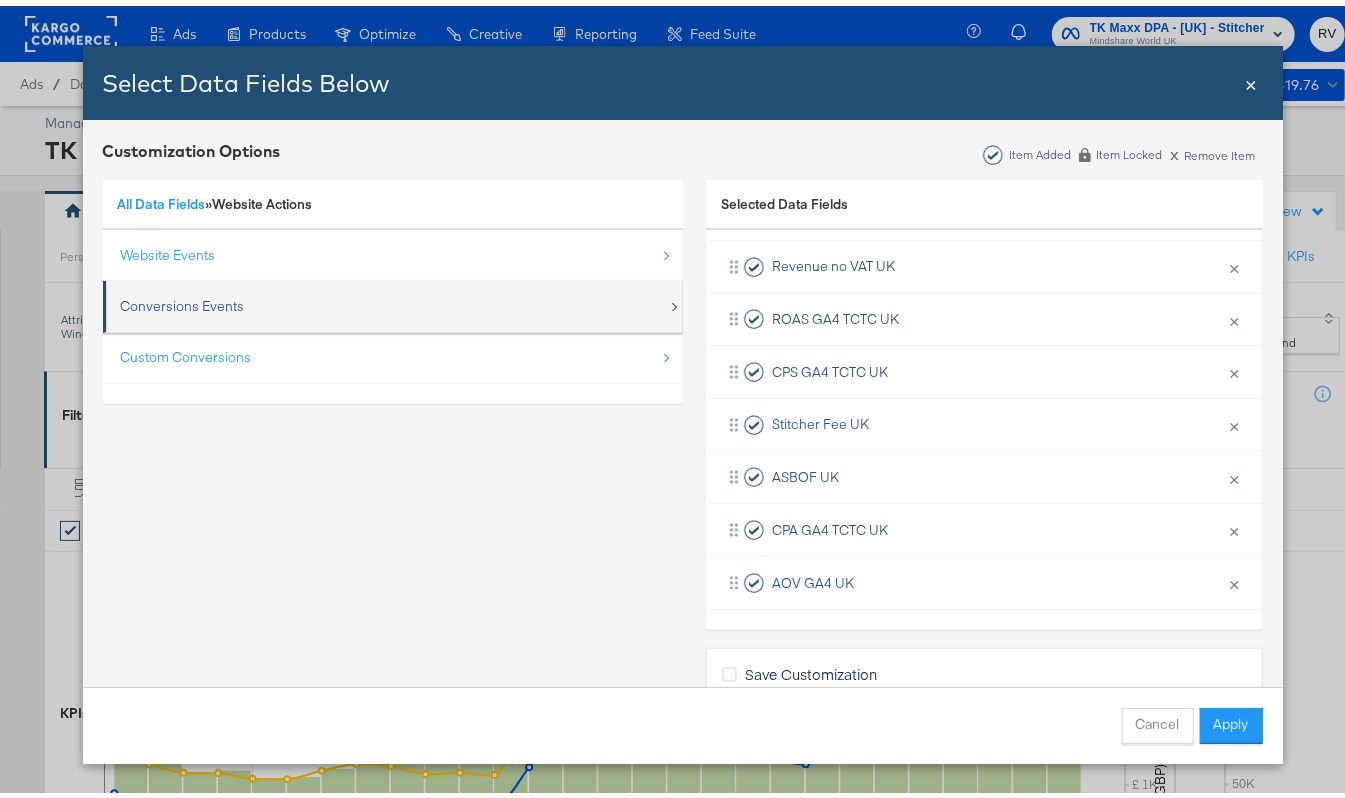 click on "Conversions Events" at bounding box center (394, 300) 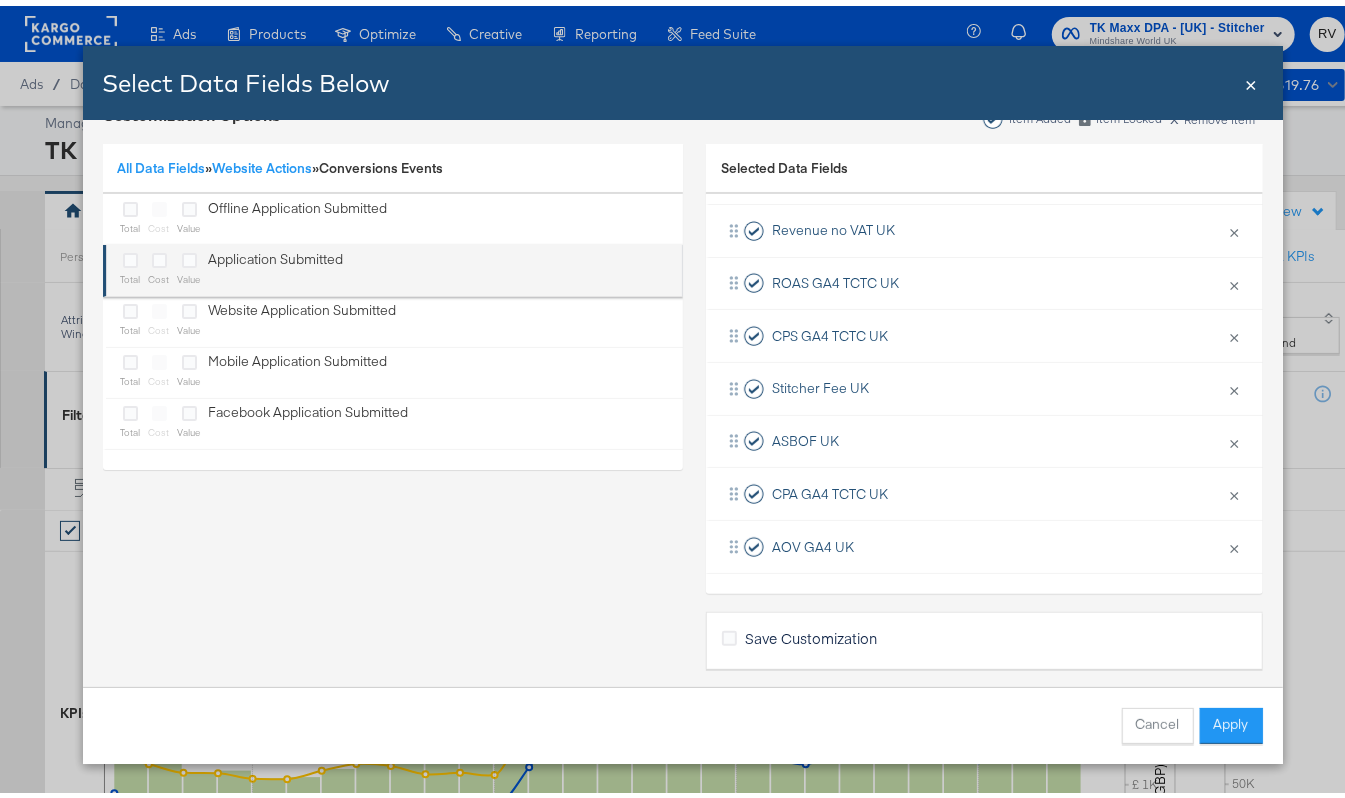 scroll 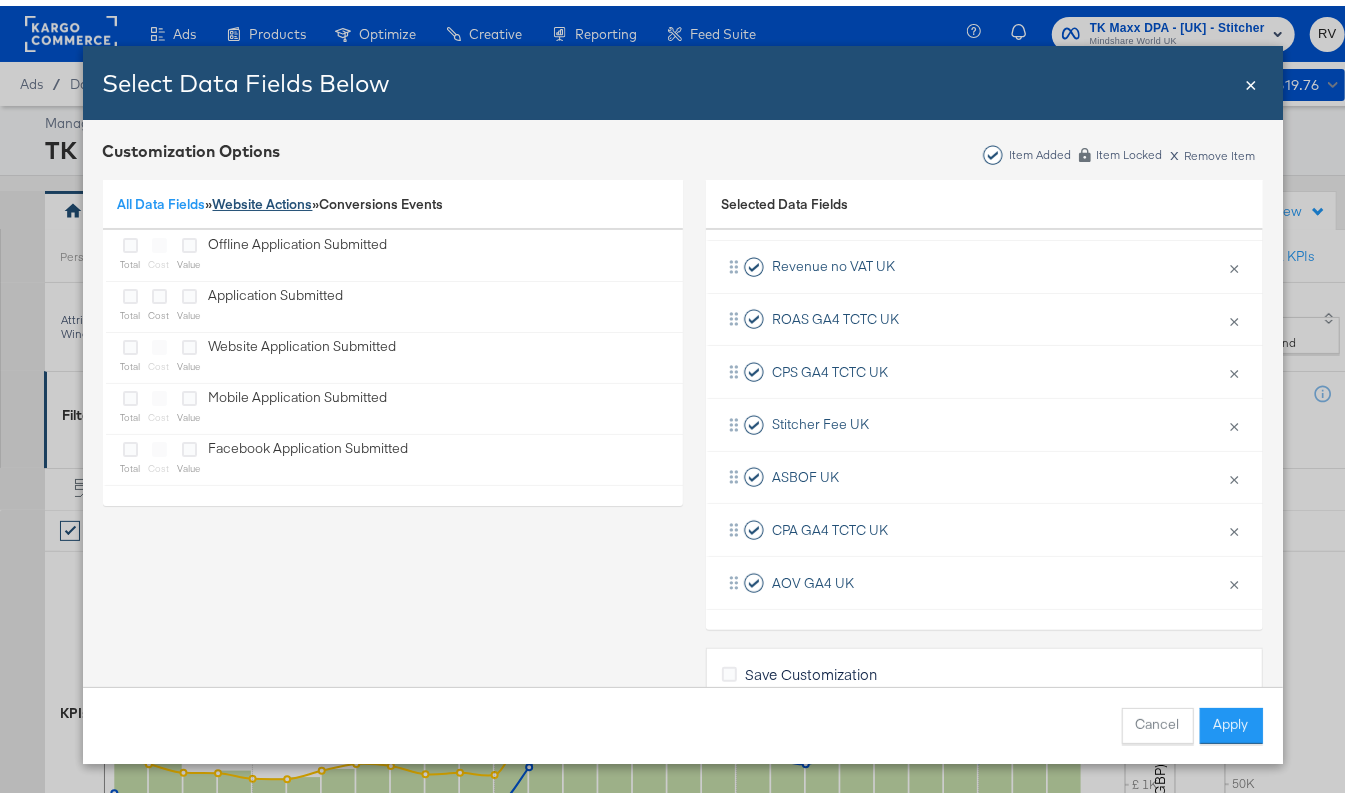 click on "Website Actions" at bounding box center [263, 198] 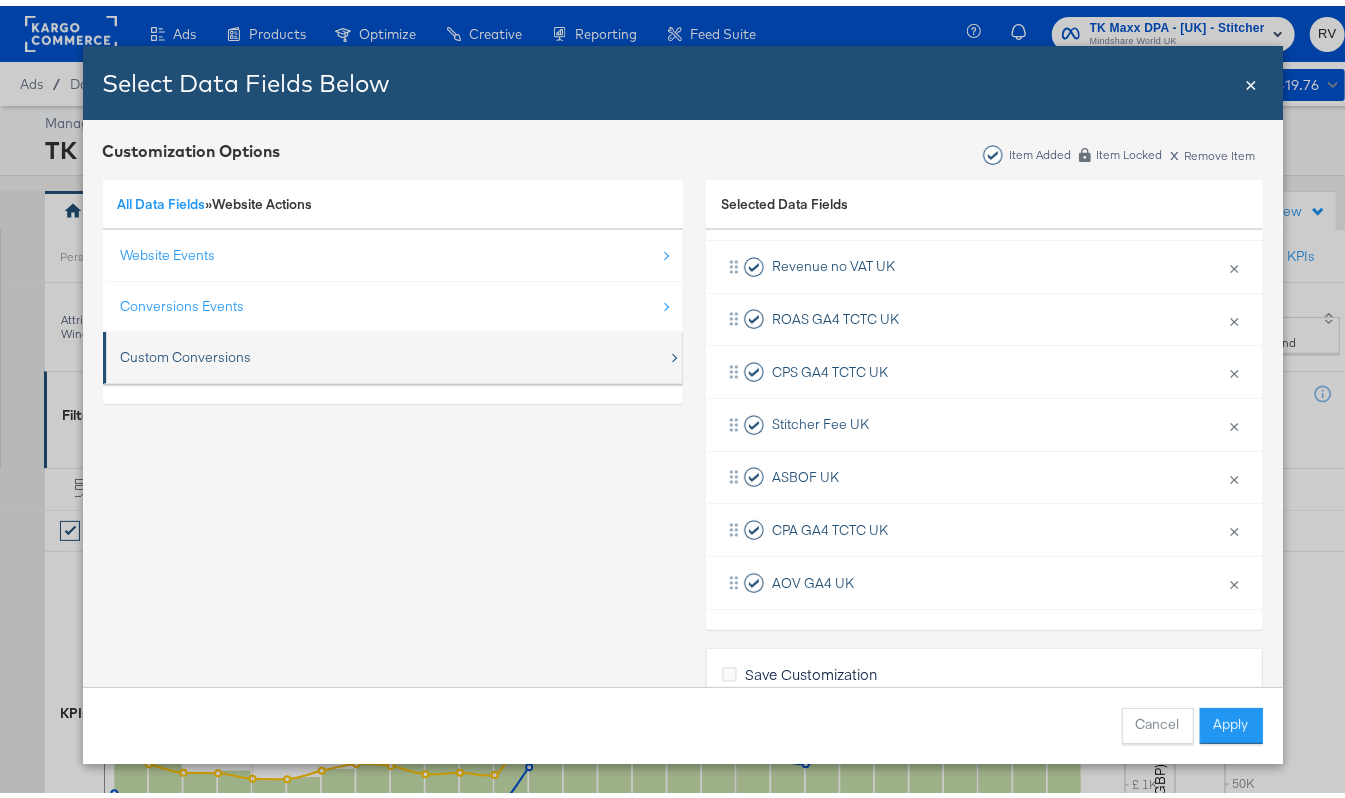click on "Custom Conversions" at bounding box center (186, 351) 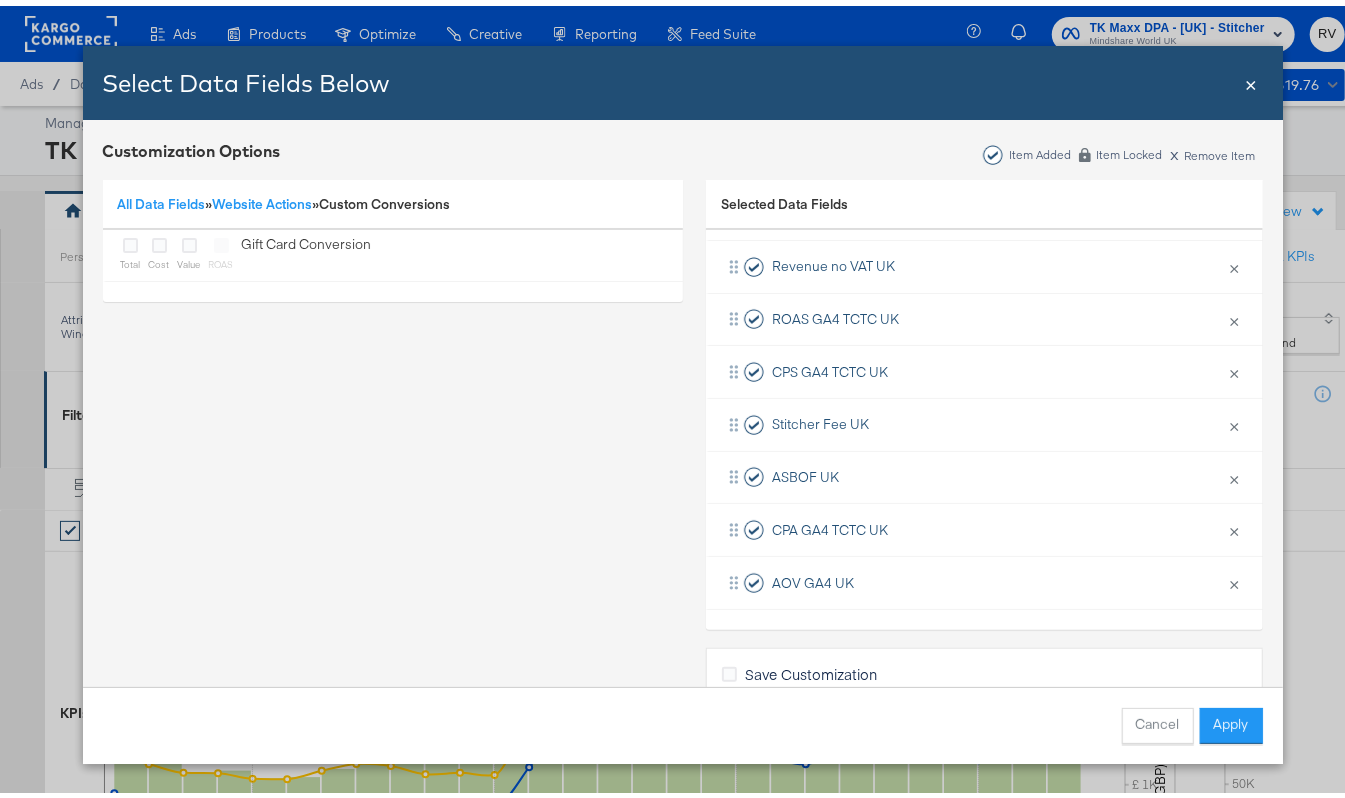click on "All Data Fields  »  Website Actions  »  Custom Conversions" at bounding box center [393, 199] 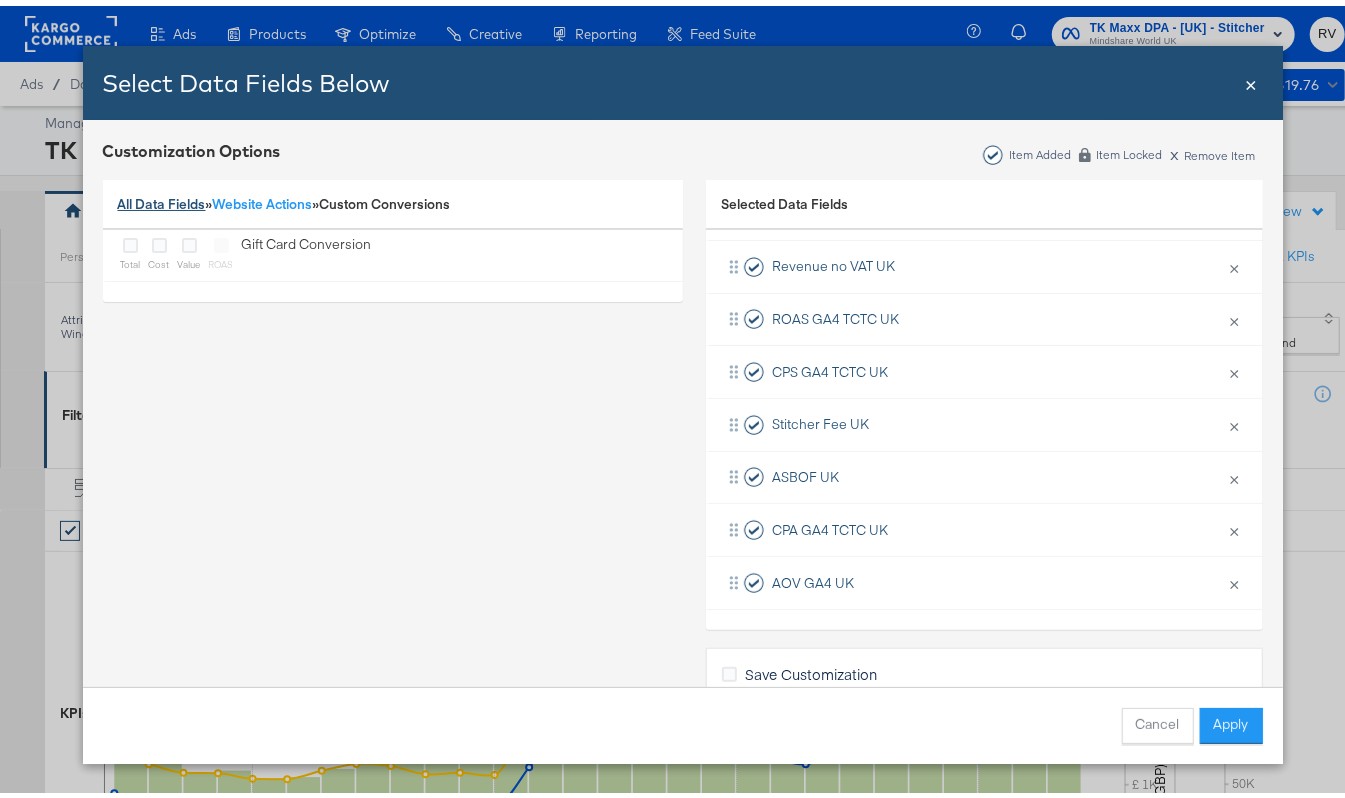 click on "All Data Fields" at bounding box center (162, 198) 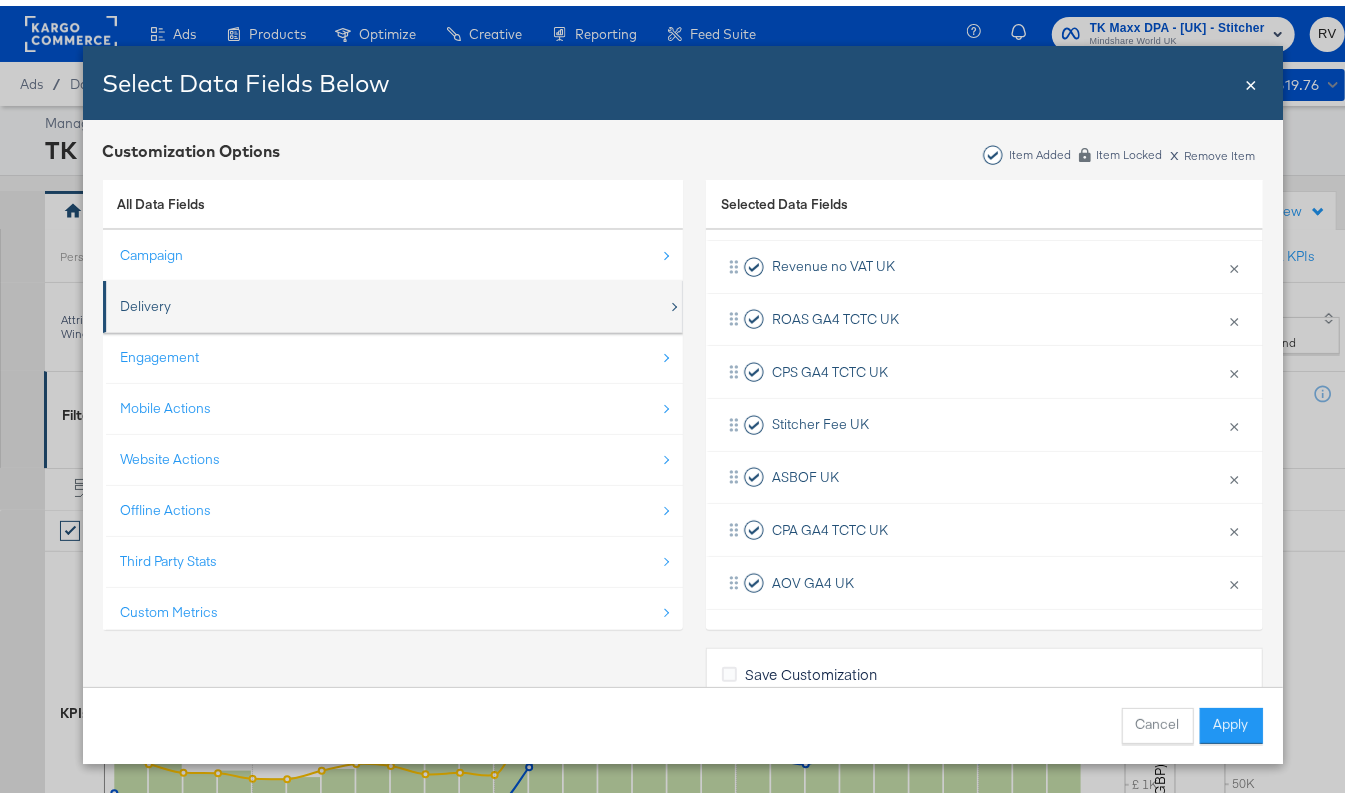 click on "Delivery" at bounding box center [146, 300] 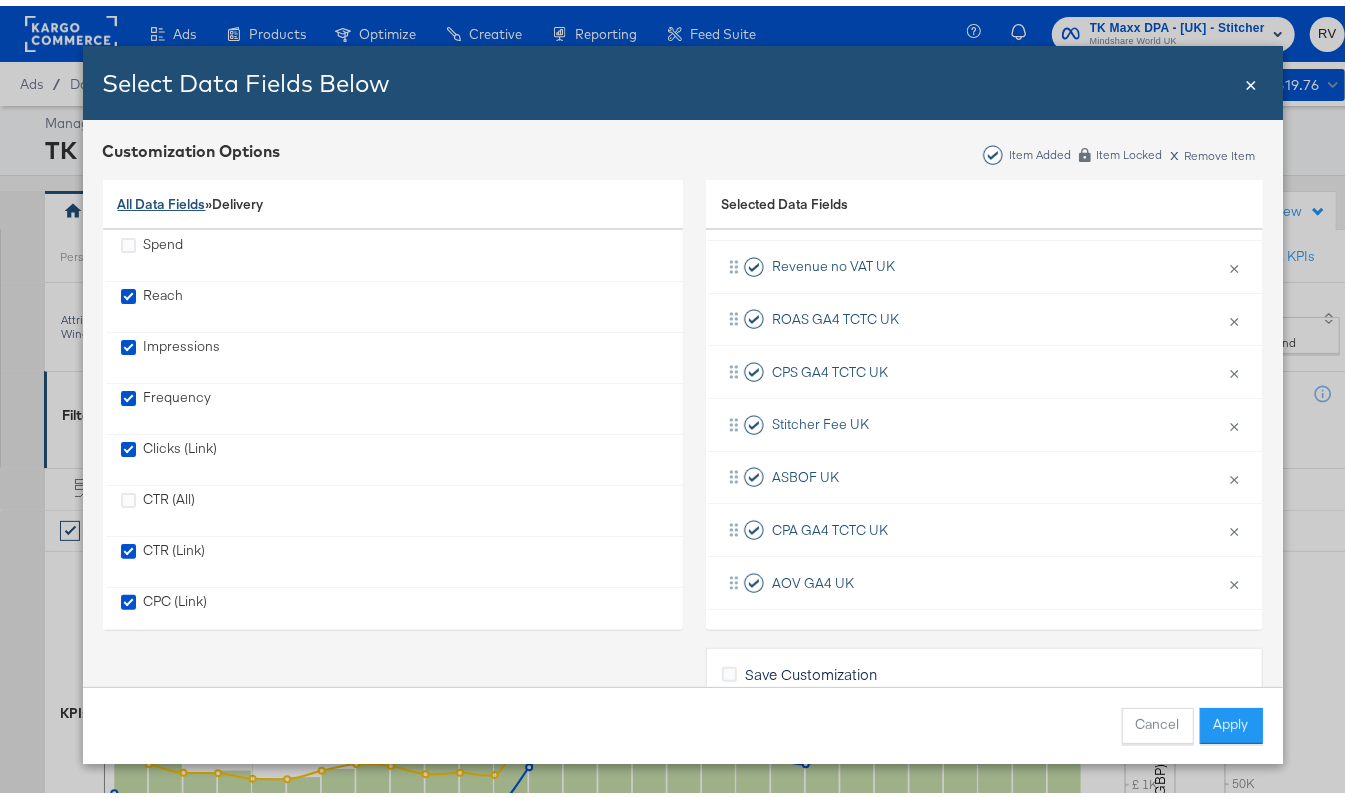 click on "All Data Fields" at bounding box center (162, 198) 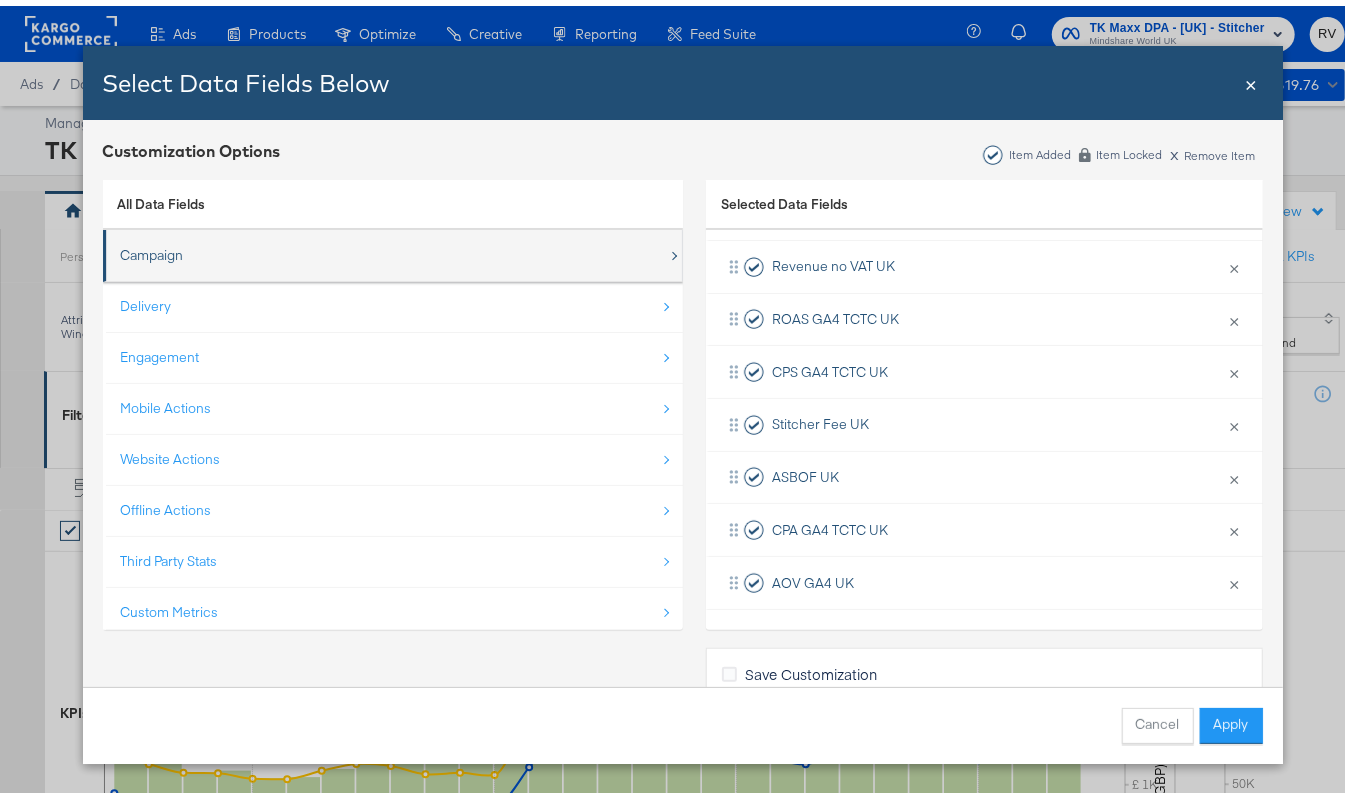 click on "Campaign" at bounding box center [394, 249] 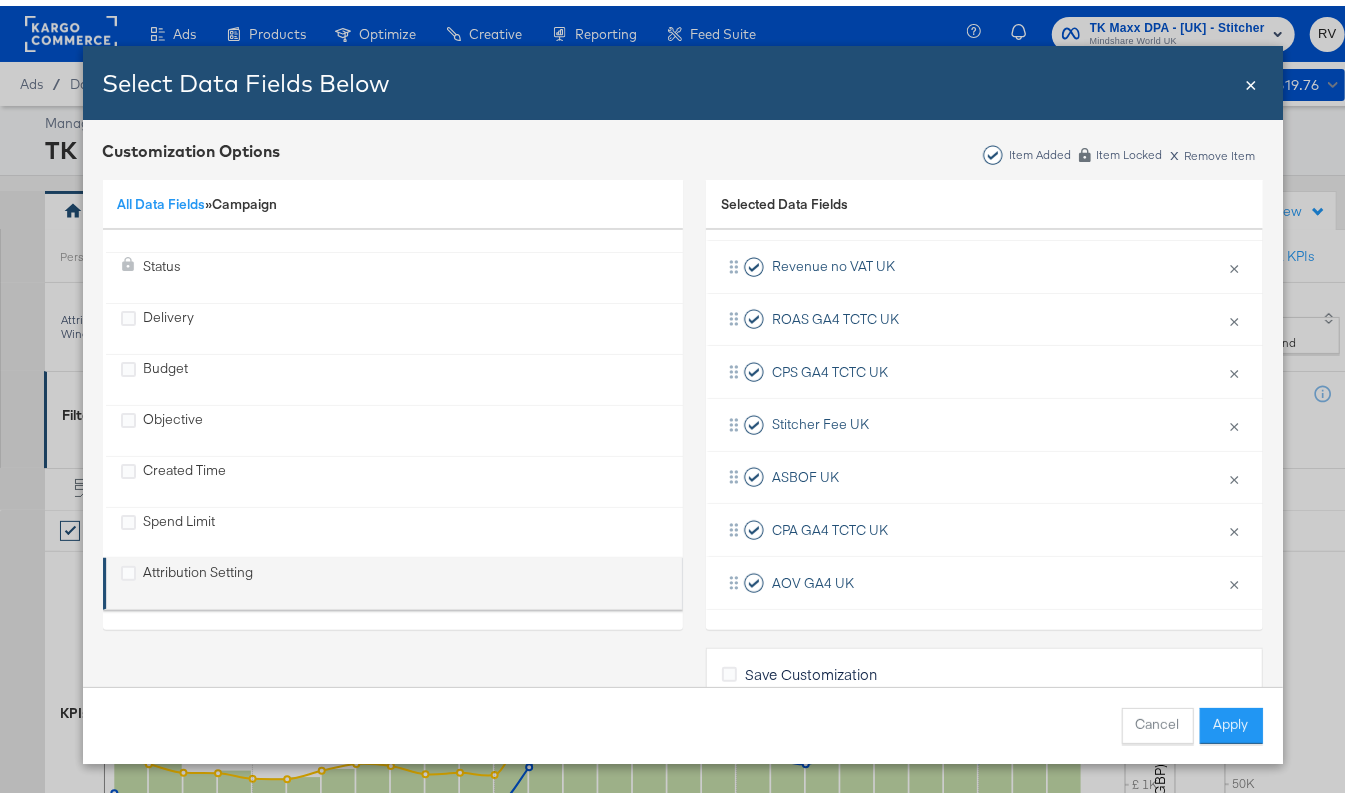 click on "Attribution Setting" at bounding box center (199, 577) 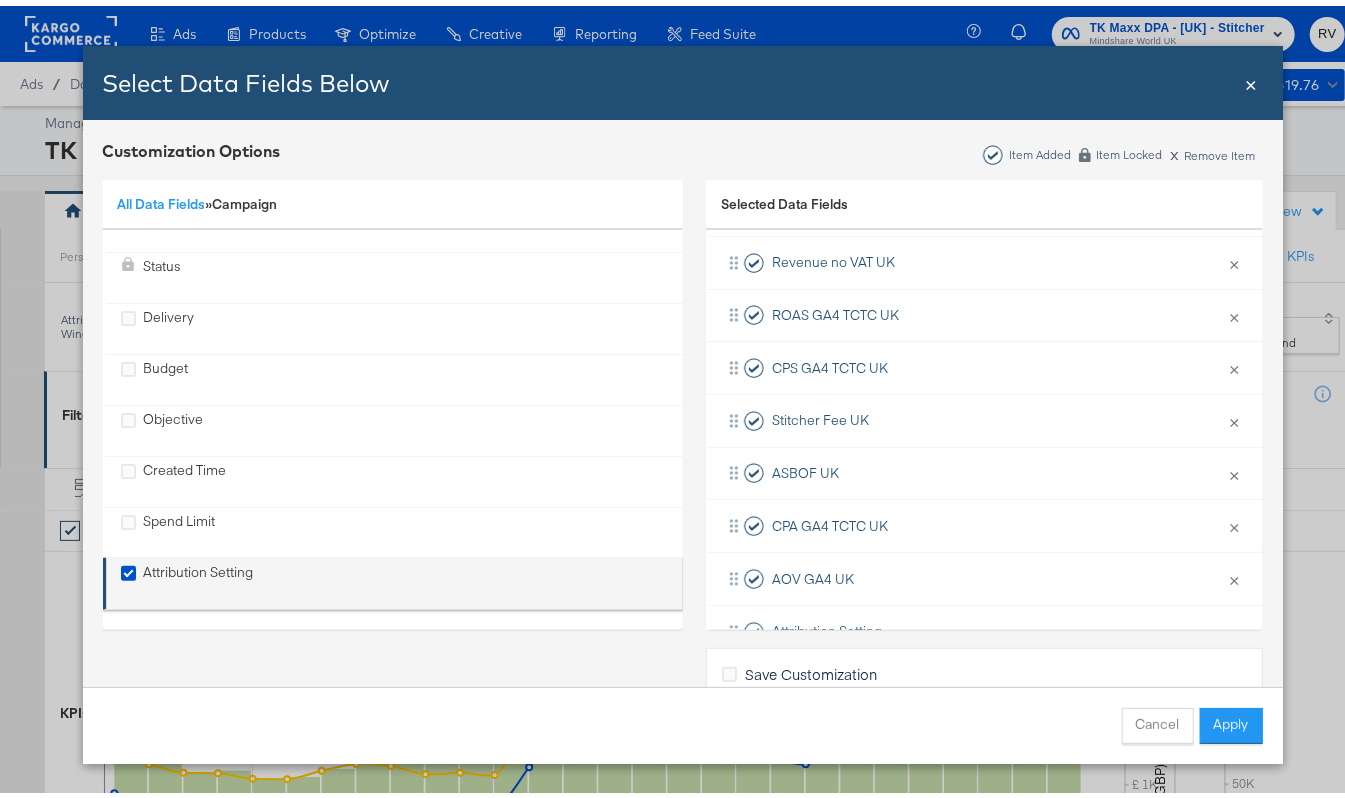 click on "Attribution Setting" at bounding box center (199, 577) 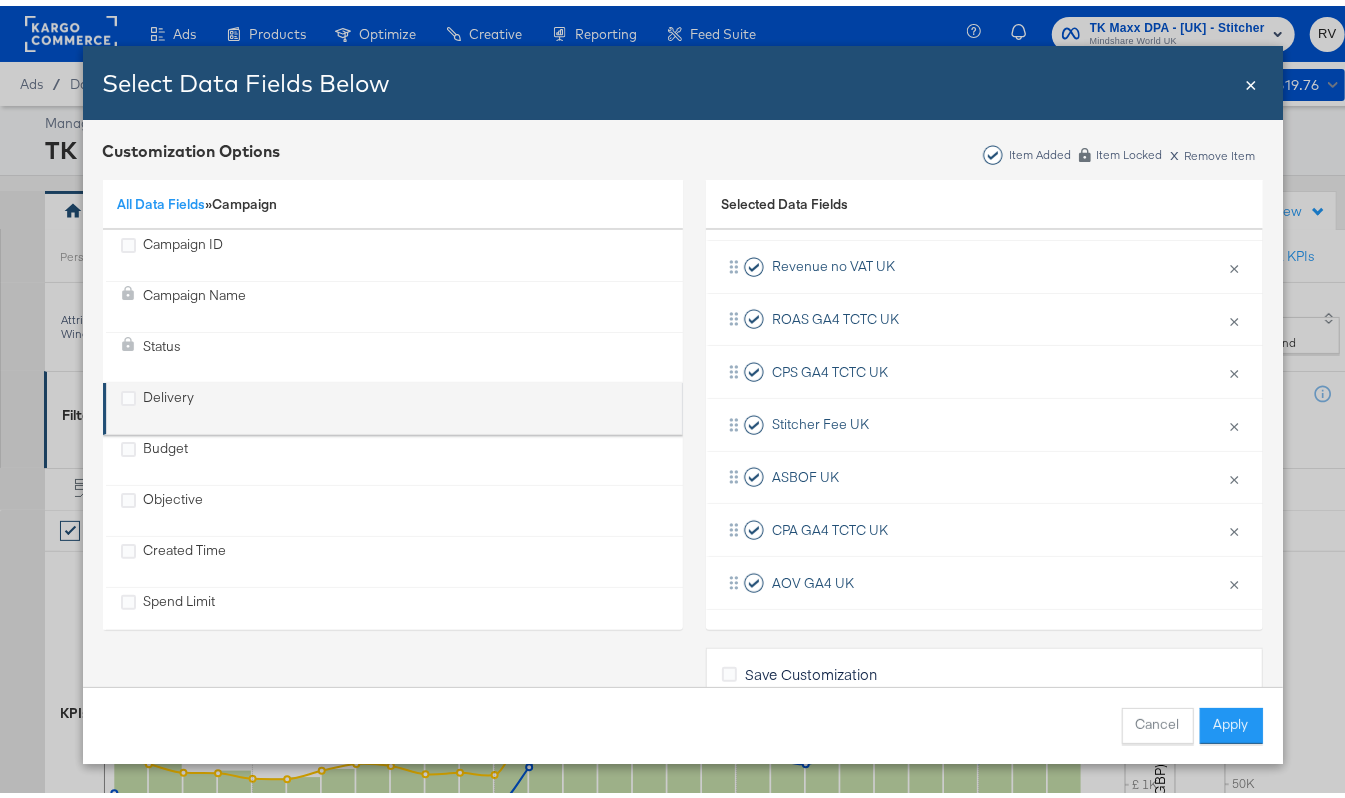 click on "Delivery" at bounding box center [169, 402] 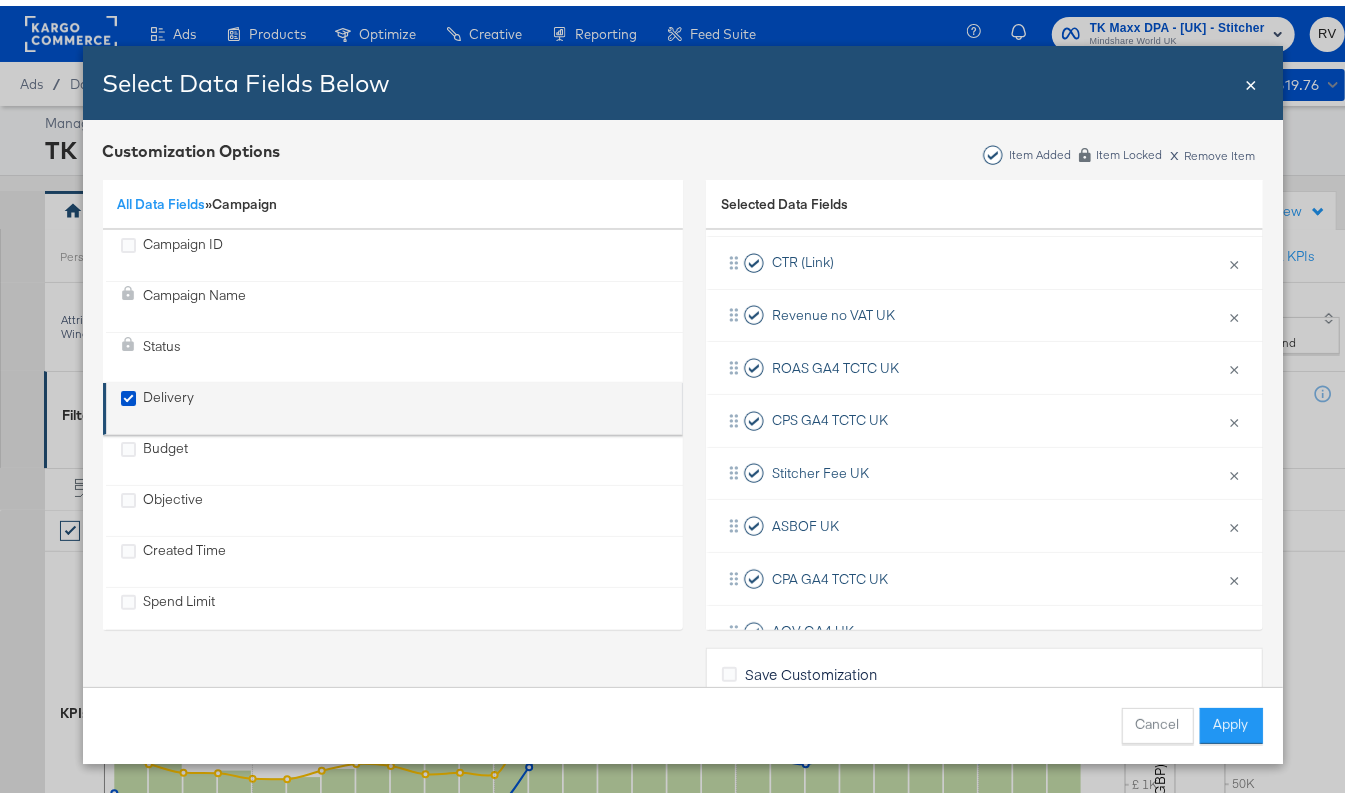 click on "Delivery" at bounding box center (169, 402) 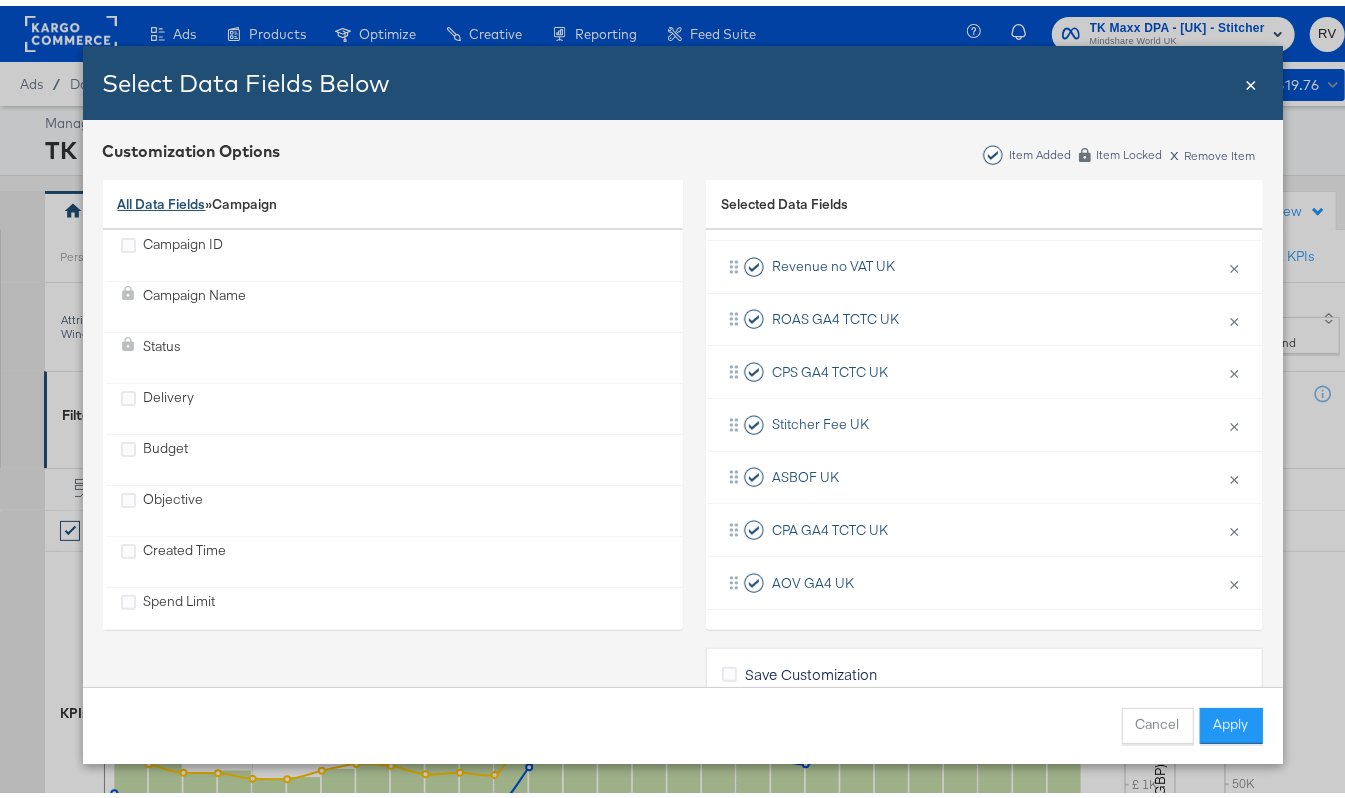 click on "All Data Fields" at bounding box center (162, 198) 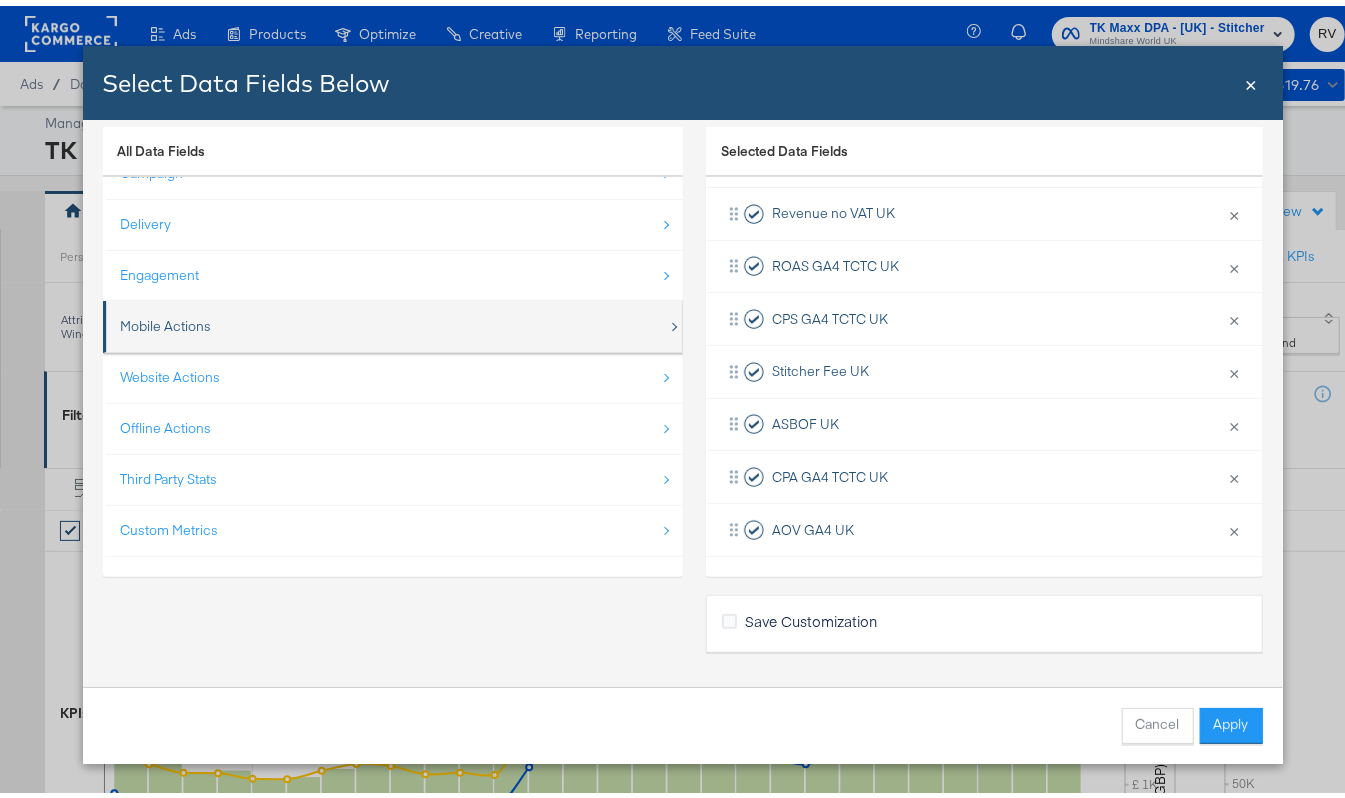 click on "Mobile Actions" at bounding box center (166, 320) 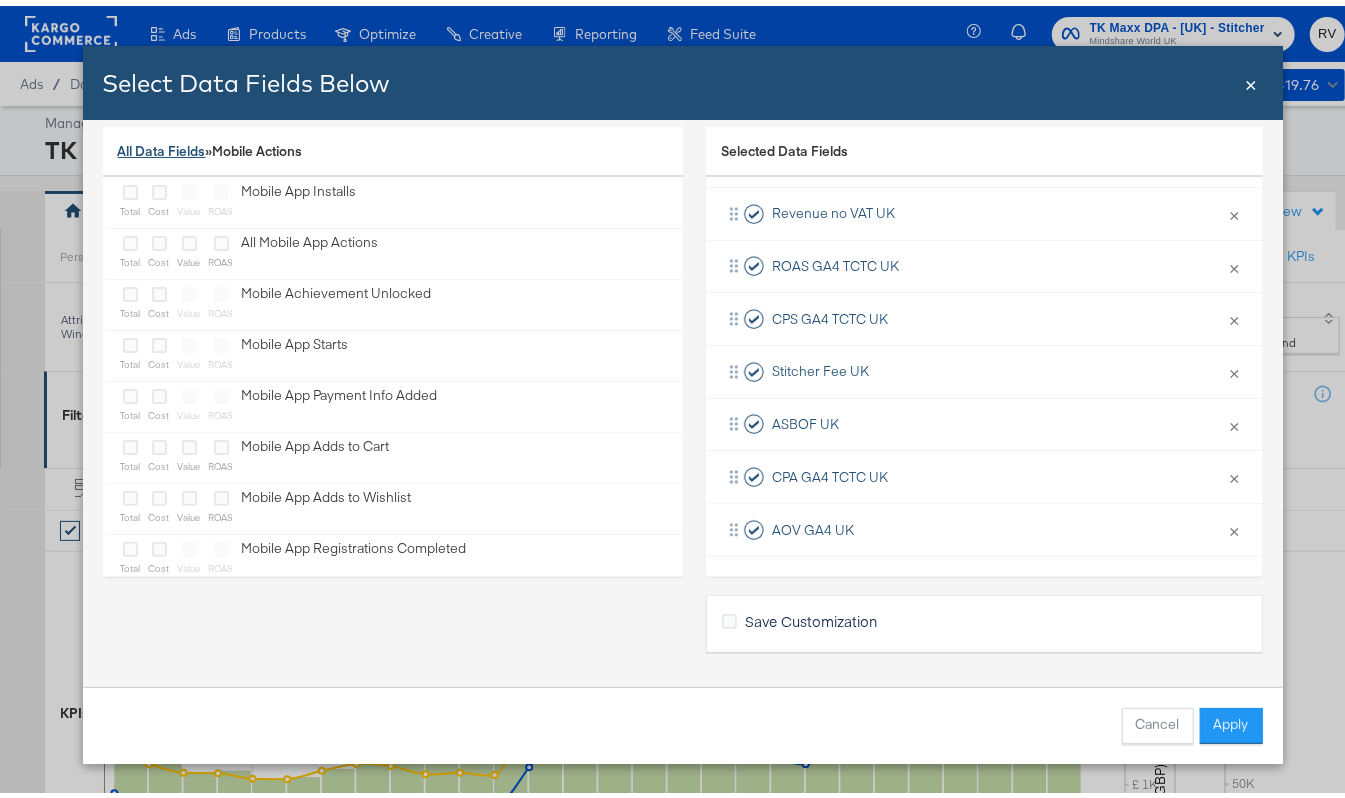 click on "All Data Fields" at bounding box center (162, 145) 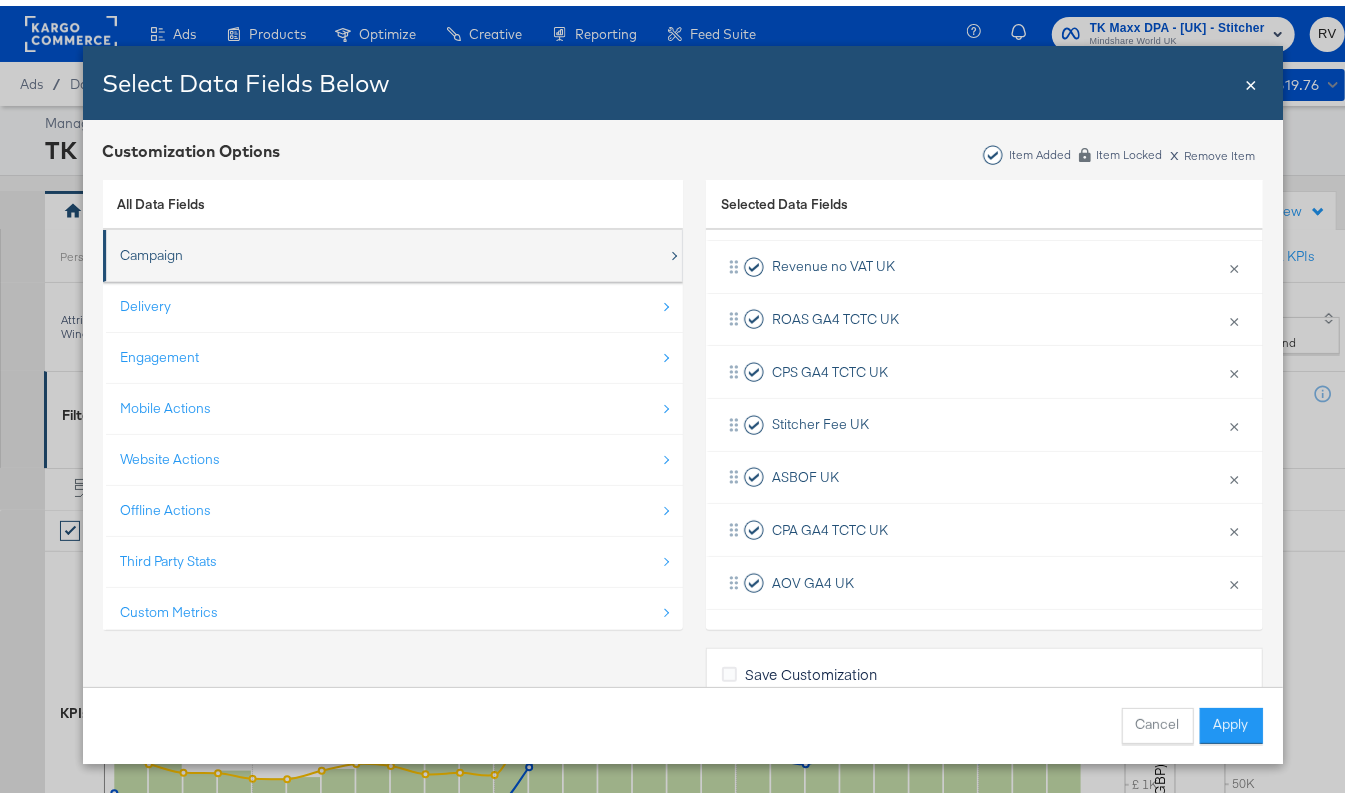 click on "Campaign" at bounding box center [152, 249] 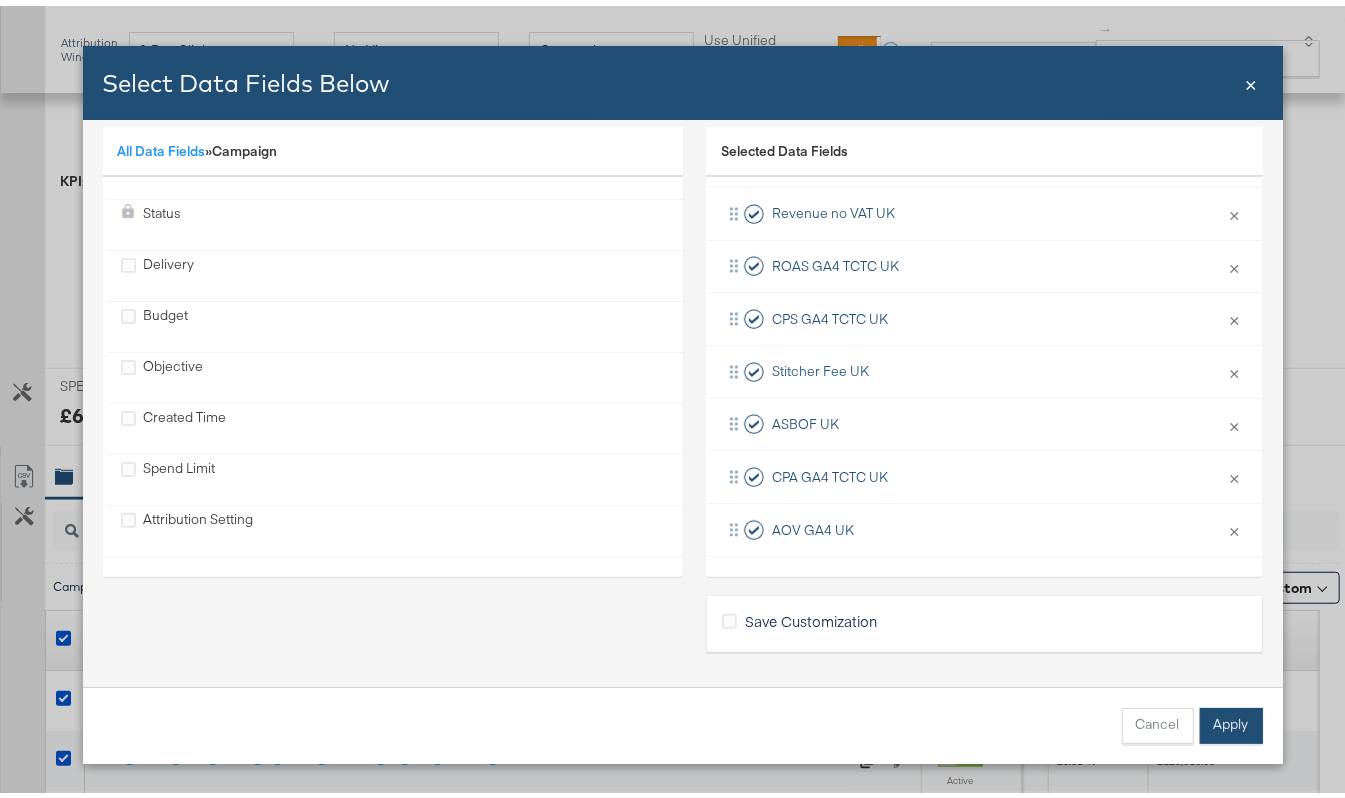 click on "Cancel    Apply" at bounding box center (683, 720) 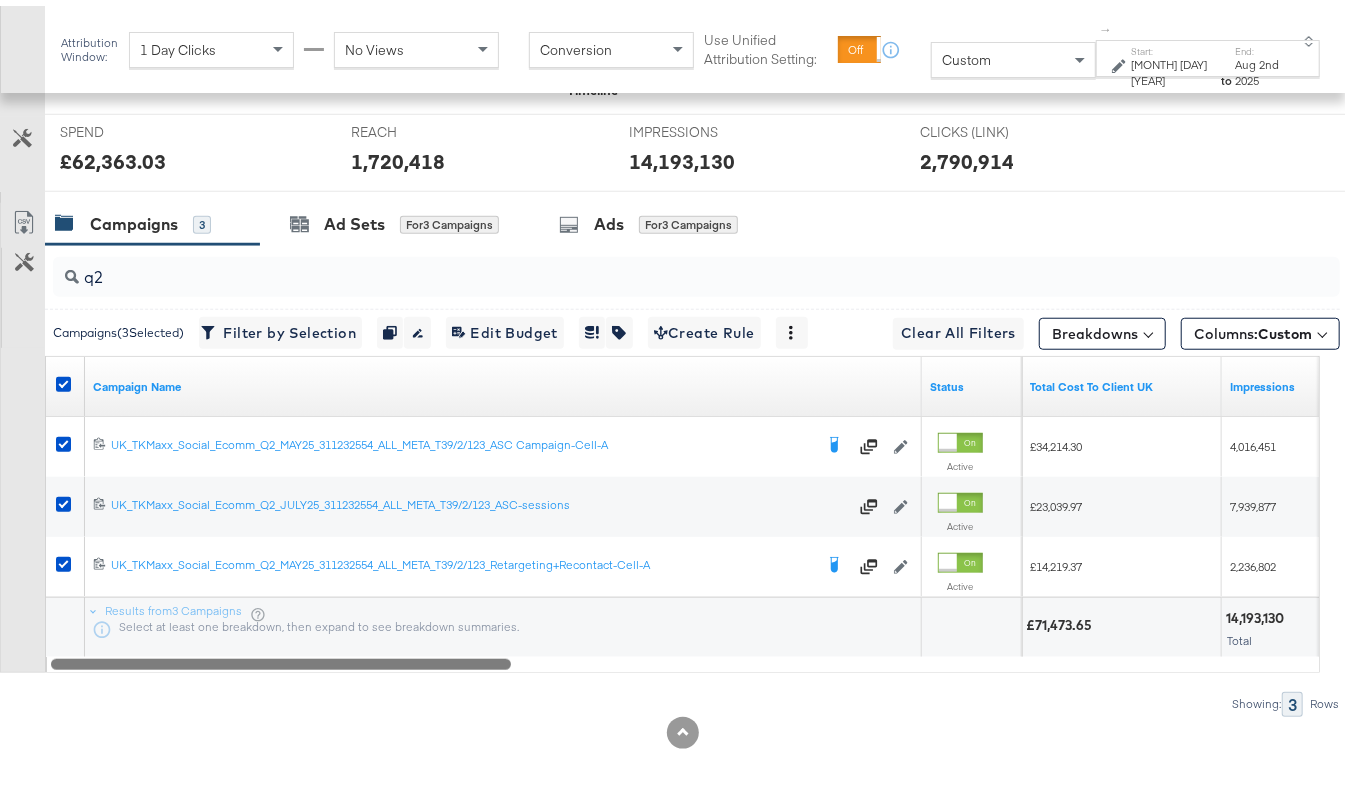 drag, startPoint x: 858, startPoint y: 653, endPoint x: 450, endPoint y: 662, distance: 408.09924 